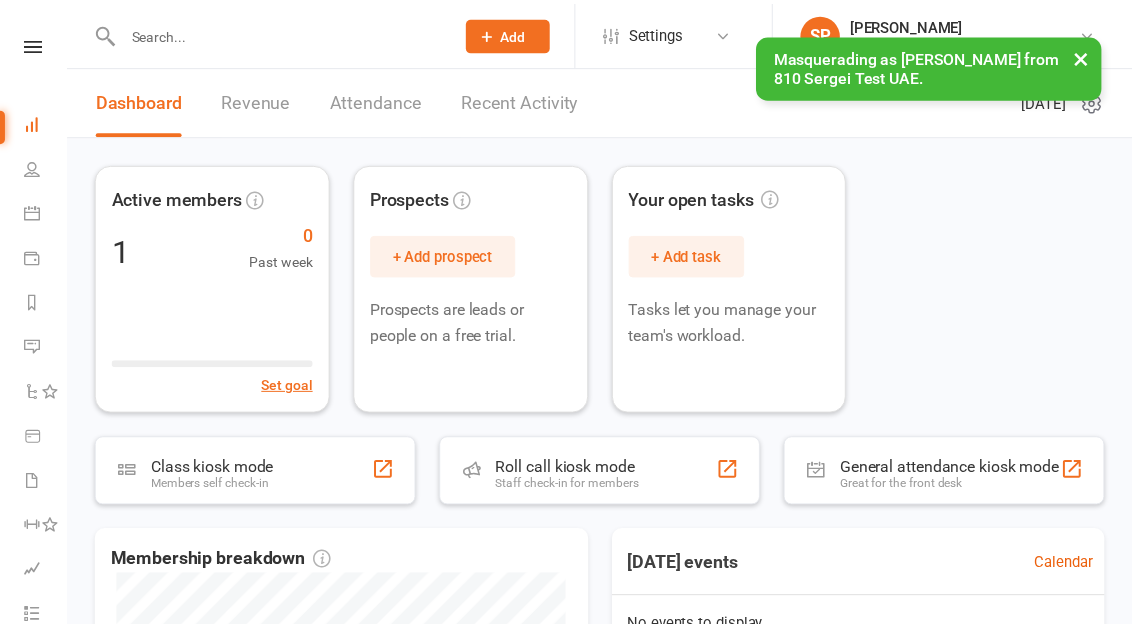 scroll, scrollTop: 0, scrollLeft: 0, axis: both 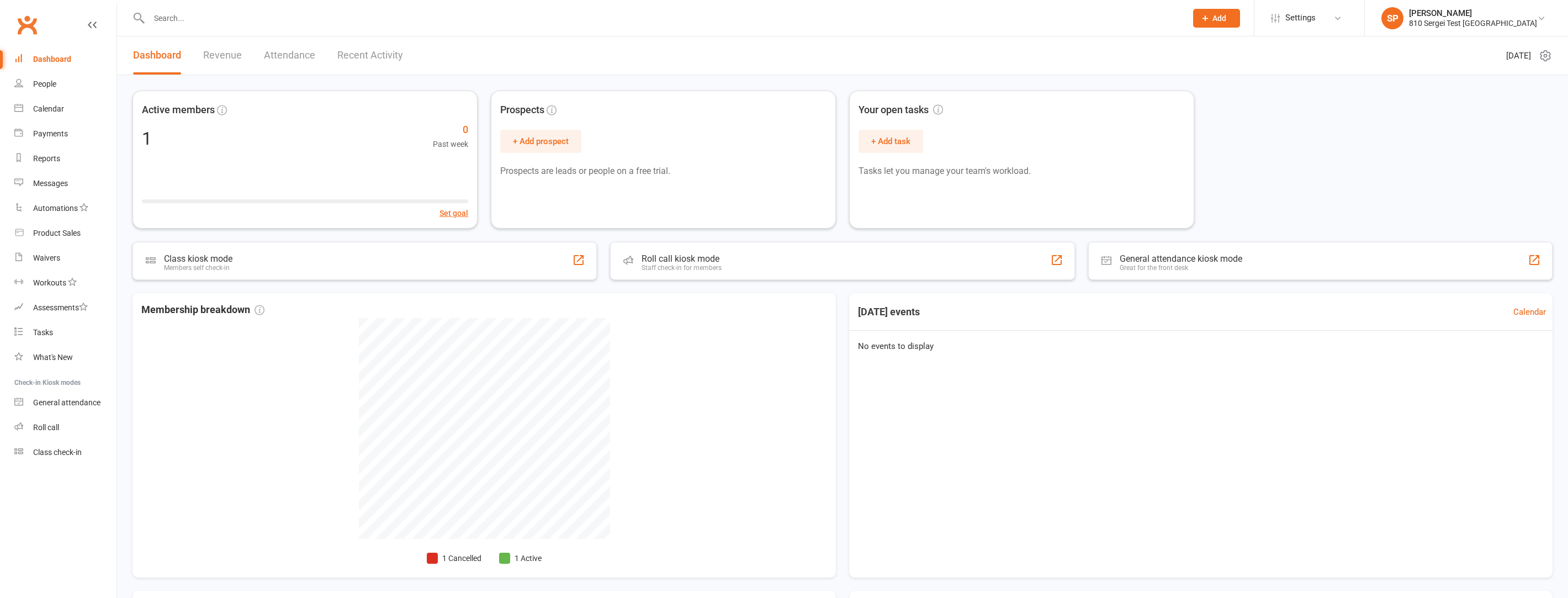 click on "Dashboard" at bounding box center [52, 59] 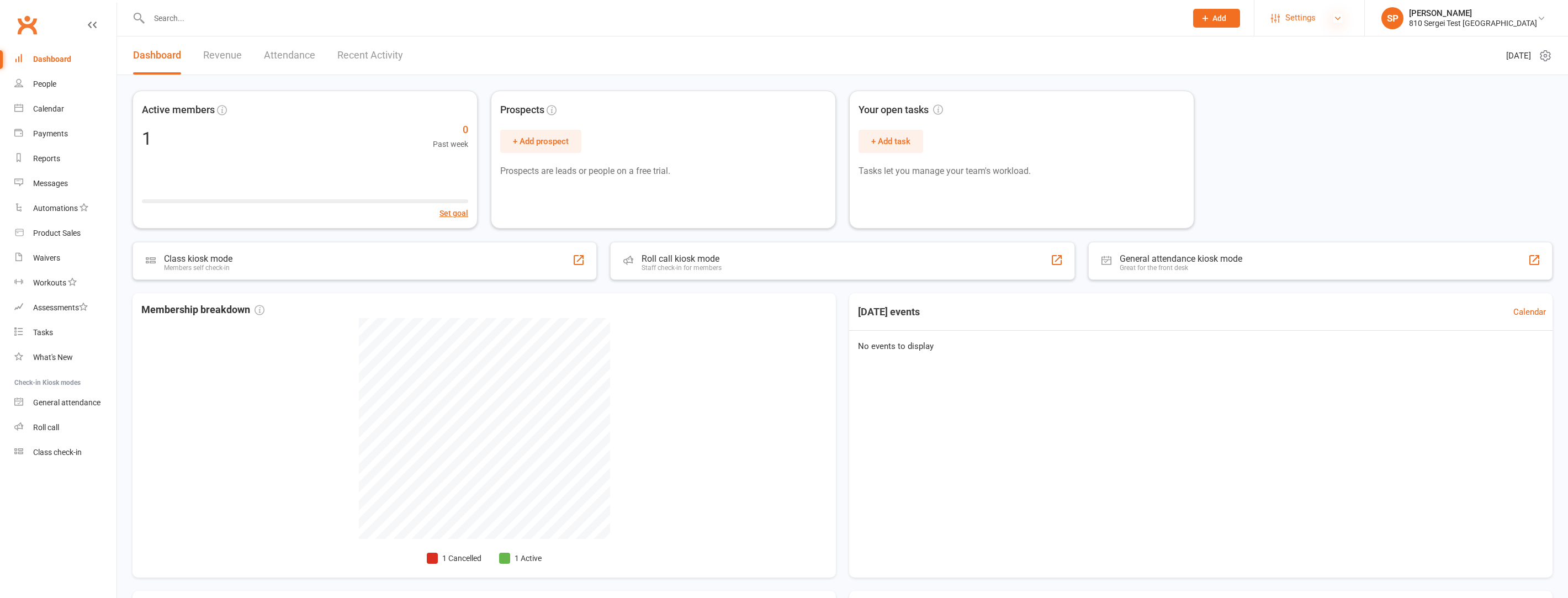 click at bounding box center (1338, 18) 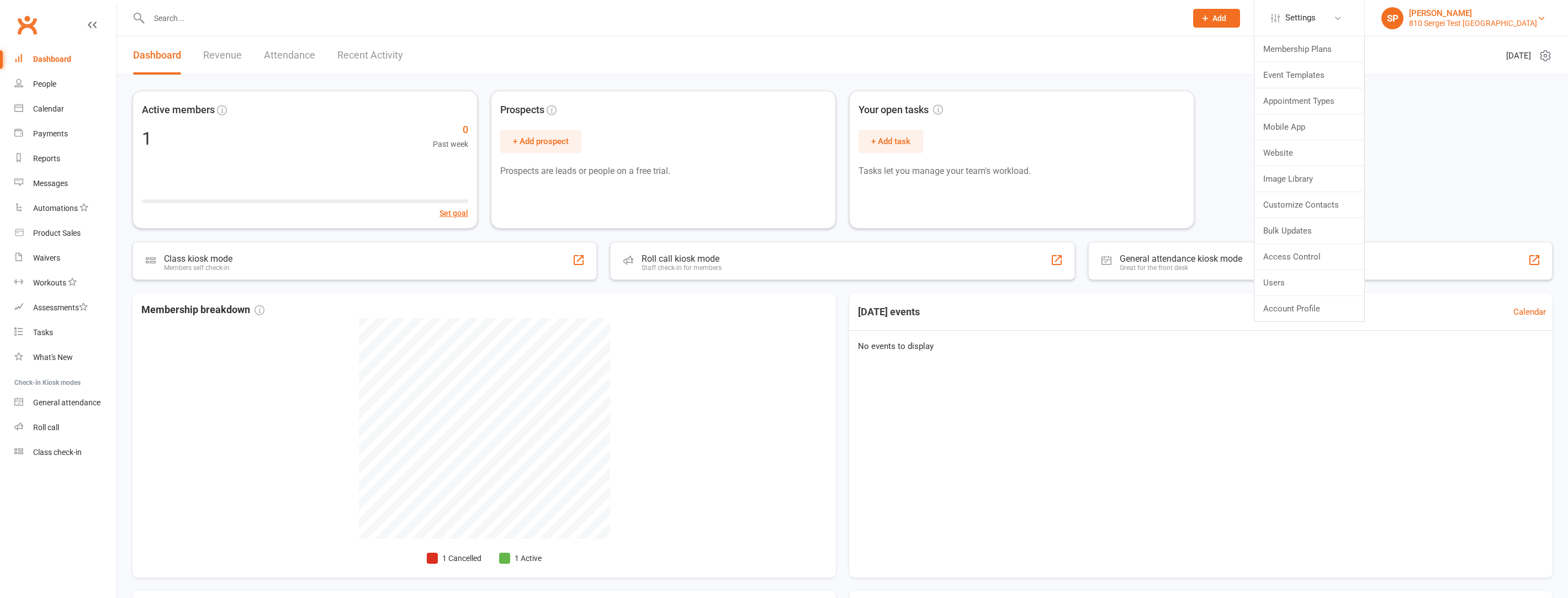 click on "[PERSON_NAME]" at bounding box center [1473, 13] 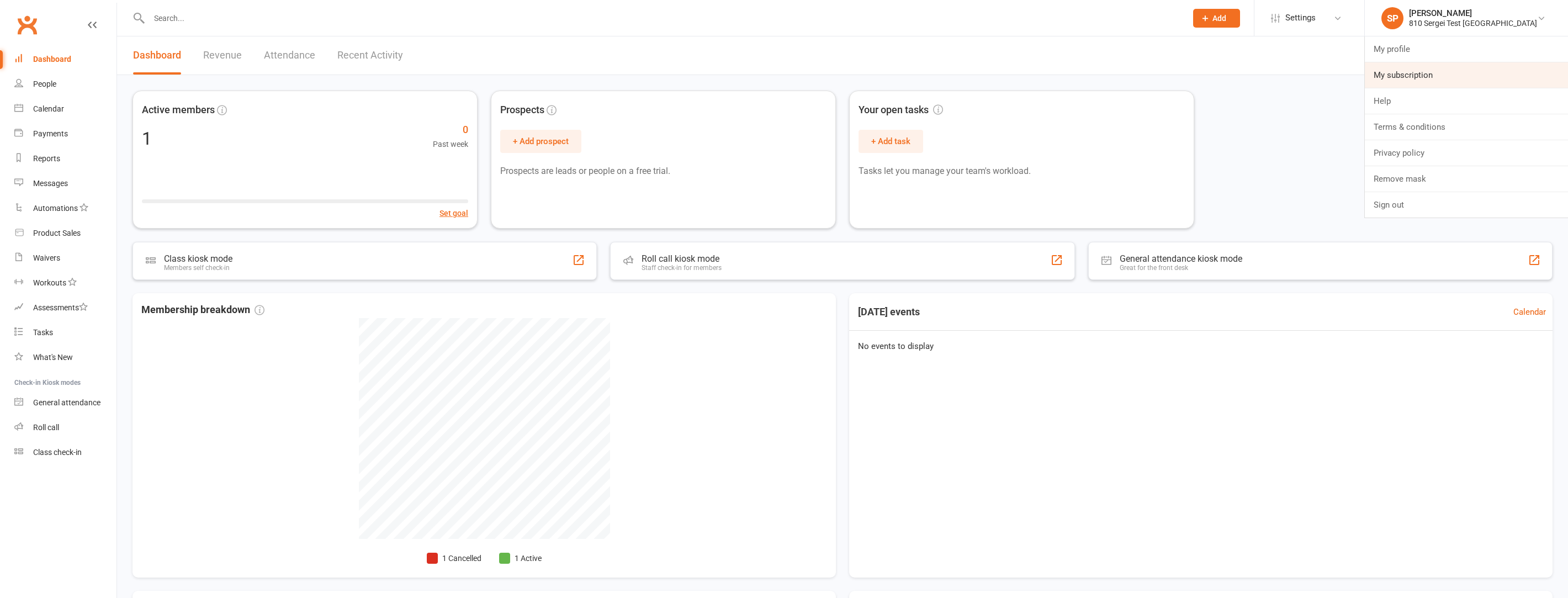 click on "My subscription" at bounding box center (1466, 75) 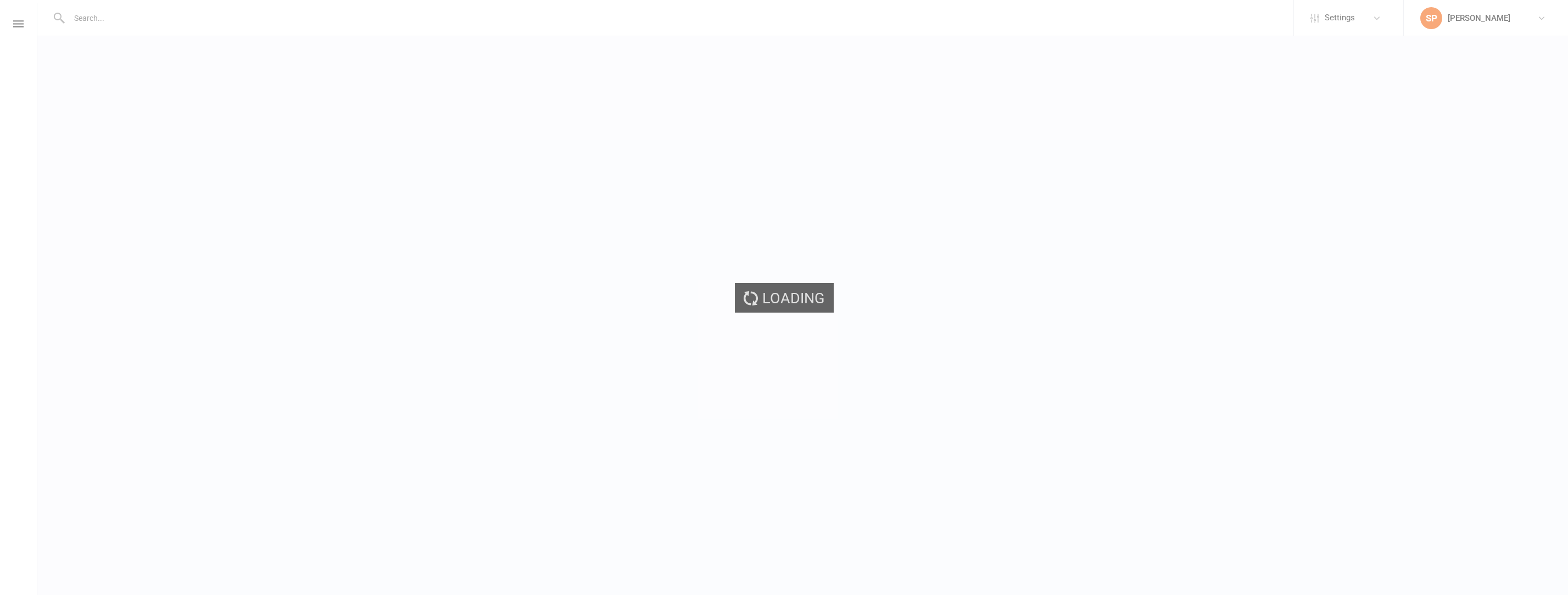 scroll, scrollTop: 0, scrollLeft: 0, axis: both 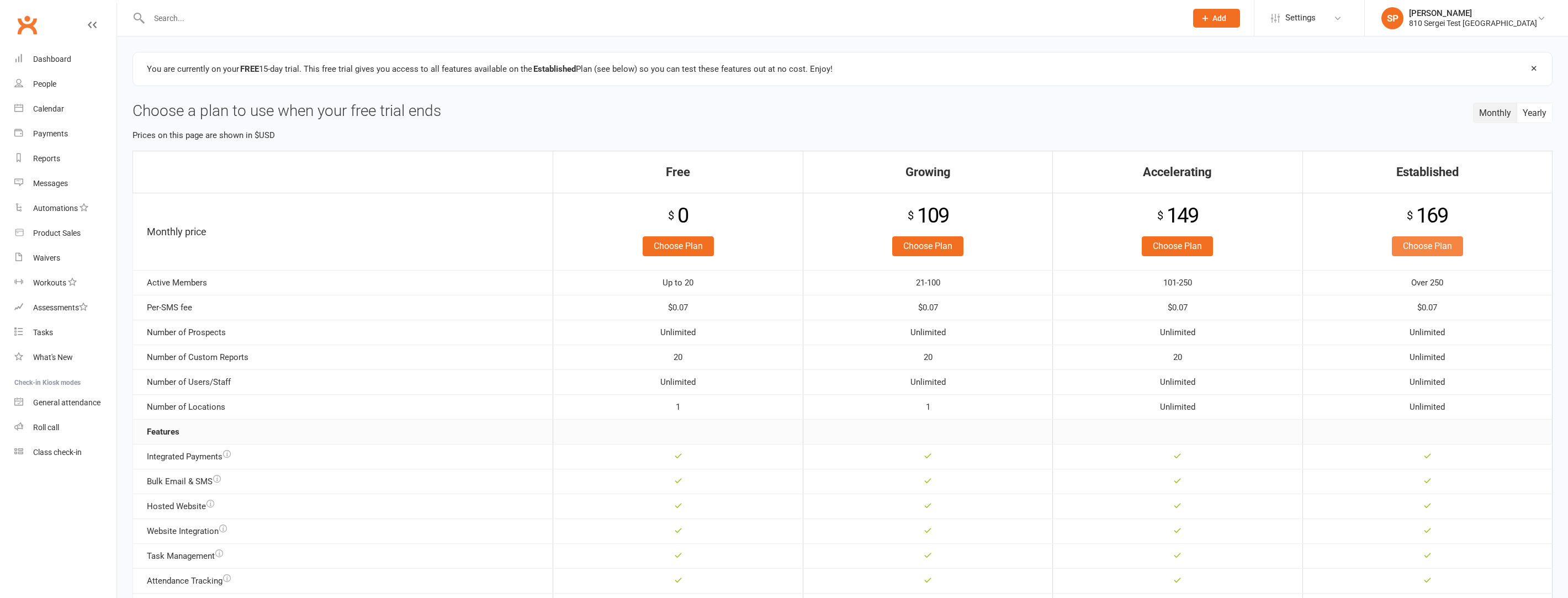 click on "Choose Plan" at bounding box center (1427, 246) 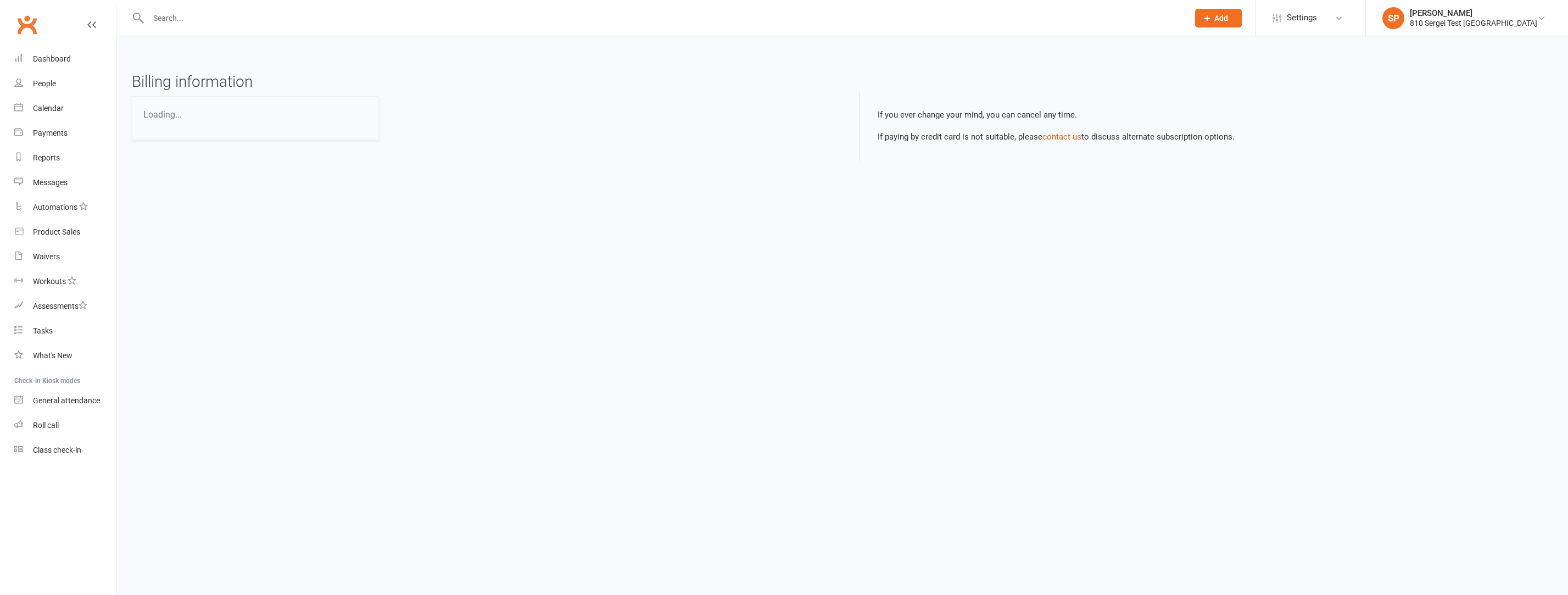 scroll, scrollTop: 0, scrollLeft: 0, axis: both 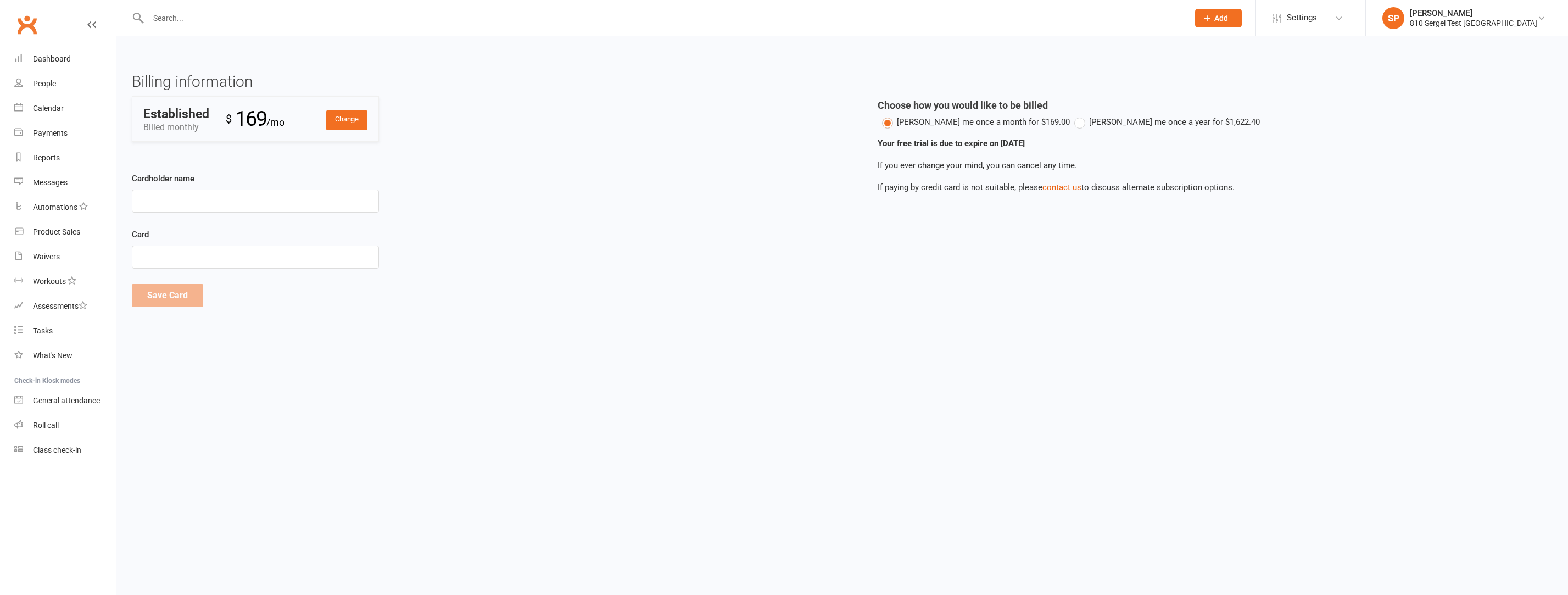 click on "[PERSON_NAME] me once a year for $1,622.40" at bounding box center (1167, 122) 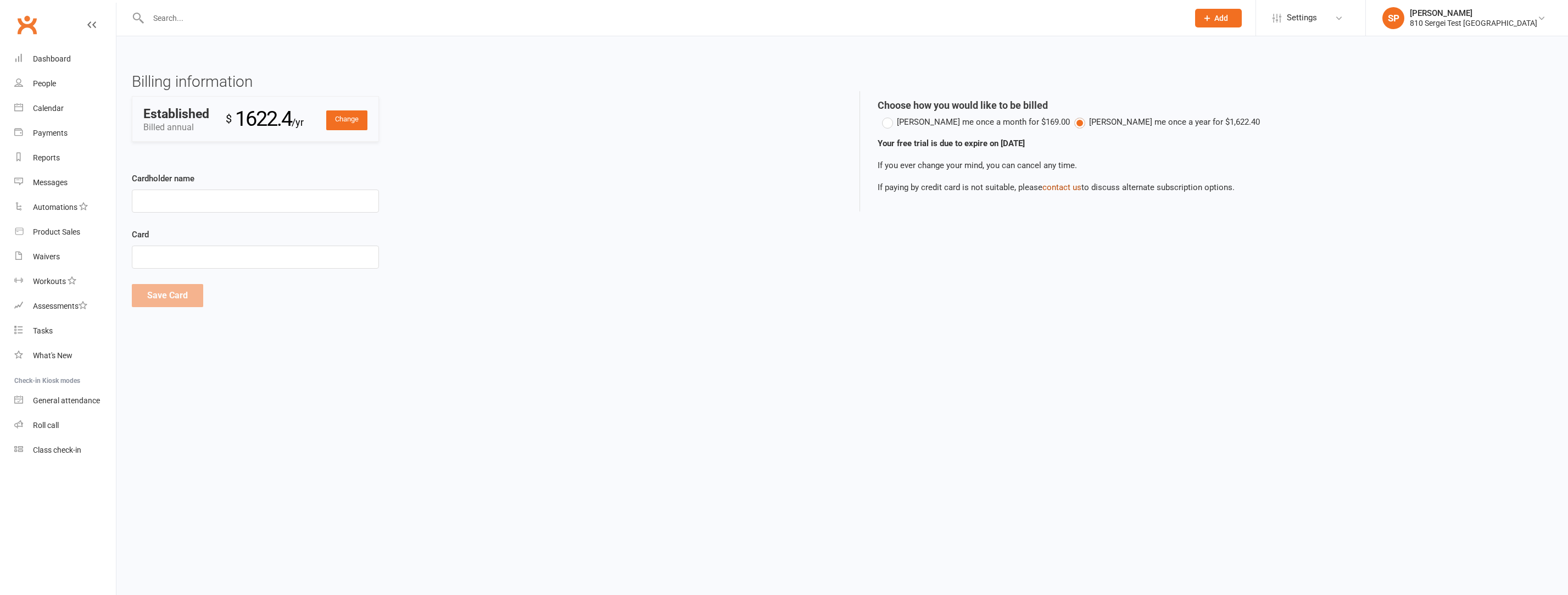 click on "contact us" at bounding box center (1062, 187) 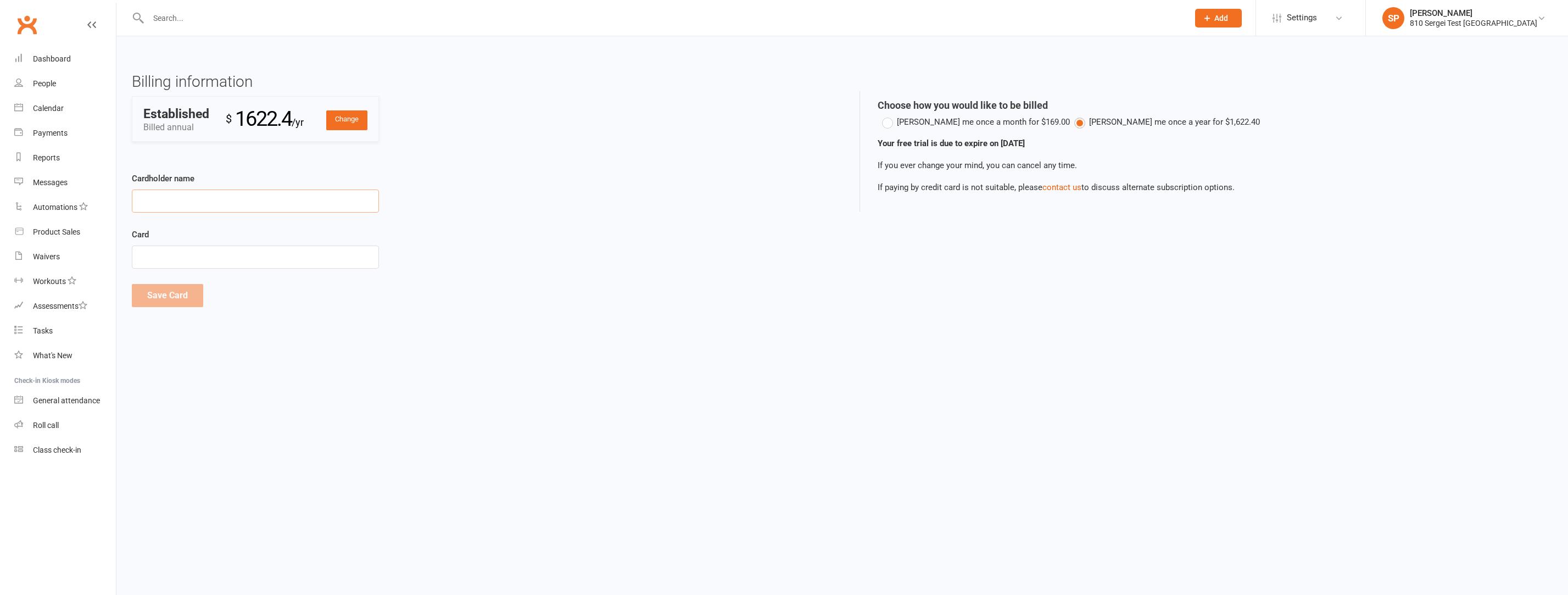 click on "Cardholder name" at bounding box center (255, 201) 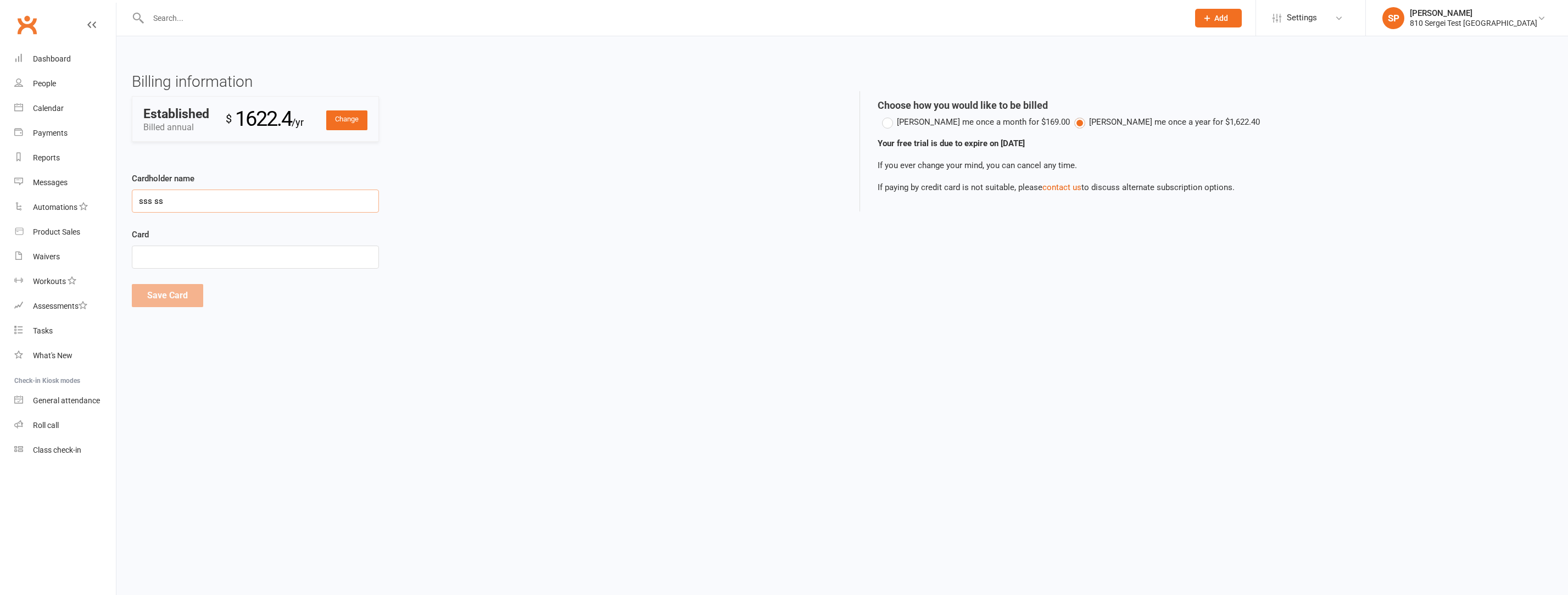 type on "sss ss" 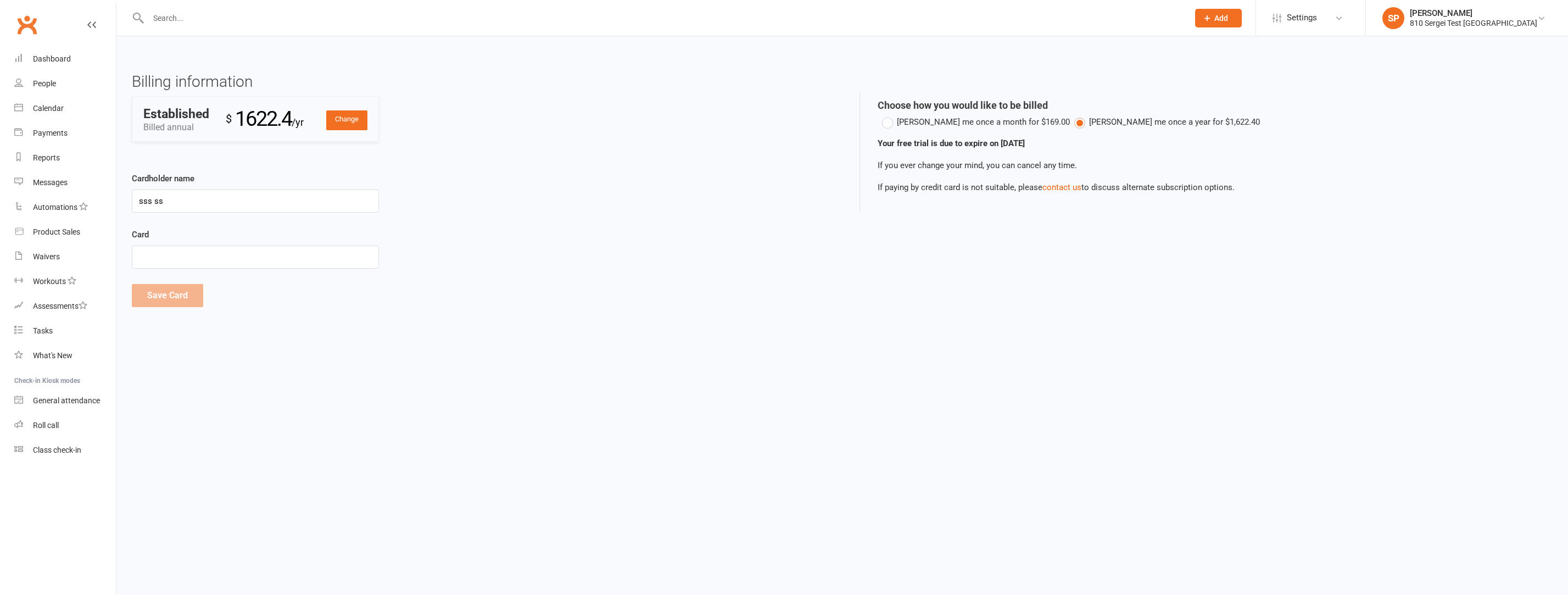 click on "Prospect
Member
Non-attending contact
Class / event
Appointment
Task
Membership plan
Bulk message
Add
Settings Membership Plans Event Templates Appointment Types Mobile App  Website Image Library Customize Contacts Bulk Updates Access Control Users Account Profile SP Sergei Pluzhnikov 810 Sergei Test UAE My profile My subscription Help Terms & conditions  Privacy policy  Remove mask Sign out Clubworx Dashboard People Calendar Payments Reports Messages   Automations   Product Sales Waivers   Workouts   Assessments  Tasks   What's New Check-in Kiosk modes General attendance Roll call Class check-in × × × Billing information Change Established Billed annual  $ 1622.4 /yr Payment method Change ending ,  expires / Cardholder name sss ss Card Save Card   Cancel
Date" at bounding box center [784, 169] 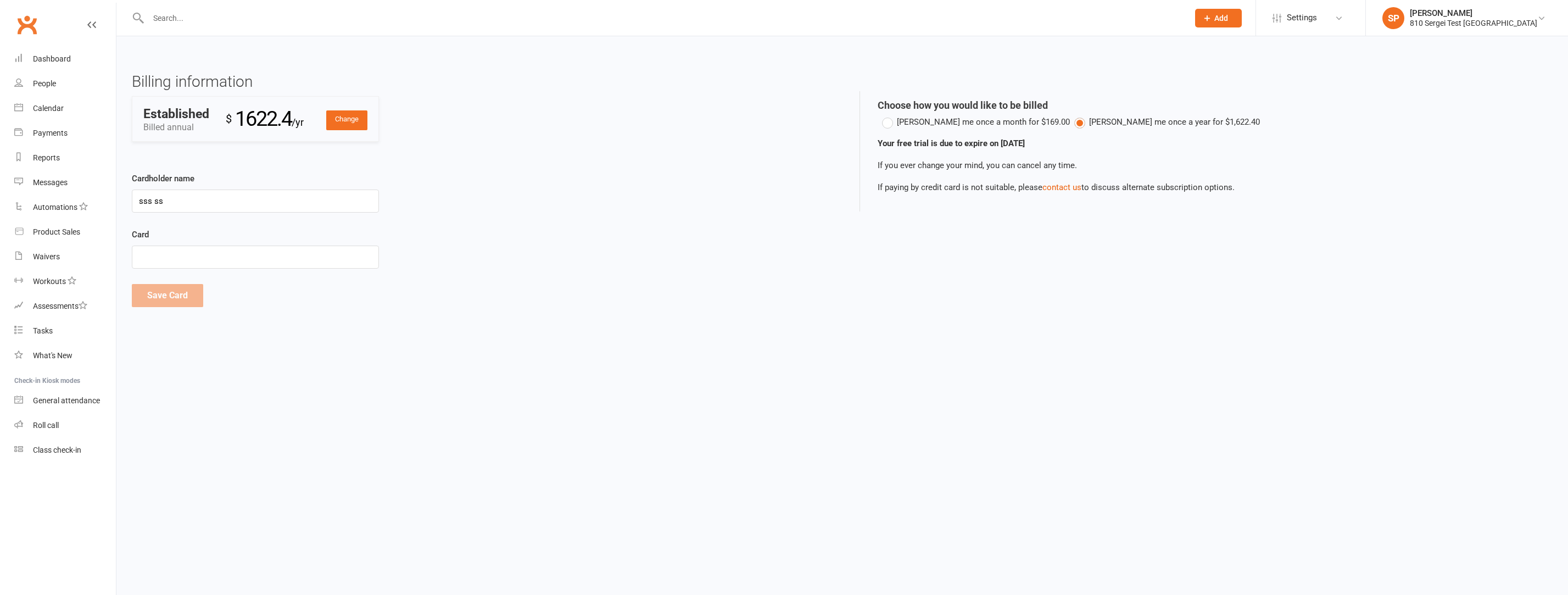 click on "Prospect
Member
Non-attending contact
Class / event
Appointment
Task
Membership plan
Bulk message
Add
Settings Membership Plans Event Templates Appointment Types Mobile App  Website Image Library Customize Contacts Bulk Updates Access Control Users Account Profile SP Sergei Pluzhnikov 810 Sergei Test UAE My profile My subscription Help Terms & conditions  Privacy policy  Remove mask Sign out Clubworx Dashboard People Calendar Payments Reports Messages   Automations   Product Sales Waivers   Workouts   Assessments  Tasks   What's New Check-in Kiosk modes General attendance Roll call Class check-in × × × Billing information Change Established Billed annual  $ 1622.4 /yr Payment method Change ending ,  expires / Cardholder name sss ss Card Save Card   Cancel
Date" at bounding box center [784, 169] 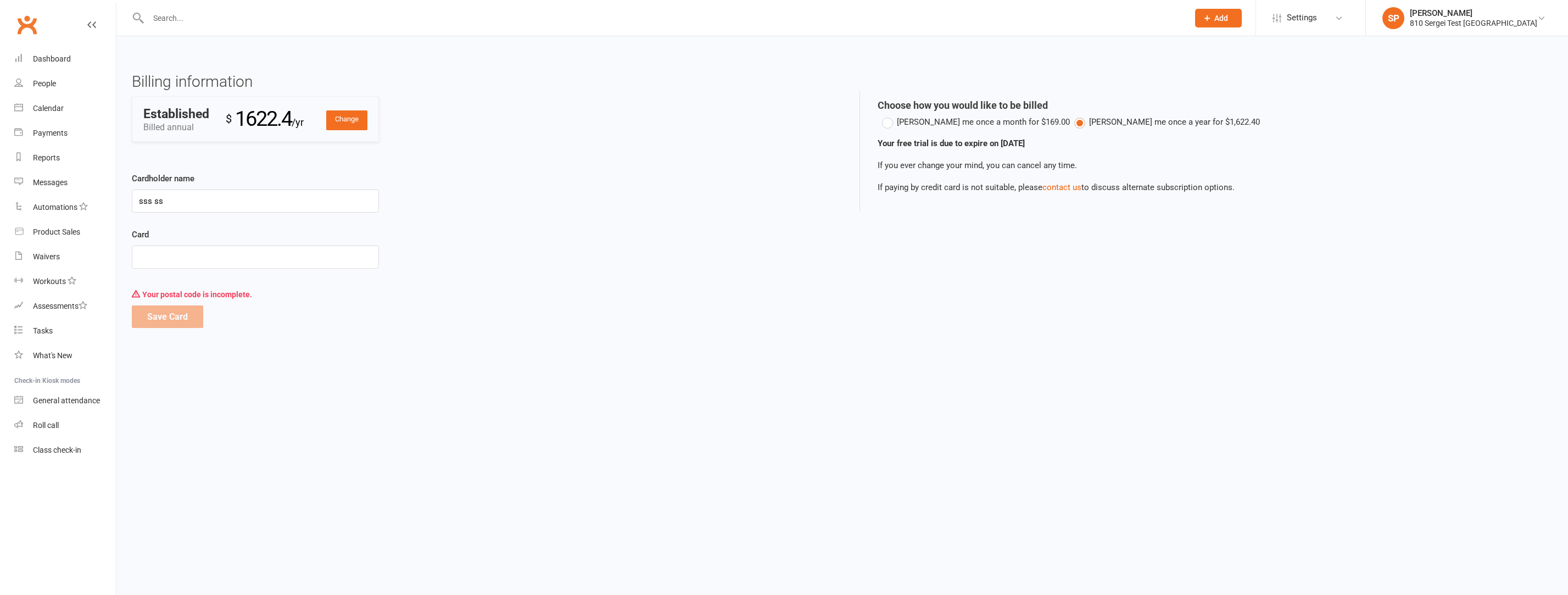 click on "Your postal code is incomplete." at bounding box center [255, 294] 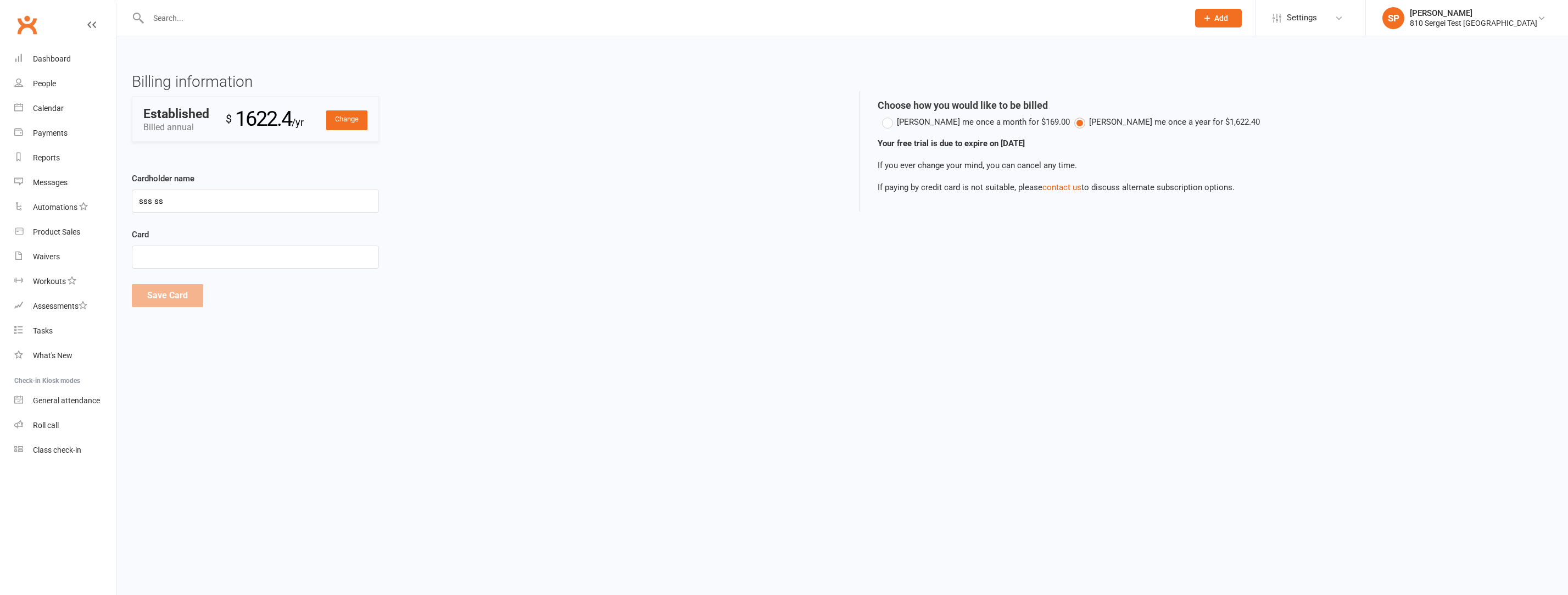 drag, startPoint x: 309, startPoint y: 306, endPoint x: 295, endPoint y: 310, distance: 14.56022 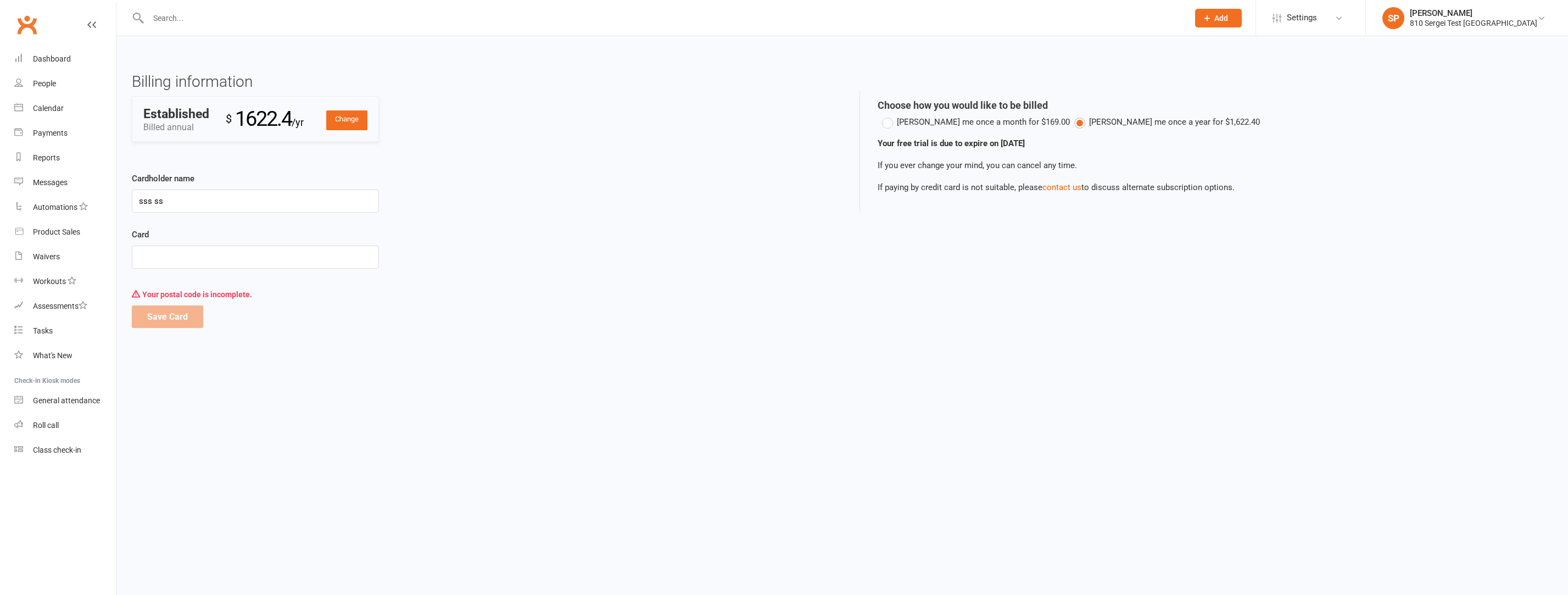 drag, startPoint x: 380, startPoint y: 257, endPoint x: 371, endPoint y: 256, distance: 9.055385 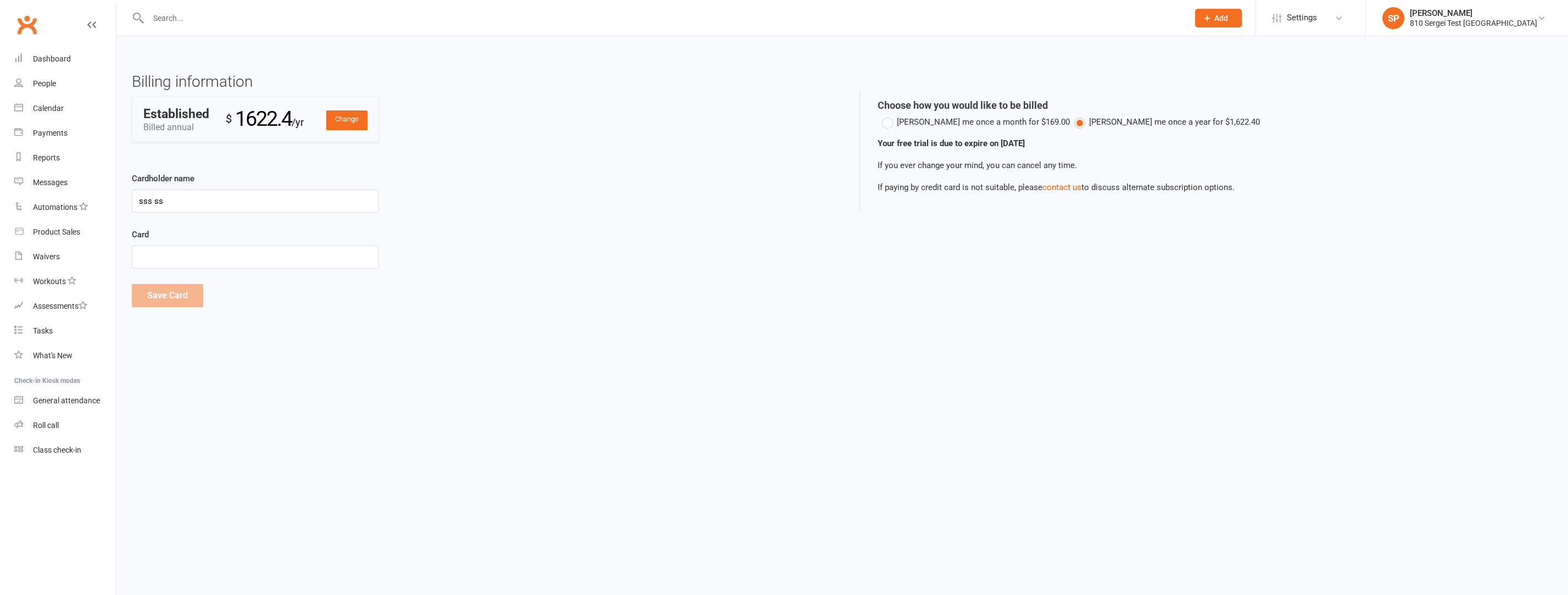 click on "Cardholder name sss ss Card Save Card   Cancel" at bounding box center [483, 241] 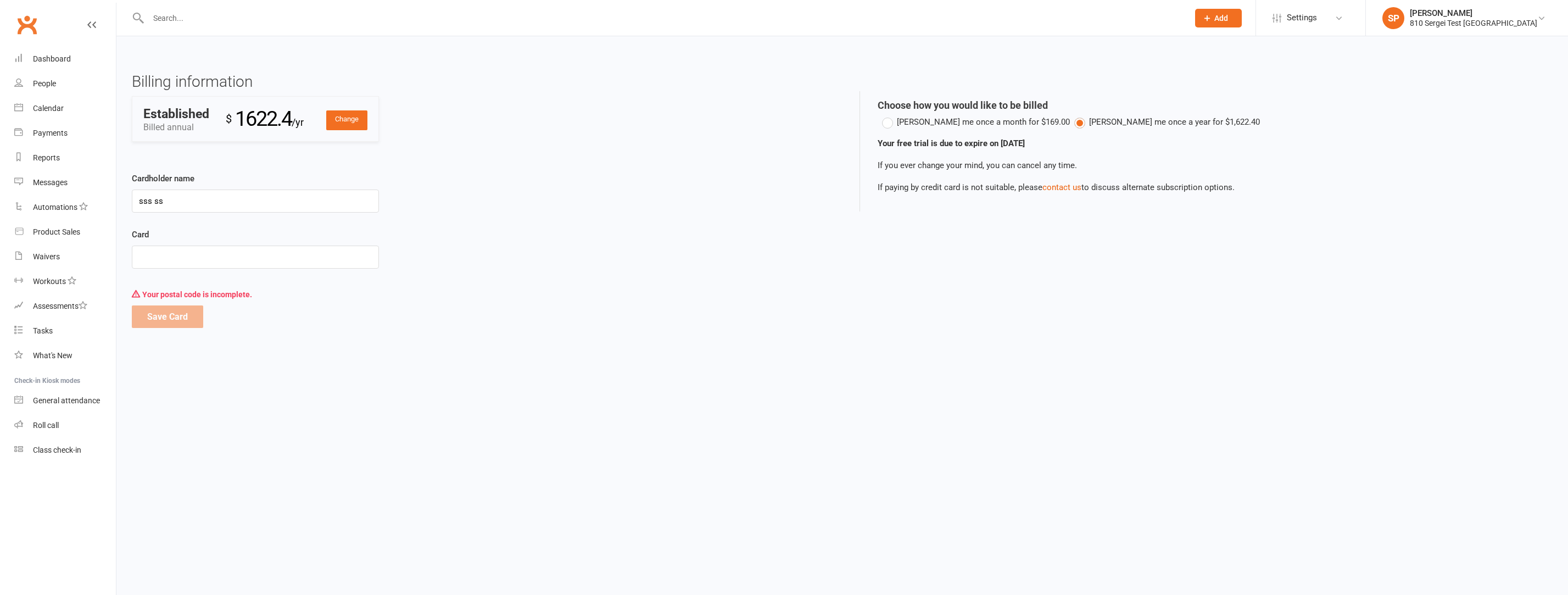drag, startPoint x: 181, startPoint y: 291, endPoint x: 173, endPoint y: 292, distance: 8.062258 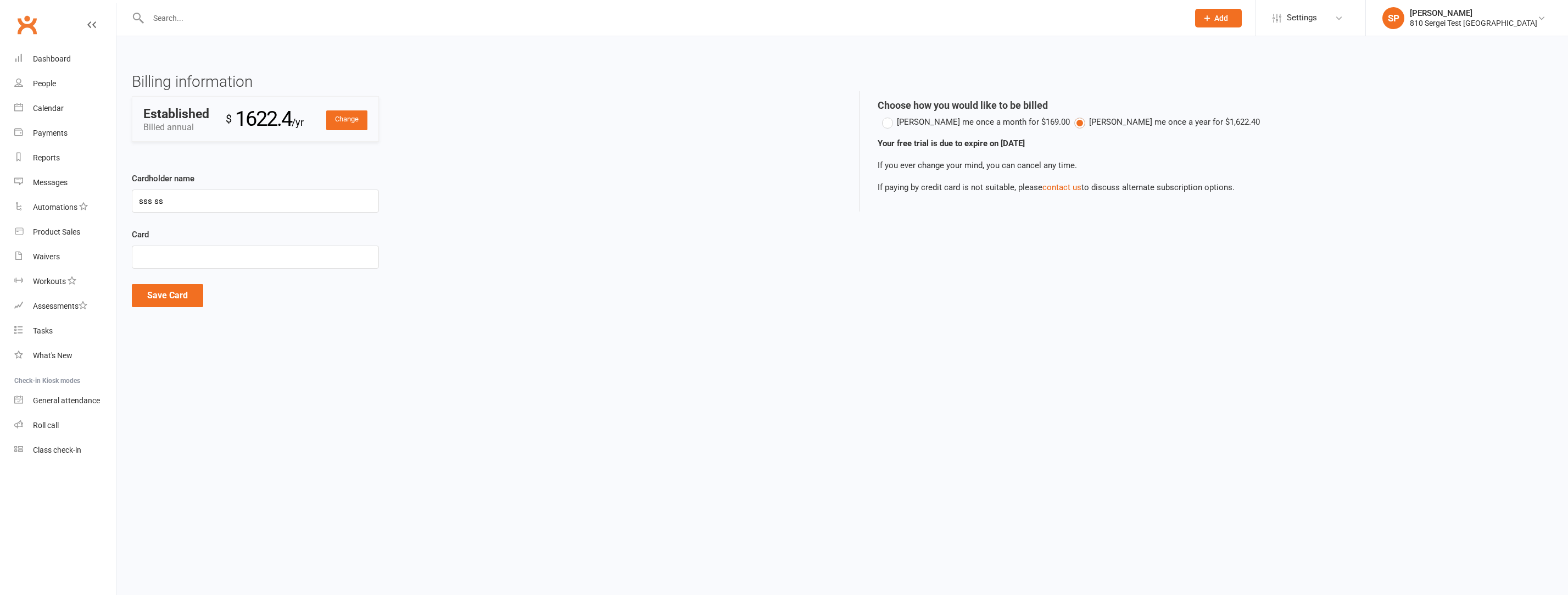 click on "Cardholder name sss ss Card Save Card   Cancel" at bounding box center [483, 241] 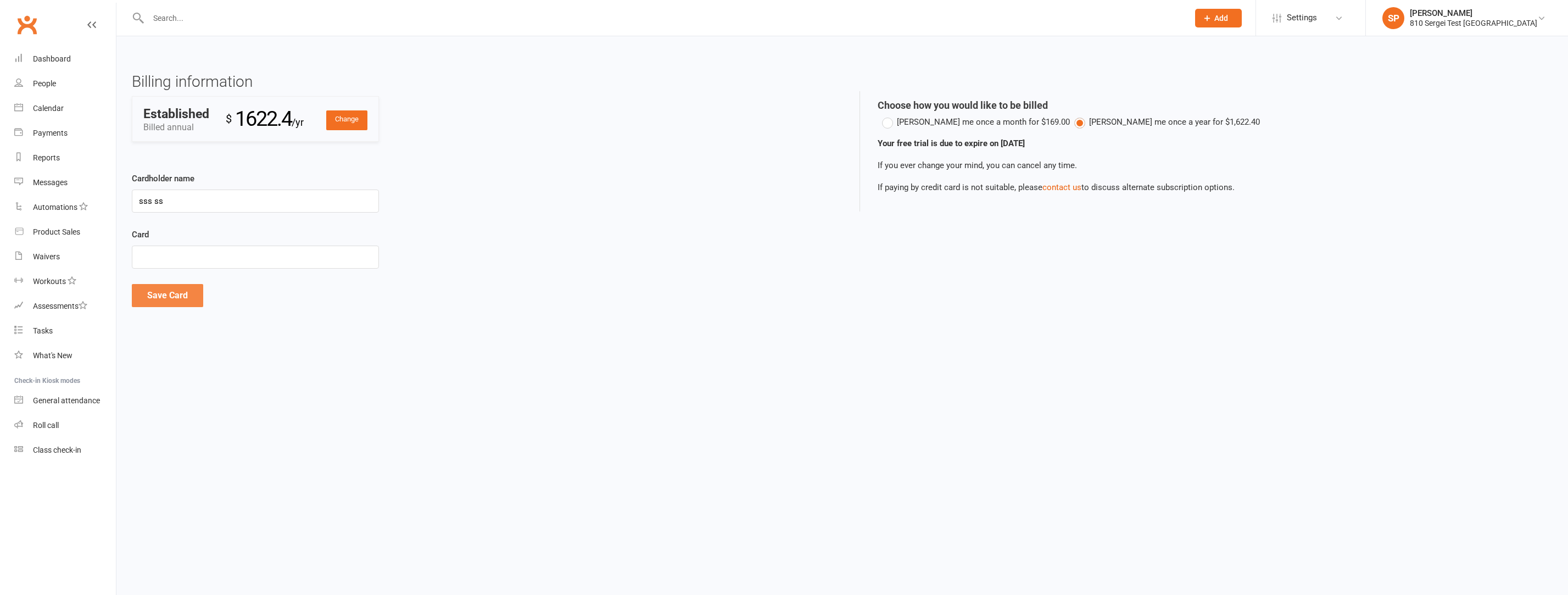 click on "Save Card" at bounding box center [168, 296] 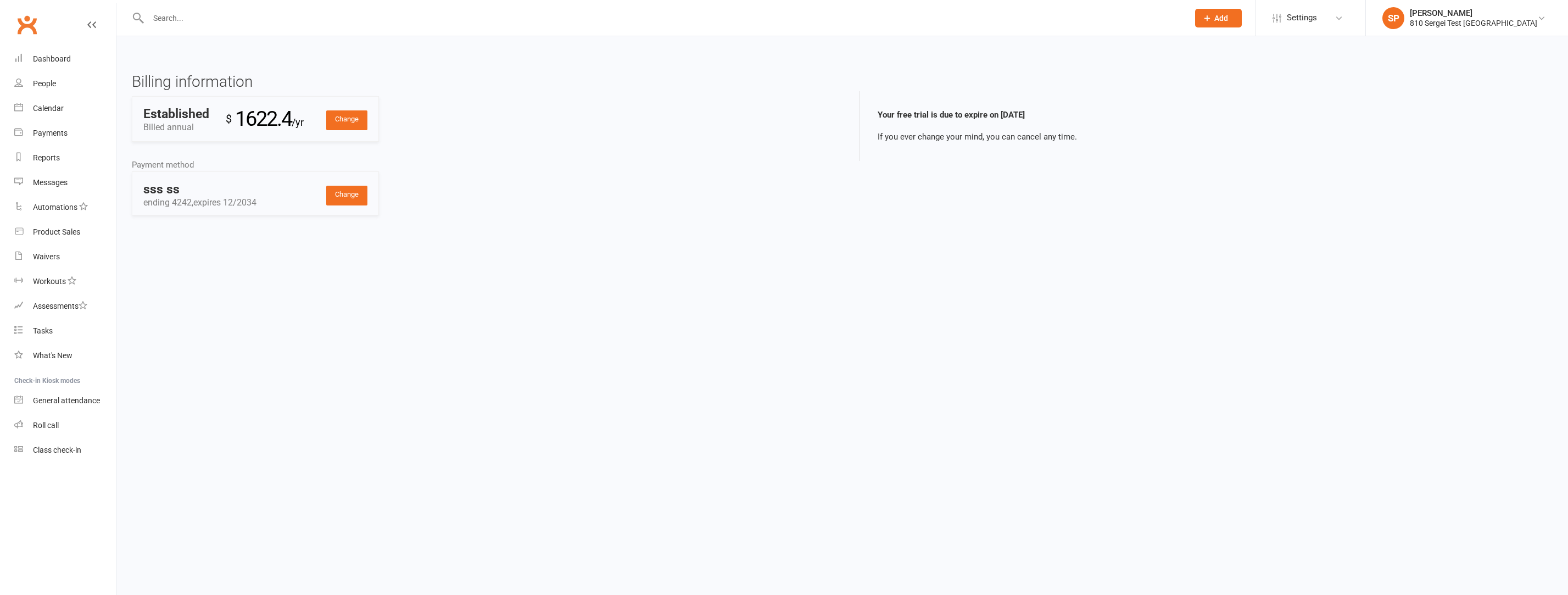 click on "Payment method Change sss ss ending 4242,  expires 12/2034" at bounding box center (483, 187) 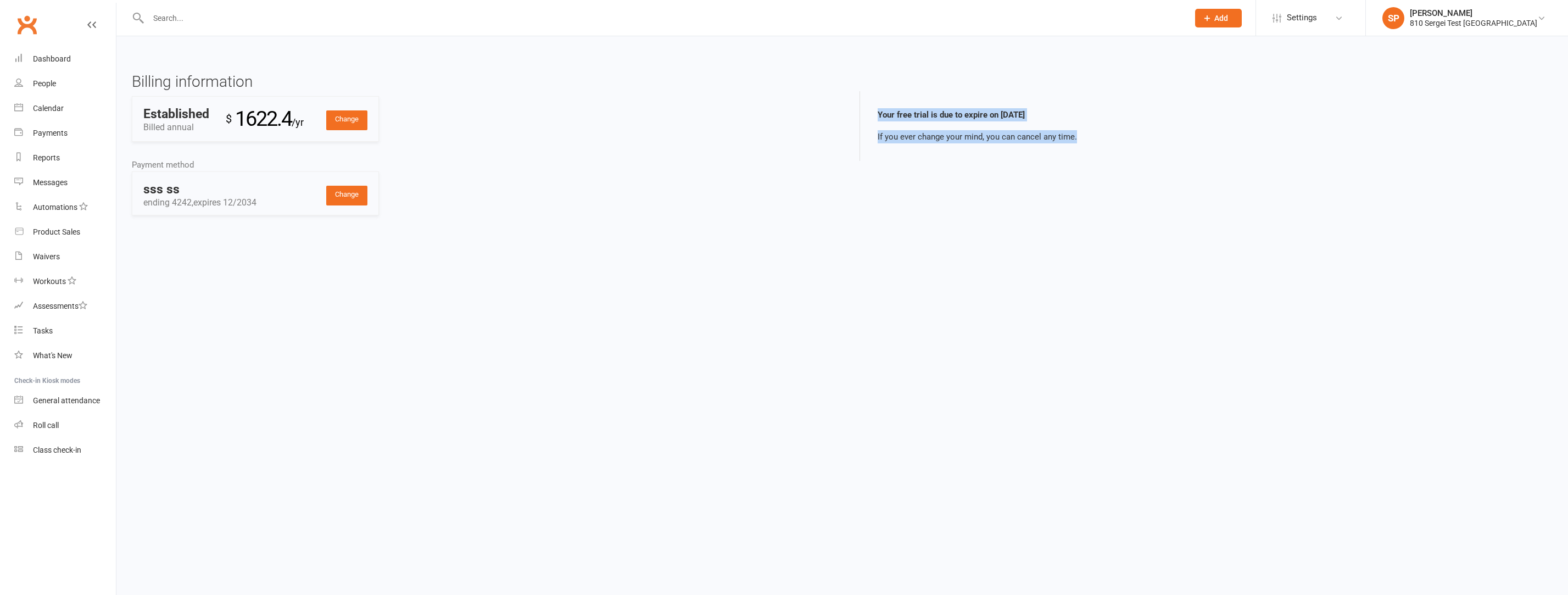 drag, startPoint x: 920, startPoint y: 93, endPoint x: 1058, endPoint y: 177, distance: 161.5549 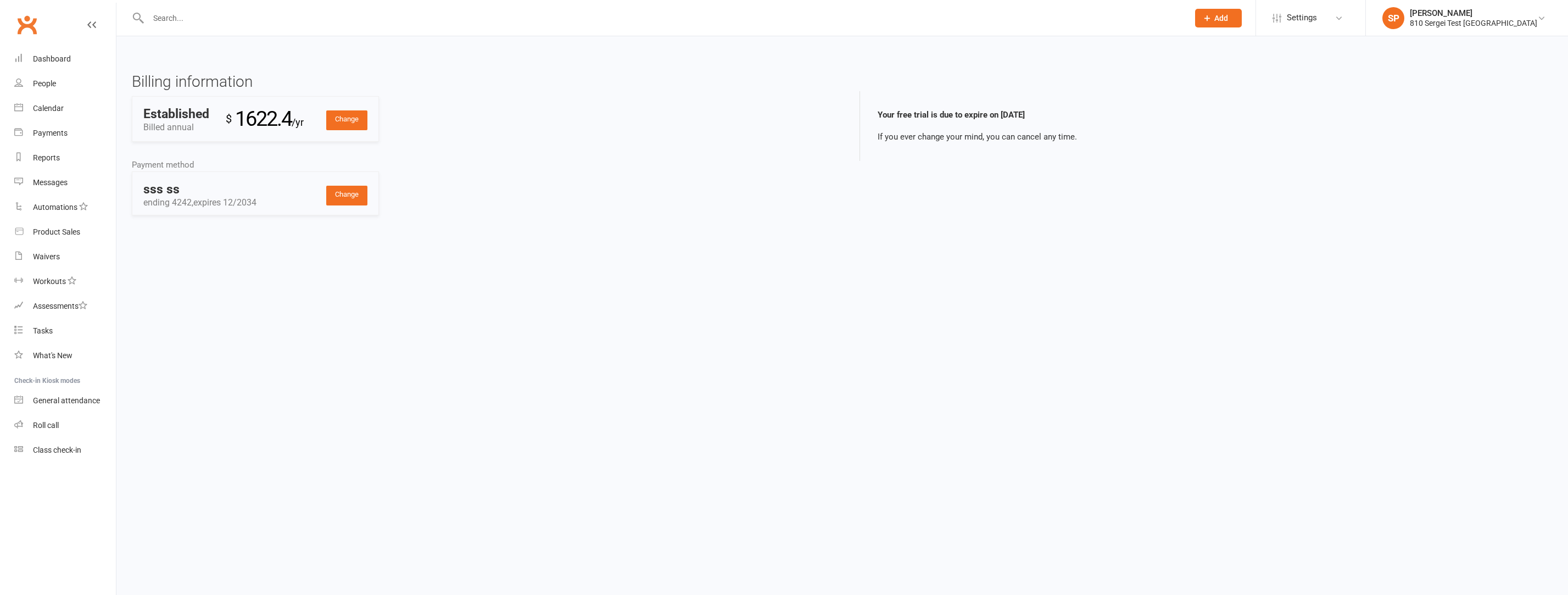 click on "Prospect
Member
Non-attending contact
Class / event
Appointment
Task
Membership plan
Bulk message
Add
Settings Membership Plans Event Templates Appointment Types Mobile App  Website Image Library Customize Contacts Bulk Updates Access Control Users Account Profile SP Sergei Pluzhnikov 810 Sergei Test UAE My profile My subscription Help Terms & conditions  Privacy policy  Remove mask Sign out Clubworx Dashboard People Calendar Payments Reports Messages   Automations   Product Sales Waivers   Workouts   Assessments  Tasks   What's New Check-in Kiosk modes General attendance Roll call Class check-in × × × Billing information Change Established Billed annual  $ 1622.4 /yr Payment method Change sss ss ending 4242,  expires 12/2034 Cardholder name sss ss Card Save Card" at bounding box center [784, 124] 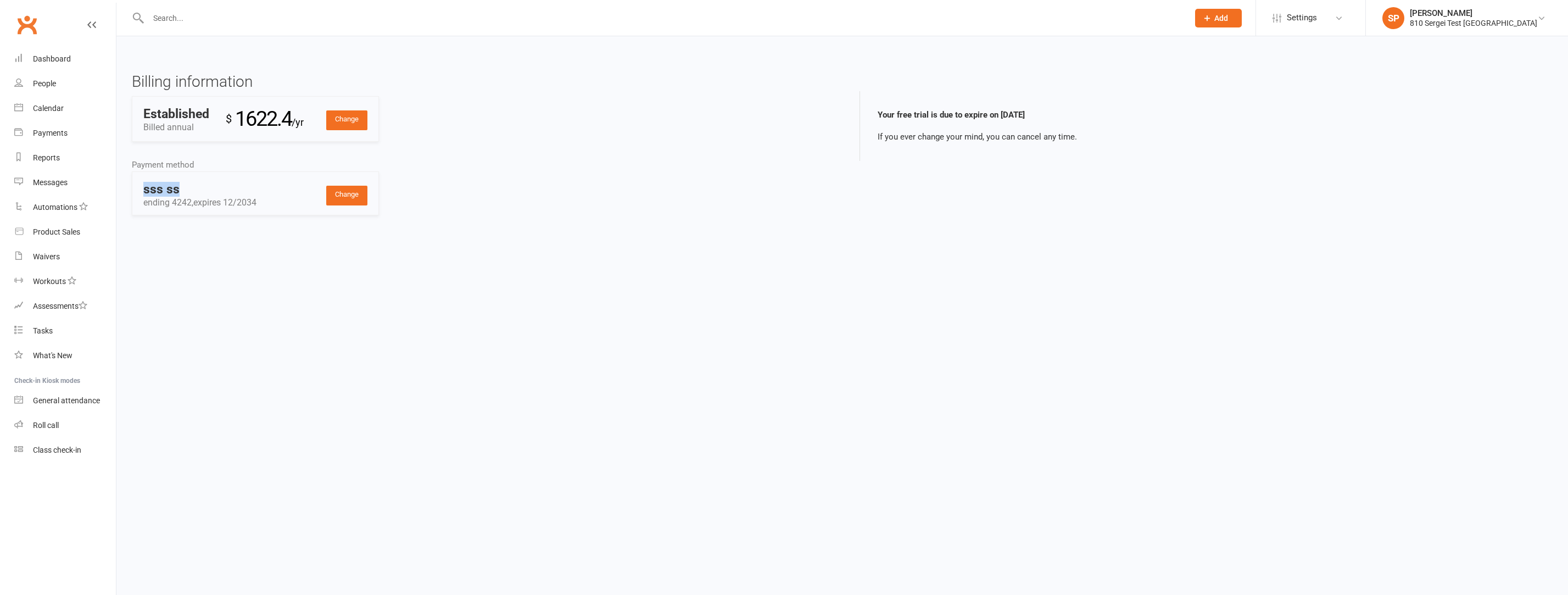 drag, startPoint x: 141, startPoint y: 193, endPoint x: 226, endPoint y: 193, distance: 85 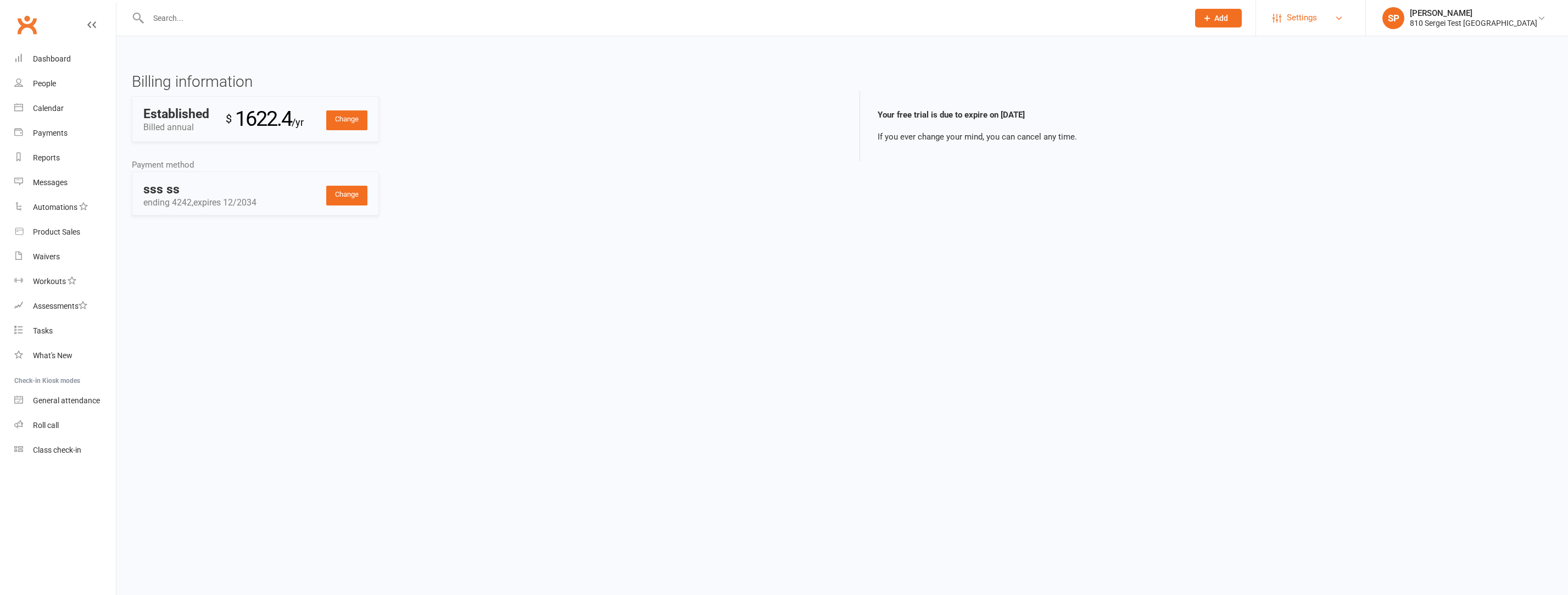 click on "Settings" at bounding box center [1310, 18] 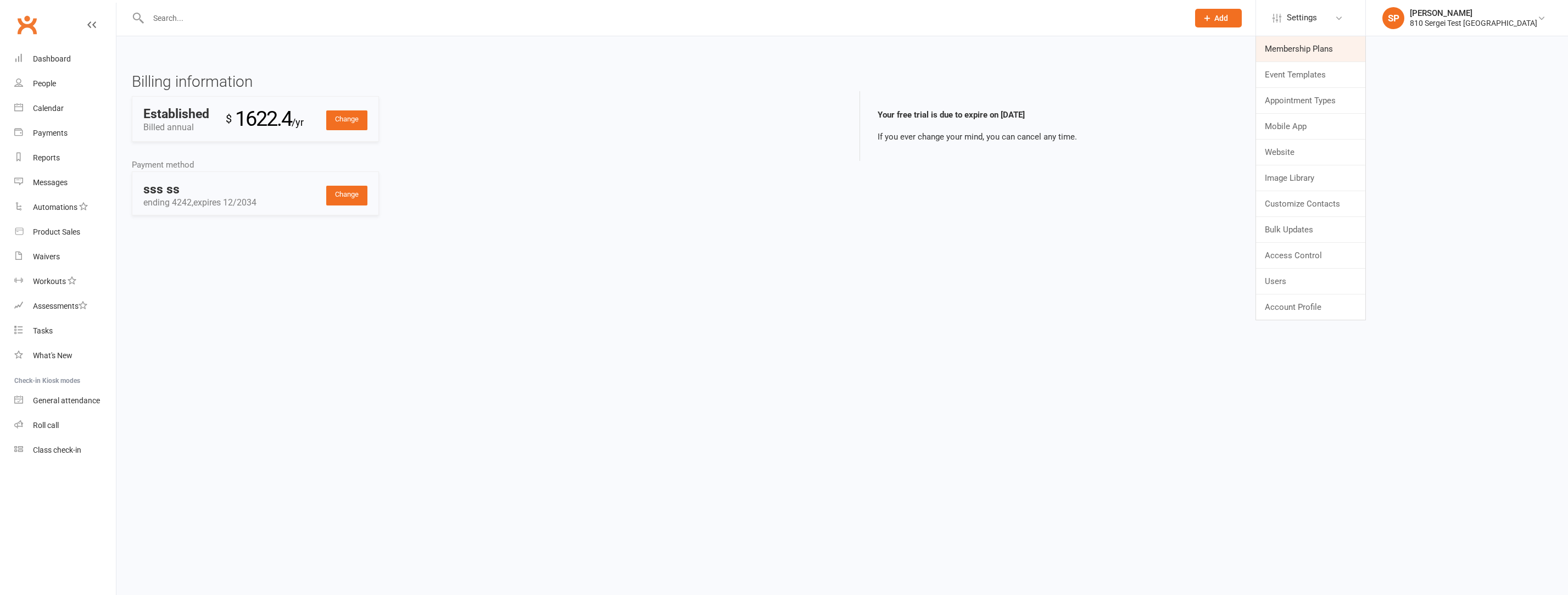 click on "Membership Plans" at bounding box center (1310, 49) 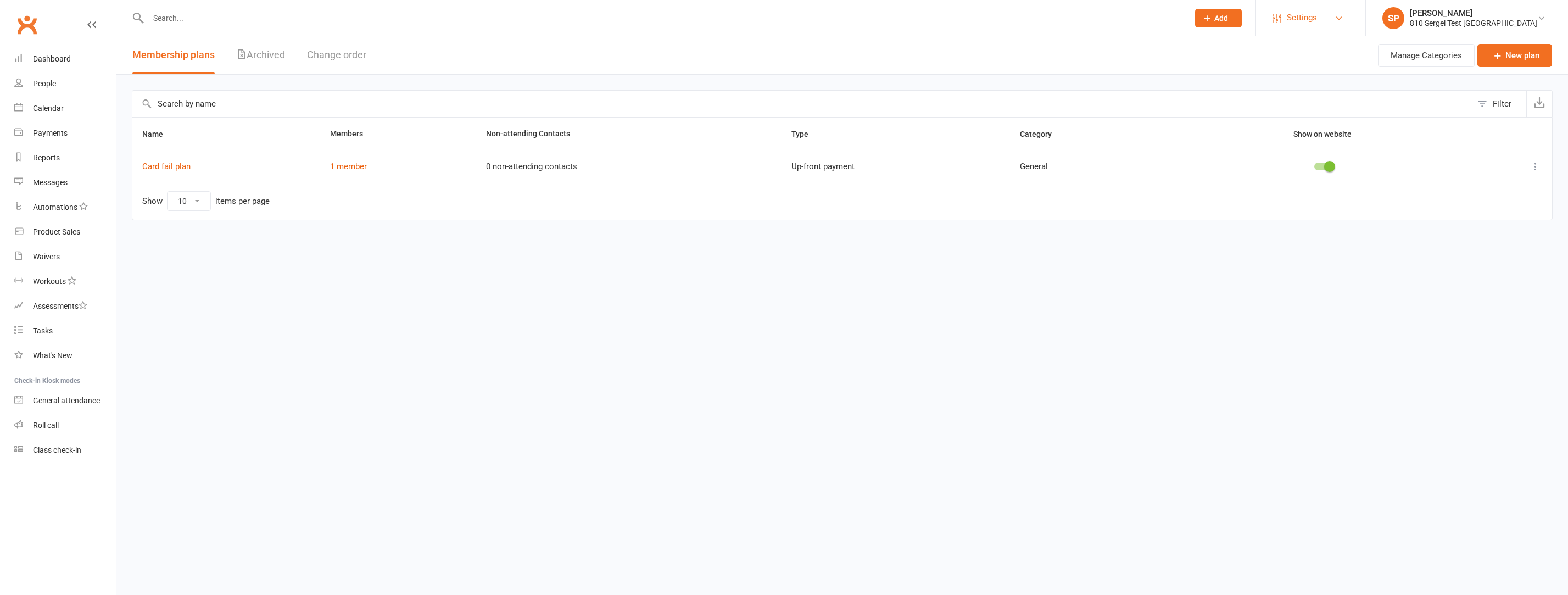 click on "Settings" at bounding box center [1302, 18] 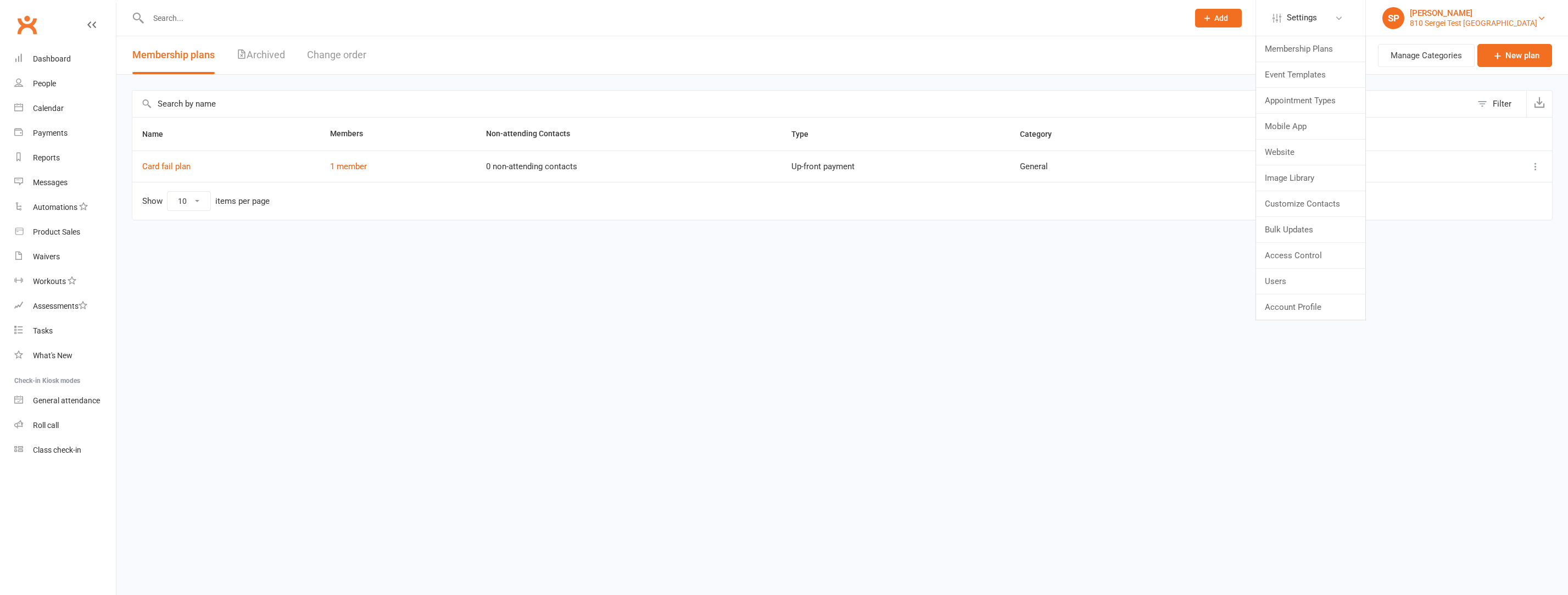 click on "810 Sergei Test [GEOGRAPHIC_DATA]" at bounding box center (1474, 23) 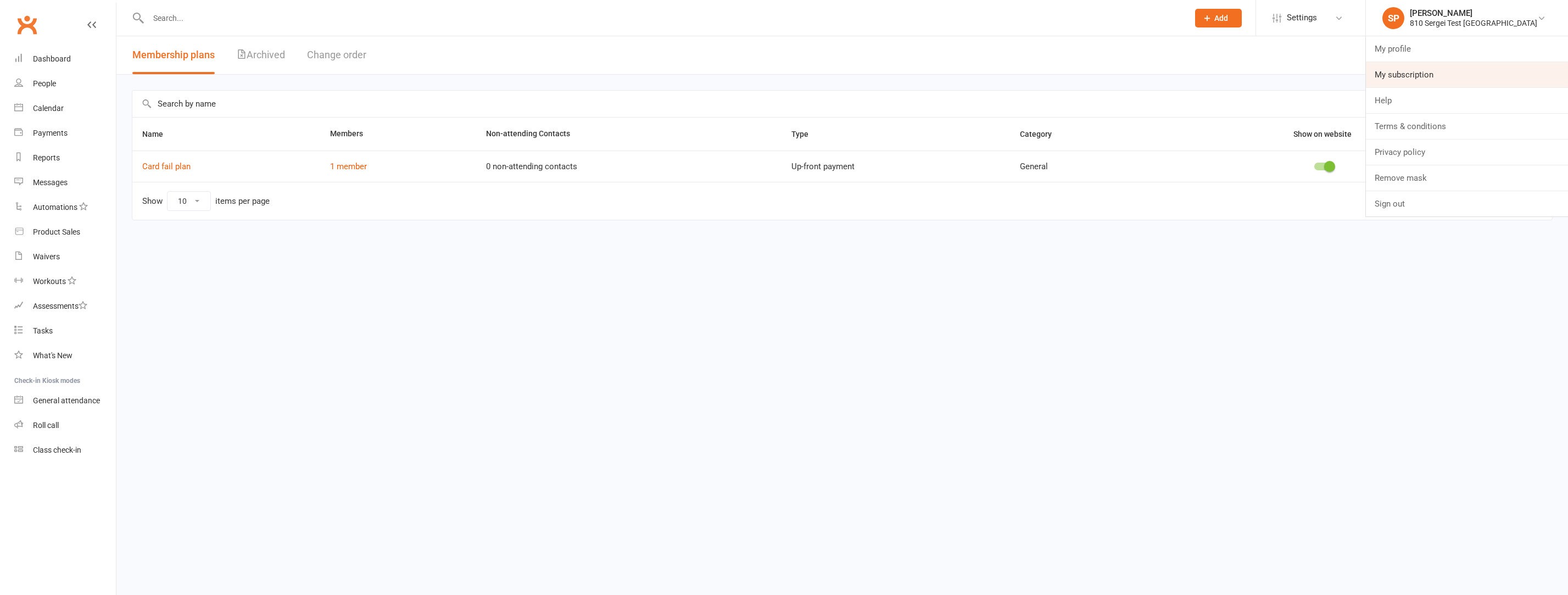 click on "My subscription" at bounding box center (1467, 75) 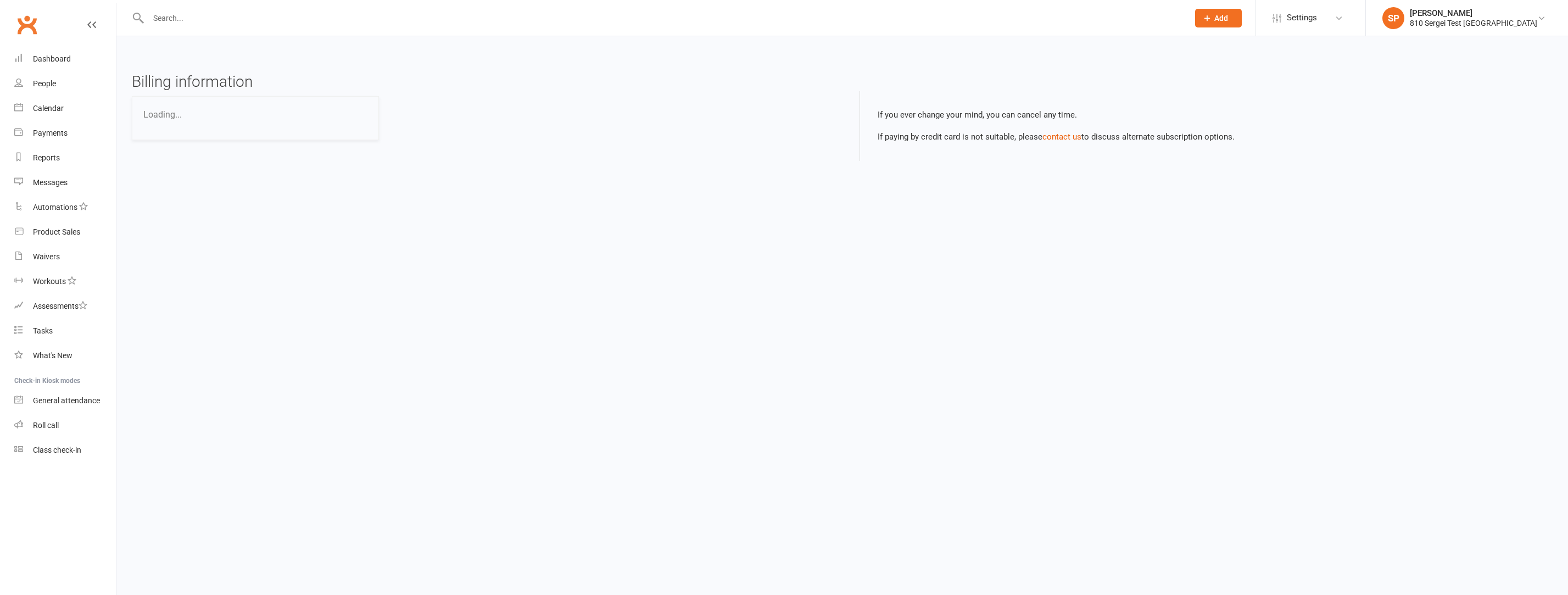 scroll, scrollTop: 0, scrollLeft: 0, axis: both 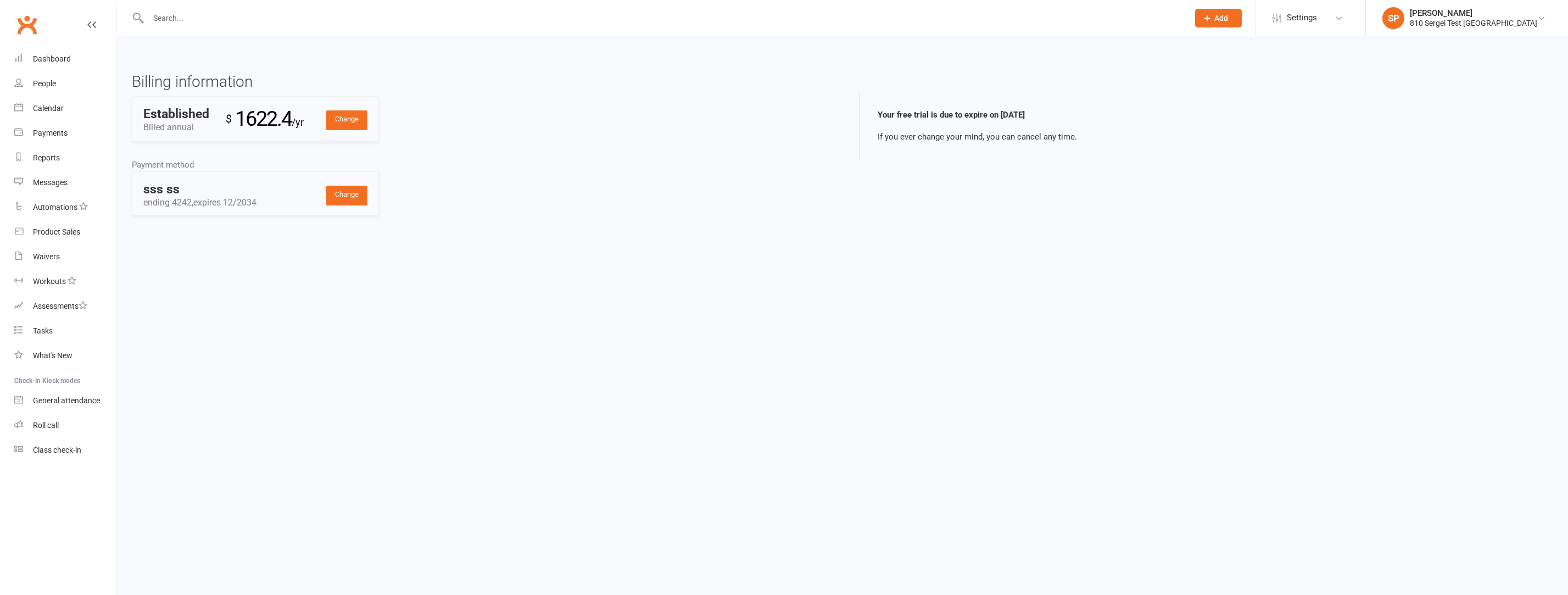 click at bounding box center (92, 25) 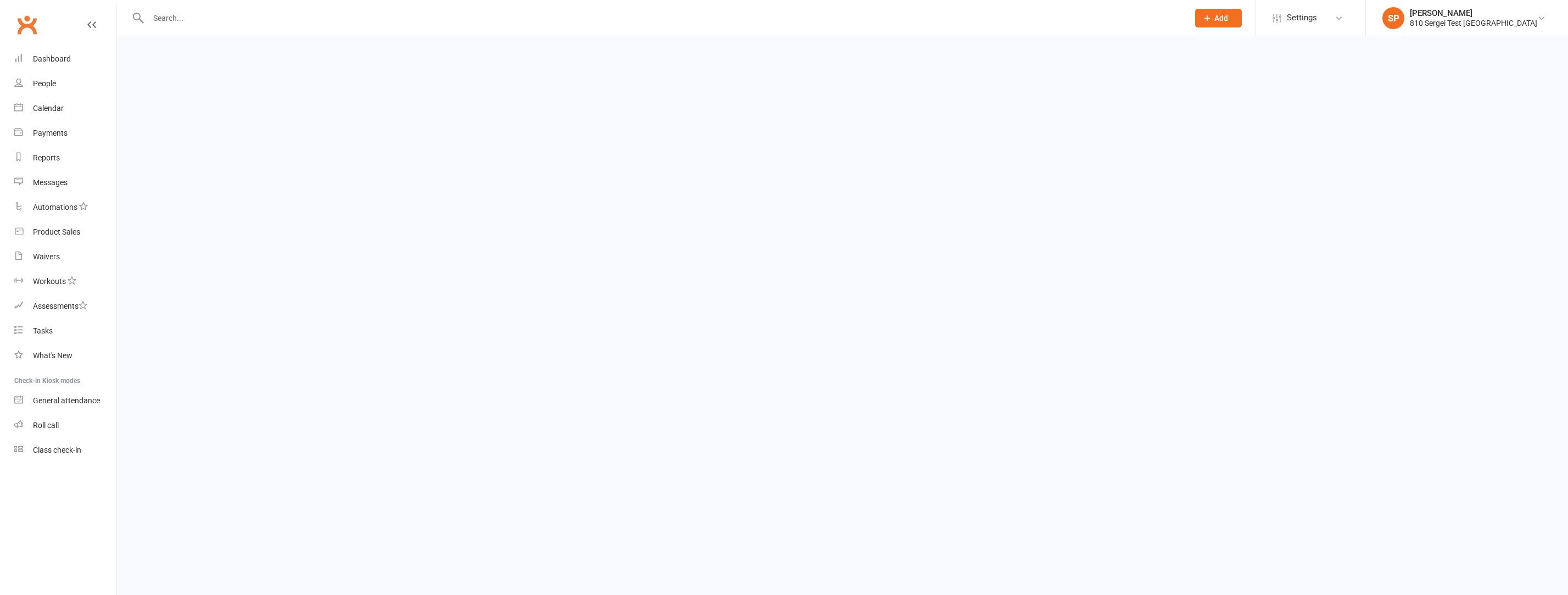 scroll, scrollTop: 0, scrollLeft: 0, axis: both 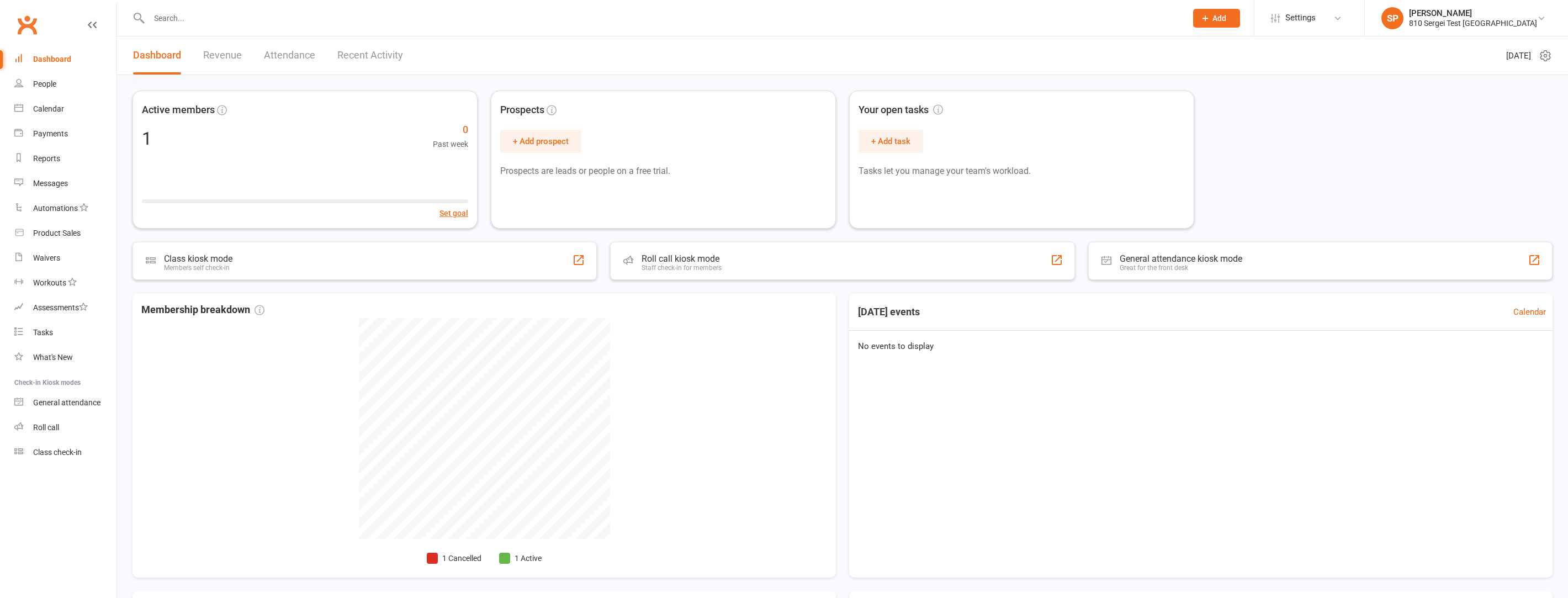 click at bounding box center (662, 18) 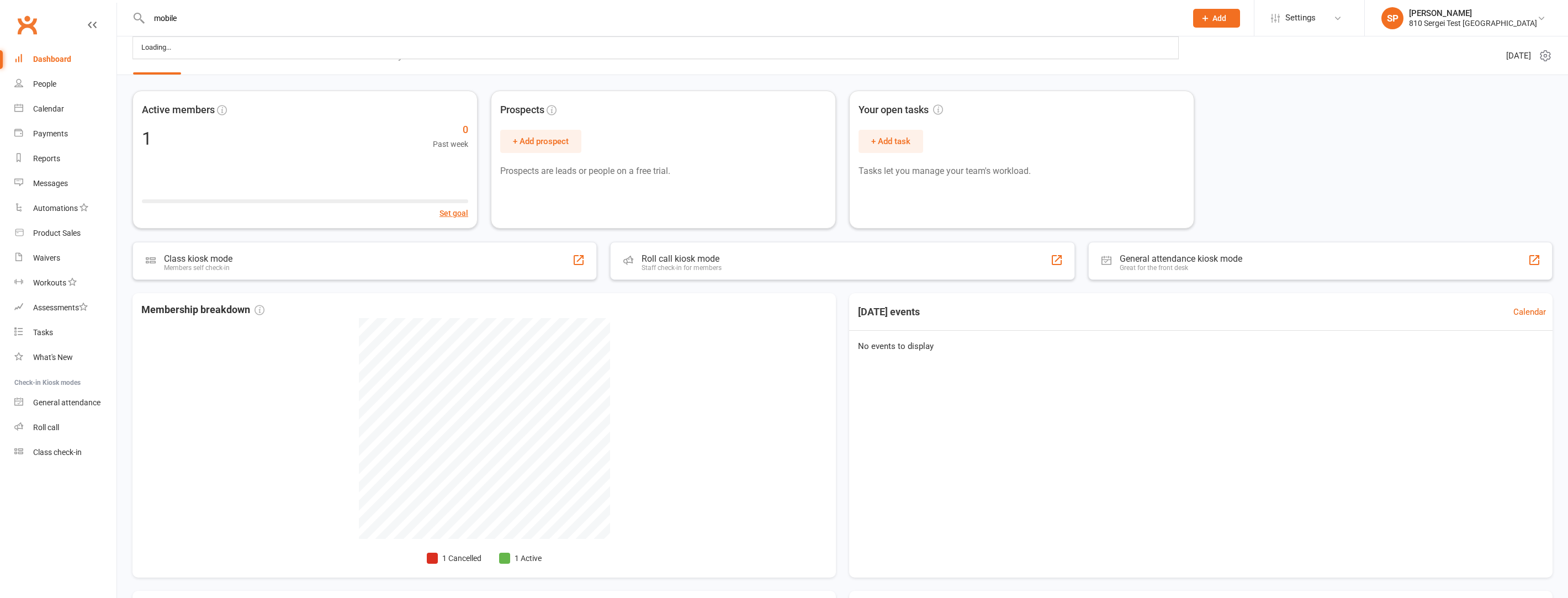 type on "mobile" 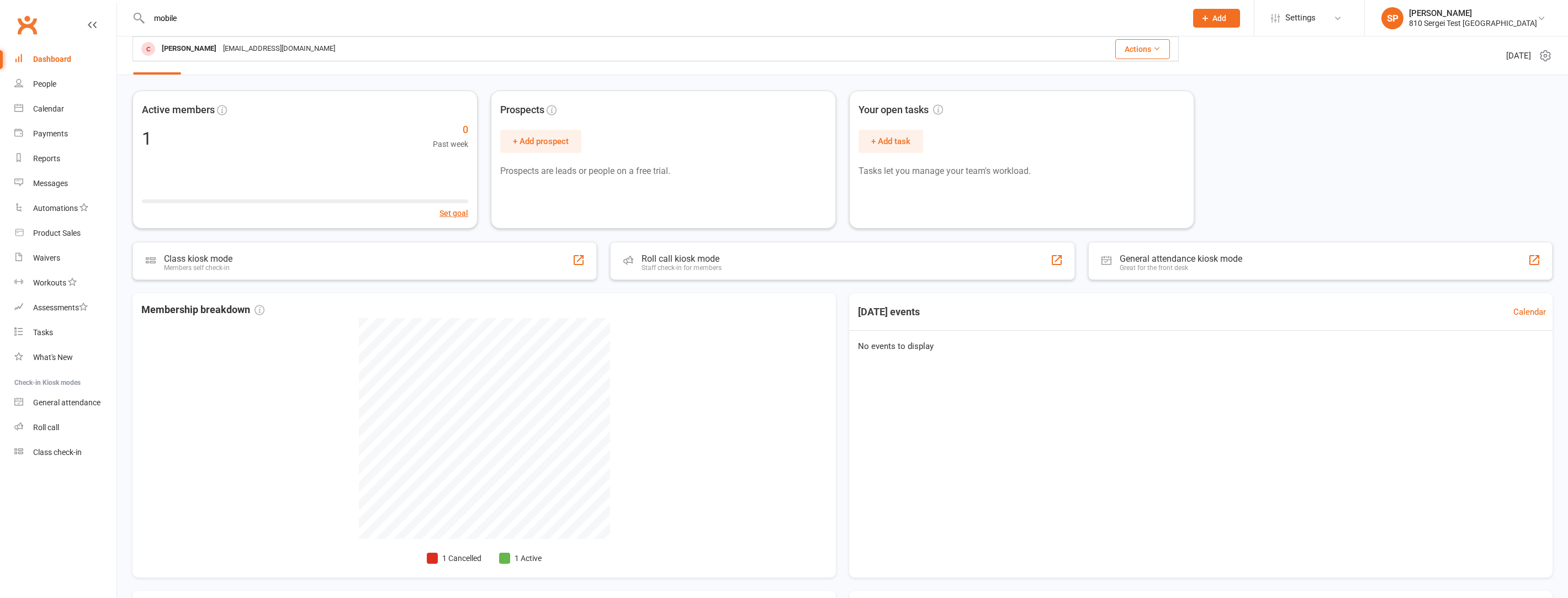 click on "mobile" at bounding box center (662, 18) 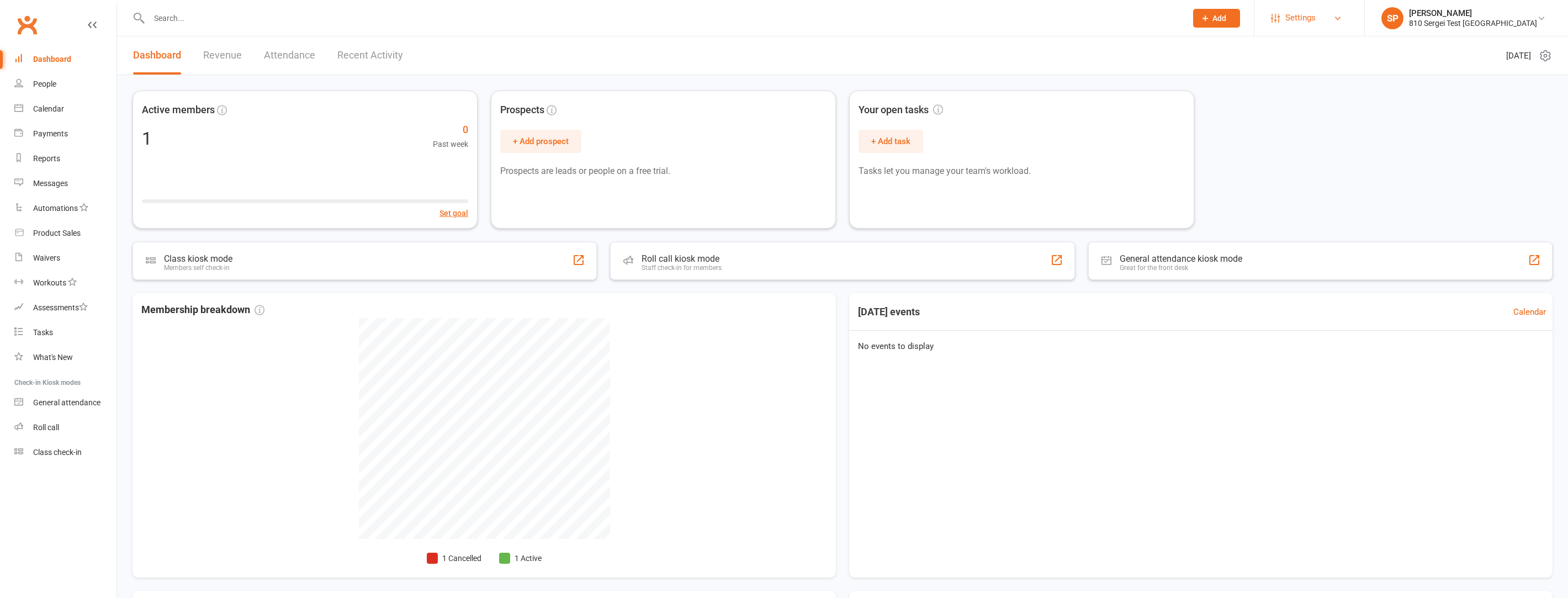 click on "Settings" at bounding box center (1300, 18) 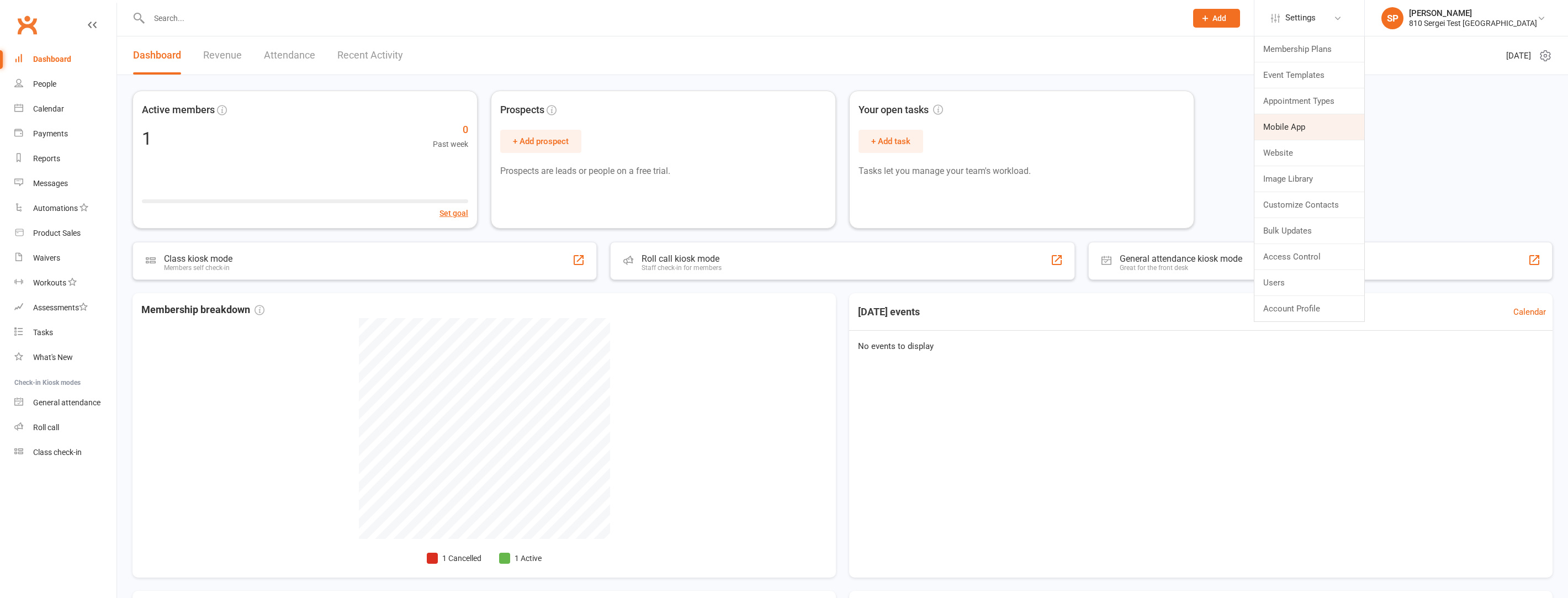 click on "Mobile App" at bounding box center (1309, 127) 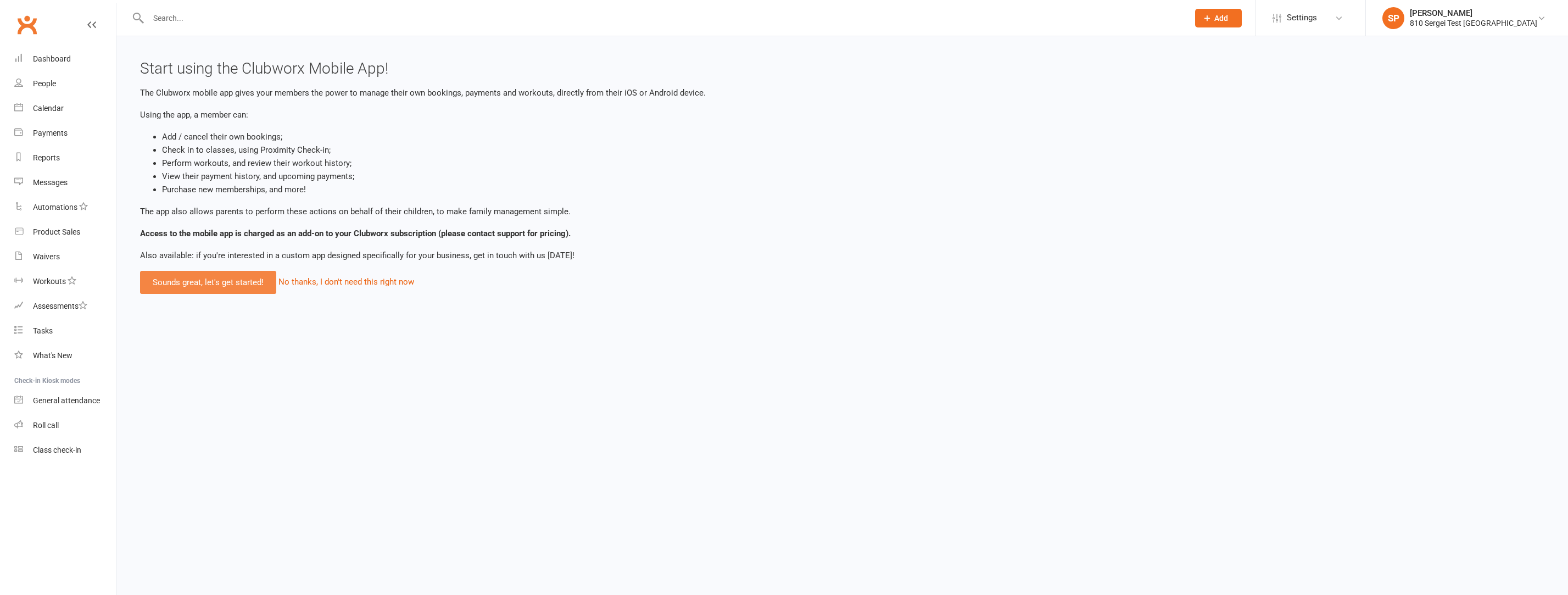 click on "Sounds great, let's get started!" at bounding box center [208, 282] 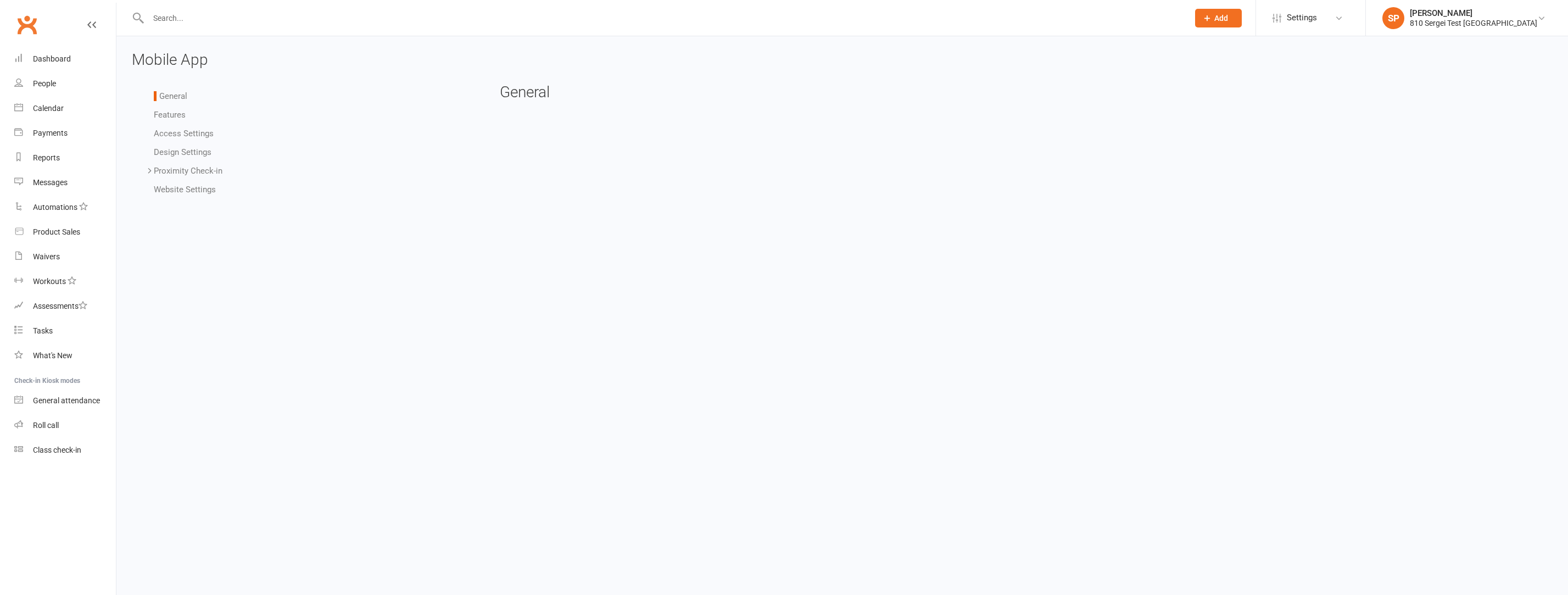 scroll, scrollTop: 0, scrollLeft: 0, axis: both 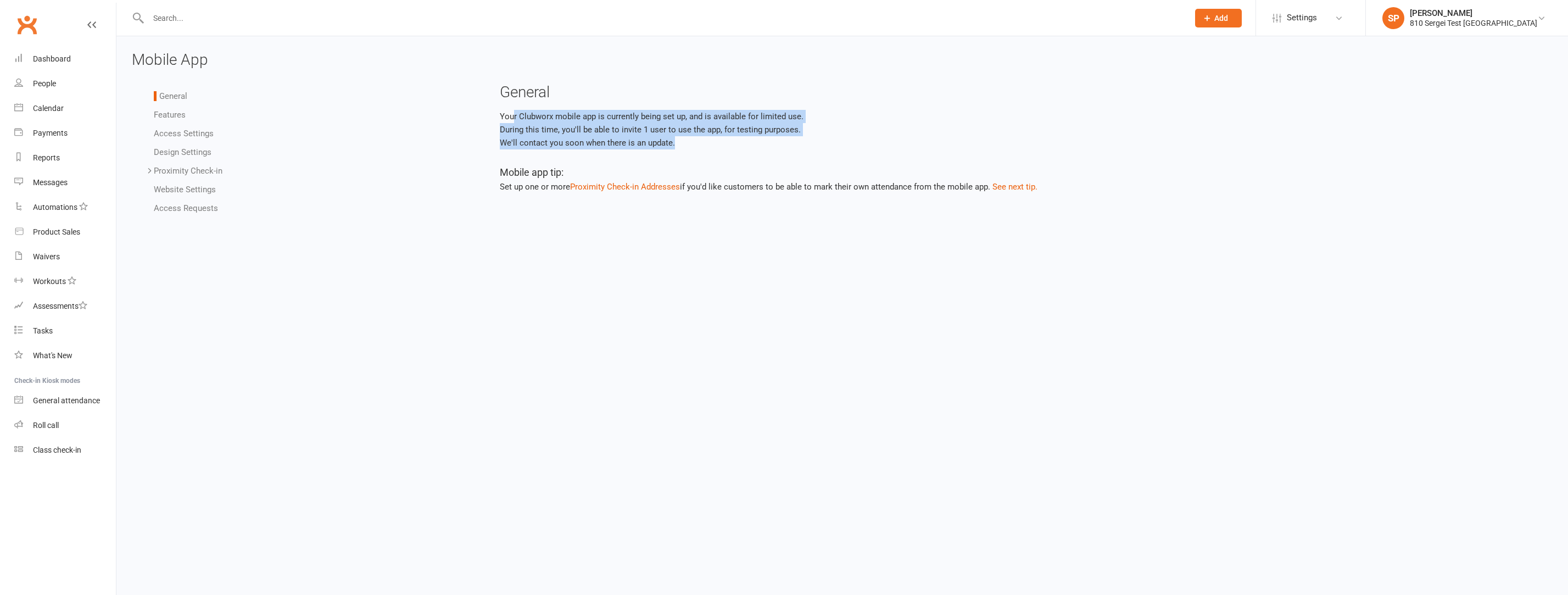drag, startPoint x: 515, startPoint y: 112, endPoint x: 755, endPoint y: 144, distance: 242.12394 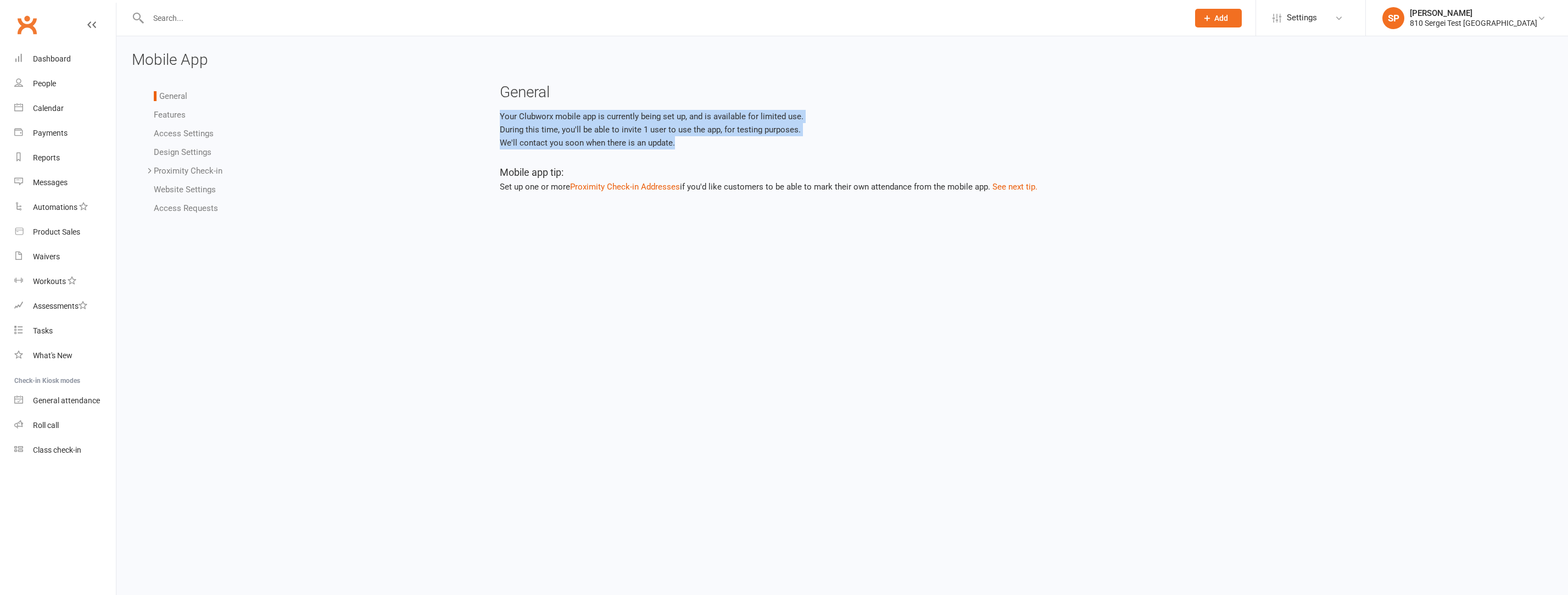 drag, startPoint x: 735, startPoint y: 145, endPoint x: 506, endPoint y: 109, distance: 231.81242 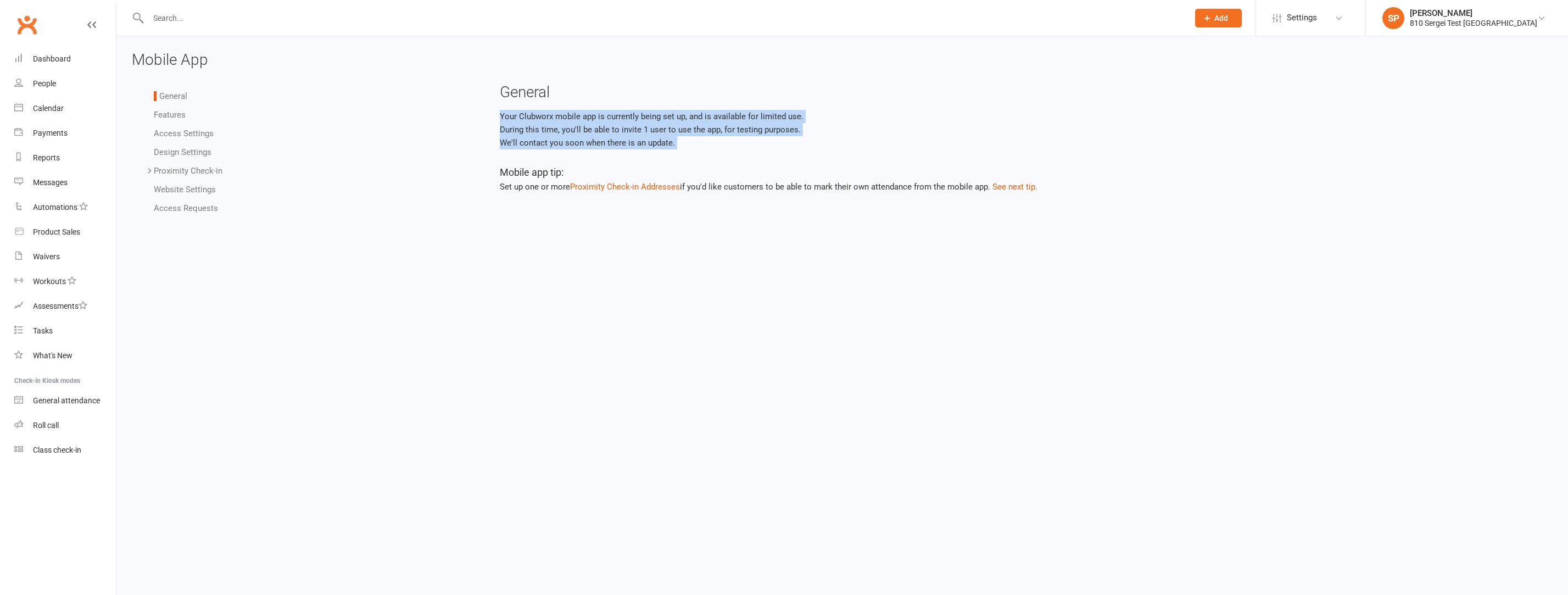 drag, startPoint x: 506, startPoint y: 109, endPoint x: 684, endPoint y: 139, distance: 180.51039 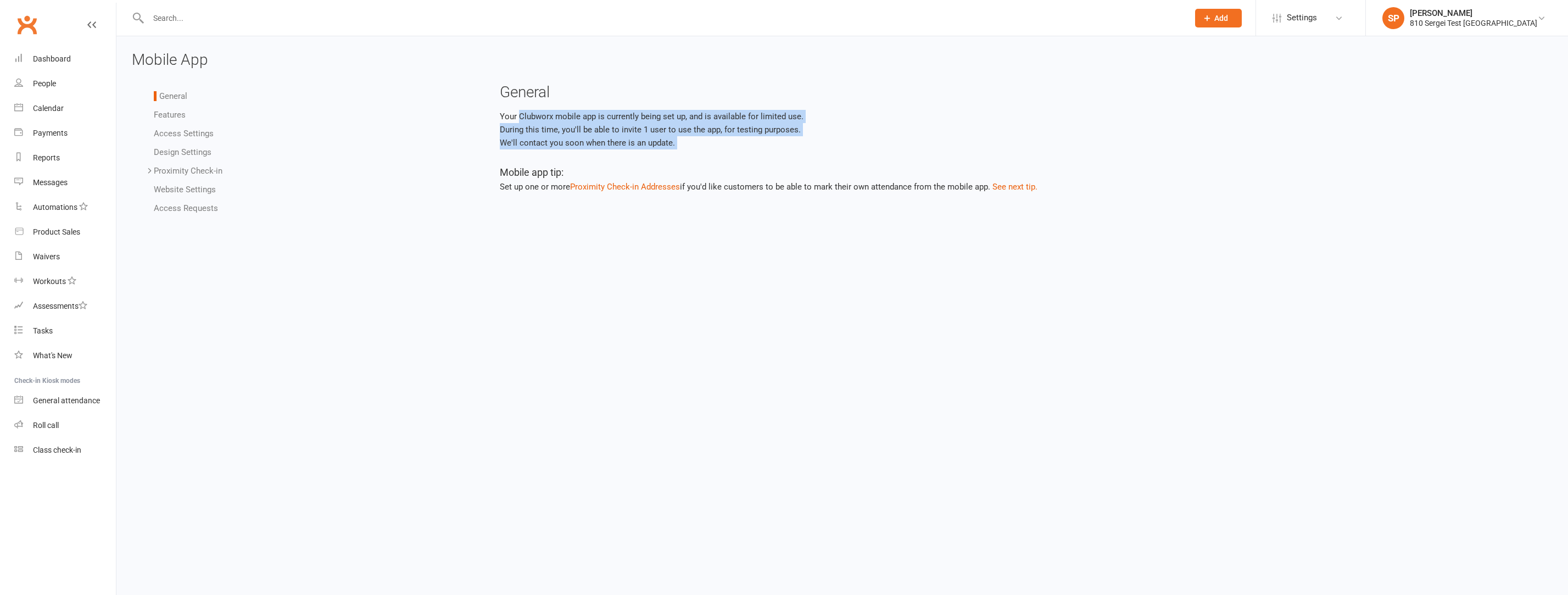 drag, startPoint x: 684, startPoint y: 139, endPoint x: 546, endPoint y: 114, distance: 140.24621 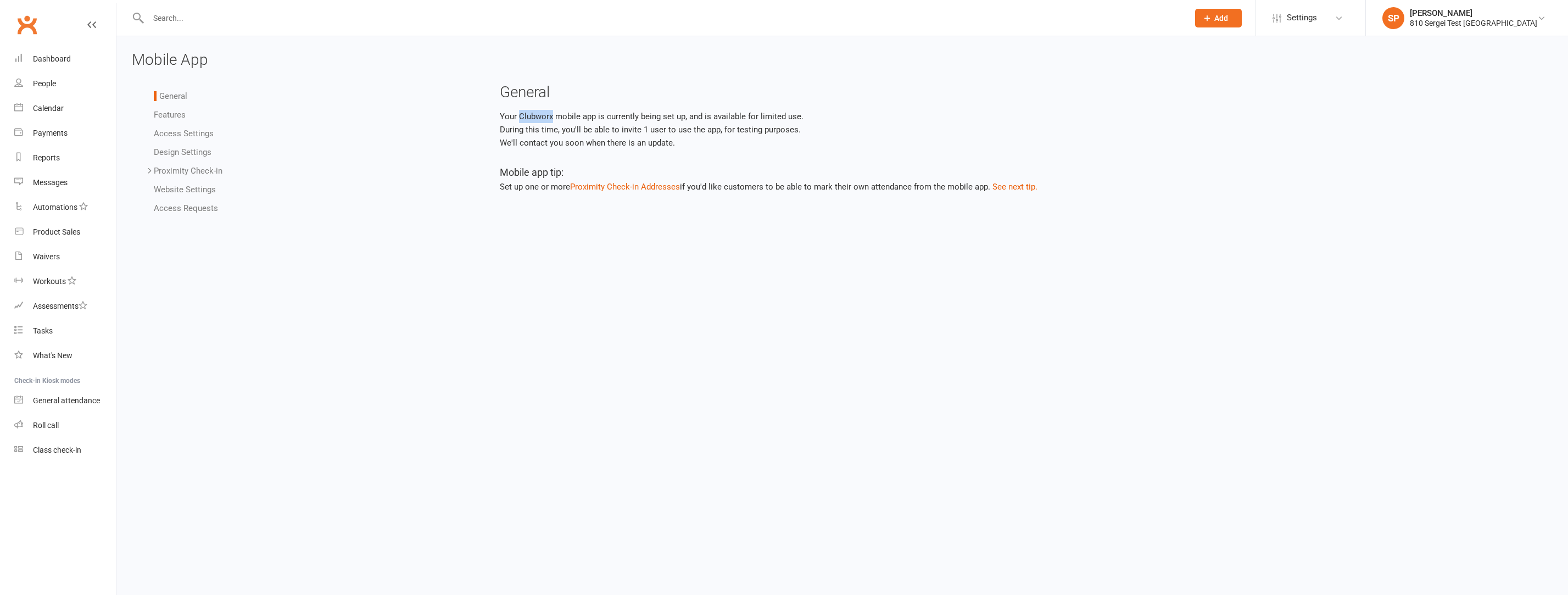 click on "Your Clubworx mobile app is currently being set up, and is available for limited use. During this time, you'll be able to invite 1 user to use the app, for testing purposes. We'll contact you soon when there is an update." at bounding box center (1022, 130) 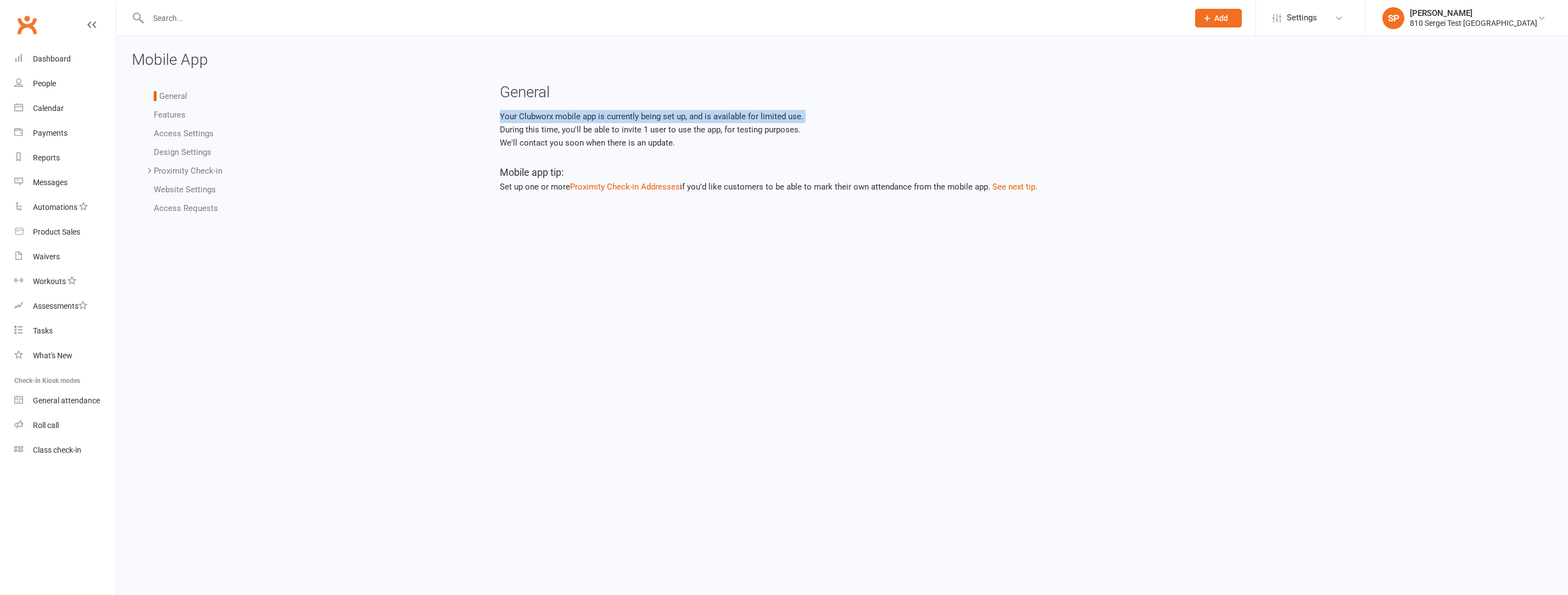 click on "Your Clubworx mobile app is currently being set up, and is available for limited use. During this time, you'll be able to invite 1 user to use the app, for testing purposes. We'll contact you soon when there is an update." at bounding box center (1022, 130) 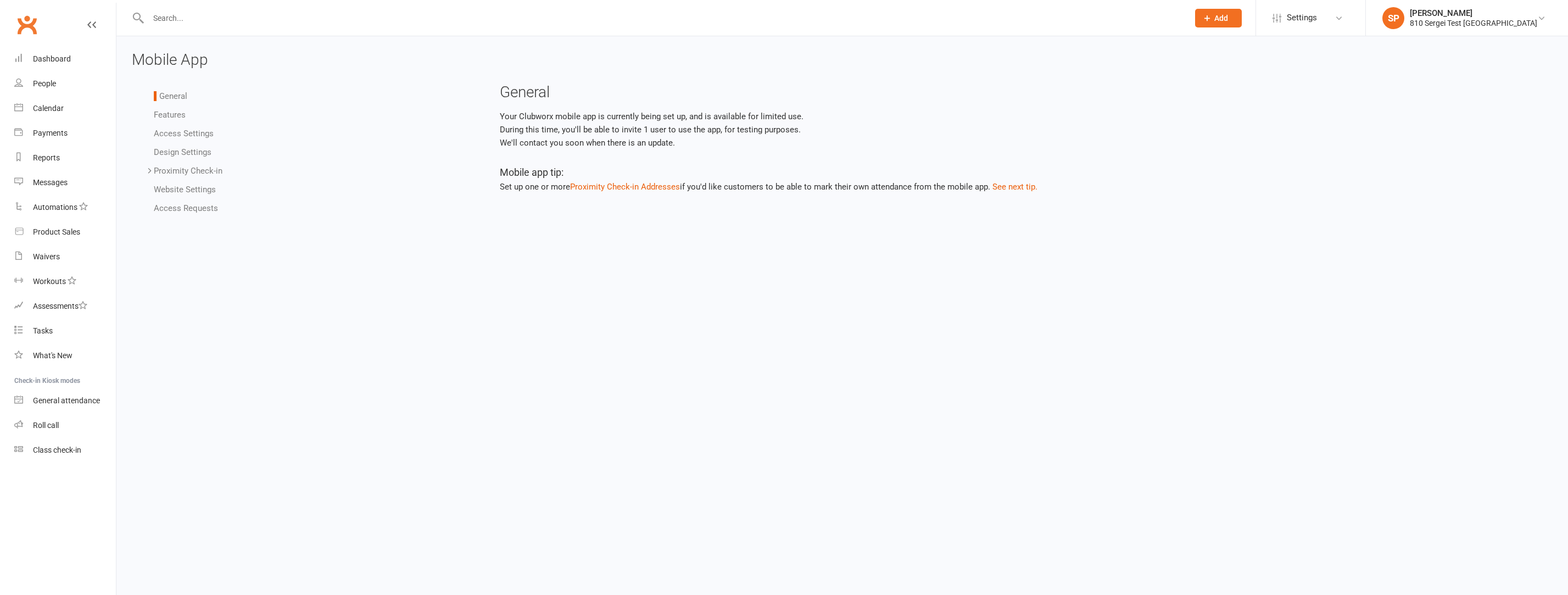 click on "Your Clubworx mobile app is currently being set up, and is available for limited use. During this time, you'll be able to invite 1 user to use the app, for testing purposes. We'll contact you soon when there is an update." at bounding box center (1022, 130) 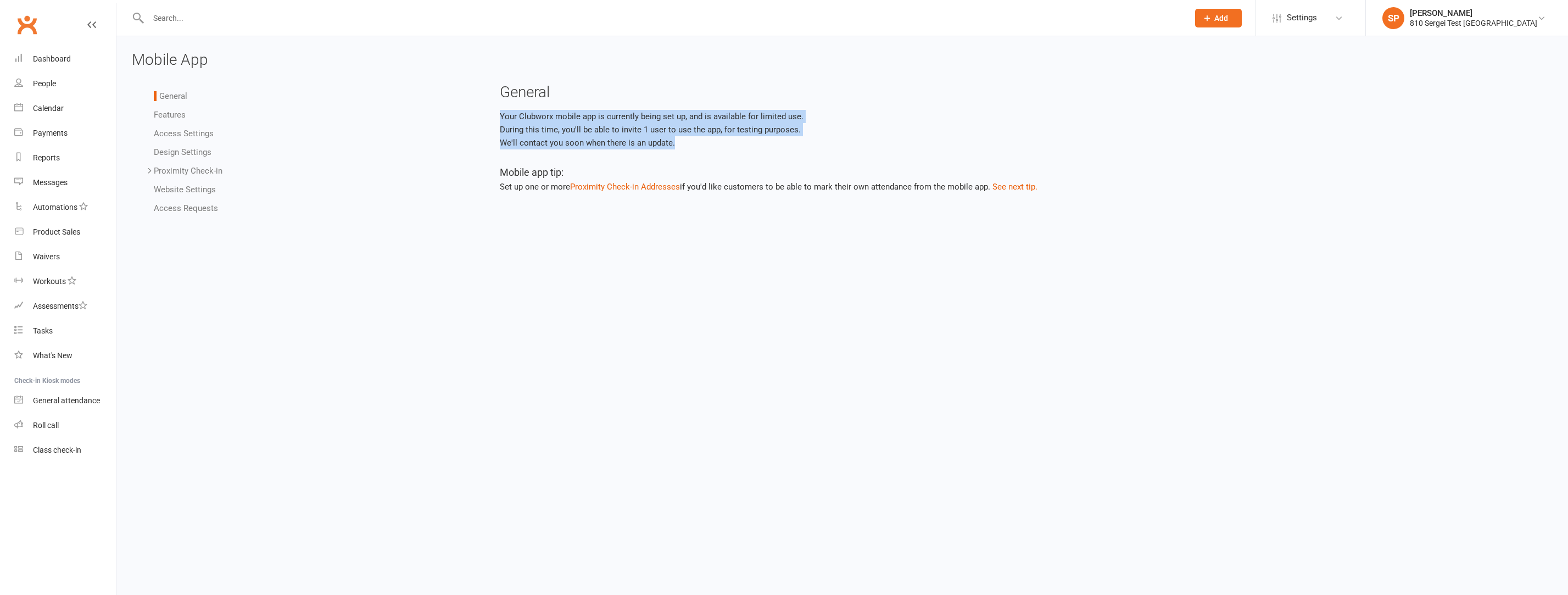 drag, startPoint x: 490, startPoint y: 111, endPoint x: 700, endPoint y: 148, distance: 213.23461 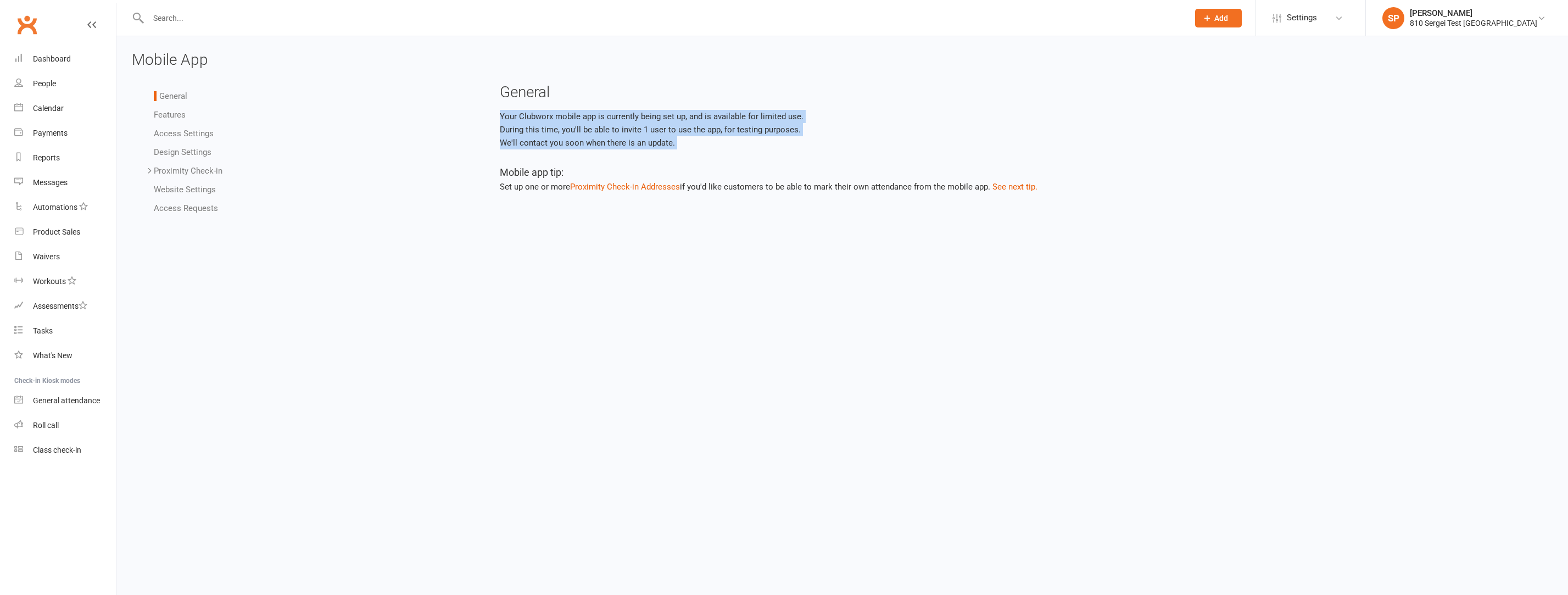 drag, startPoint x: 700, startPoint y: 148, endPoint x: 492, endPoint y: 113, distance: 210.9242 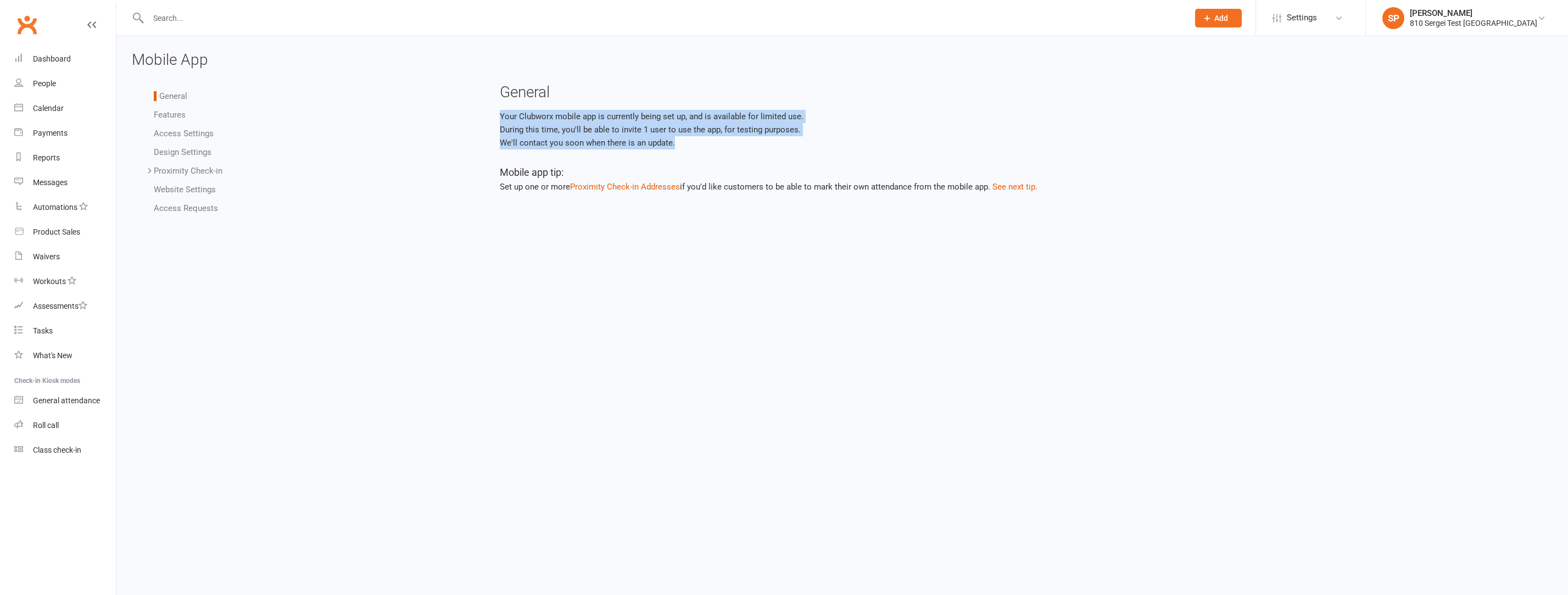 drag, startPoint x: 560, startPoint y: 120, endPoint x: 746, endPoint y: 140, distance: 187.07218 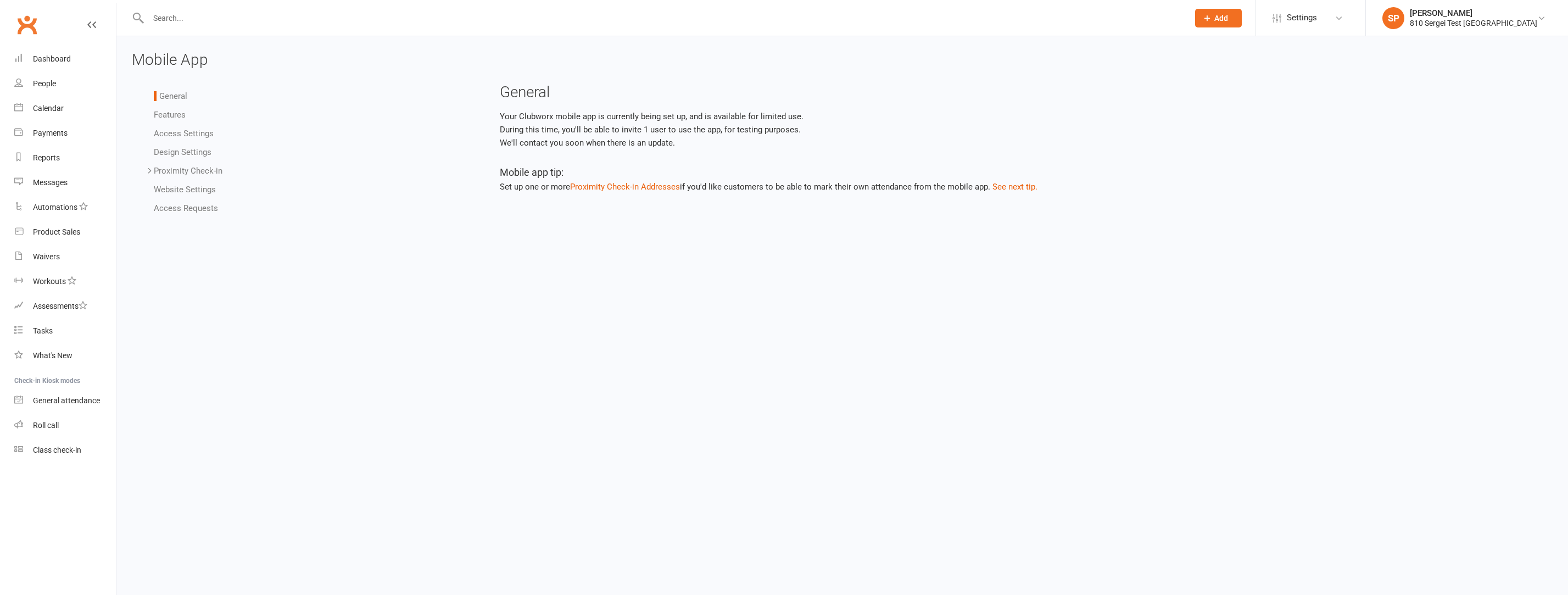 click on "Your Clubworx mobile app is currently being set up, and is available for limited use. During this time, you'll be able to invite 1 user to use the app, for testing purposes. We'll contact you soon when there is an update." at bounding box center (1022, 130) 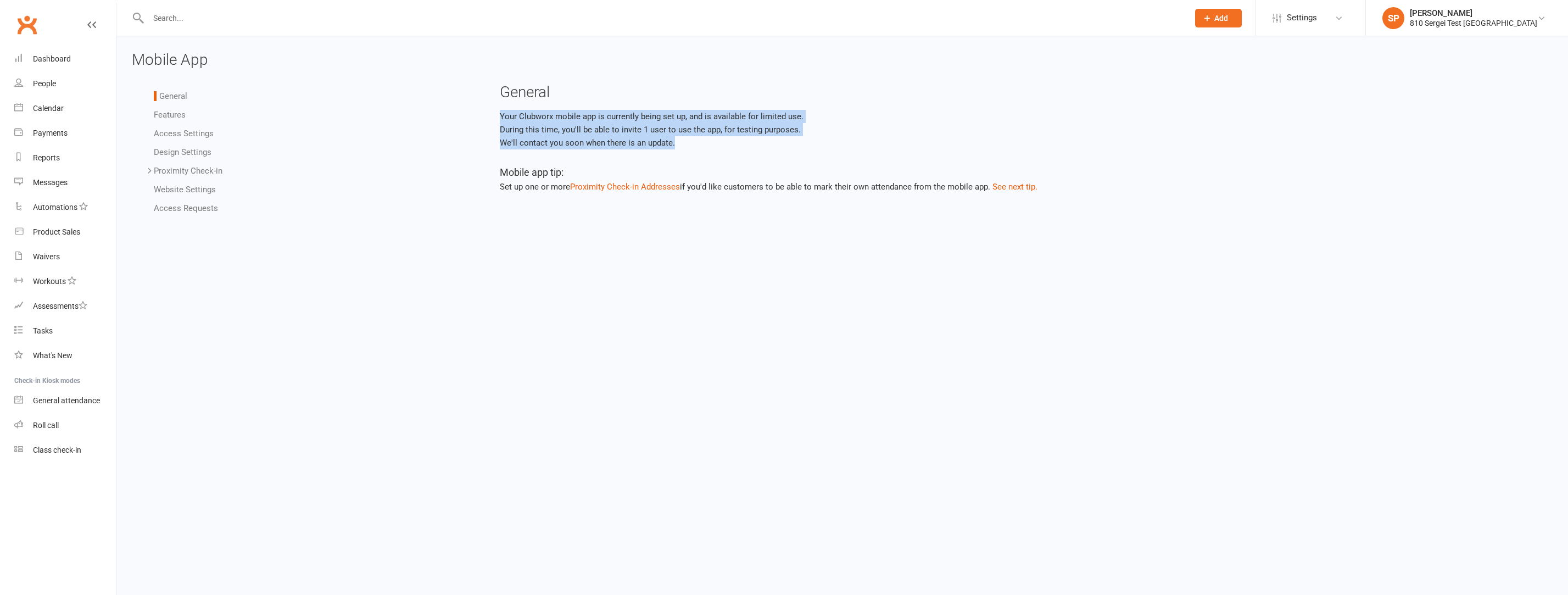 drag, startPoint x: 732, startPoint y: 138, endPoint x: 488, endPoint y: 111, distance: 245.48931 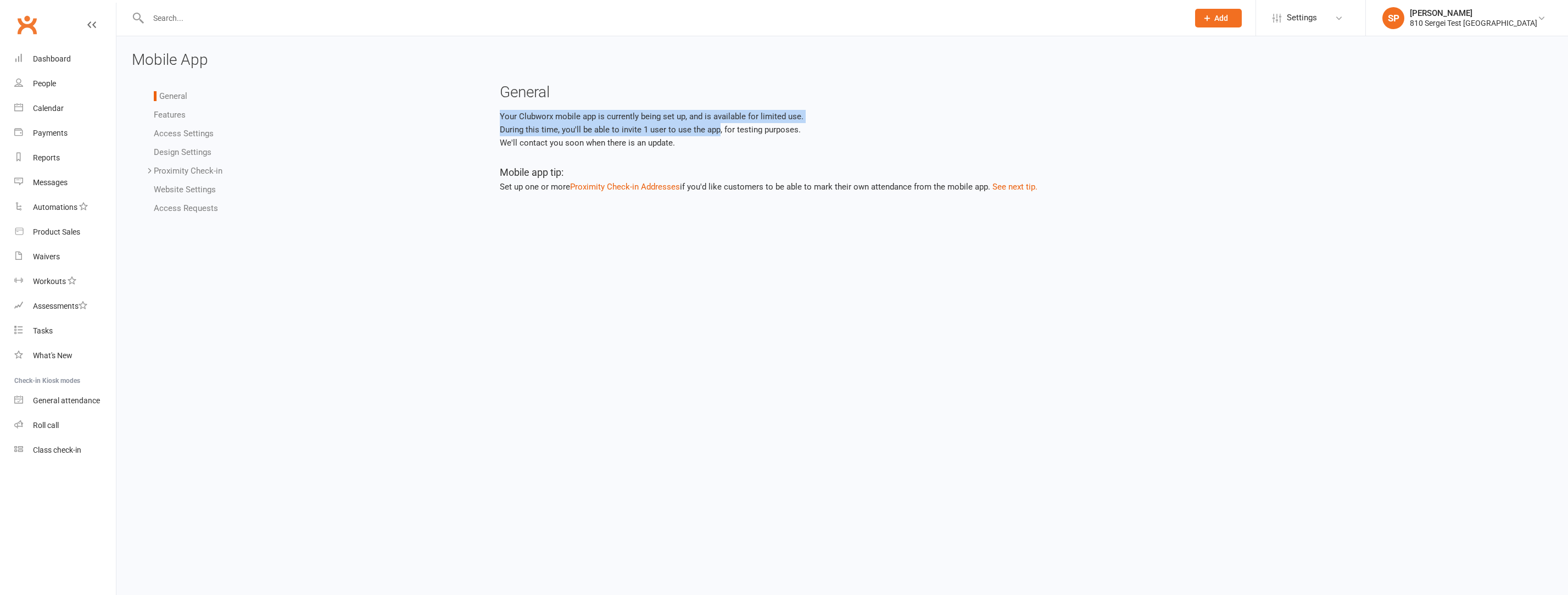 drag, startPoint x: 503, startPoint y: 114, endPoint x: 707, endPoint y: 132, distance: 204.7926 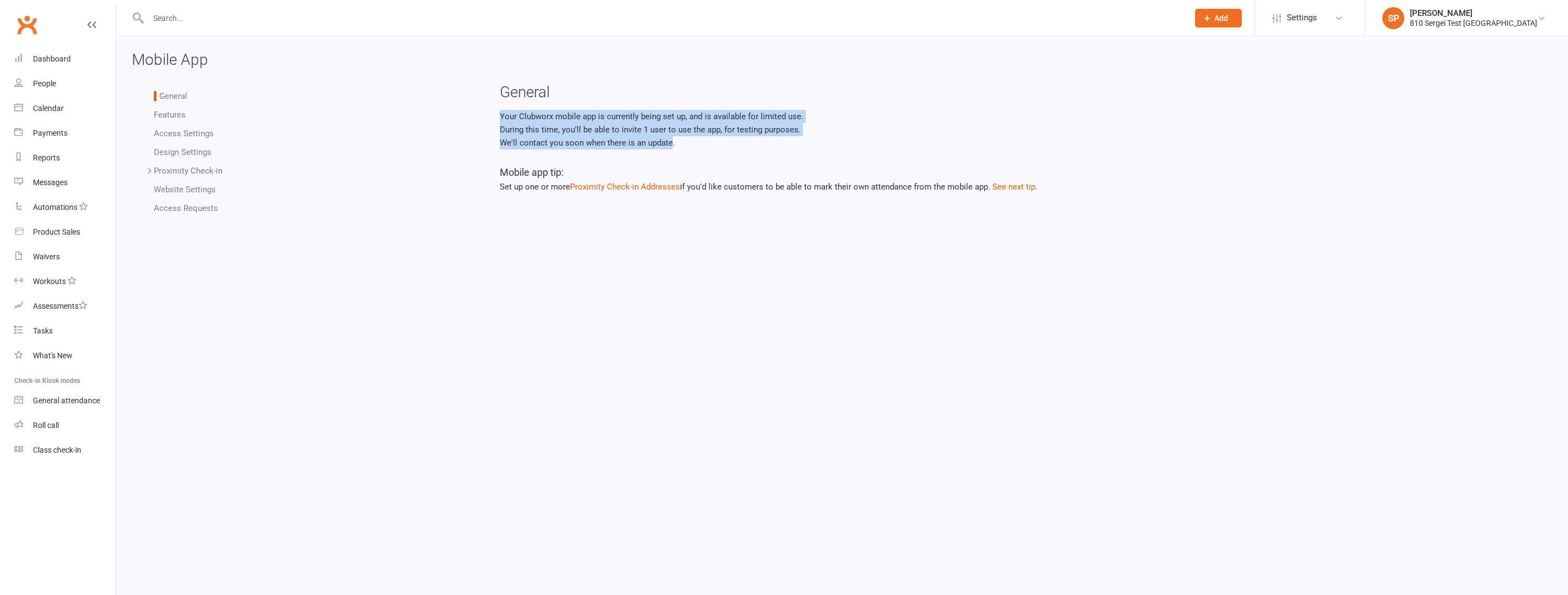 drag, startPoint x: 667, startPoint y: 140, endPoint x: 505, endPoint y: 109, distance: 164.9394 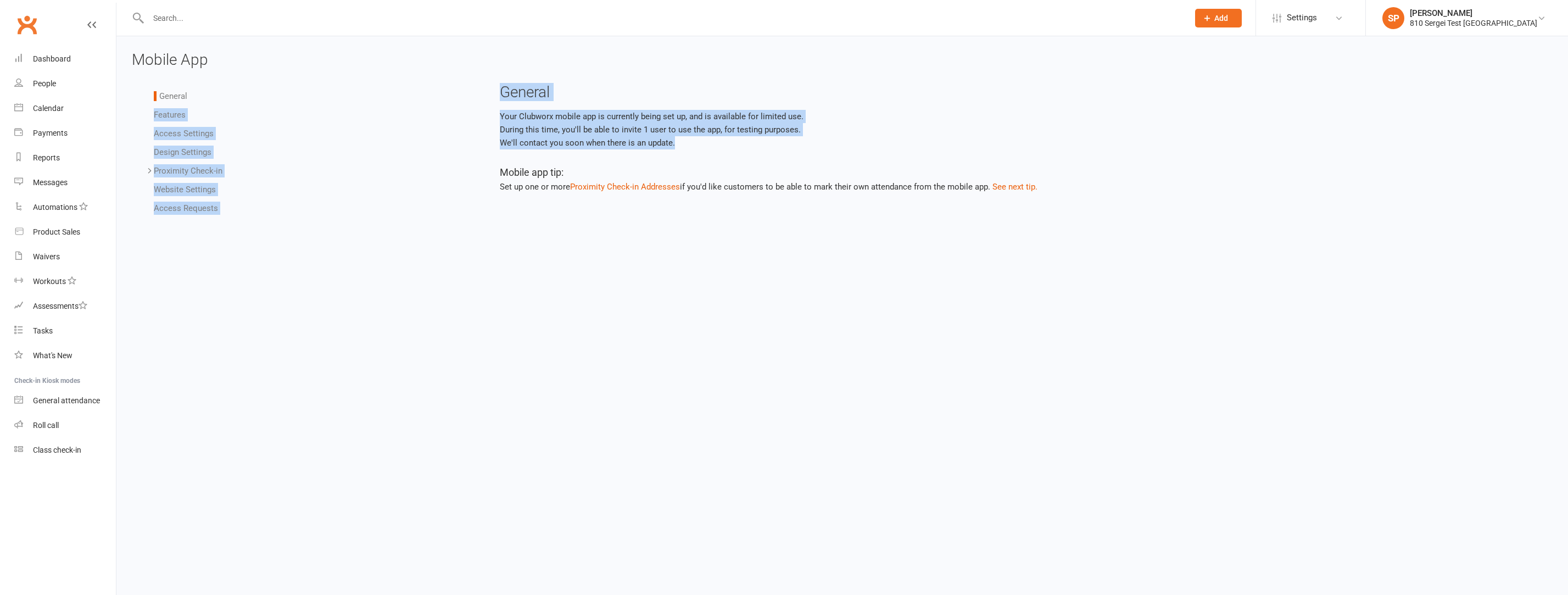 drag, startPoint x: 456, startPoint y: 104, endPoint x: 718, endPoint y: 147, distance: 265.50518 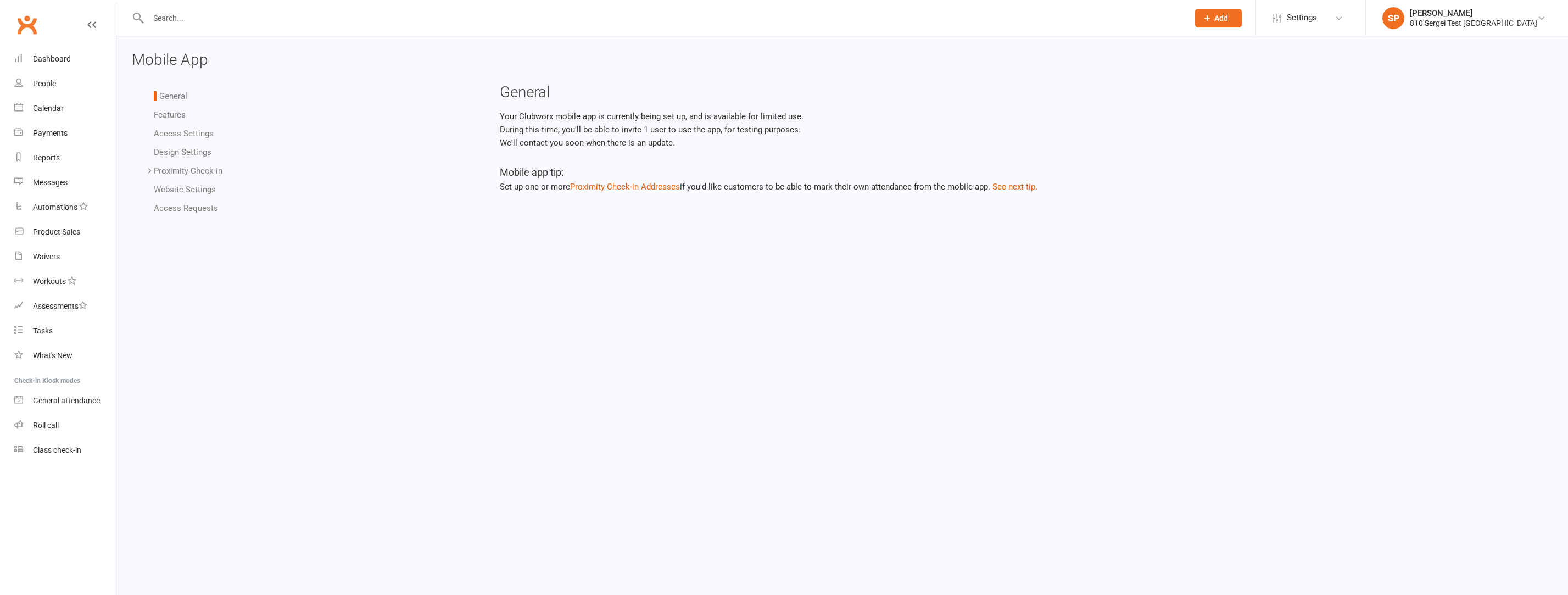 drag, startPoint x: 718, startPoint y: 147, endPoint x: 699, endPoint y: 146, distance: 19.026298 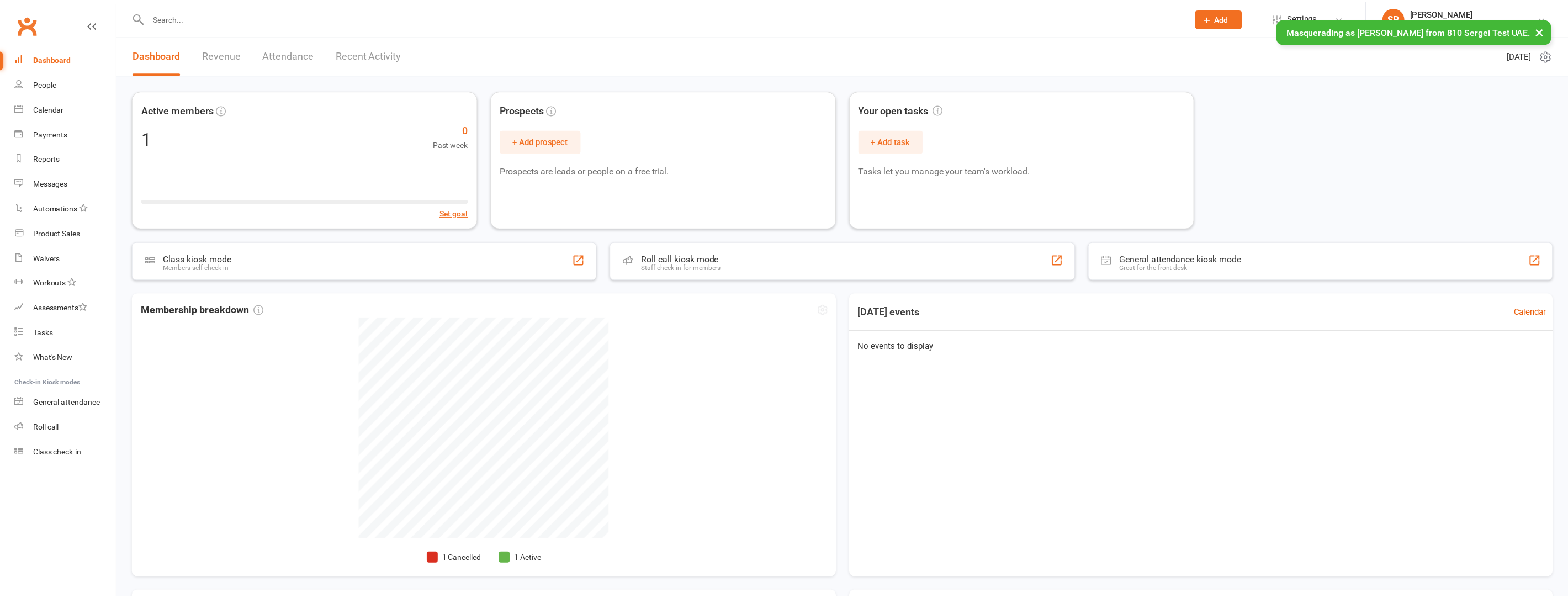 scroll, scrollTop: 0, scrollLeft: 0, axis: both 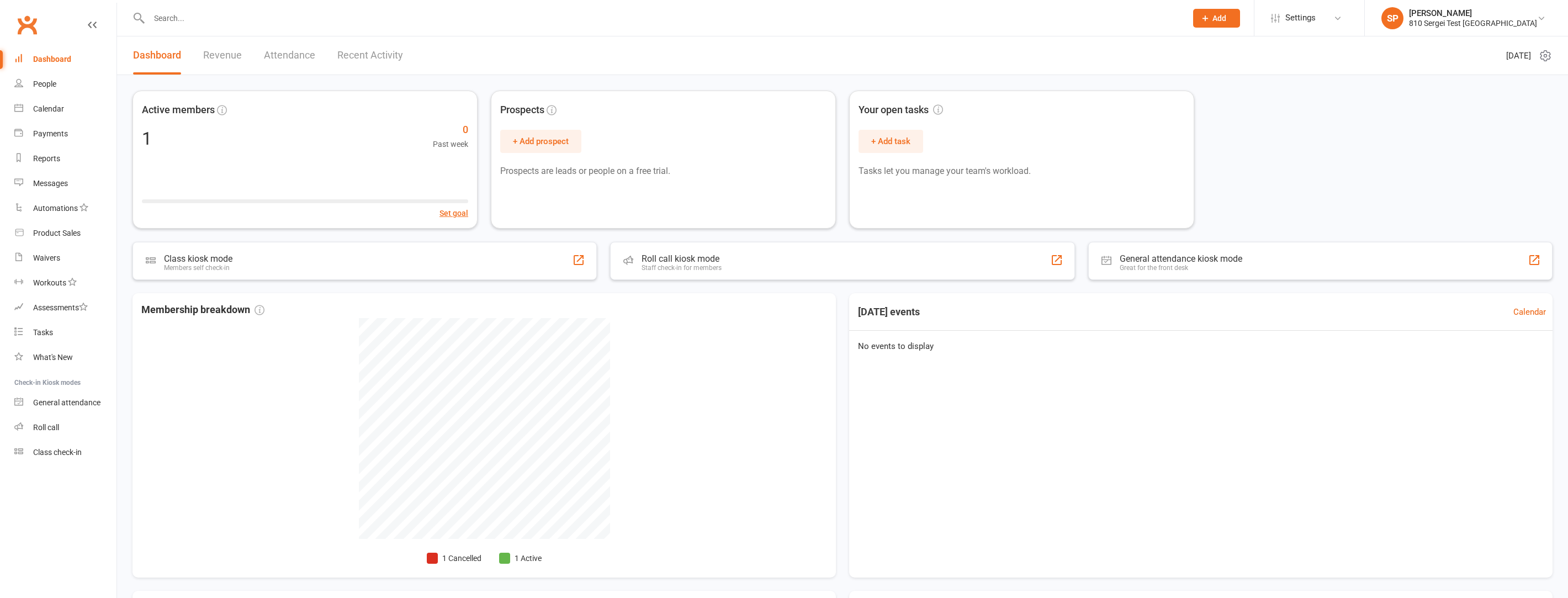 click on "Revenue" at bounding box center (223, 55) 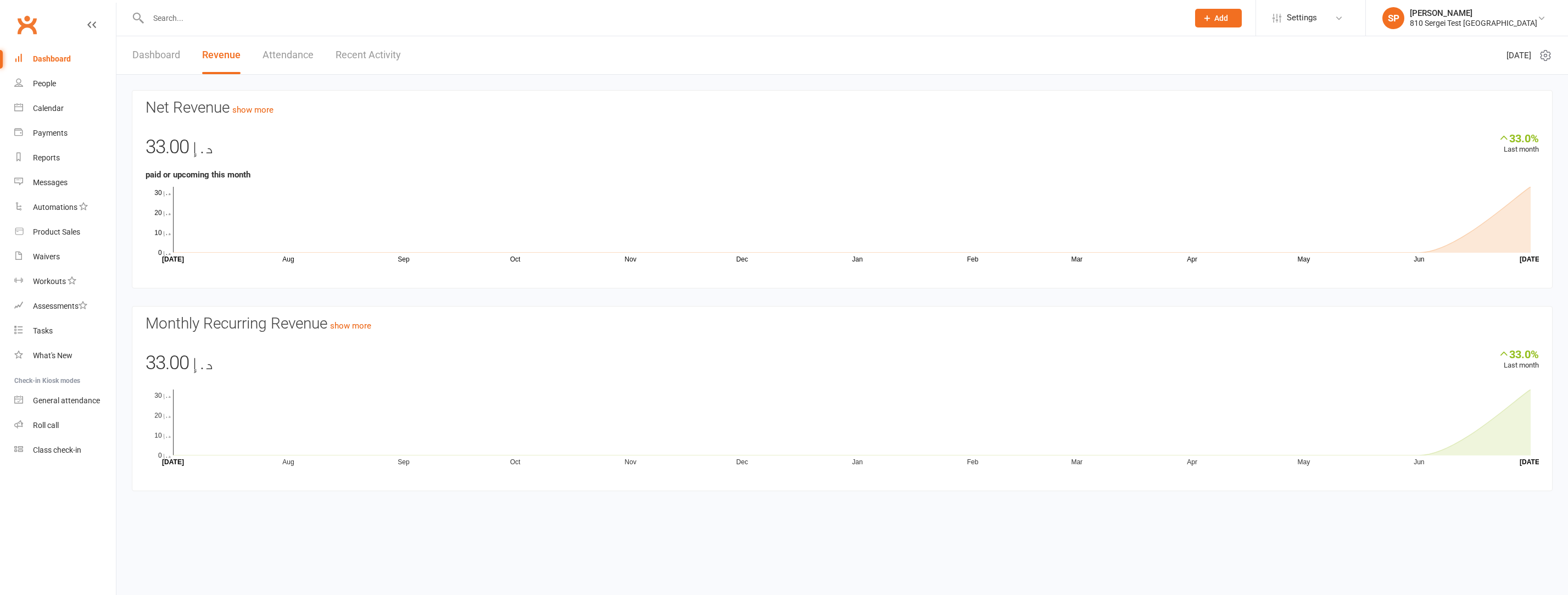 click on "Dashboard" at bounding box center (156, 55) 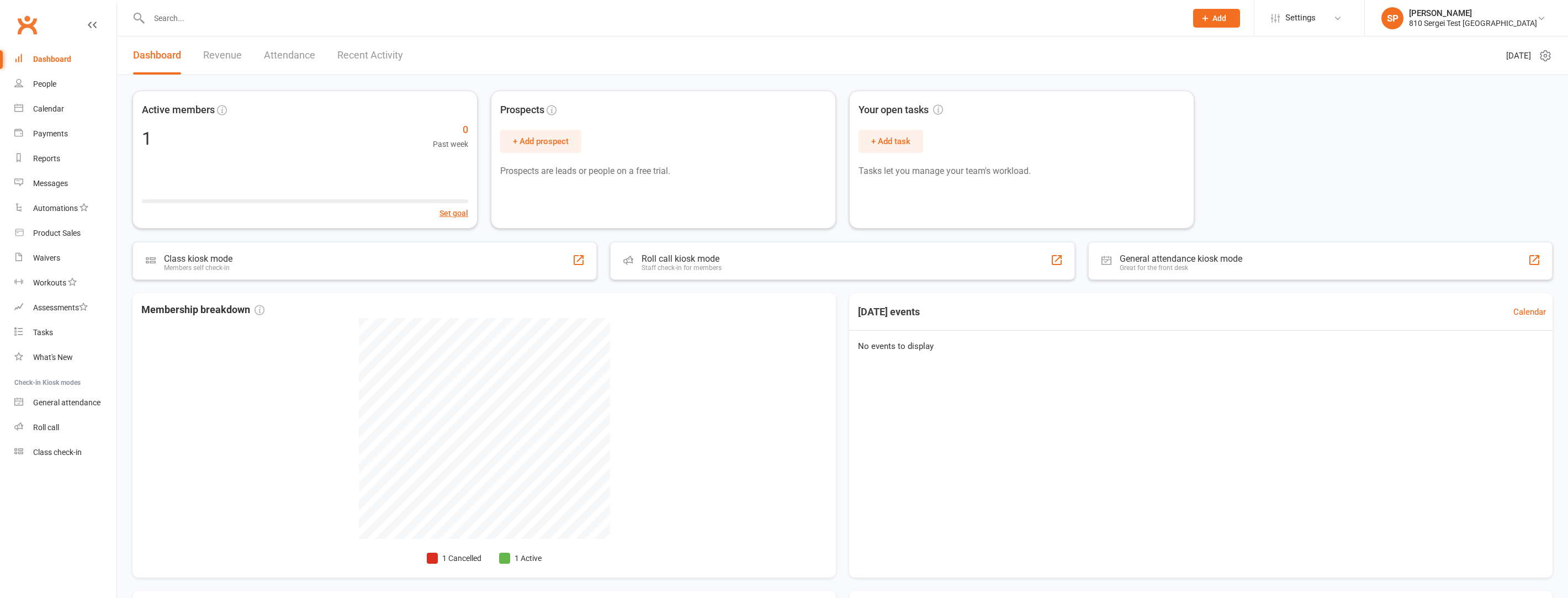 click on "Revenue" at bounding box center (223, 55) 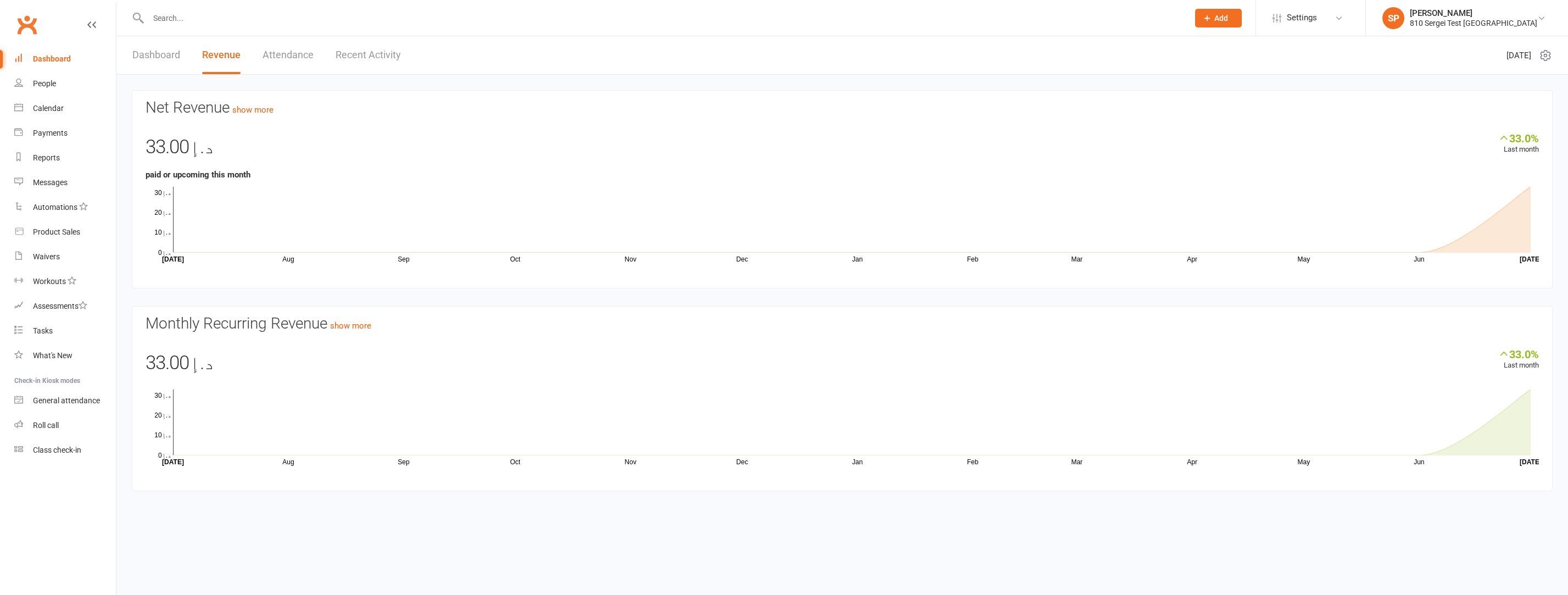 click on "Dashboard" at bounding box center [156, 55] 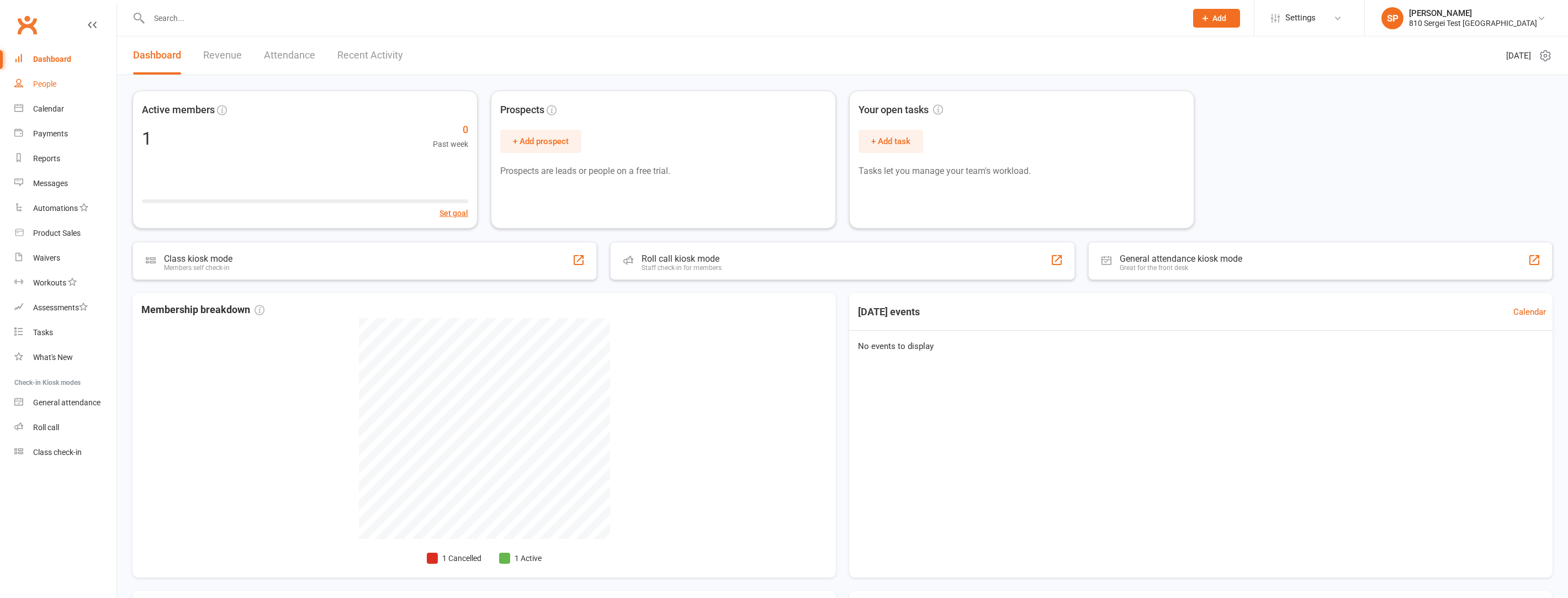 click on "People" at bounding box center [45, 84] 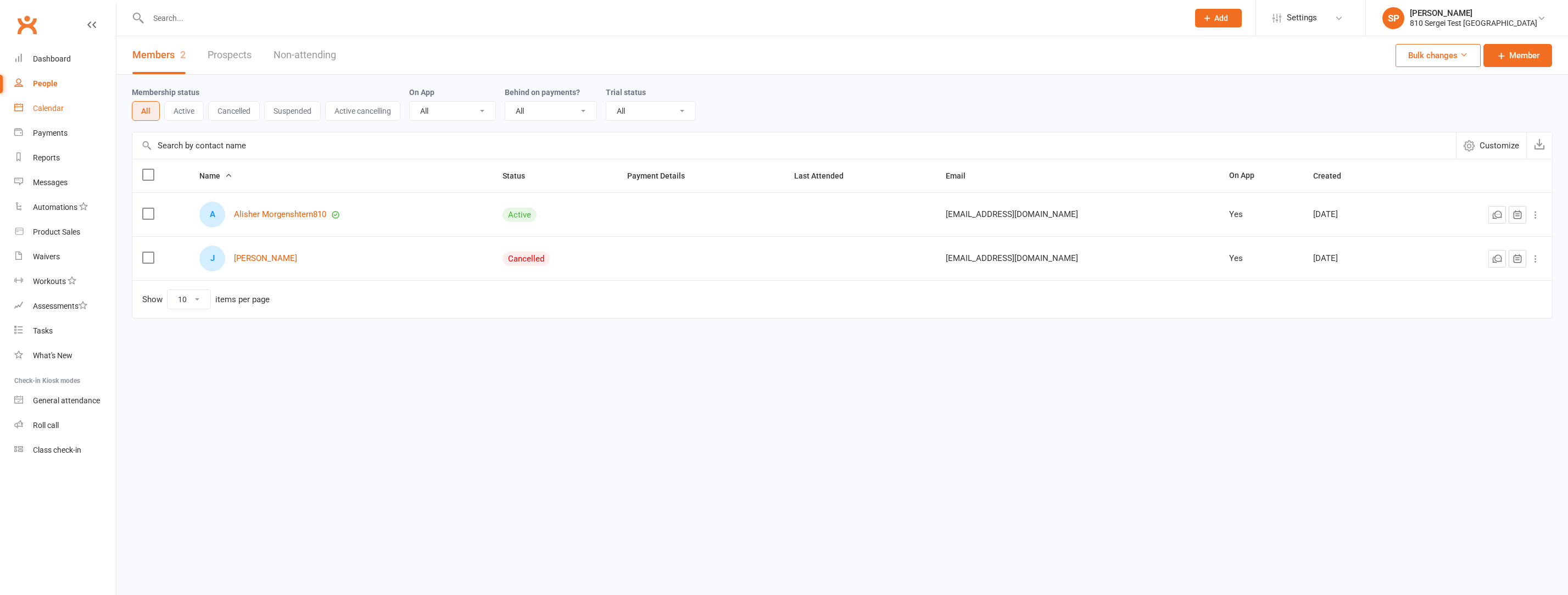 click on "Calendar" at bounding box center (48, 108) 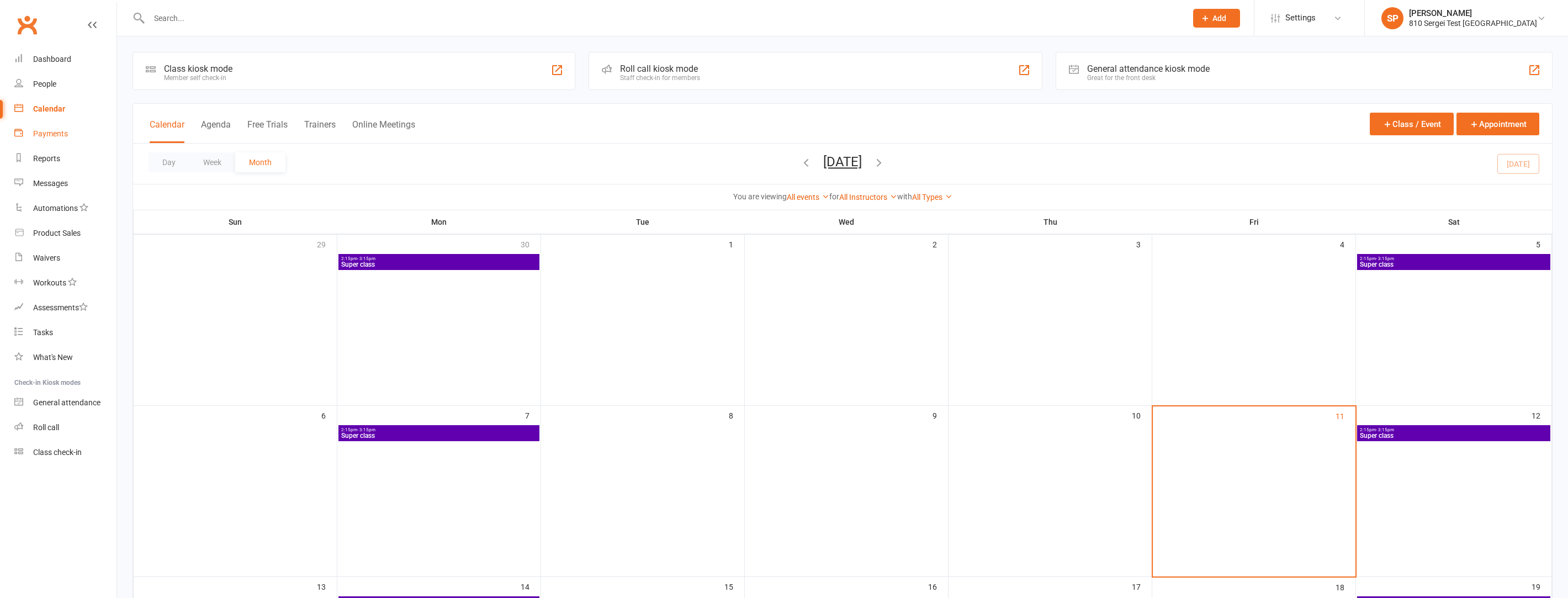 click on "Payments" at bounding box center [50, 134] 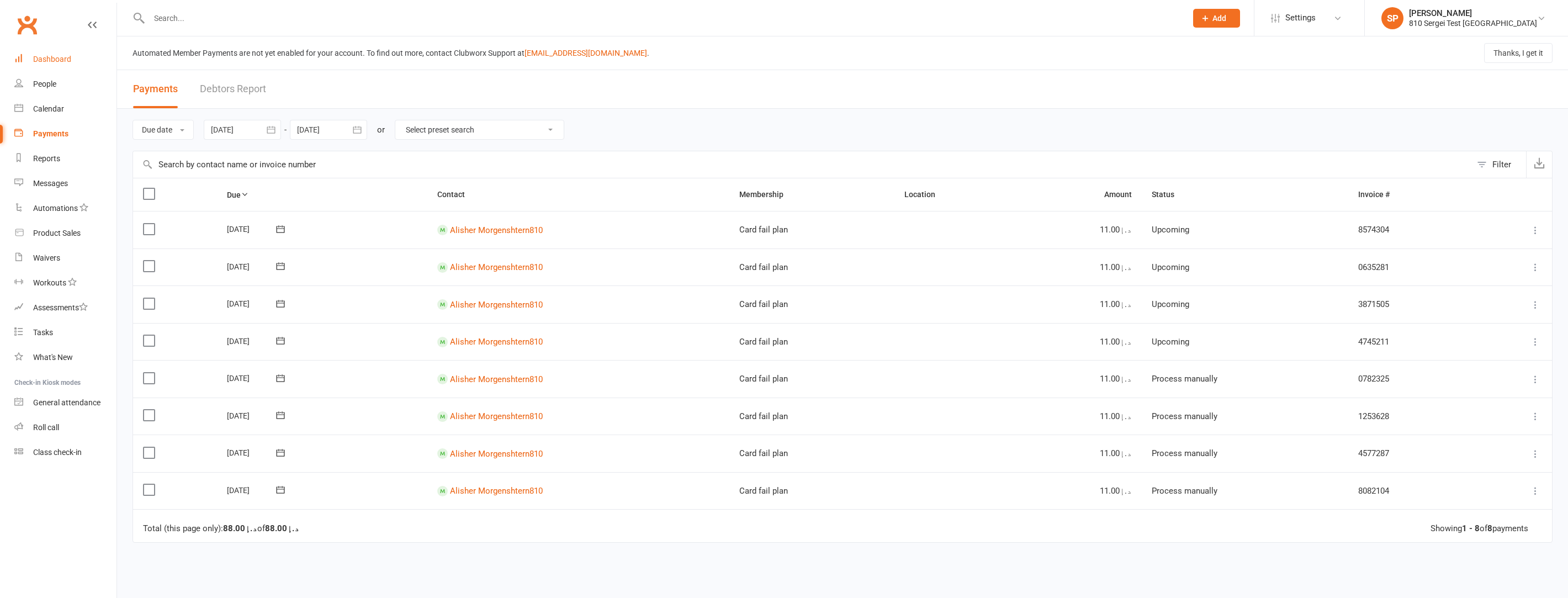 click on "Dashboard" at bounding box center (52, 59) 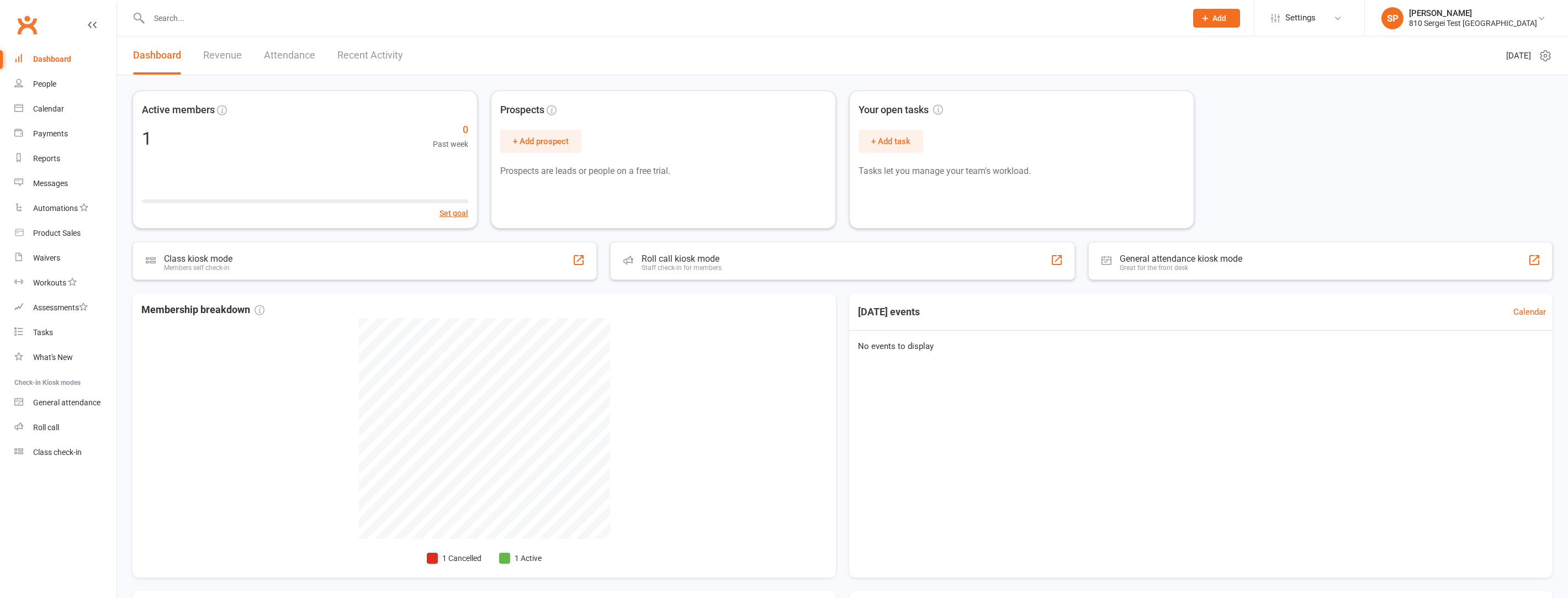 click on "Clubworx" at bounding box center [58, 31] 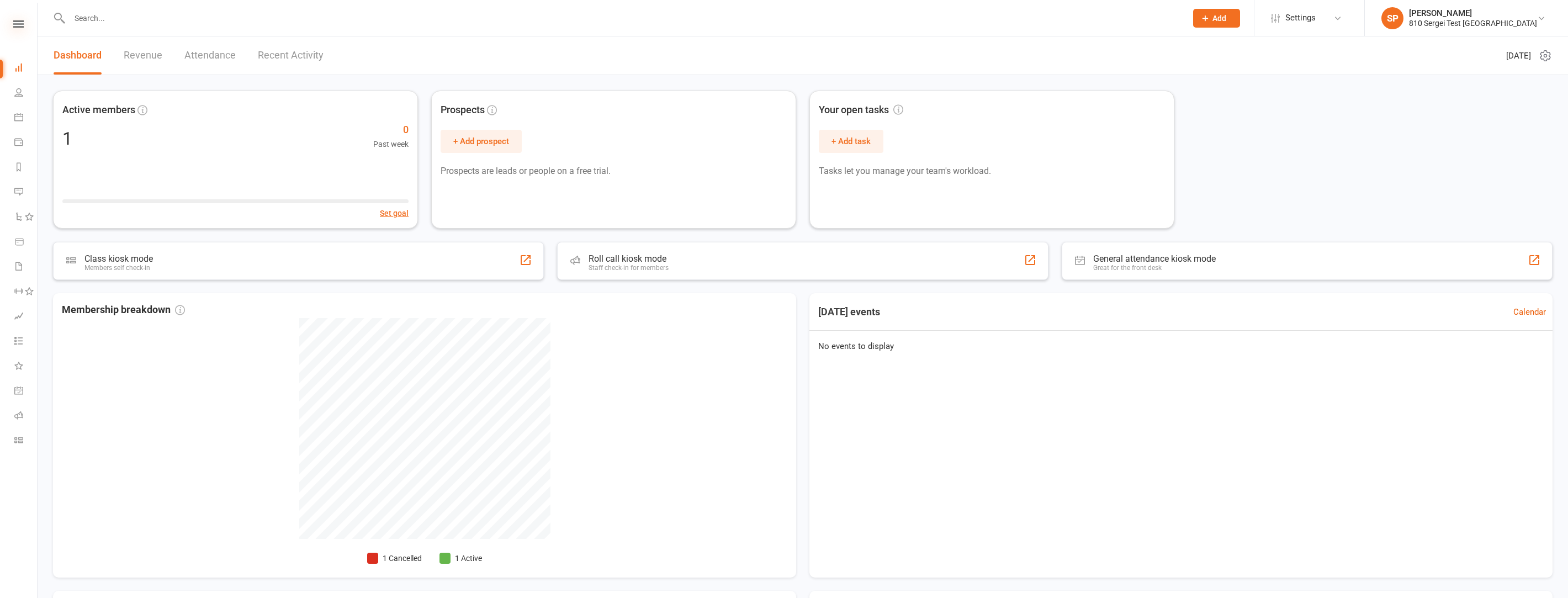 click at bounding box center (18, 24) 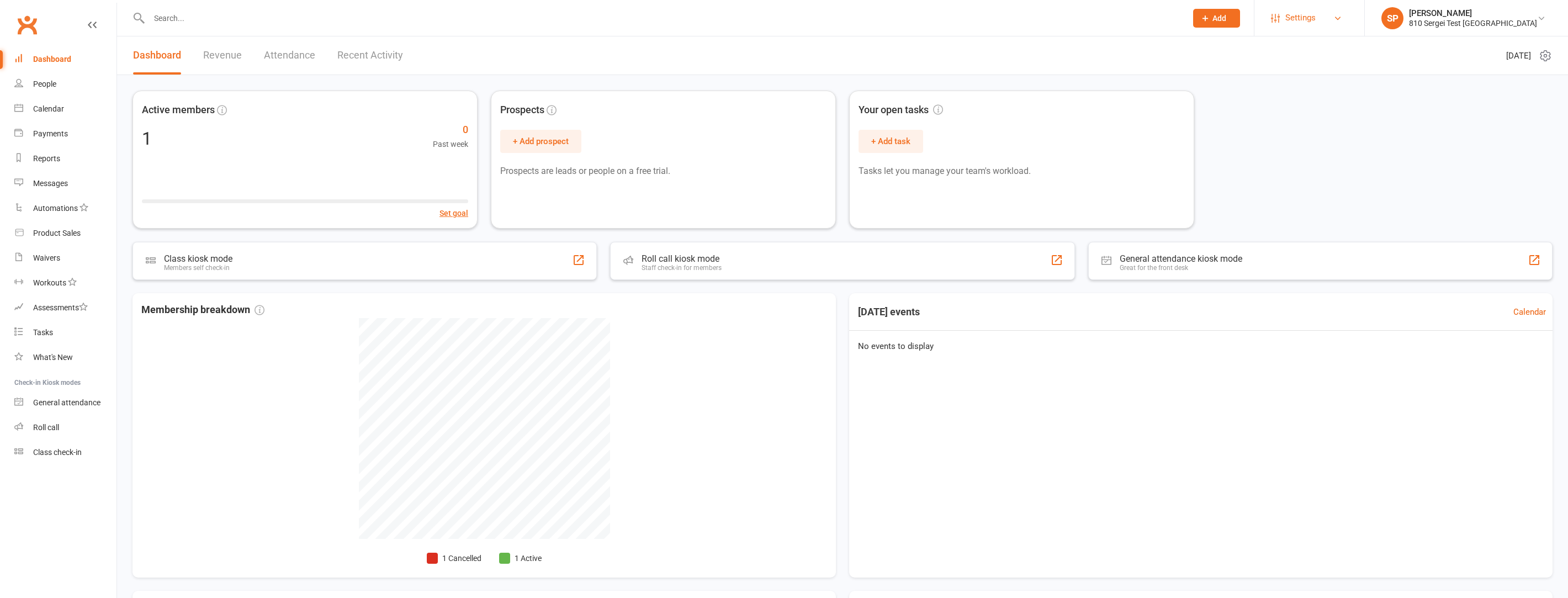 click on "Settings" at bounding box center (1309, 18) 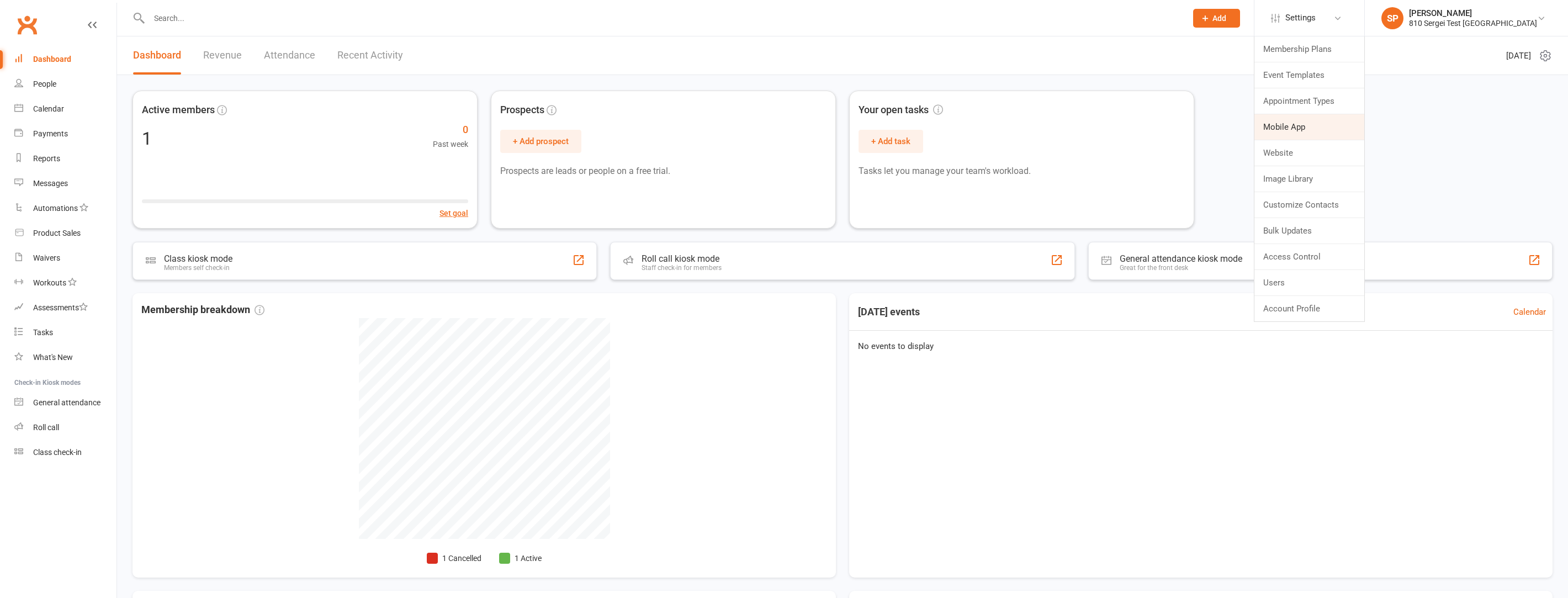 click on "Mobile App" at bounding box center (1309, 127) 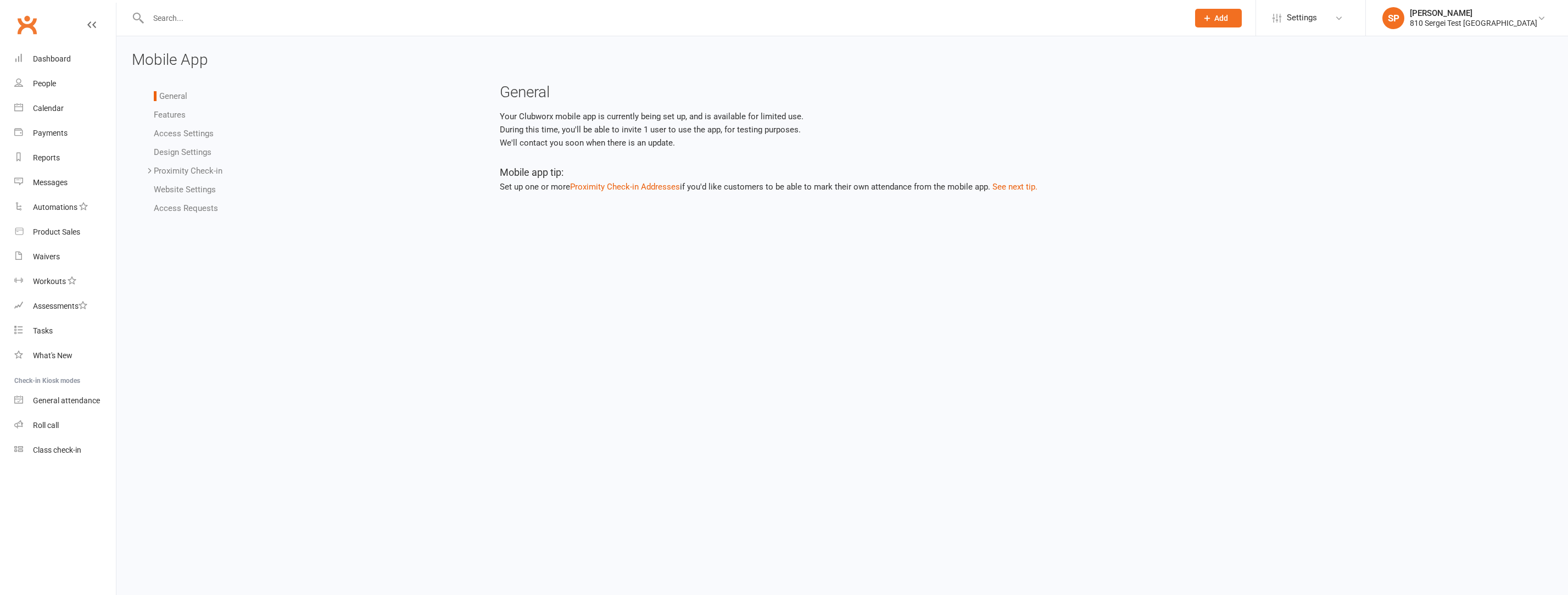 click on "Features" at bounding box center (170, 115) 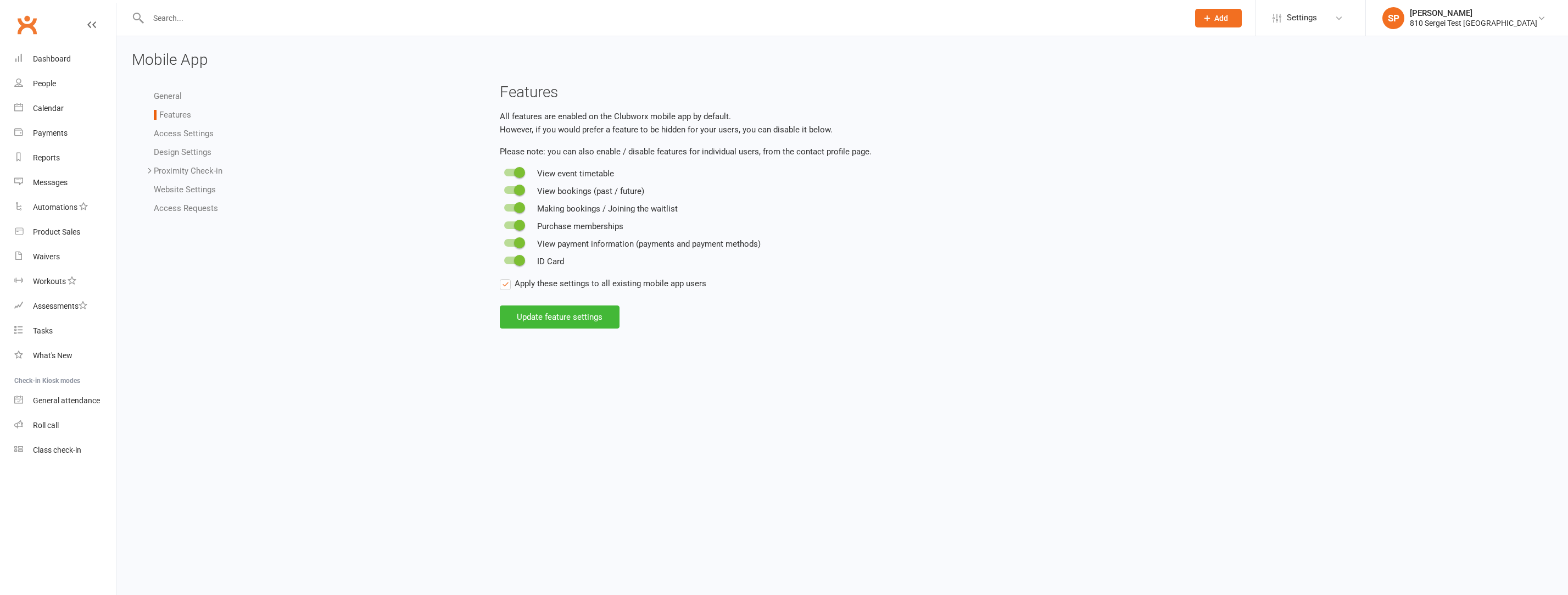 click on "Access Settings" at bounding box center [314, 134] 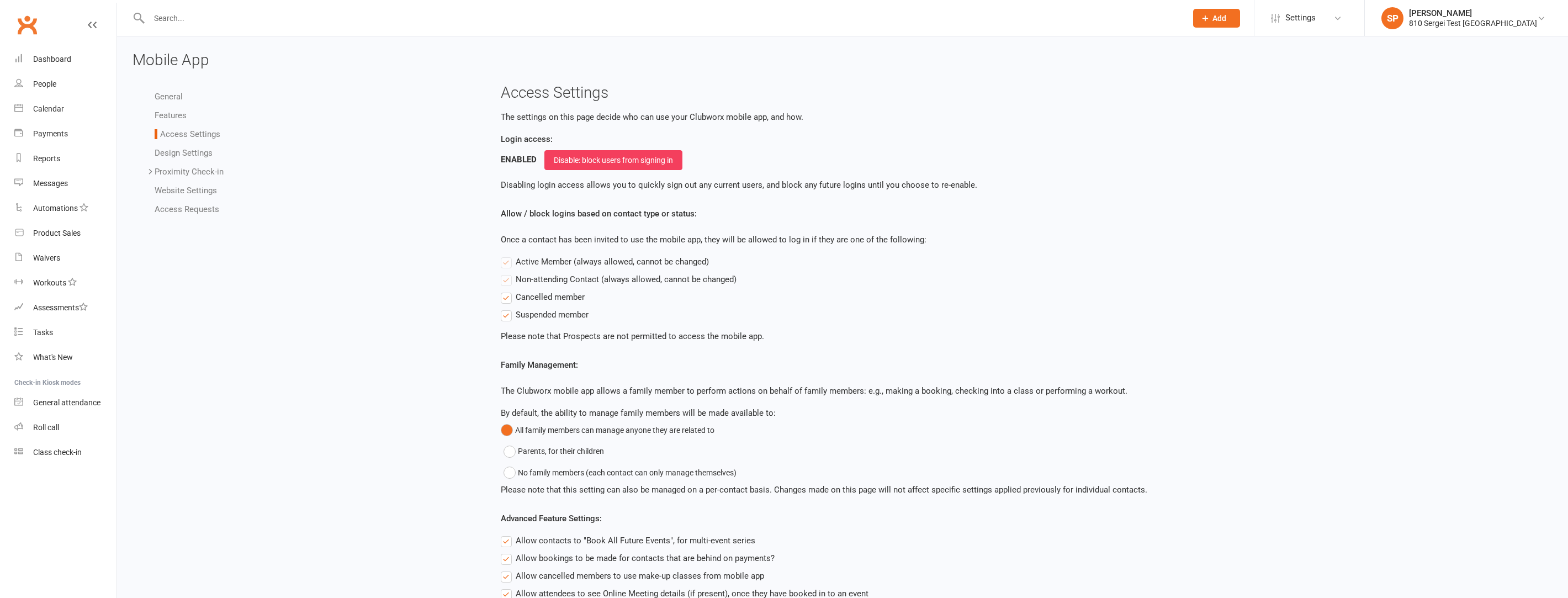 click on "Design Settings" at bounding box center [183, 153] 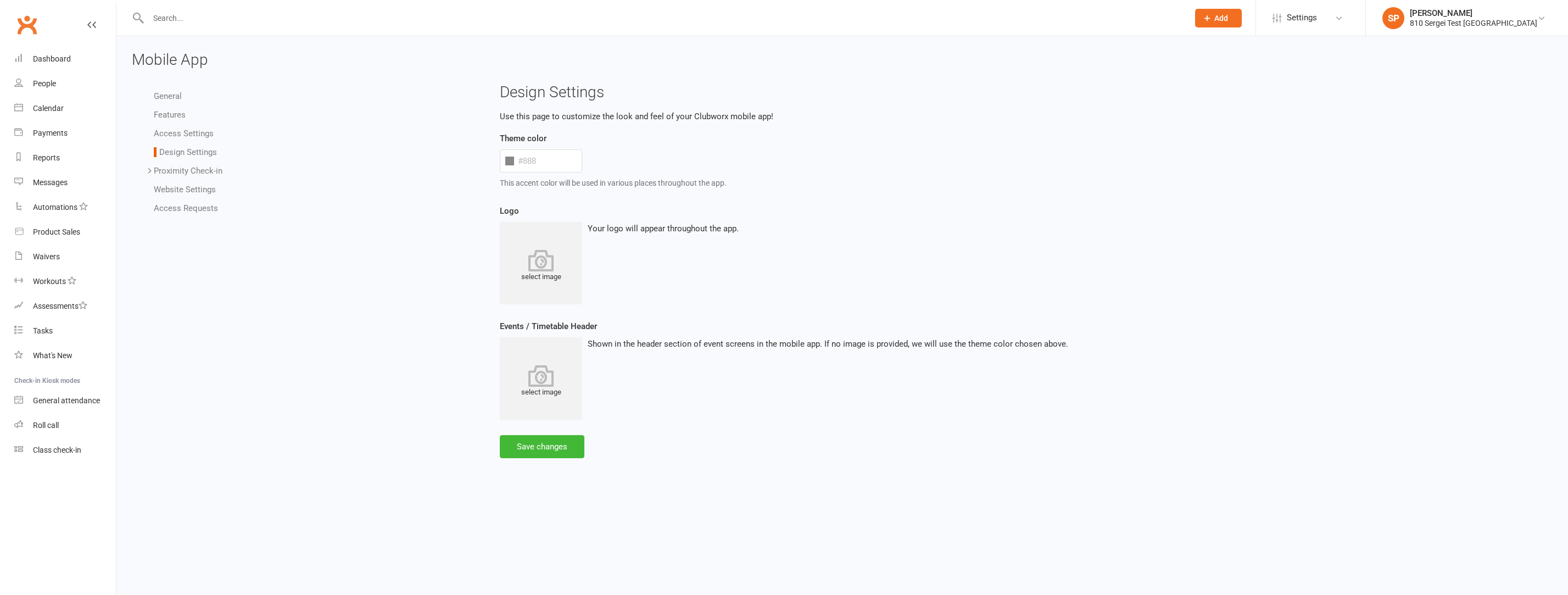 type on "#47890d" 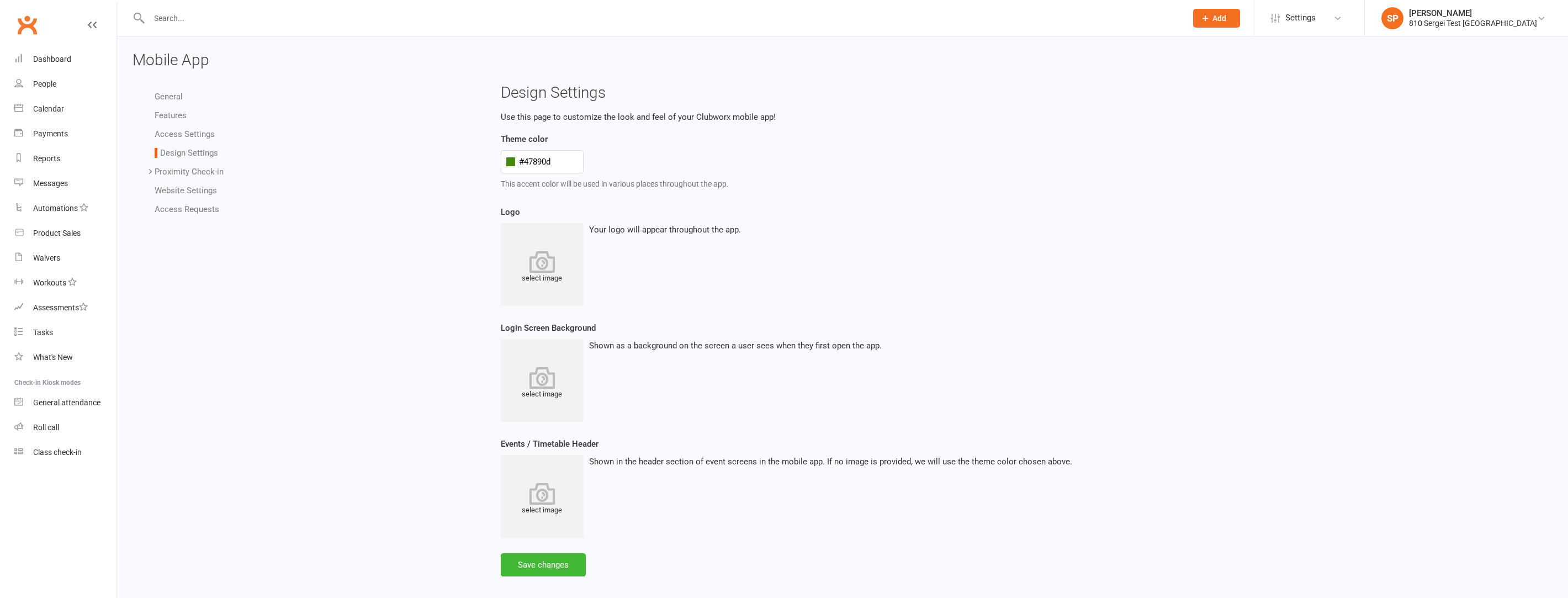 click on "Proximity Check-in" at bounding box center (189, 172) 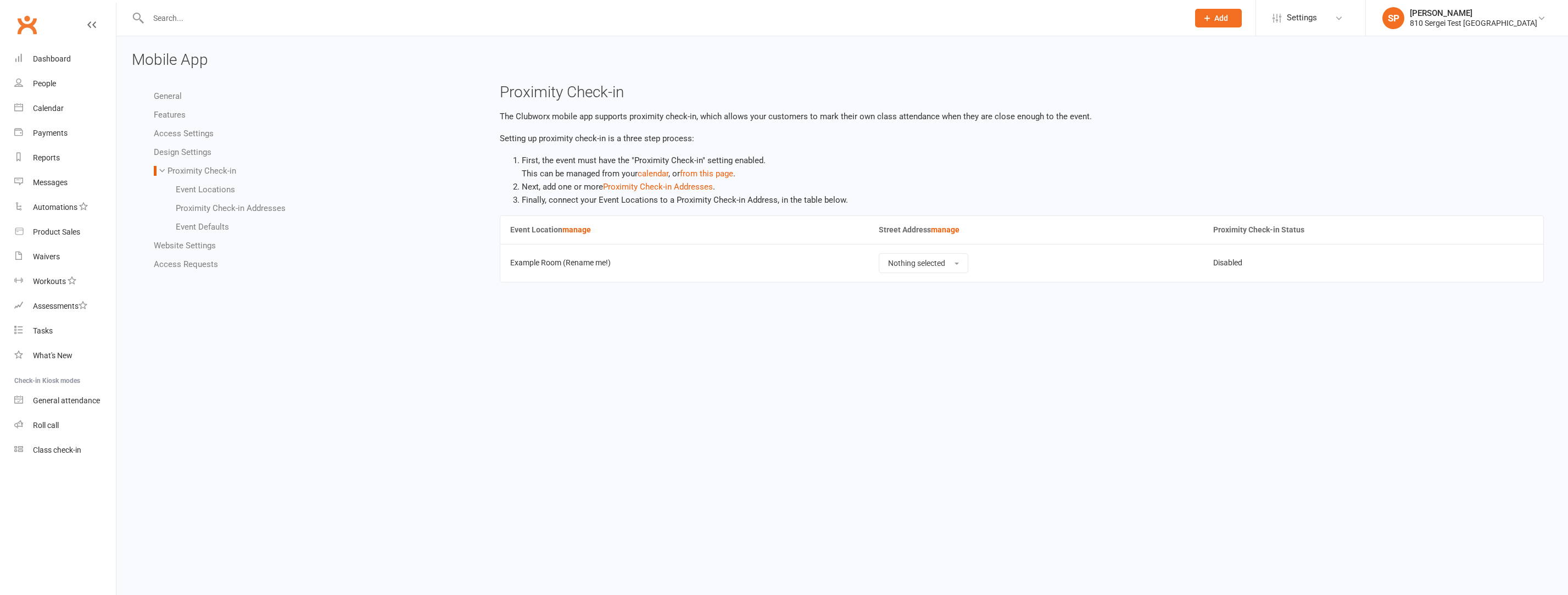 click on "Website Settings" at bounding box center [185, 246] 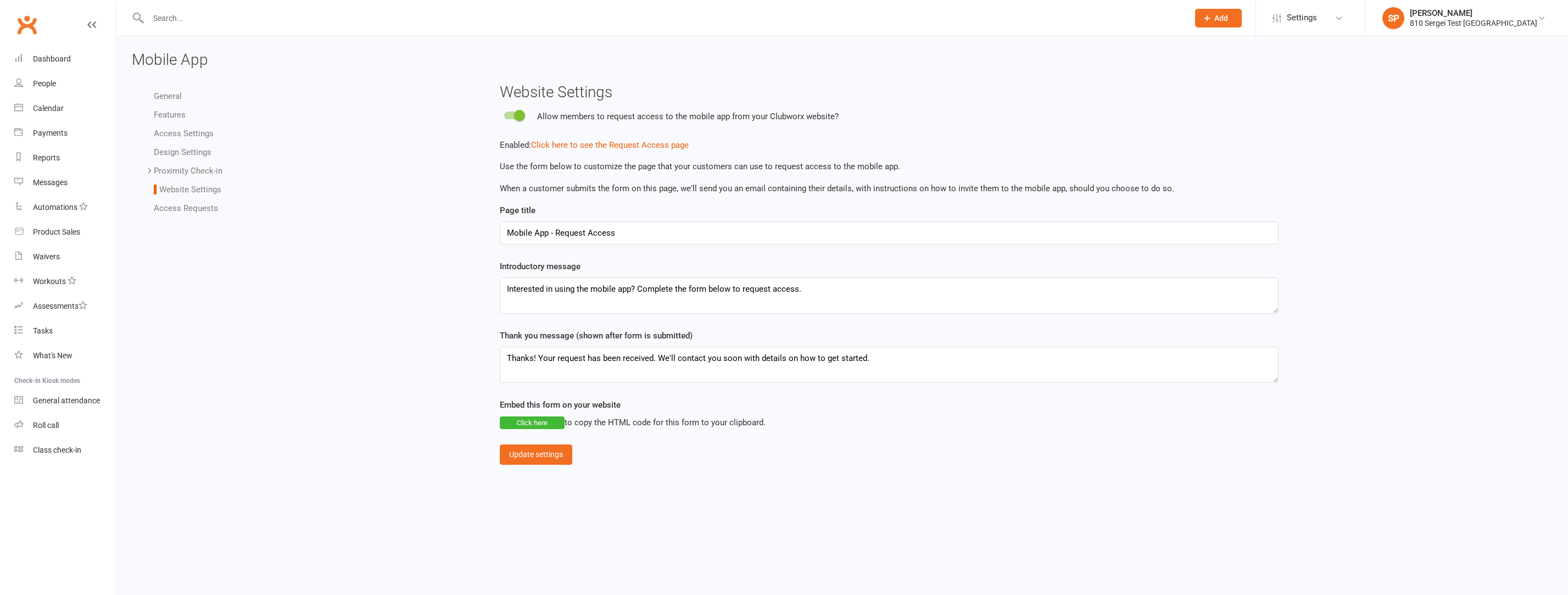 click on "Access Requests" at bounding box center (186, 208) 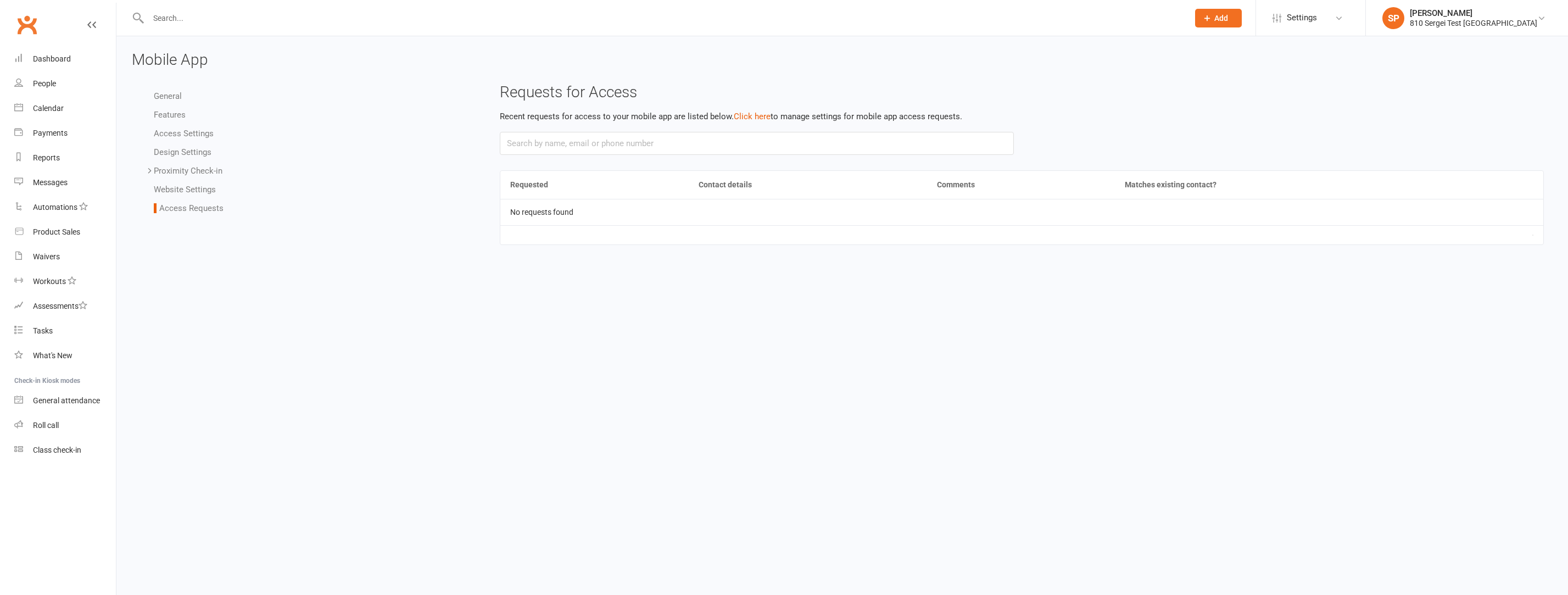 click on "Proximity Check-in" at bounding box center (188, 171) 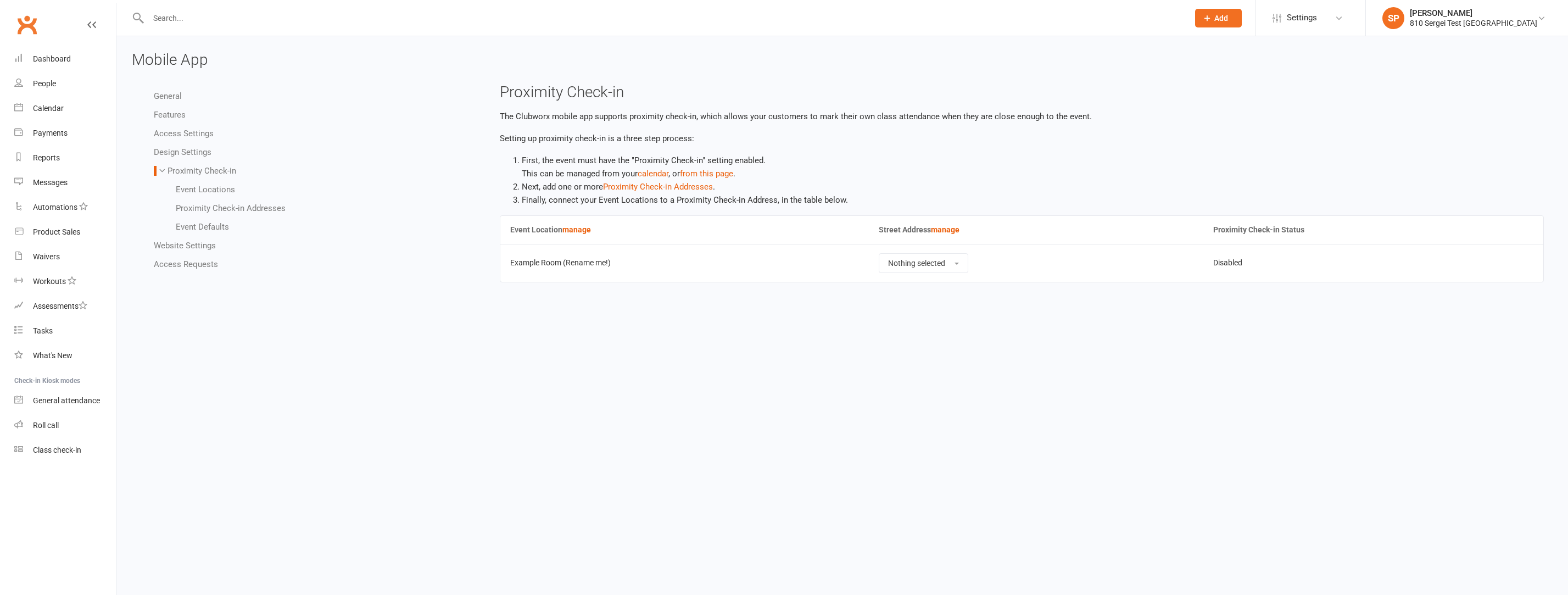 click on "Event Locations" at bounding box center (205, 190) 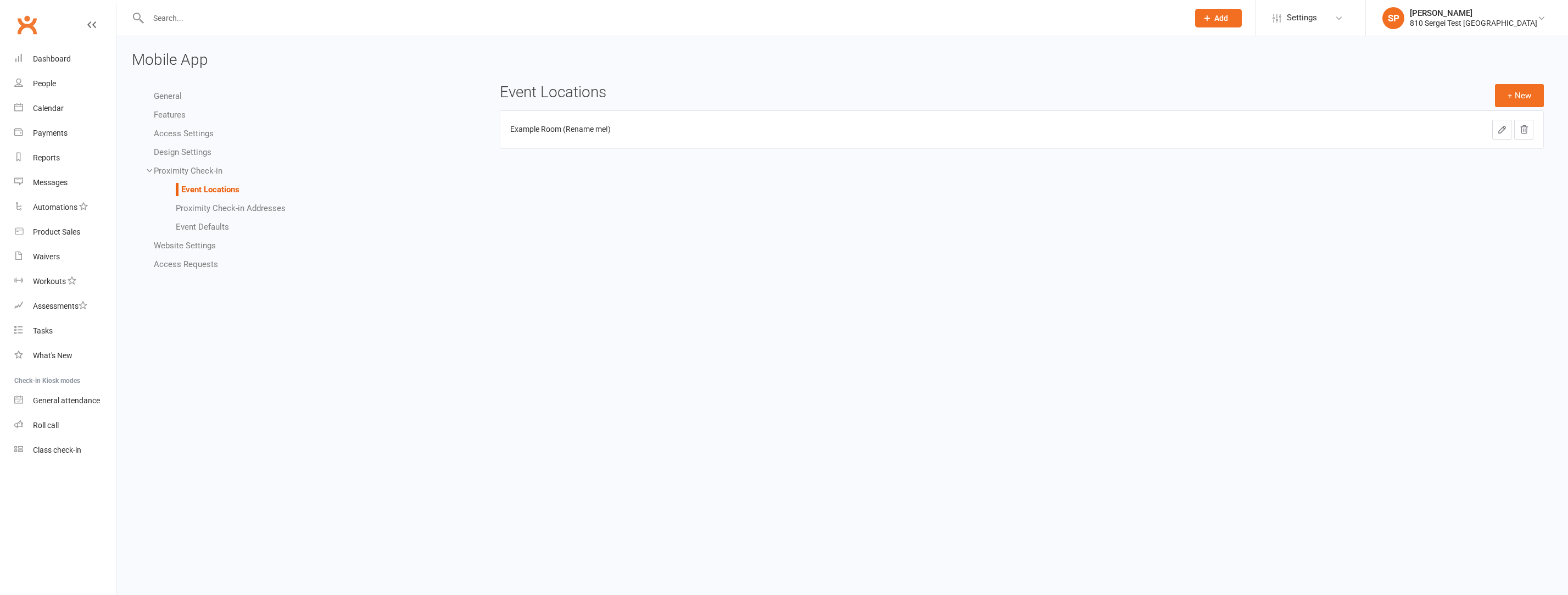 click on "Proximity Check-in Addresses" at bounding box center [231, 208] 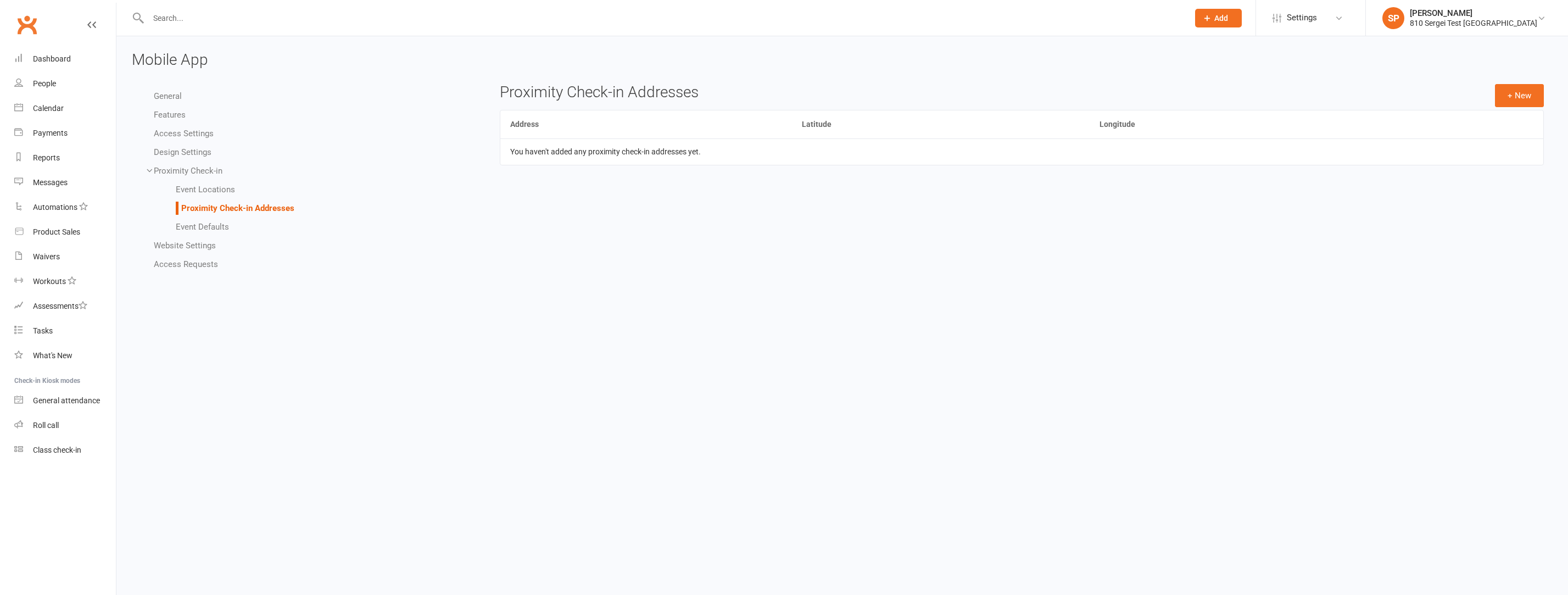 click on "Event Defaults" at bounding box center [202, 227] 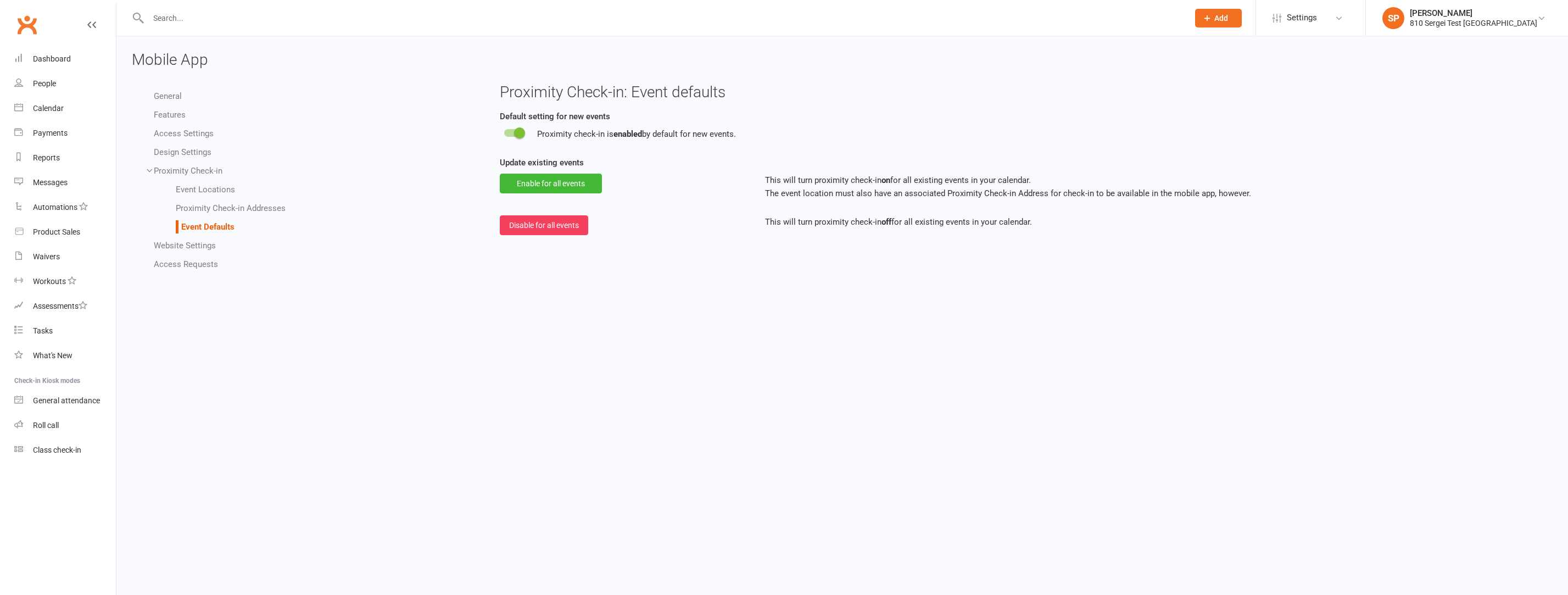 click on "General" at bounding box center (314, 96) 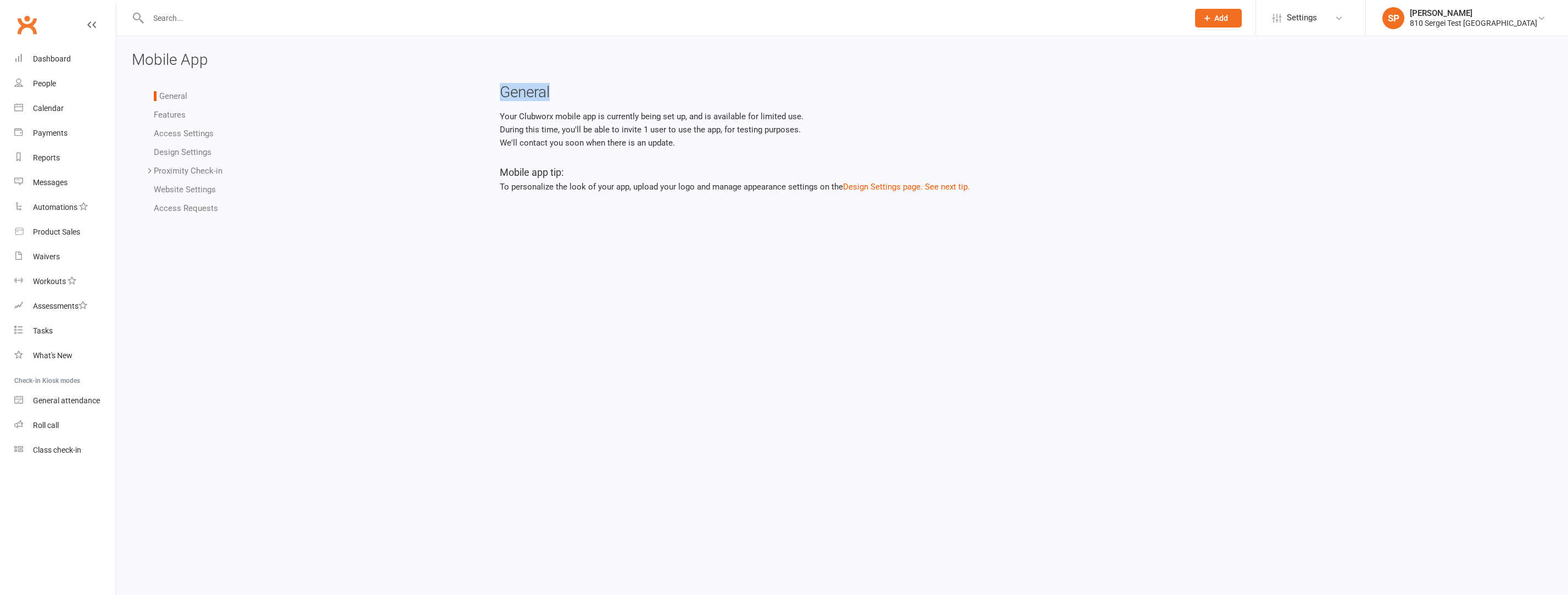 drag, startPoint x: 558, startPoint y: 108, endPoint x: 688, endPoint y: 200, distance: 159.26079 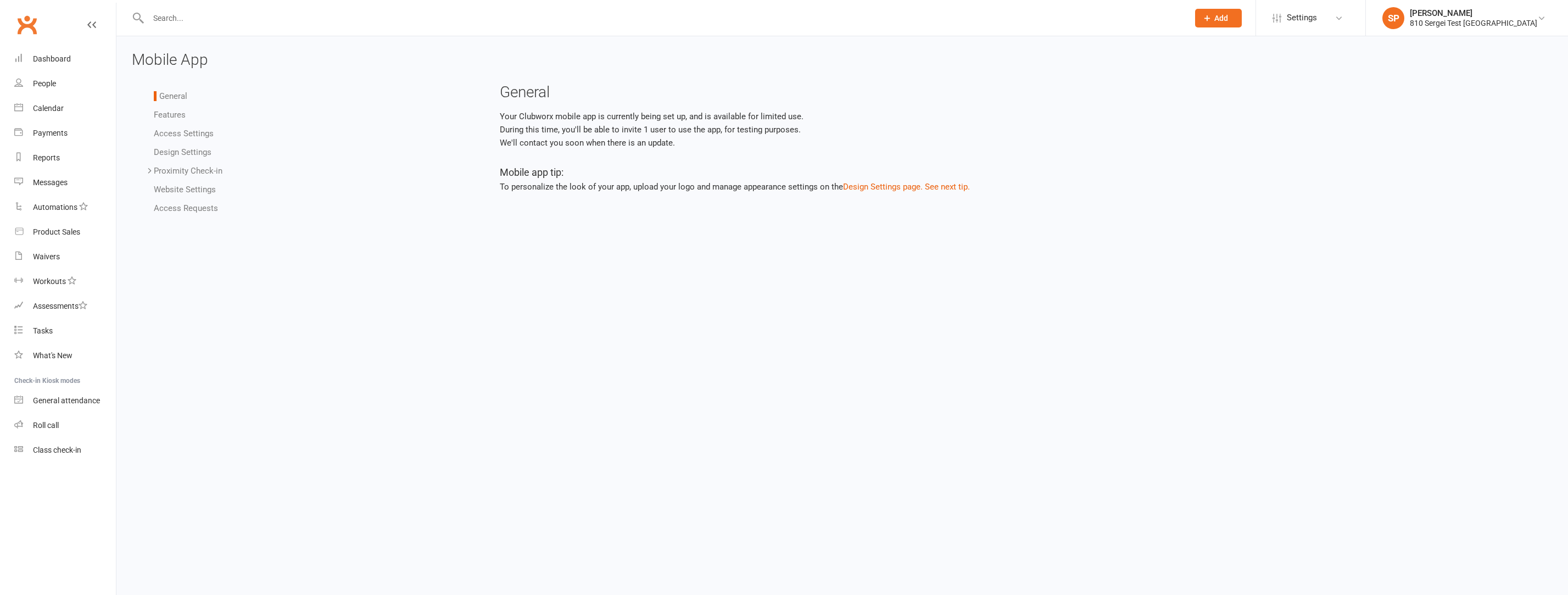 click on "General Your Clubworx mobile app is currently being set up, and is available for limited use. During this time, you'll be able to invite 1 user to use the app, for testing purposes. We'll contact you soon when there is an update. Mobile app tip: To personalize the look of your app, upload your logo and manage appearance settings on the  Design Settings page.   See next tip.
Requests for Access Recent requests for access to your mobile app are listed below.  Click here  to manage settings for mobile app access requests. Requested Contact details Comments Matches existing contact? No requests found" at bounding box center (1022, 148) 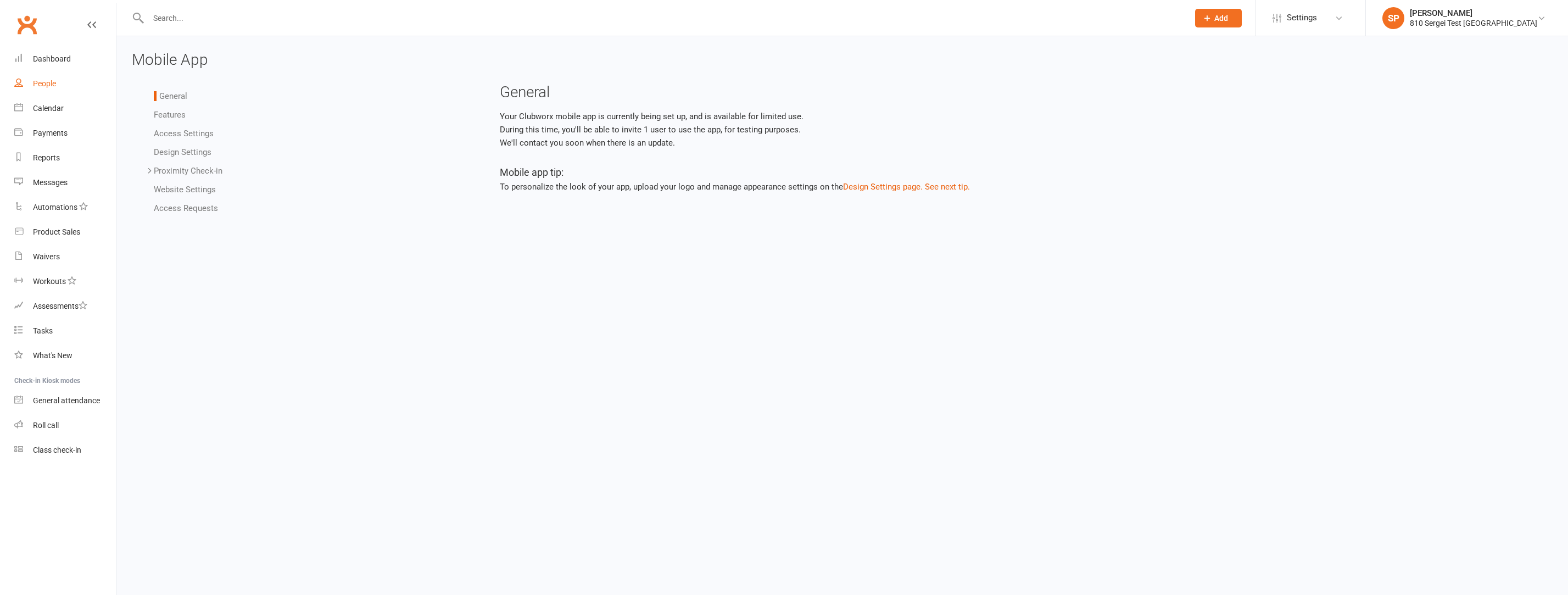 click on "People" at bounding box center (65, 84) 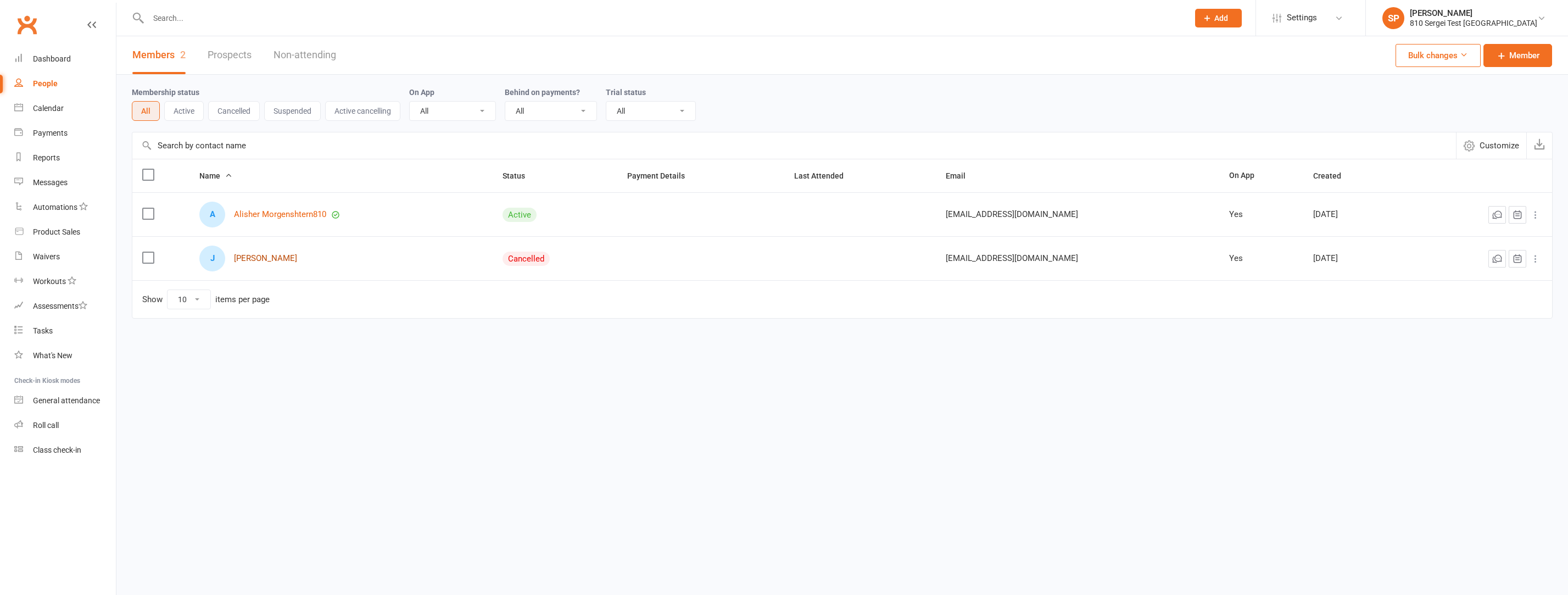 click on "Jane Smith" at bounding box center (265, 258) 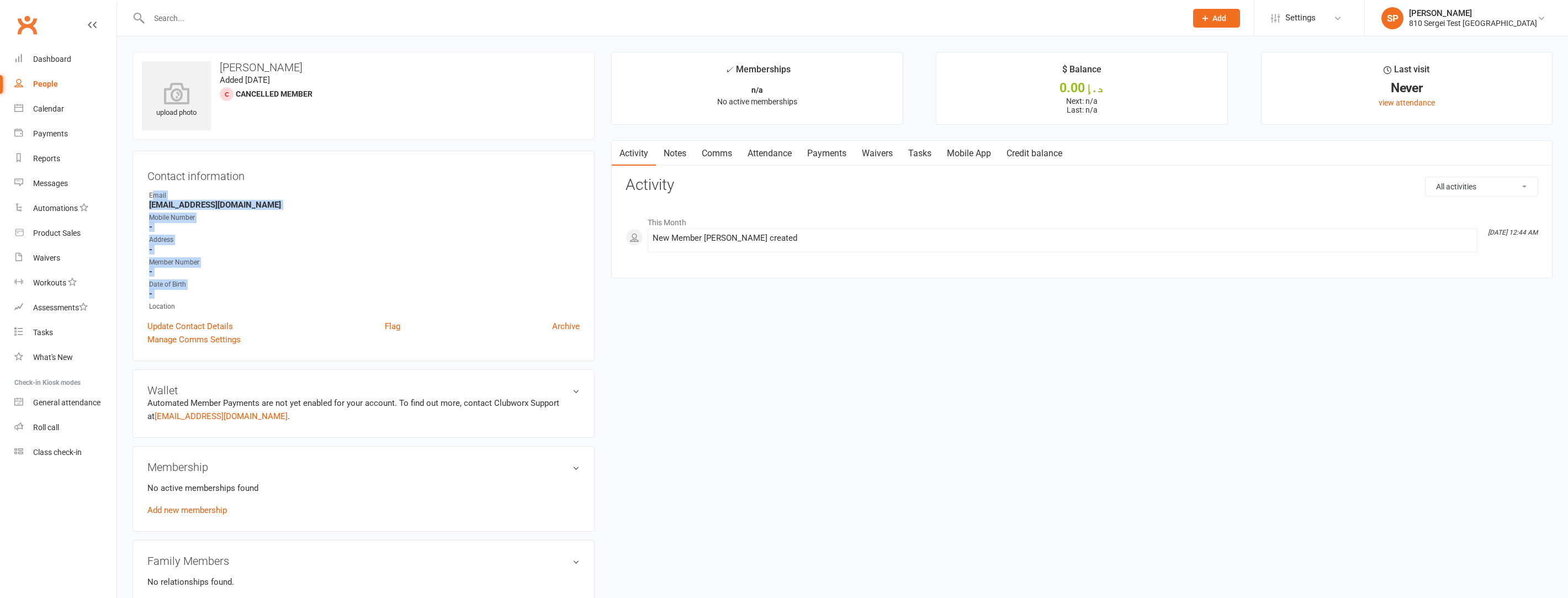 drag, startPoint x: 151, startPoint y: 193, endPoint x: 276, endPoint y: 299, distance: 163.8933 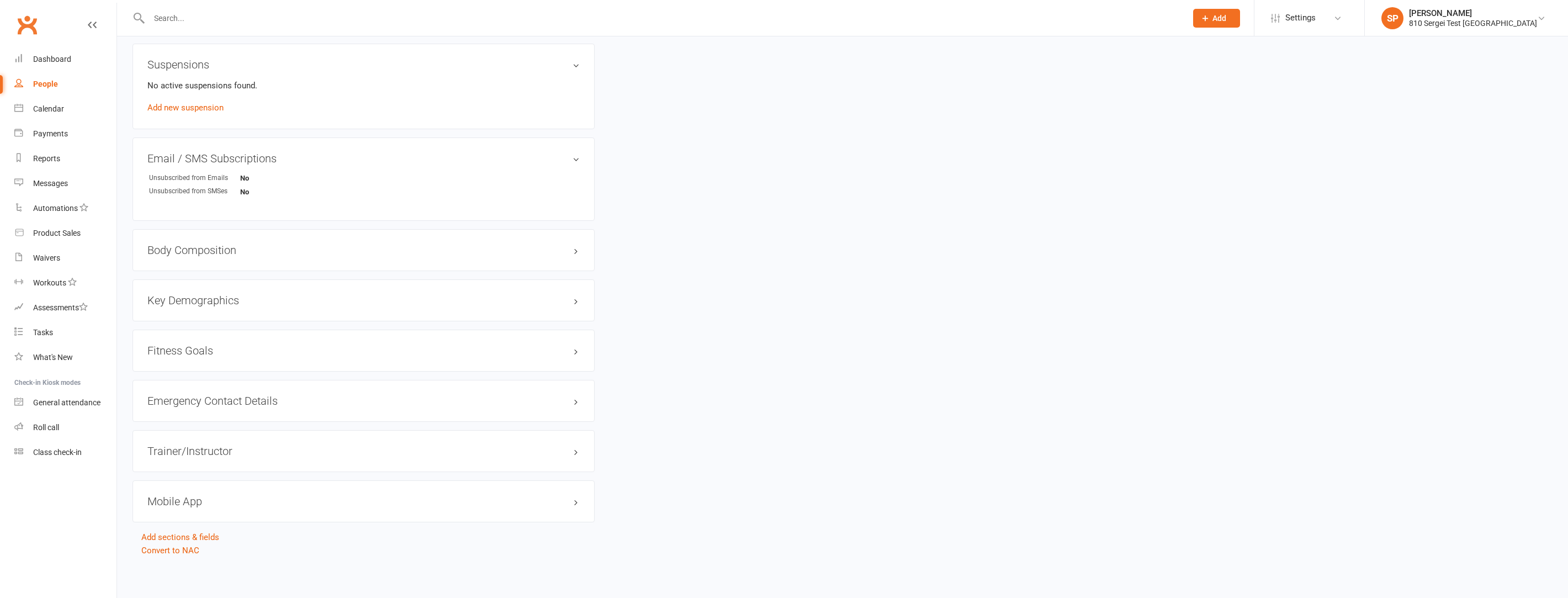 scroll, scrollTop: 605, scrollLeft: 0, axis: vertical 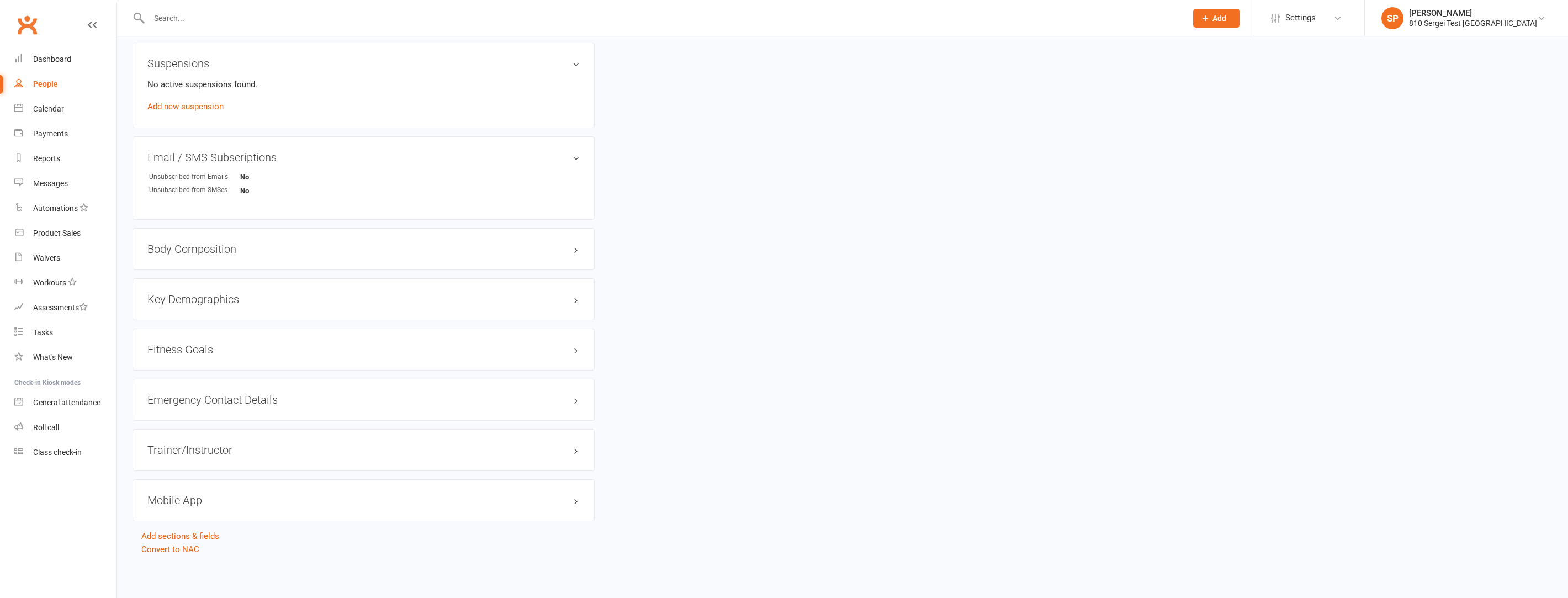 click on "Mobile App" at bounding box center [363, 500] 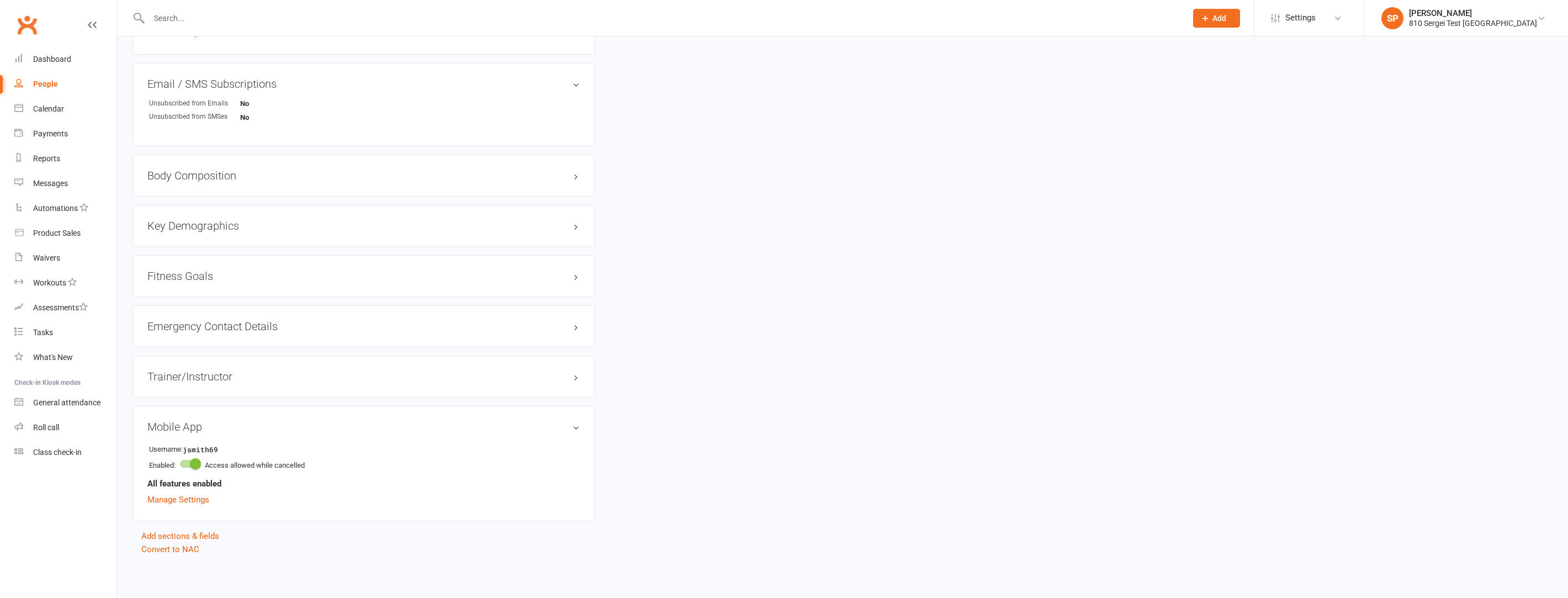 scroll, scrollTop: 679, scrollLeft: 0, axis: vertical 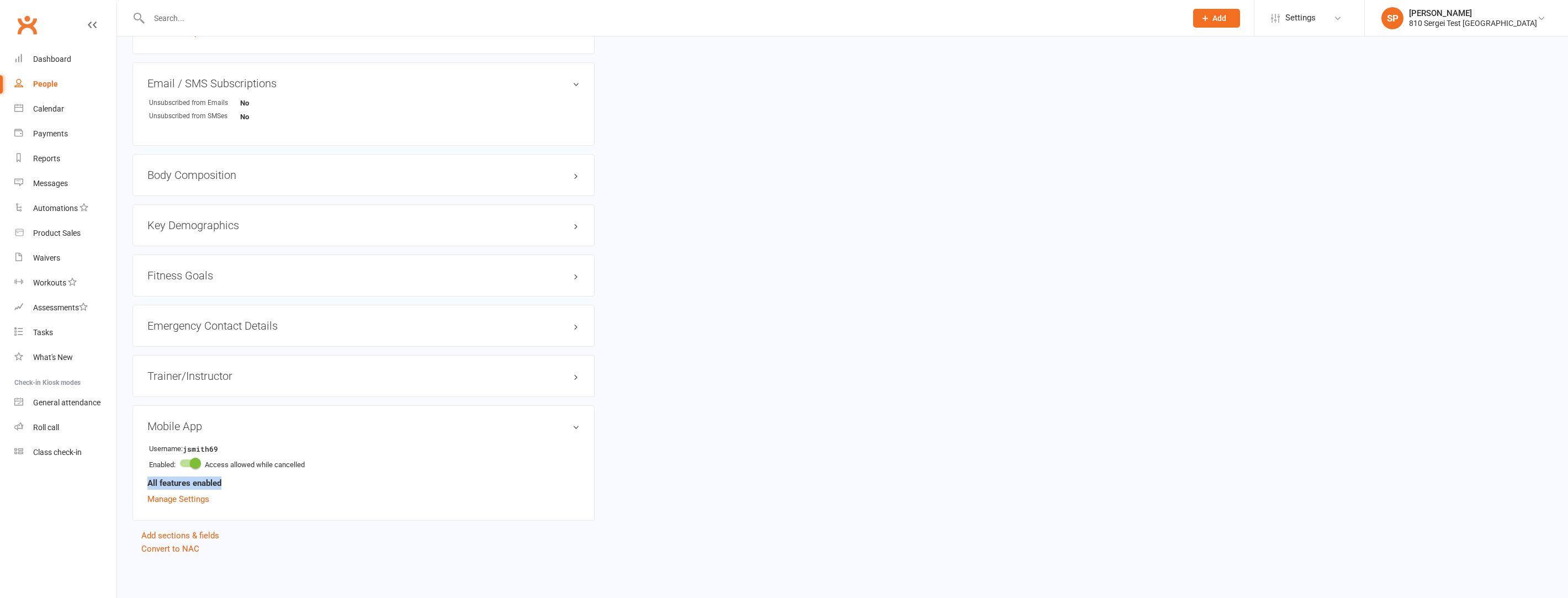 drag, startPoint x: 147, startPoint y: 479, endPoint x: 243, endPoint y: 483, distance: 96.0833 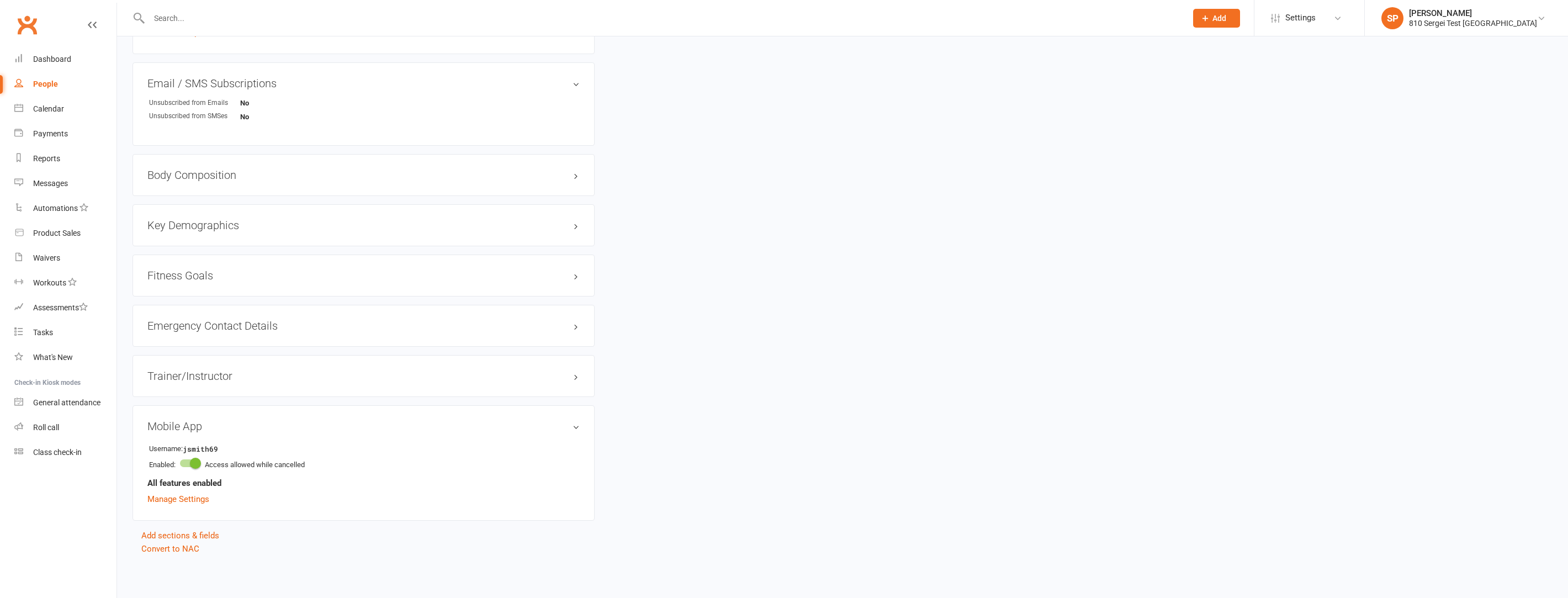 click on "All features enabled" at bounding box center [363, 483] 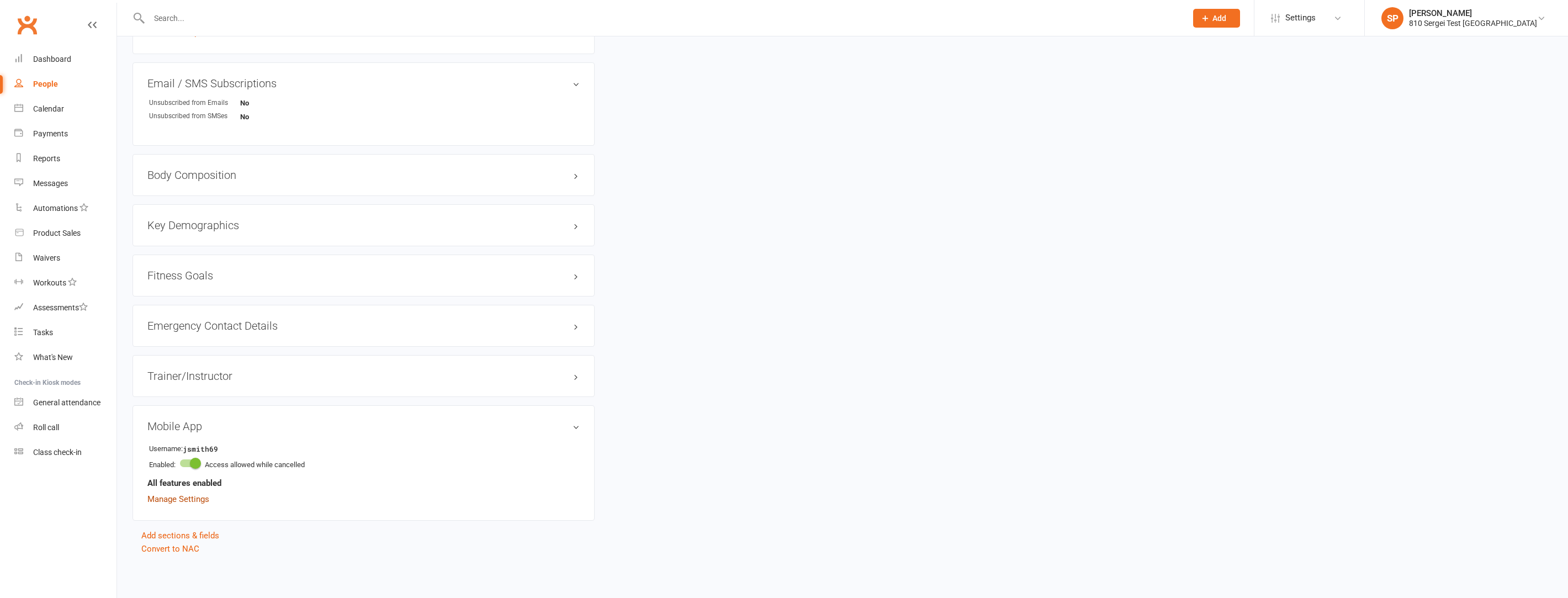 click on "Manage Settings" at bounding box center (178, 499) 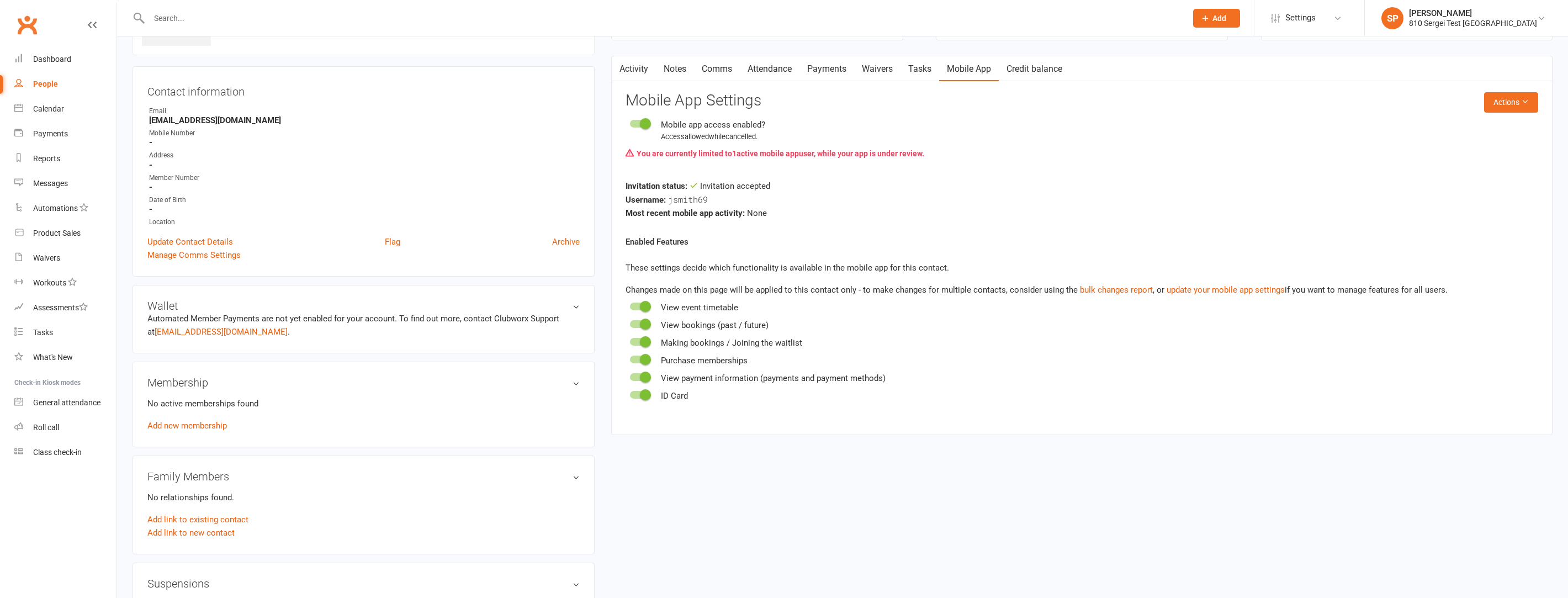scroll, scrollTop: 0, scrollLeft: 0, axis: both 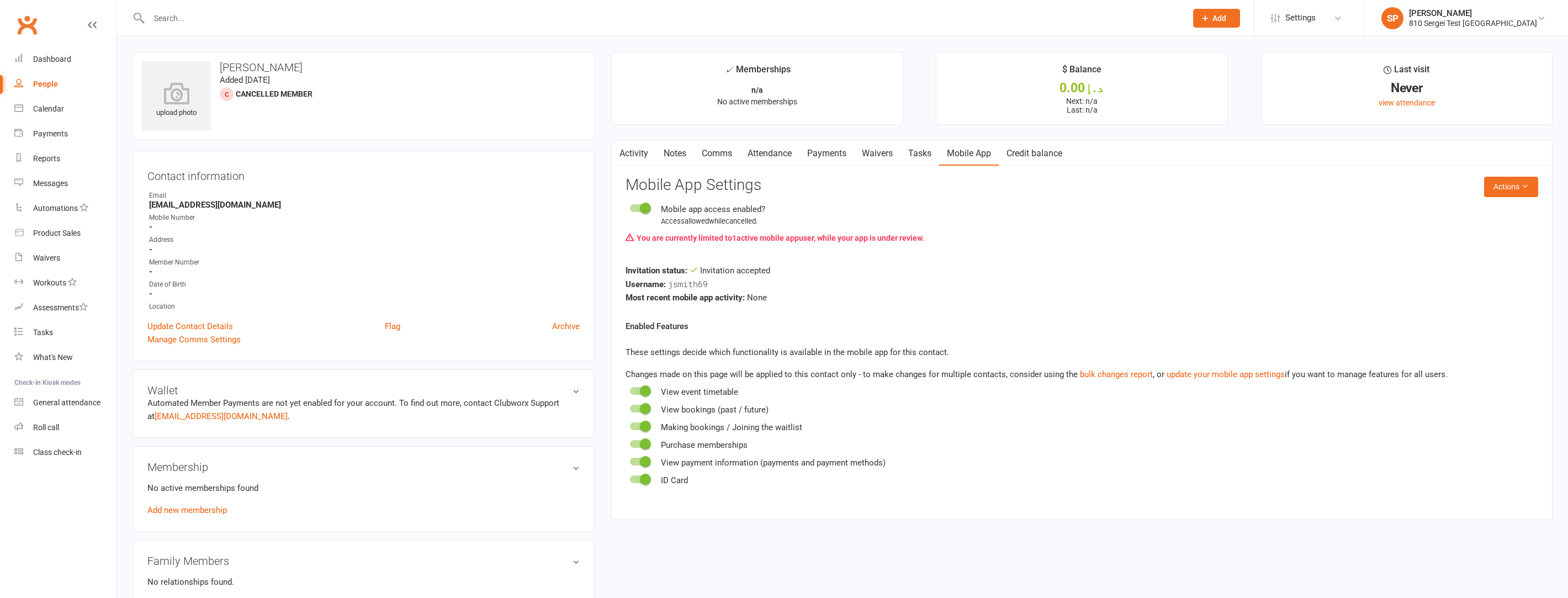 click on "You are currently limited to  1  active mobile app  user , while your app is under review." at bounding box center [1082, 238] 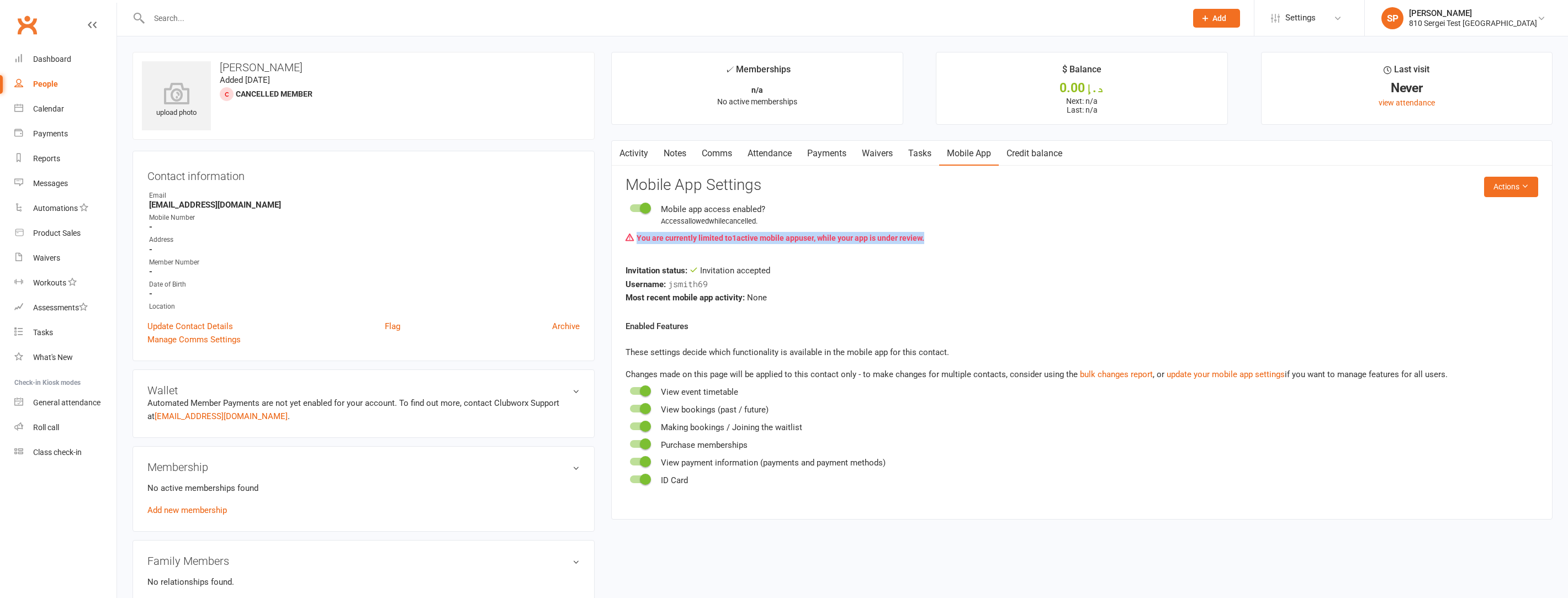 click on "You are currently limited to  1  active mobile app  user , while your app is under review." at bounding box center (1082, 238) 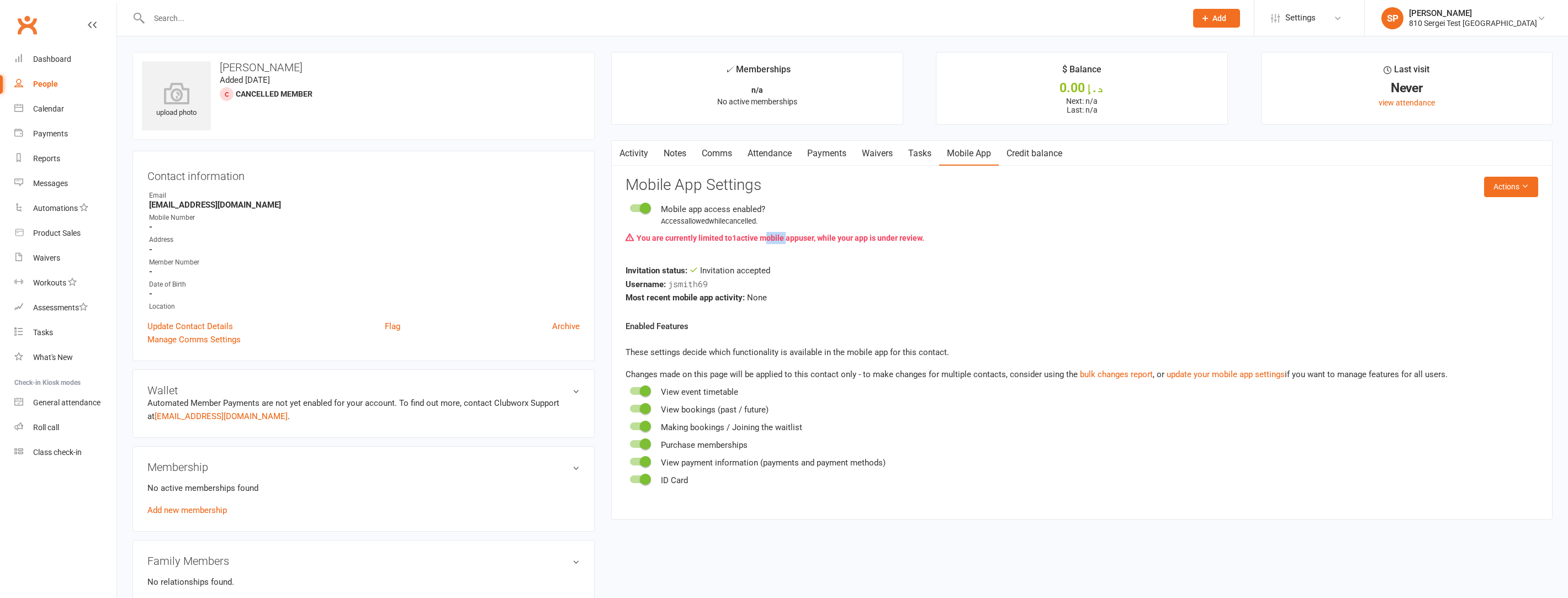 click on "You are currently limited to  1  active mobile app  user , while your app is under review." at bounding box center (1082, 238) 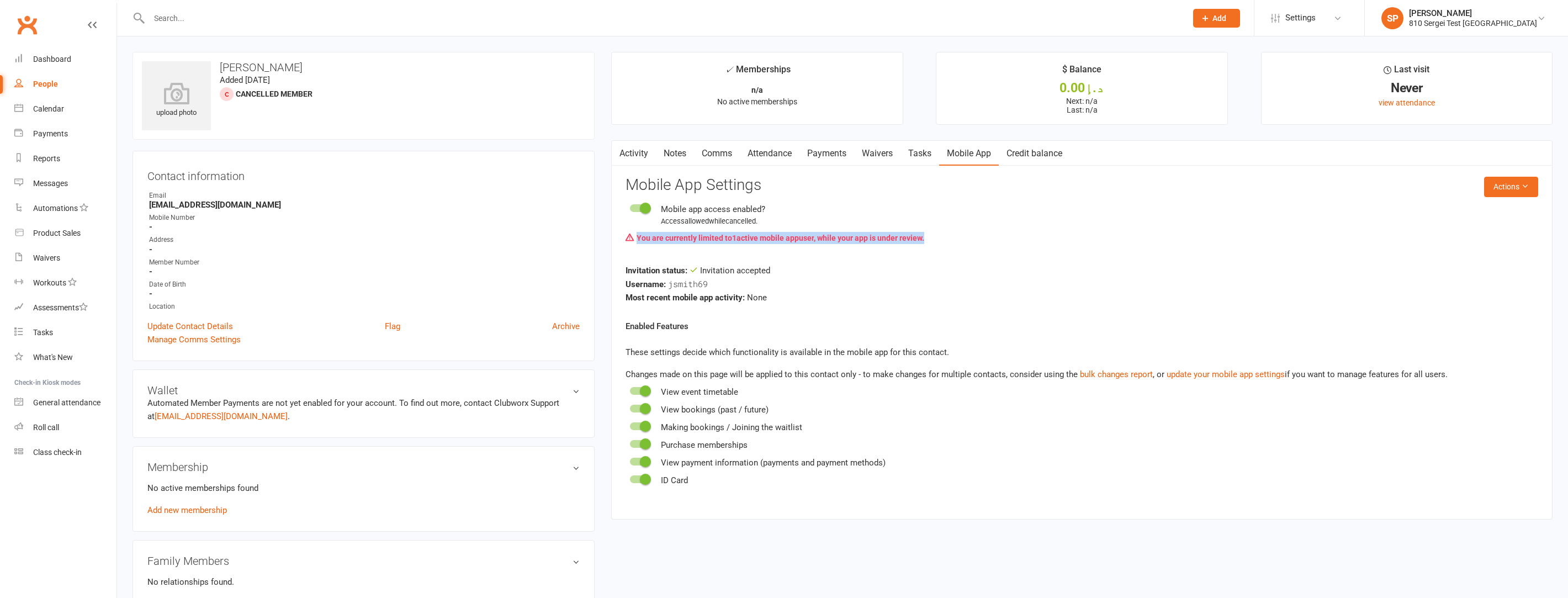 click on "You are currently limited to  1  active mobile app  user , while your app is under review." at bounding box center (1082, 238) 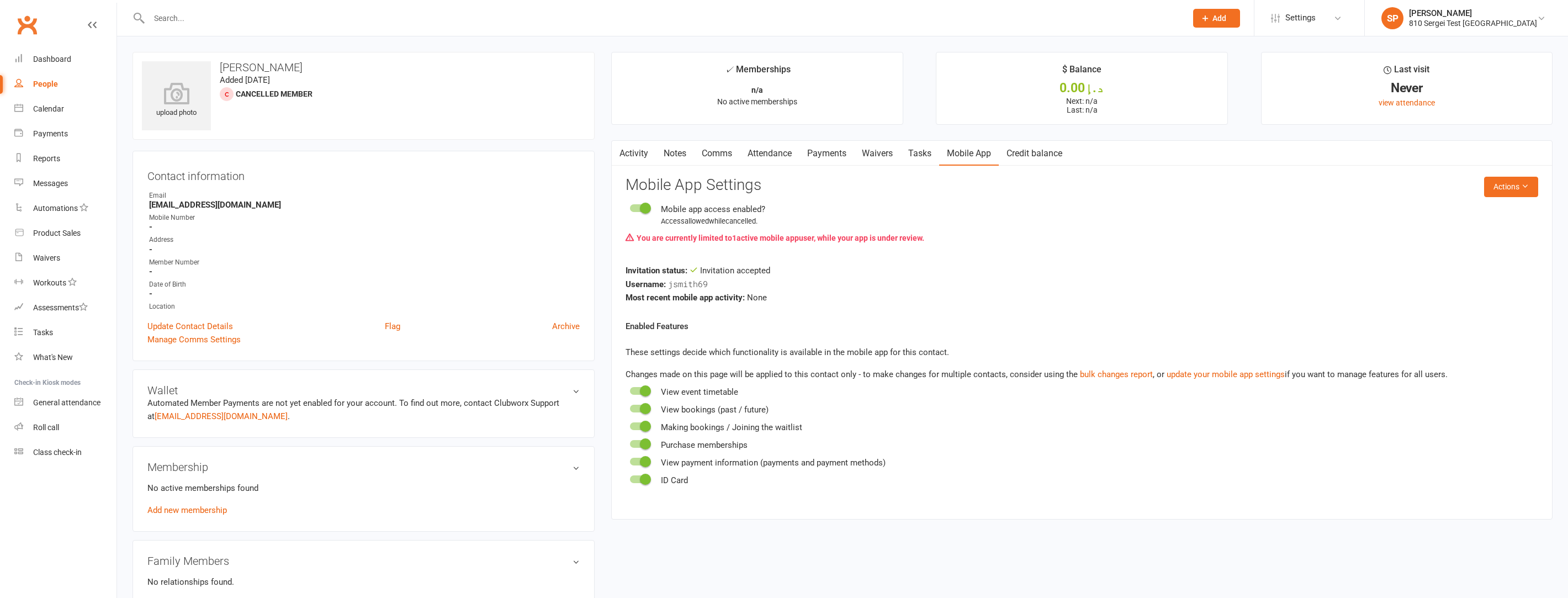 click on "You are currently limited to  1  active mobile app  user , while your app is under review." at bounding box center [1082, 238] 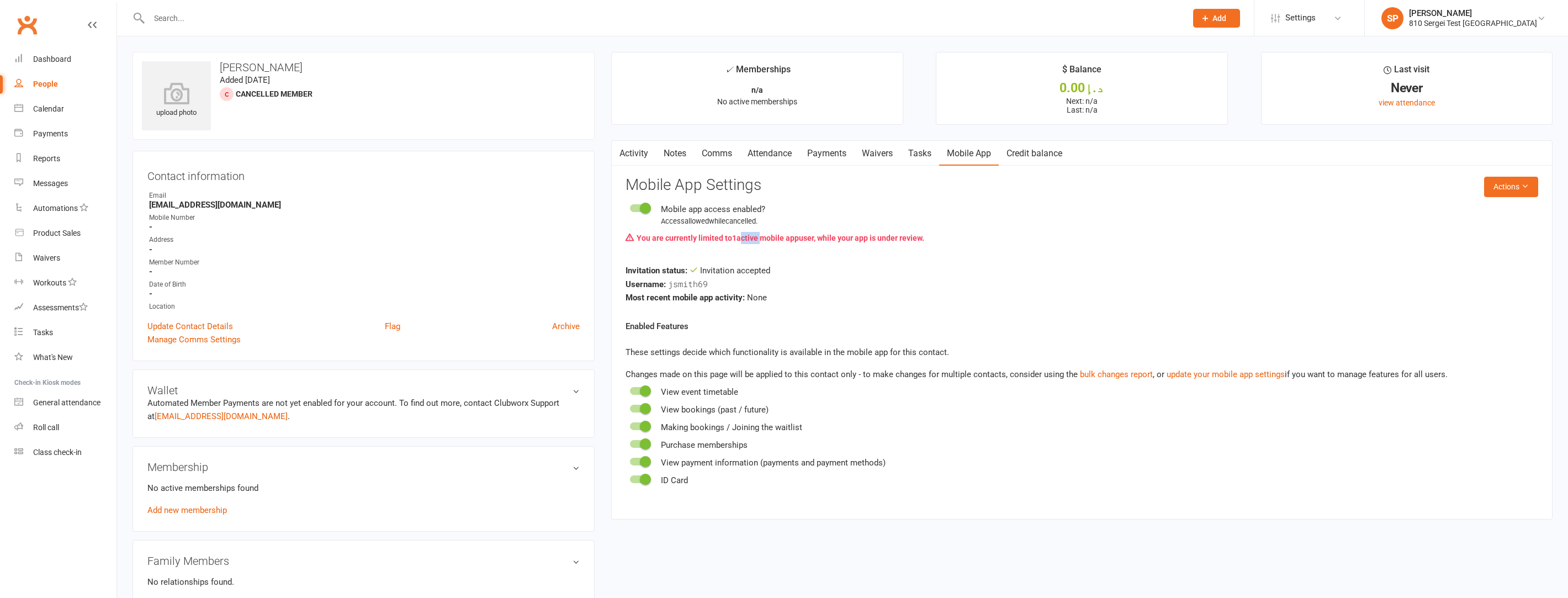 click on "You are currently limited to  1  active mobile app  user , while your app is under review." at bounding box center [1082, 238] 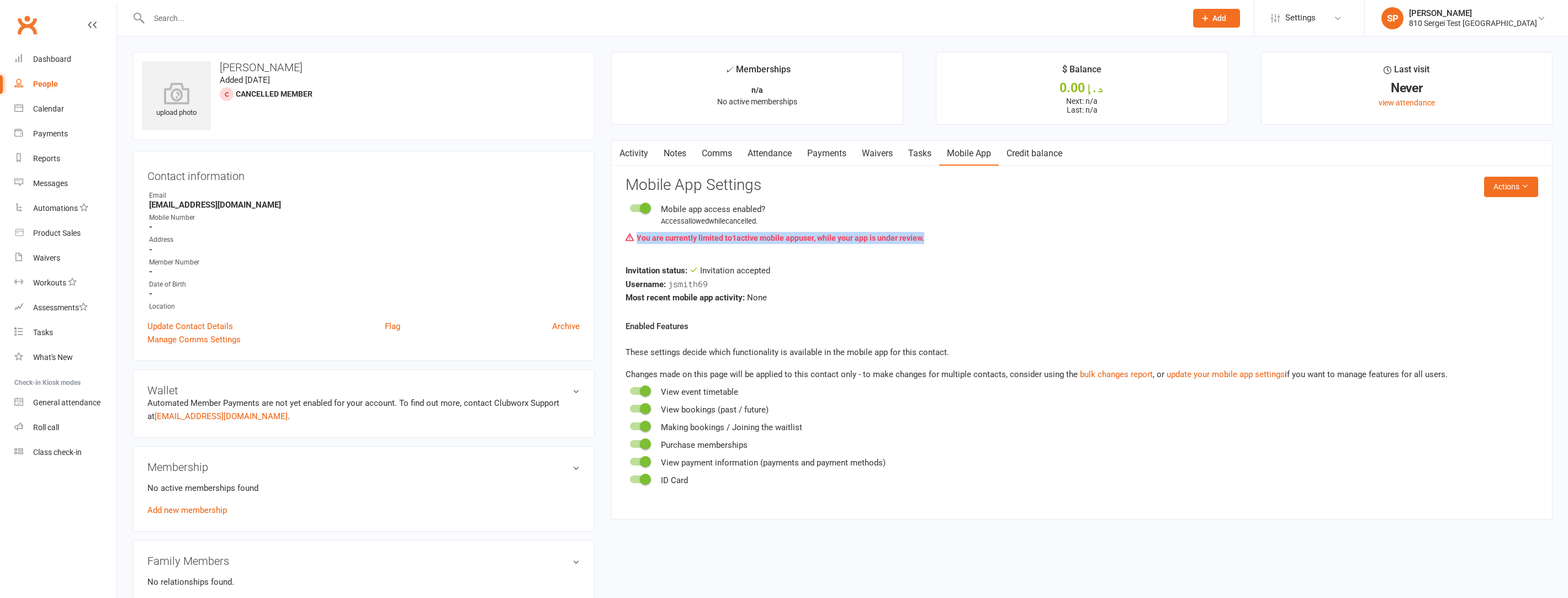 click on "You are currently limited to  1  active mobile app  user , while your app is under review." at bounding box center (1082, 238) 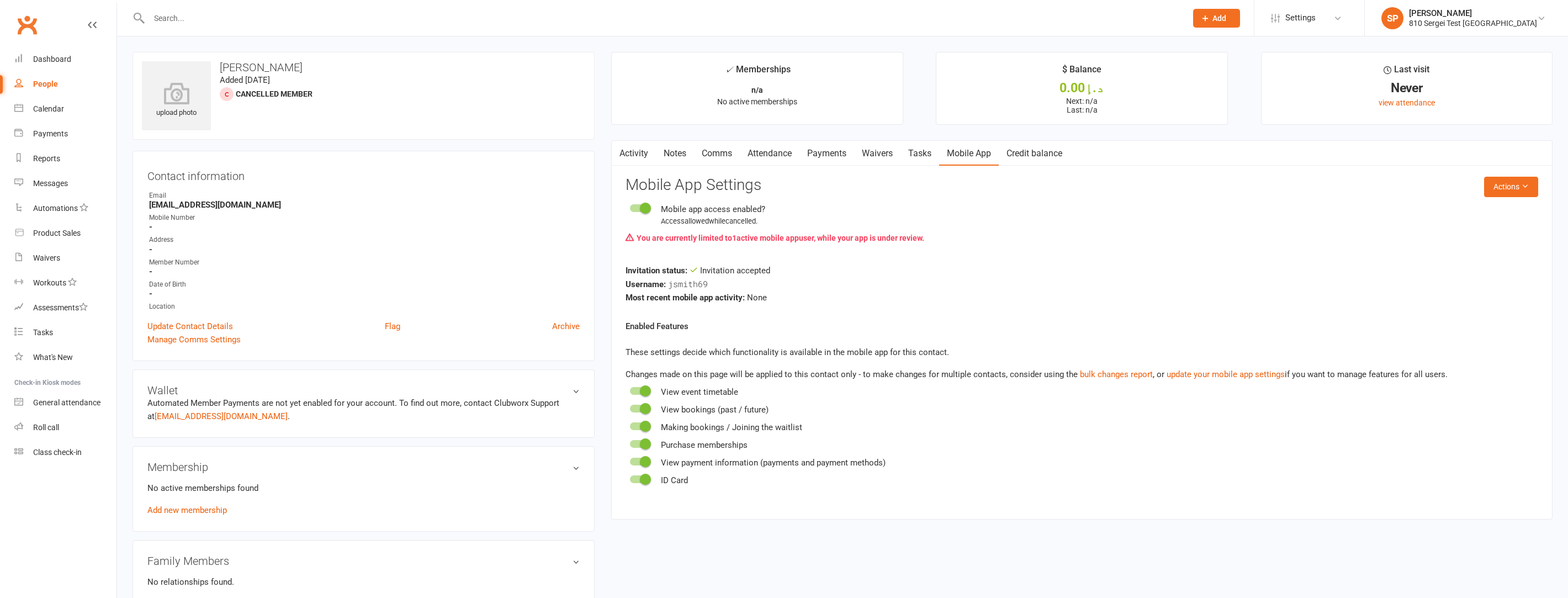 click at bounding box center (92, 35) 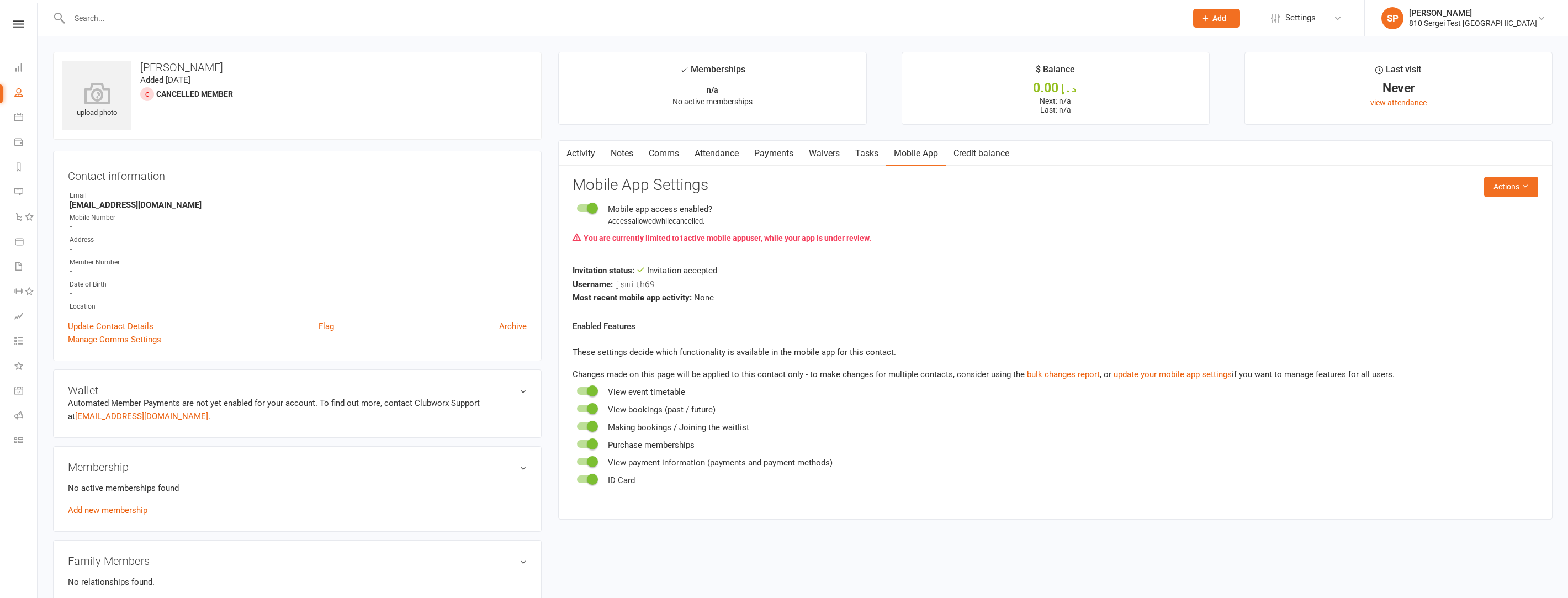 scroll, scrollTop: 679, scrollLeft: 0, axis: vertical 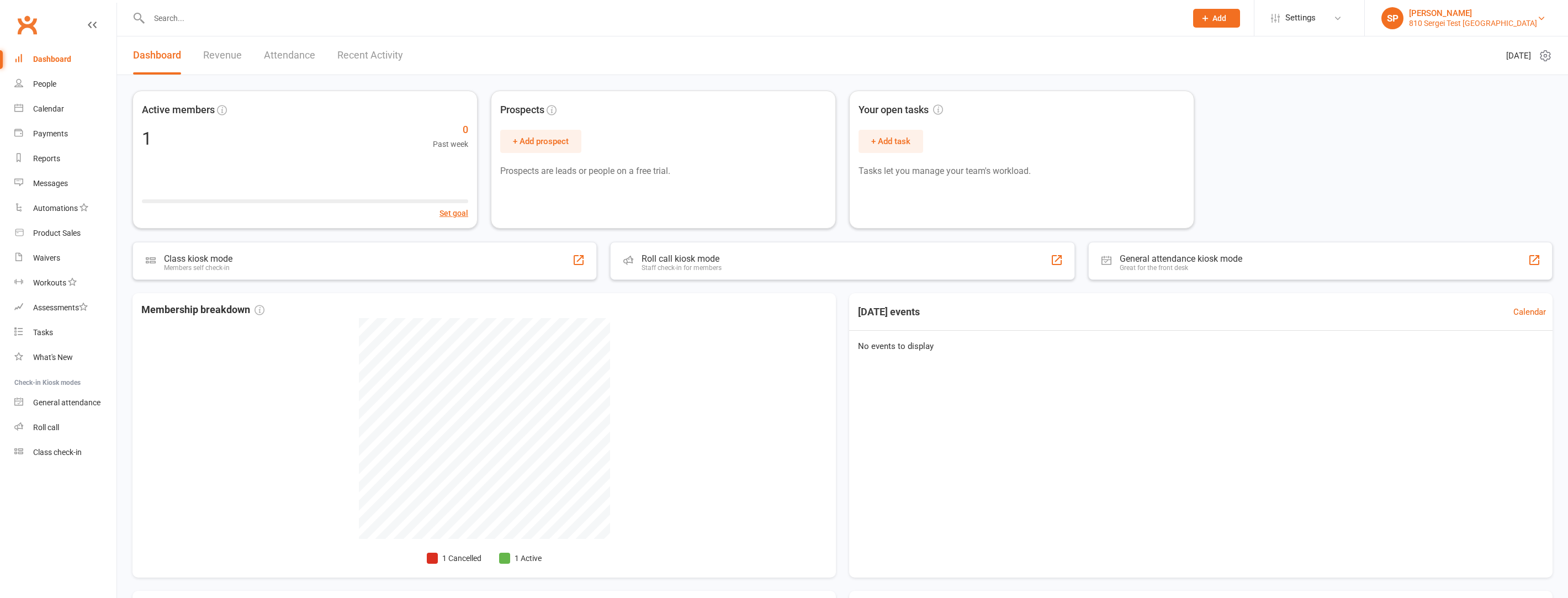 click on "810 Sergei Test [GEOGRAPHIC_DATA]" at bounding box center [1473, 23] 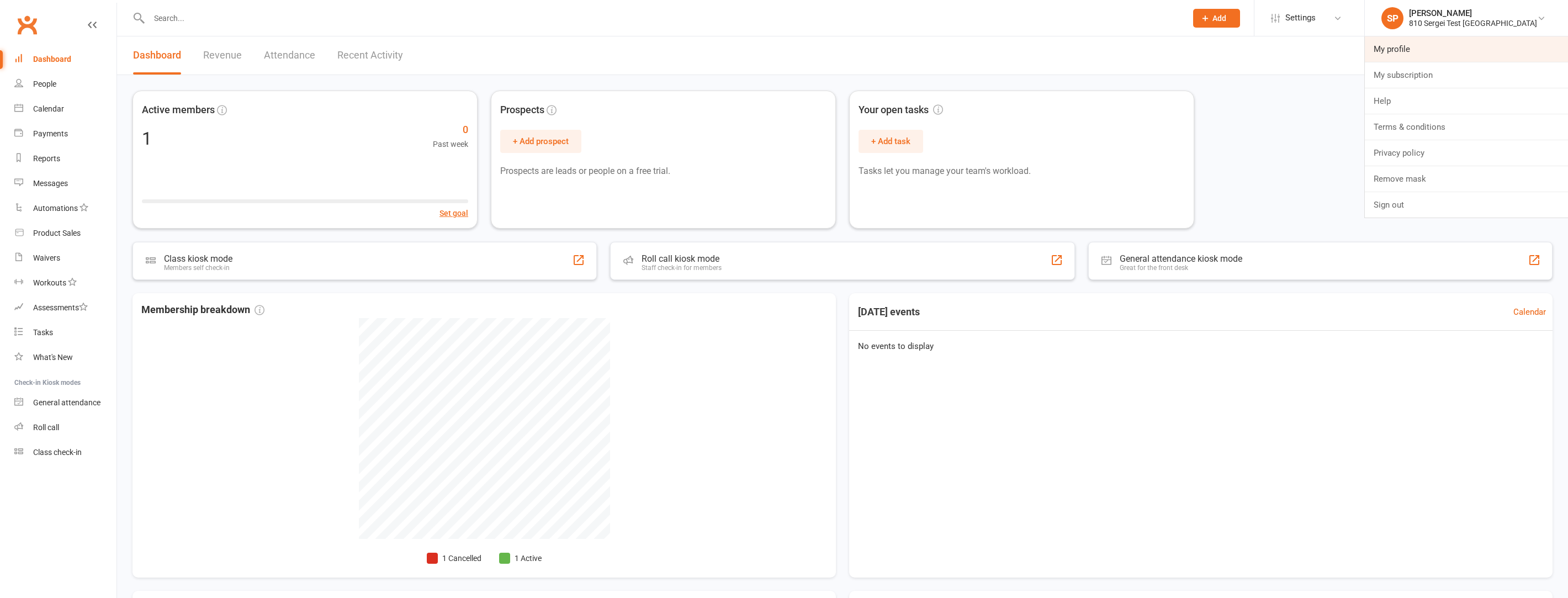 click on "My profile" at bounding box center (1466, 49) 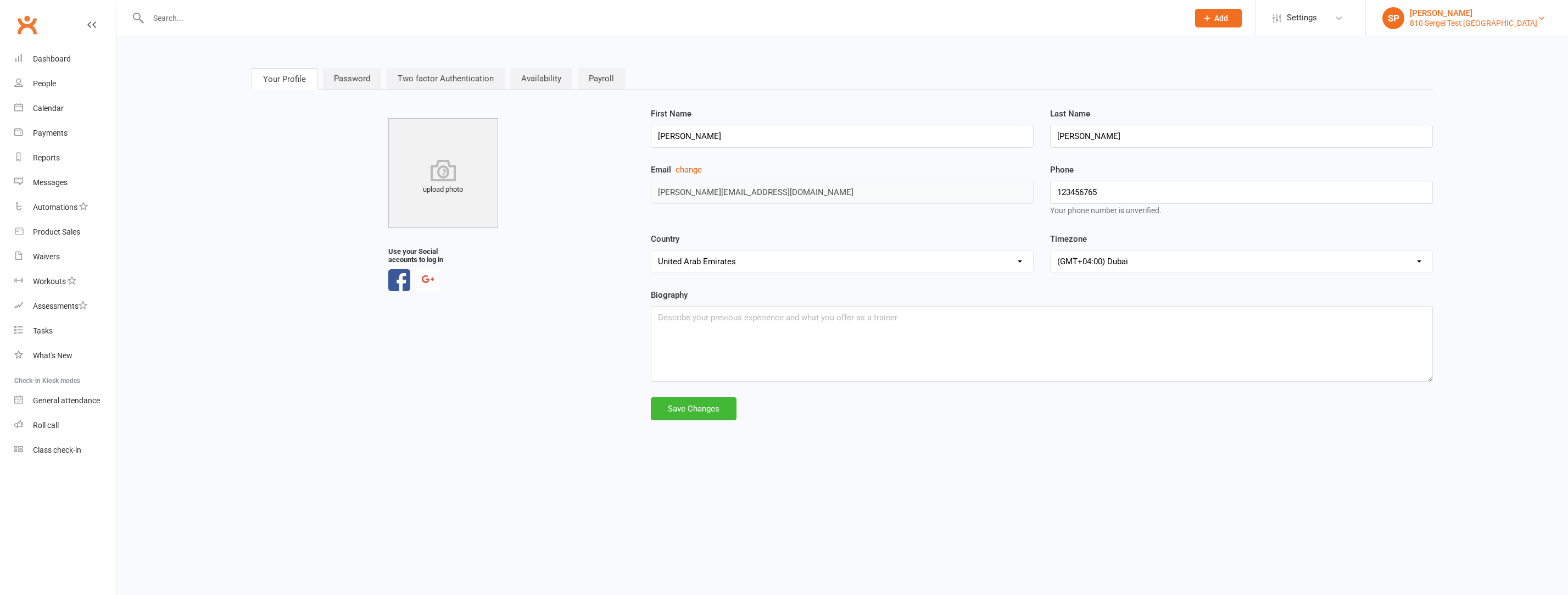 click on "[PERSON_NAME]" at bounding box center (1474, 13) 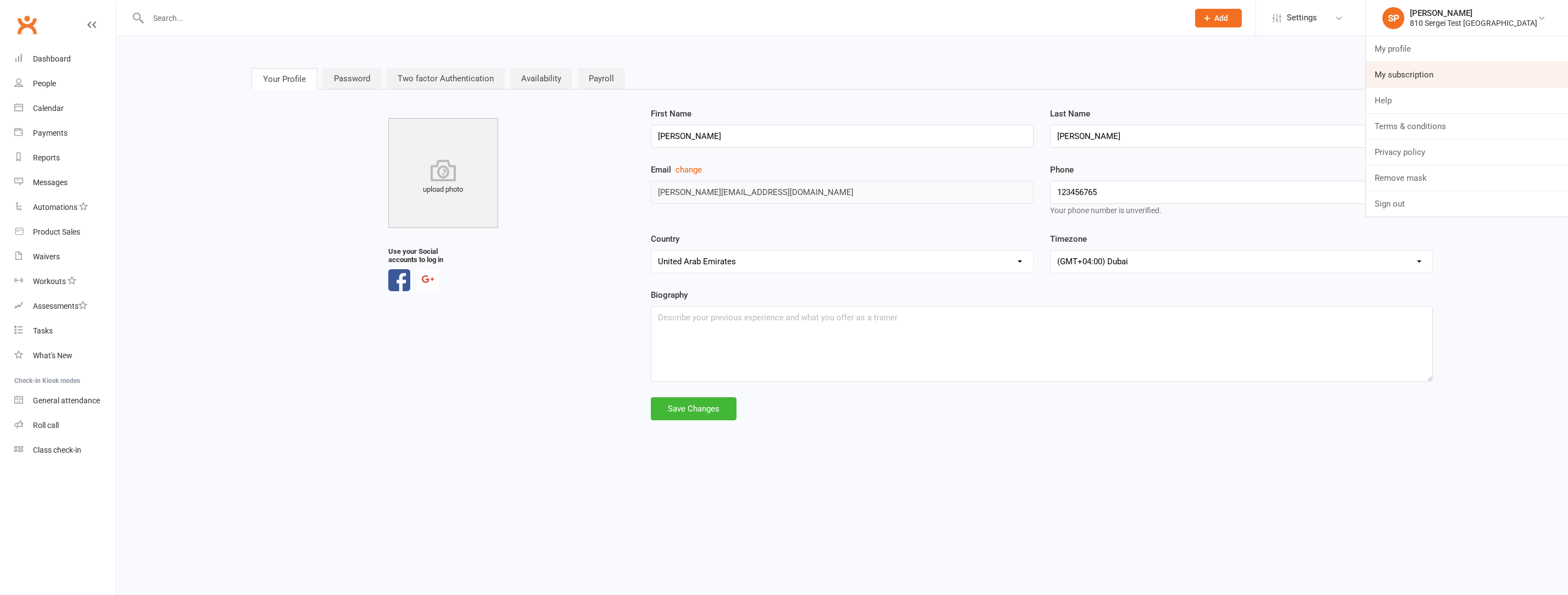 click on "My subscription" at bounding box center [1467, 75] 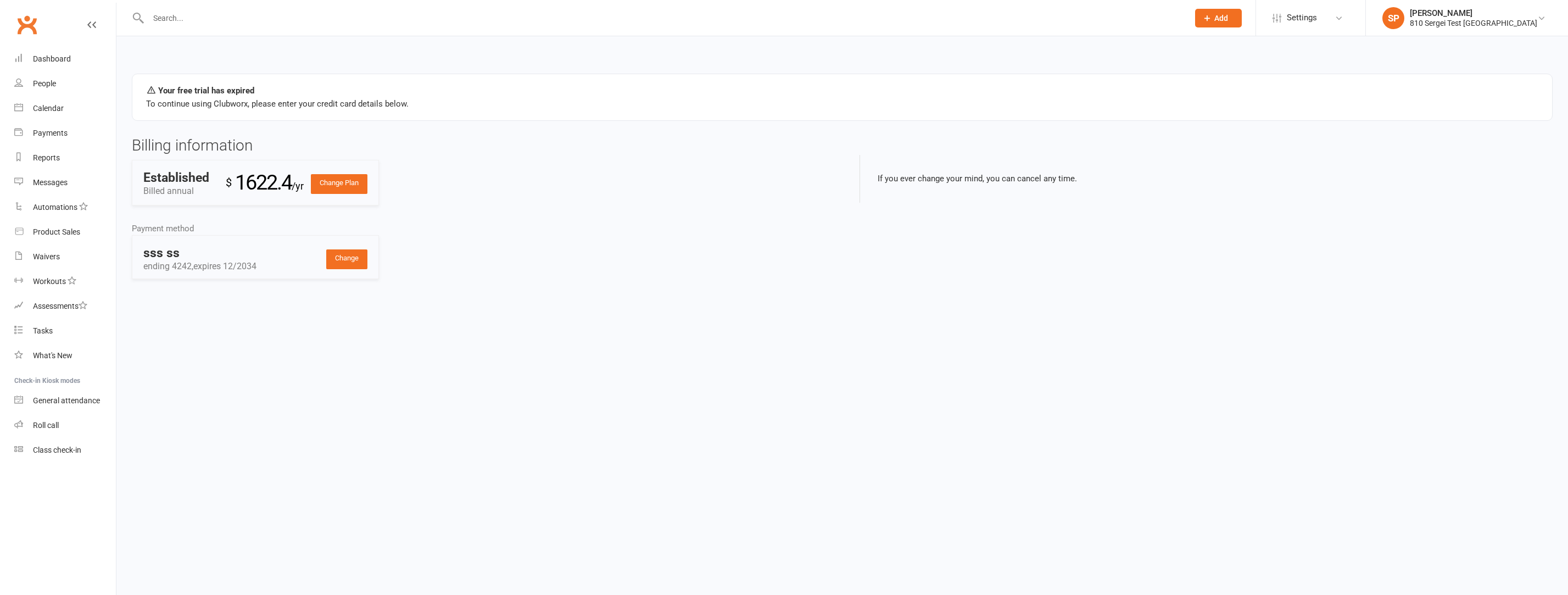 scroll, scrollTop: 0, scrollLeft: 0, axis: both 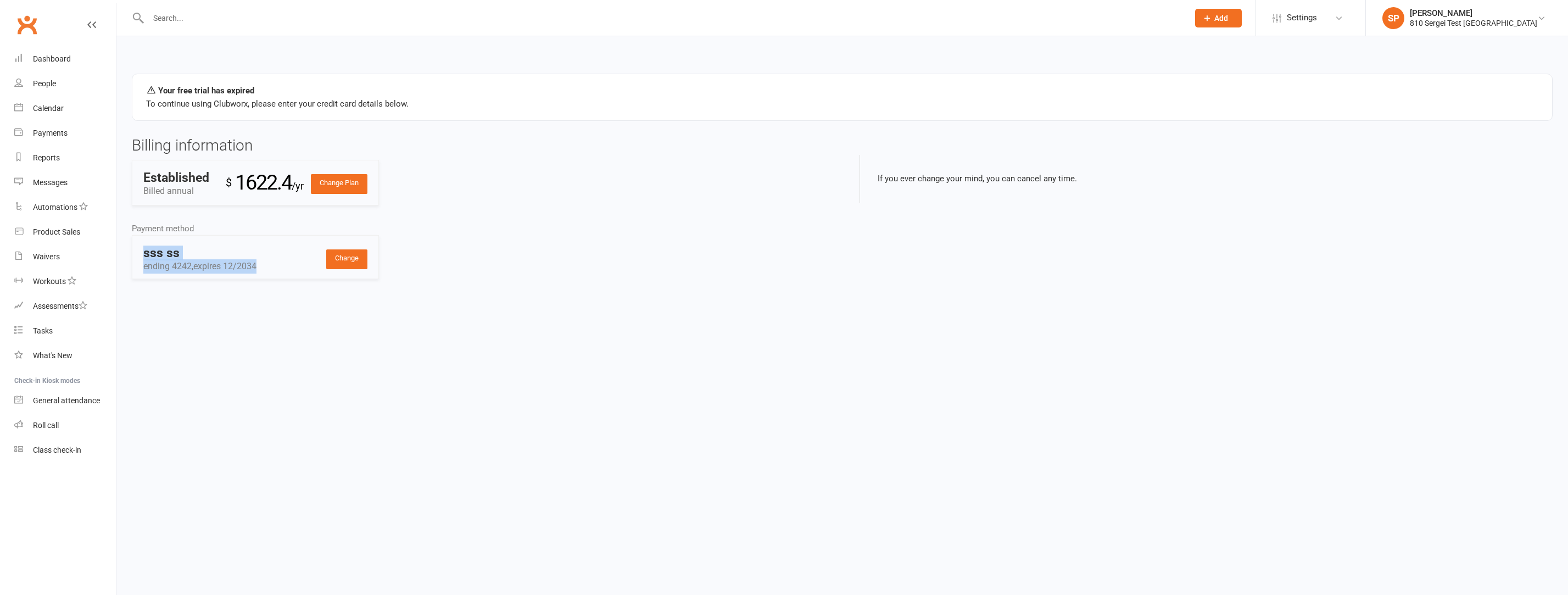 drag, startPoint x: 131, startPoint y: 250, endPoint x: 258, endPoint y: 275, distance: 129.43724 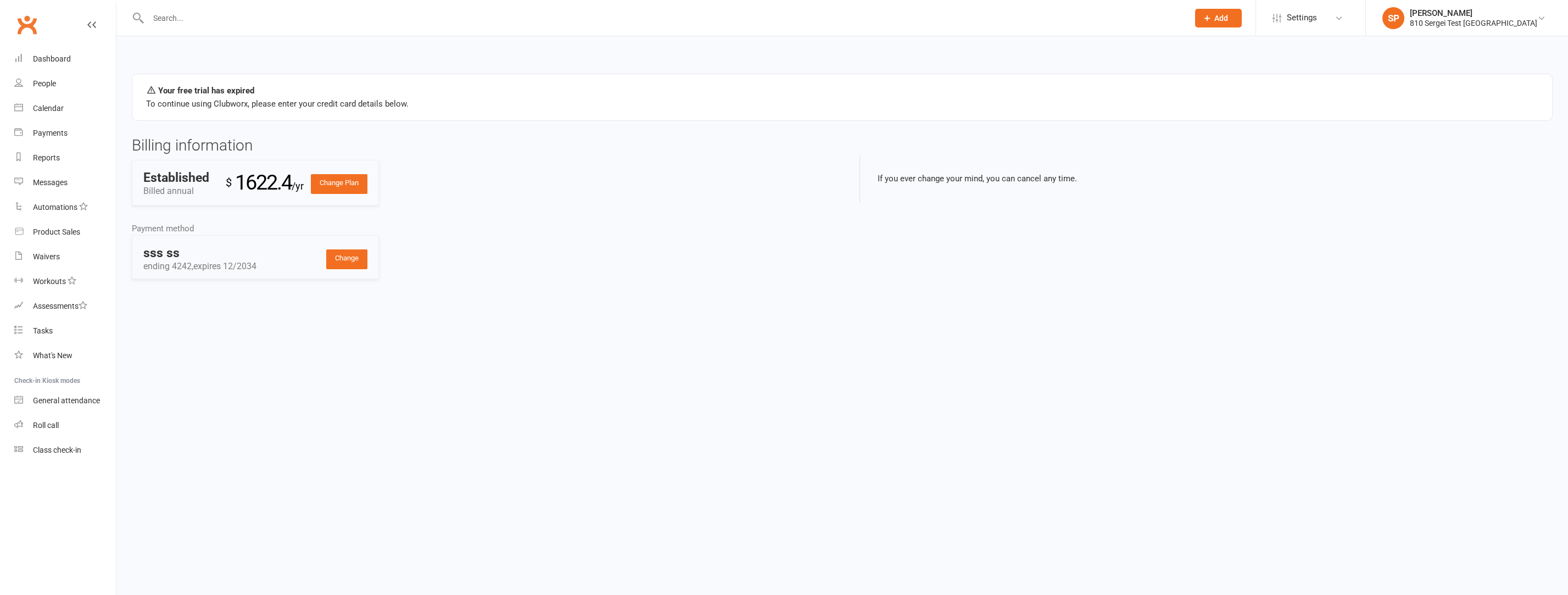 click on "expires 12/2034" at bounding box center (225, 266) 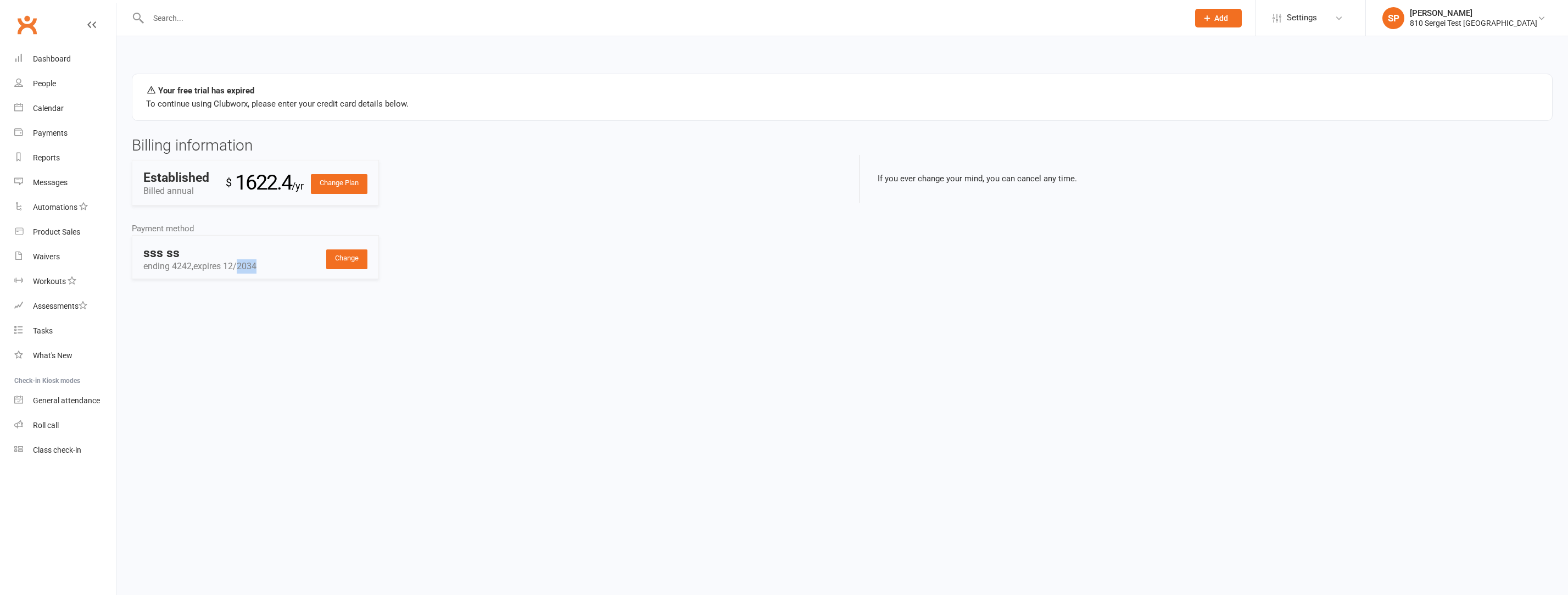 click on "expires 12/2034" at bounding box center [225, 266] 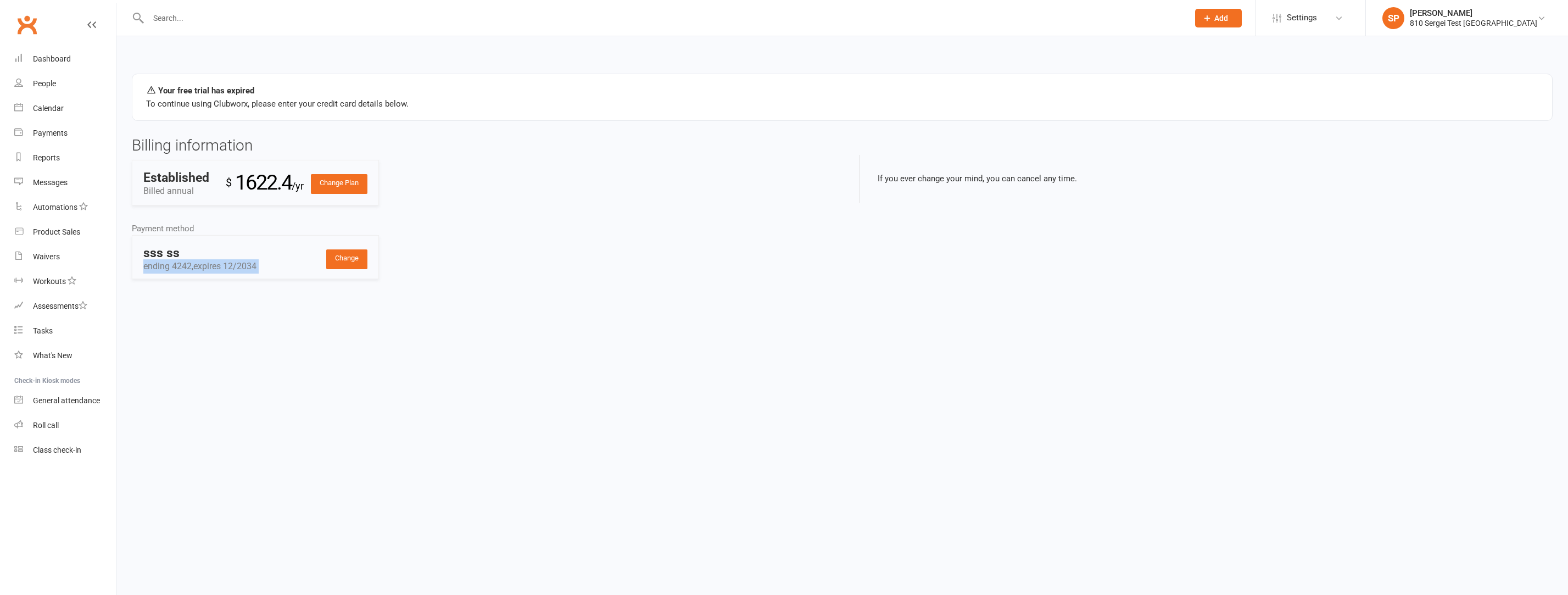 click on "expires 12/2034" at bounding box center [225, 266] 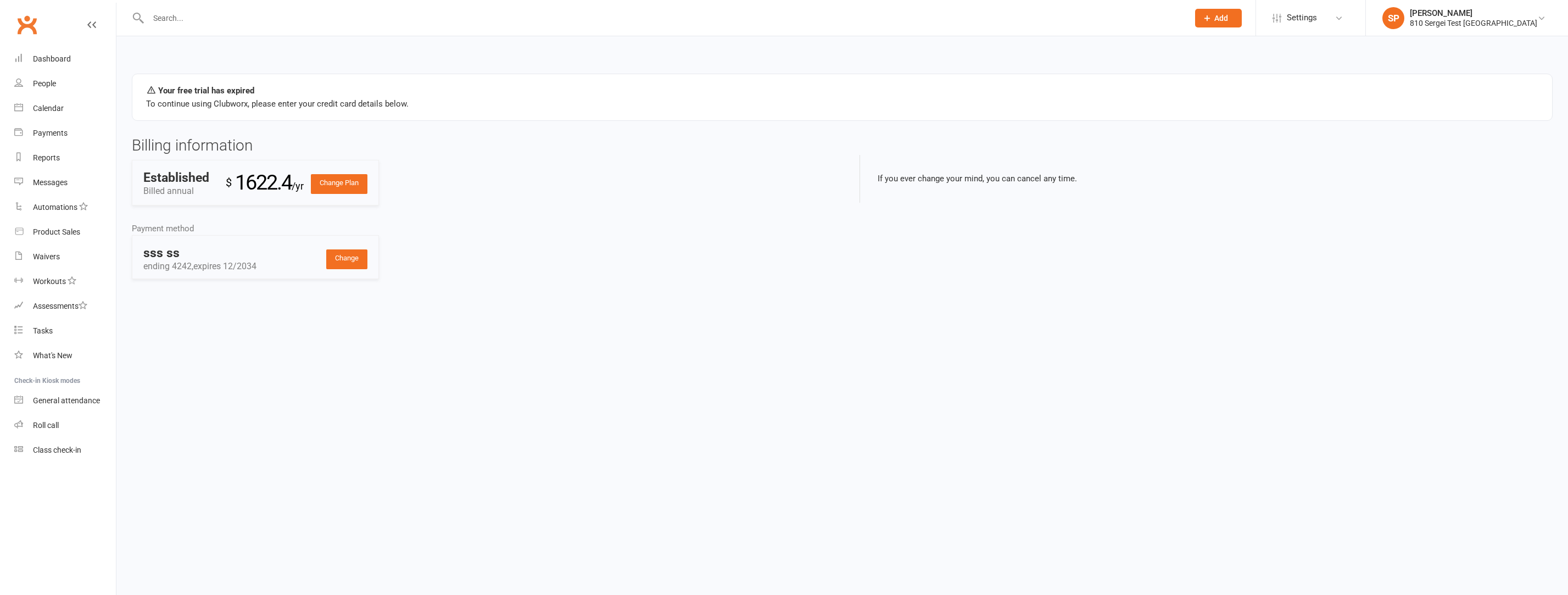 click on "sss ss" at bounding box center [247, 253] 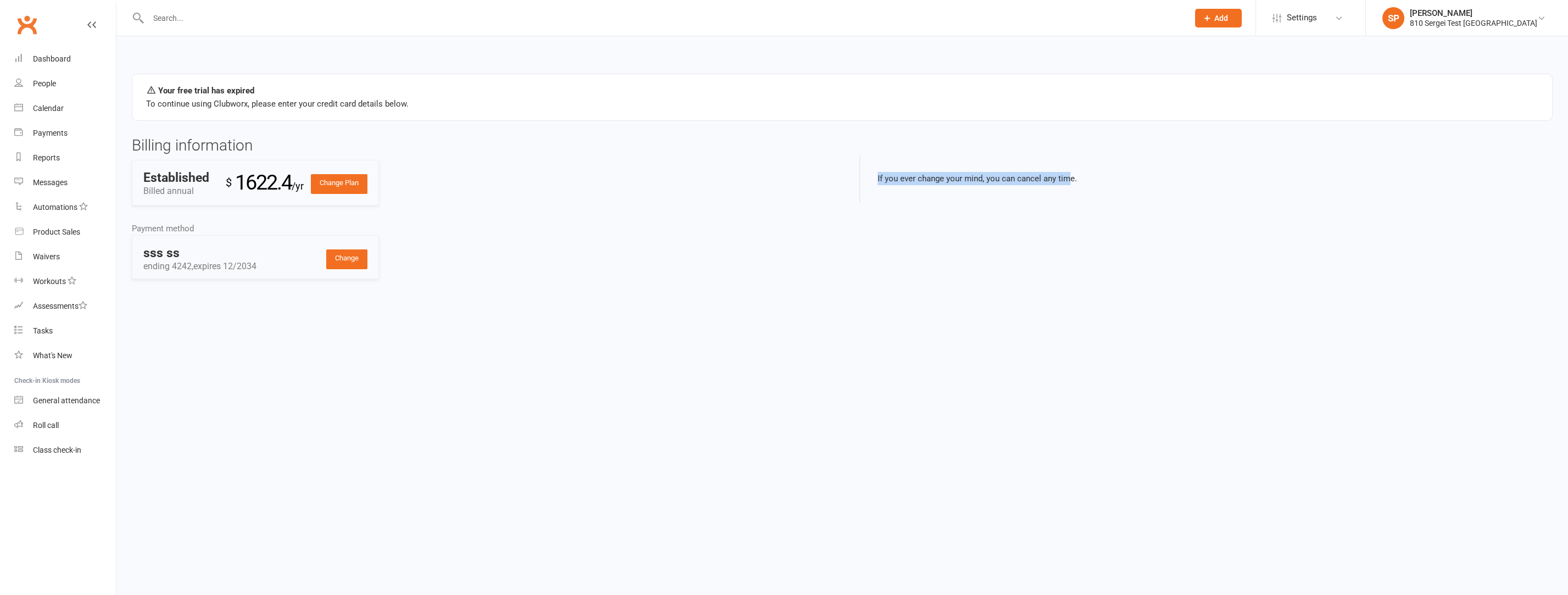 drag, startPoint x: 903, startPoint y: 162, endPoint x: 1070, endPoint y: 182, distance: 168.19334 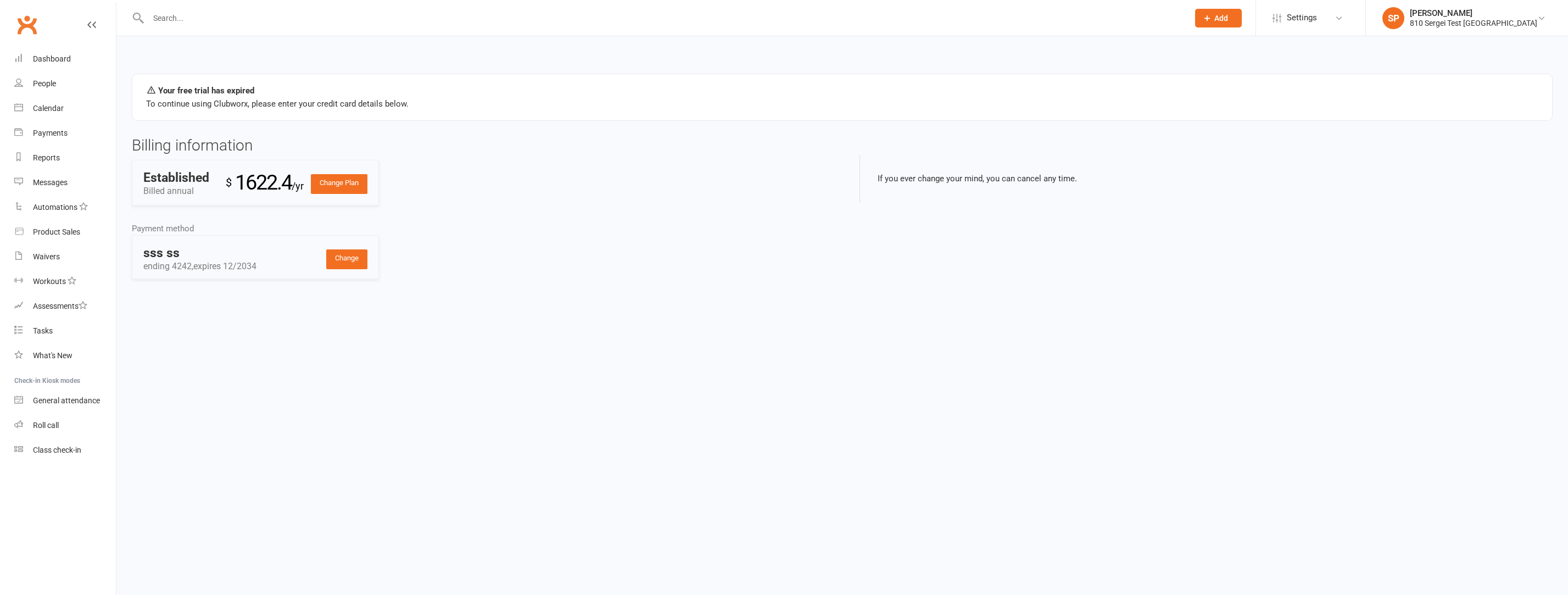 click on "If you ever change your mind, you can cancel any time." at bounding box center [1207, 179] 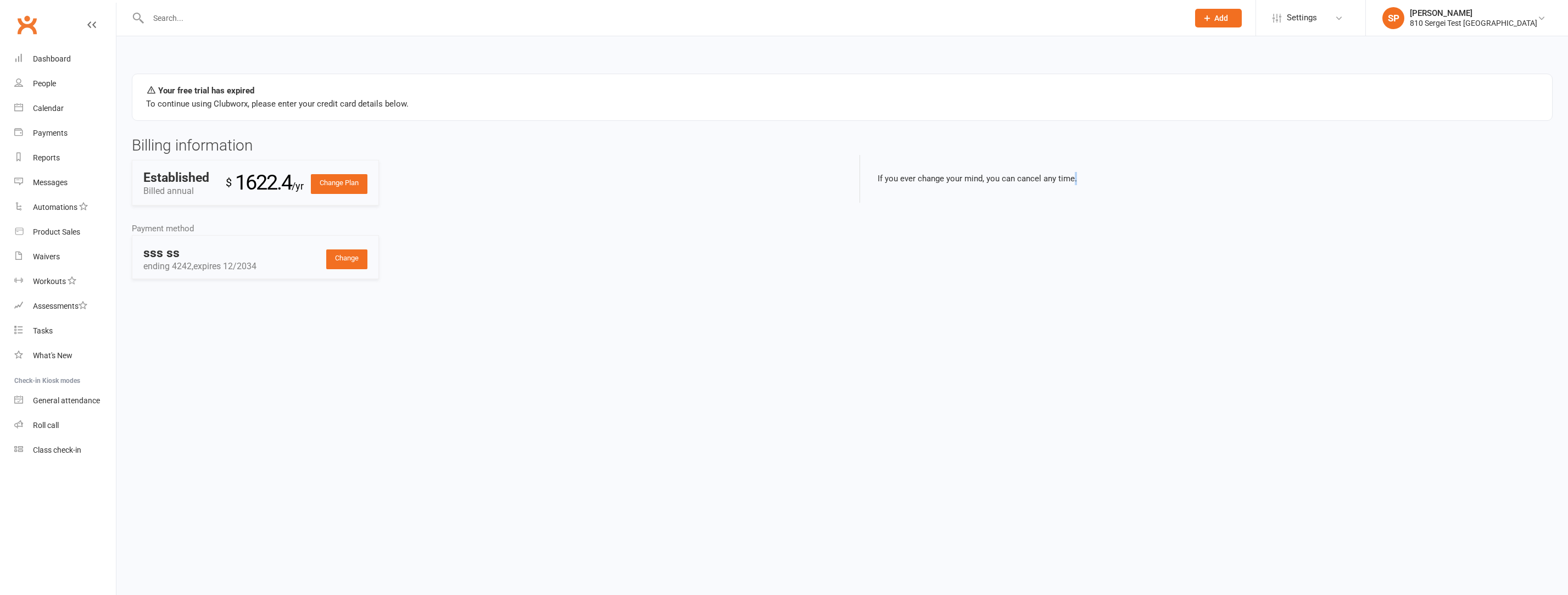 click on "If you ever change your mind, you can cancel any time." at bounding box center [1207, 179] 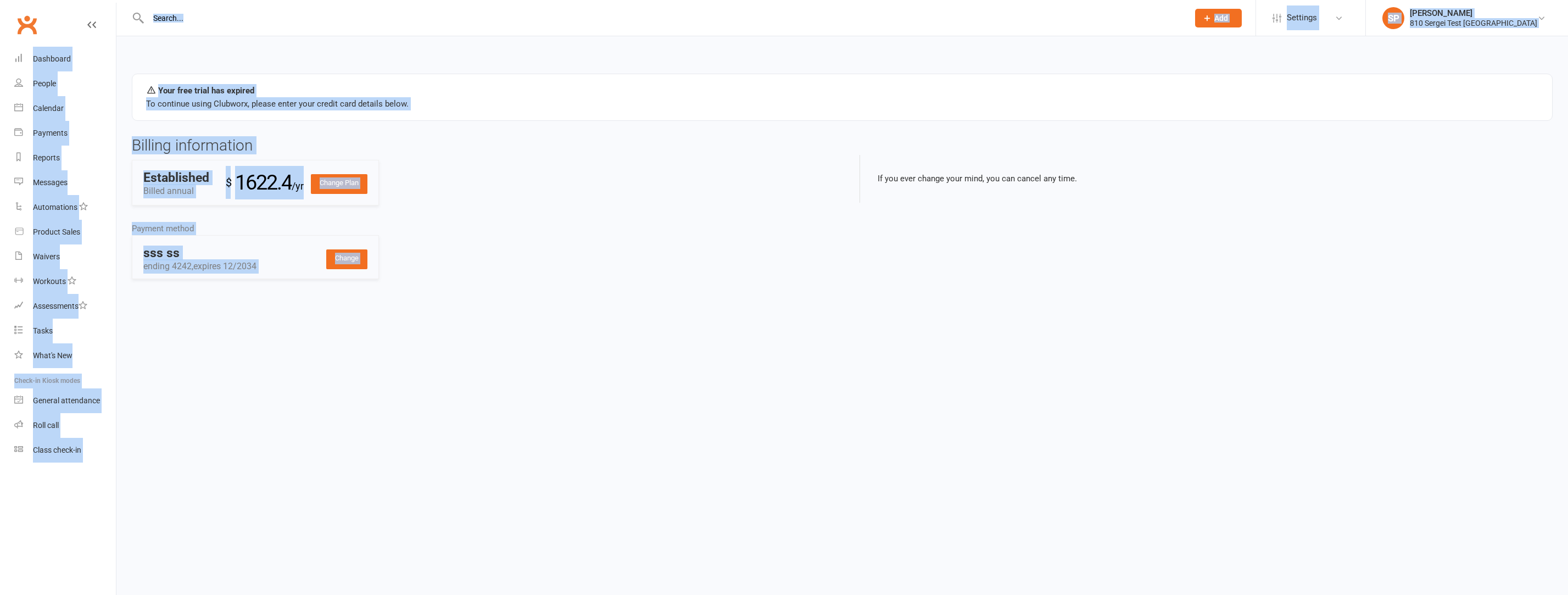 click on "If you ever change your mind, you can cancel any time." at bounding box center [1207, 179] 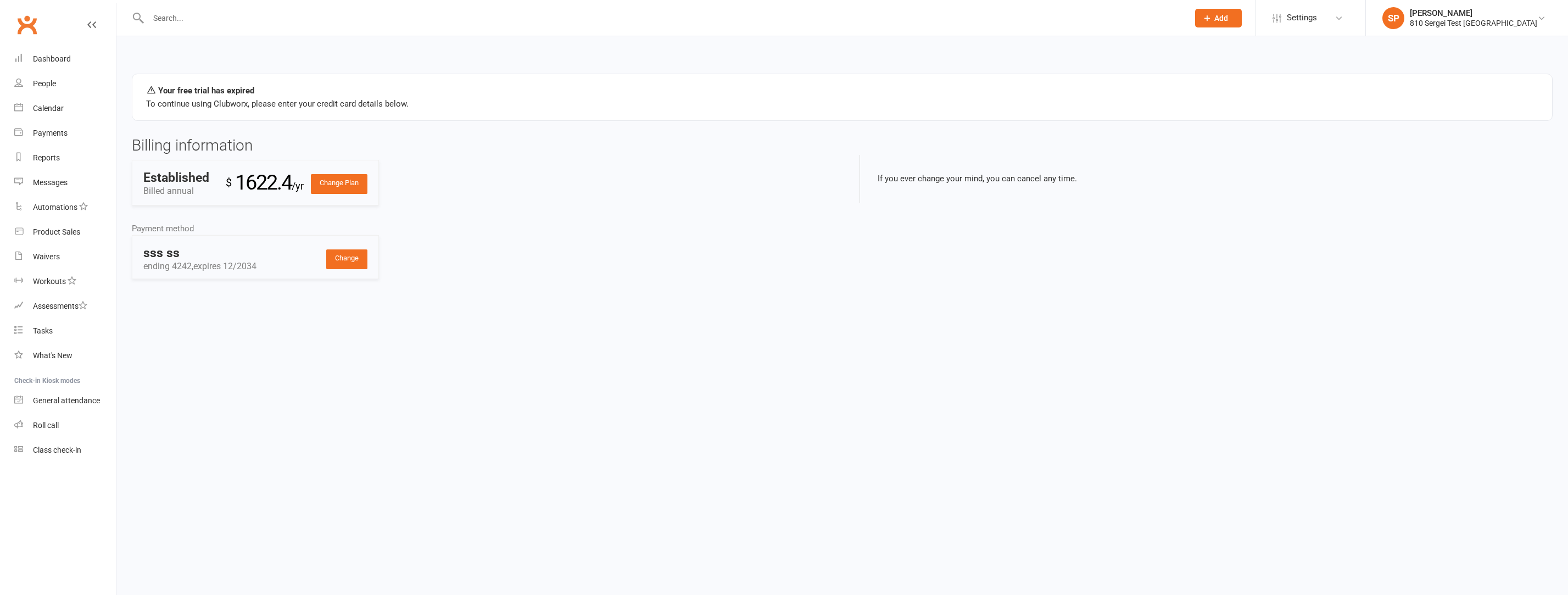 click on "If you ever change your mind, you can cancel any time." at bounding box center (1207, 179) 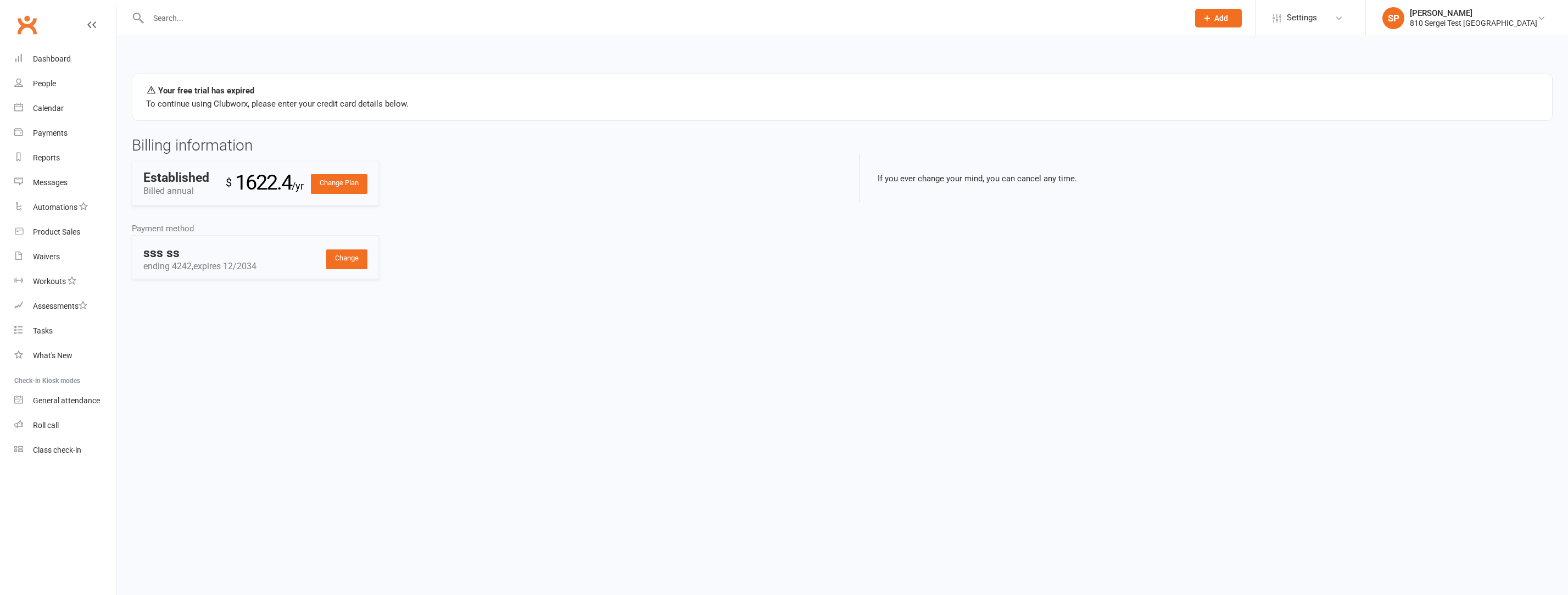 drag, startPoint x: 247, startPoint y: 114, endPoint x: 253, endPoint y: 110, distance: 7.211103 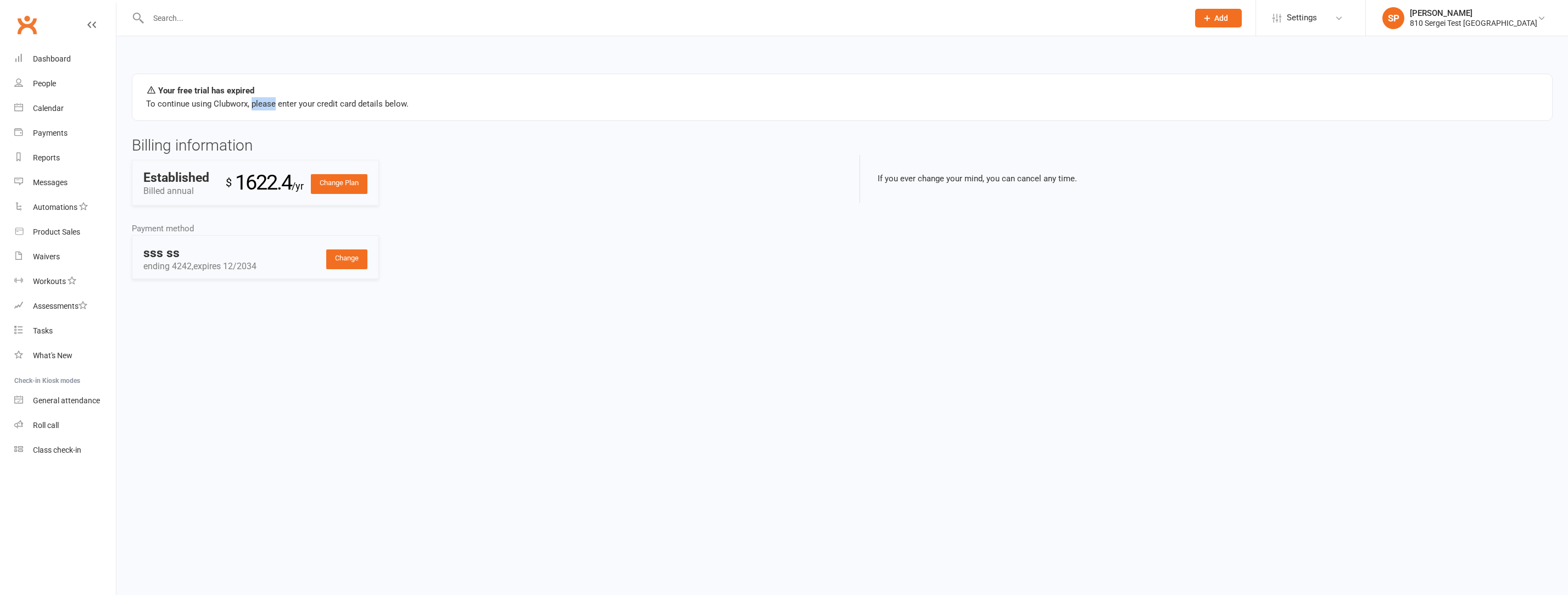 click on "To continue using Clubworx, please enter your credit card details below." at bounding box center [842, 104] 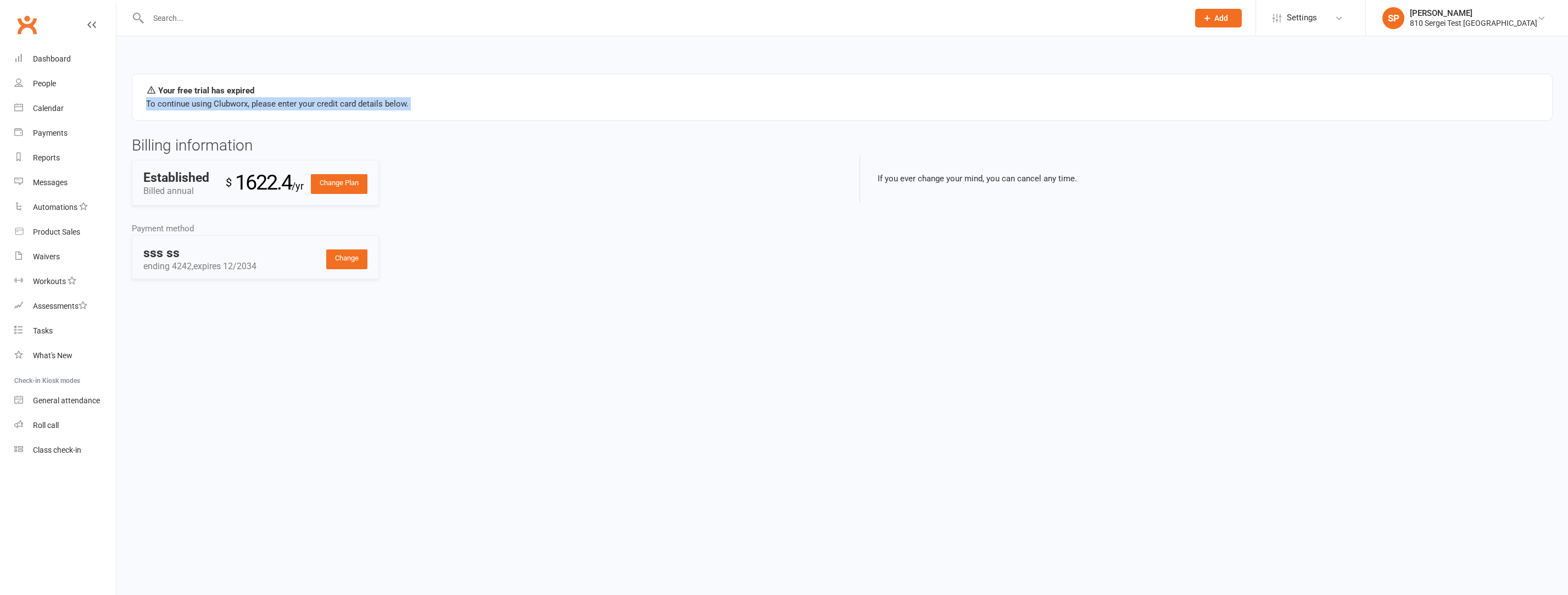 click on "To continue using Clubworx, please enter your credit card details below." at bounding box center [842, 104] 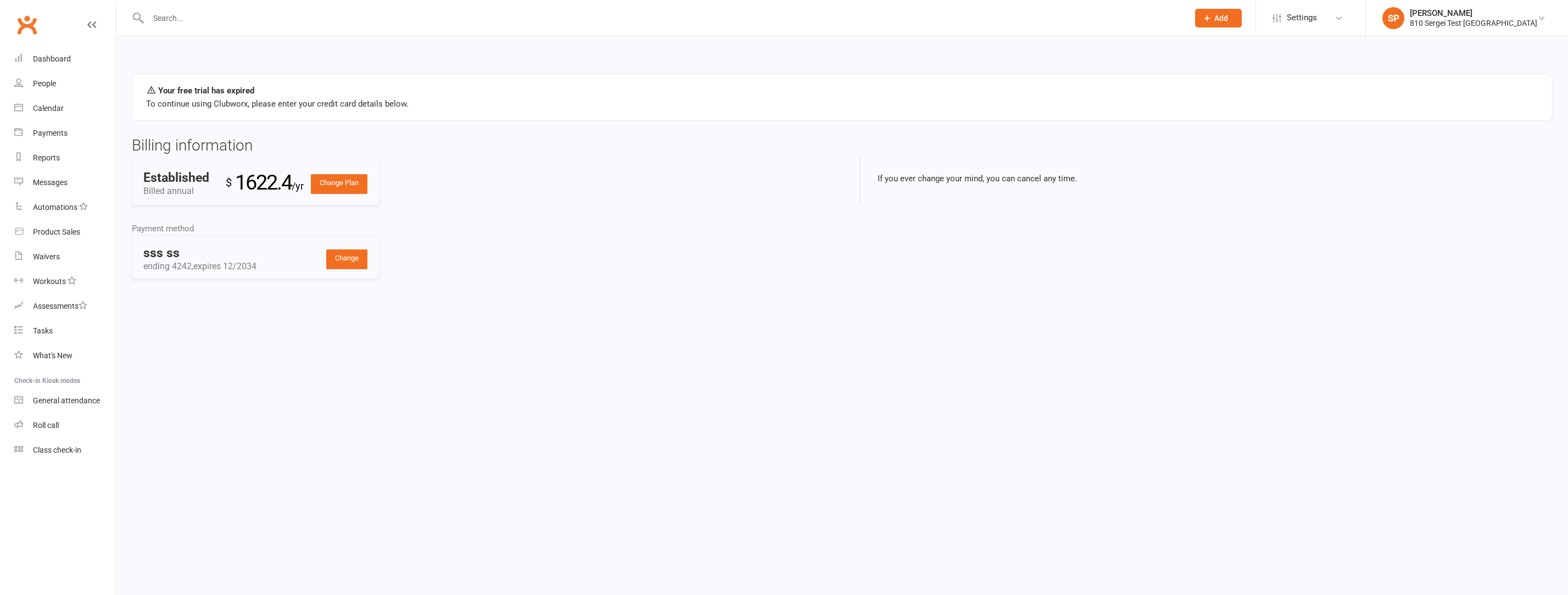 click on "To continue using Clubworx, please enter your credit card details below." at bounding box center [842, 104] 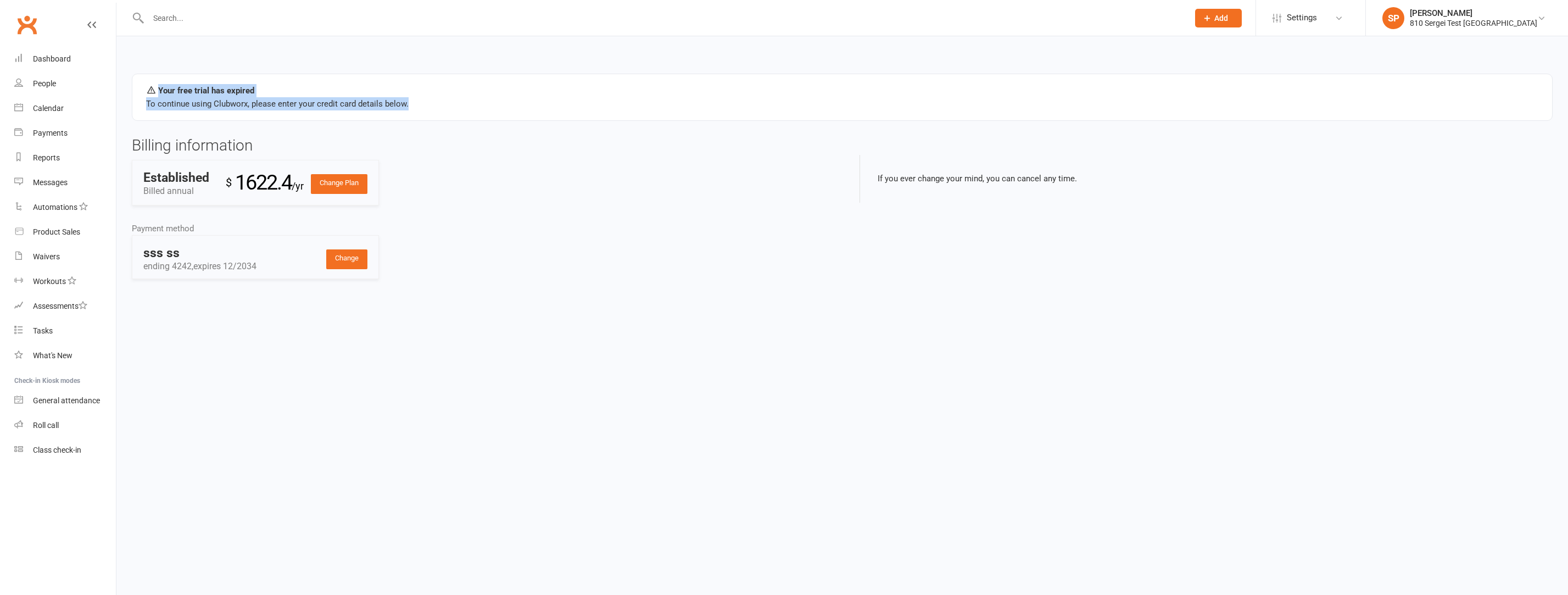 drag, startPoint x: 230, startPoint y: 101, endPoint x: 462, endPoint y: 104, distance: 232.0194 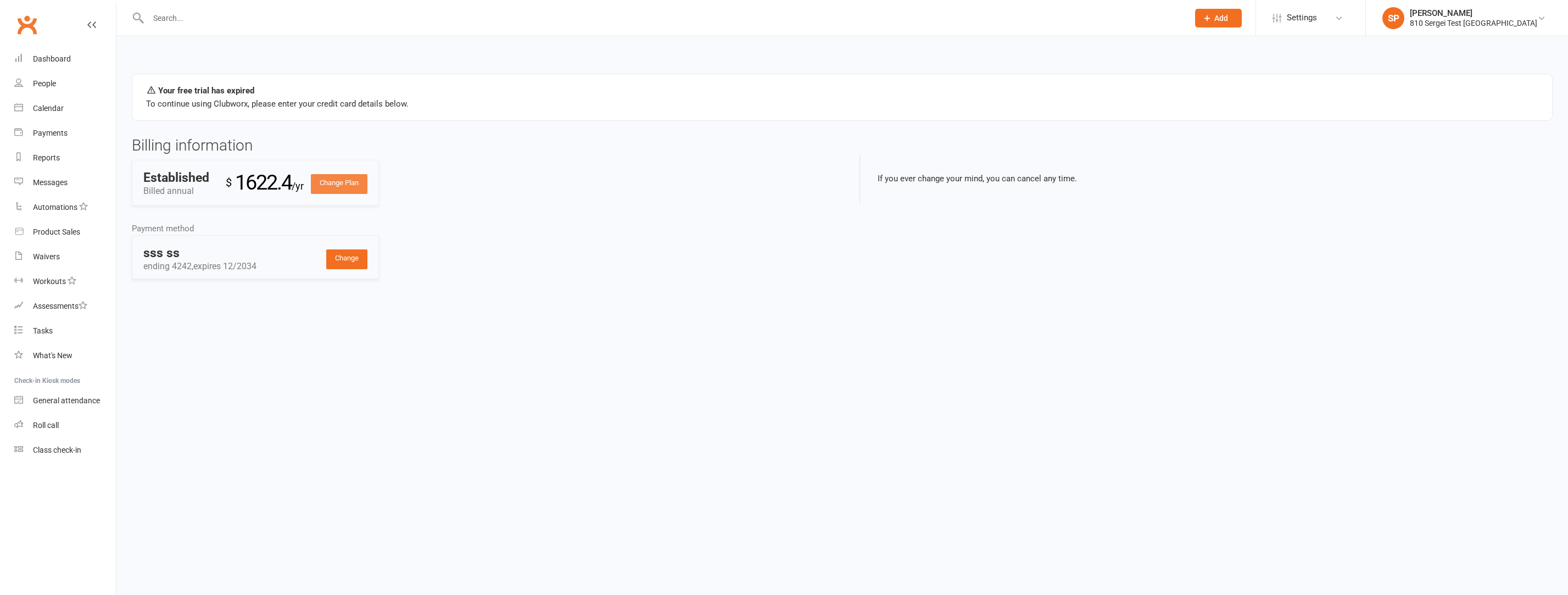 click on "Change Plan" at bounding box center [339, 184] 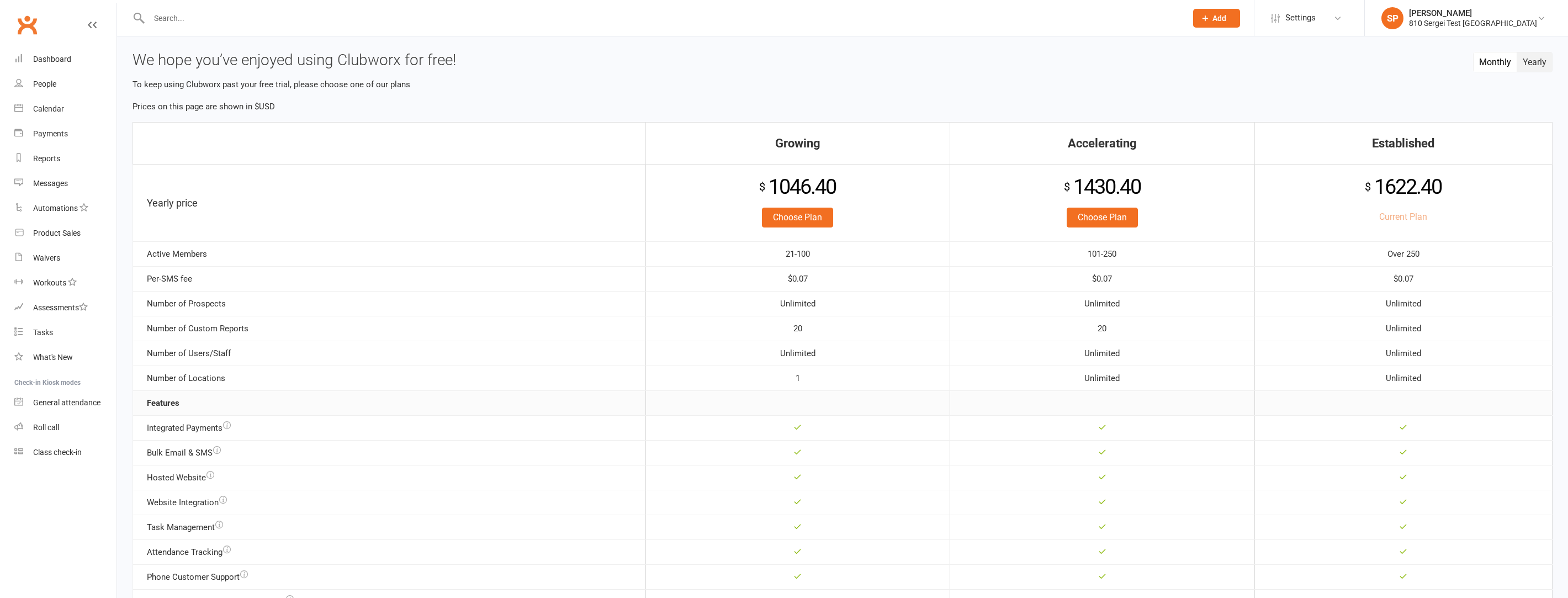 click on "Monthly" at bounding box center [1495, 62] 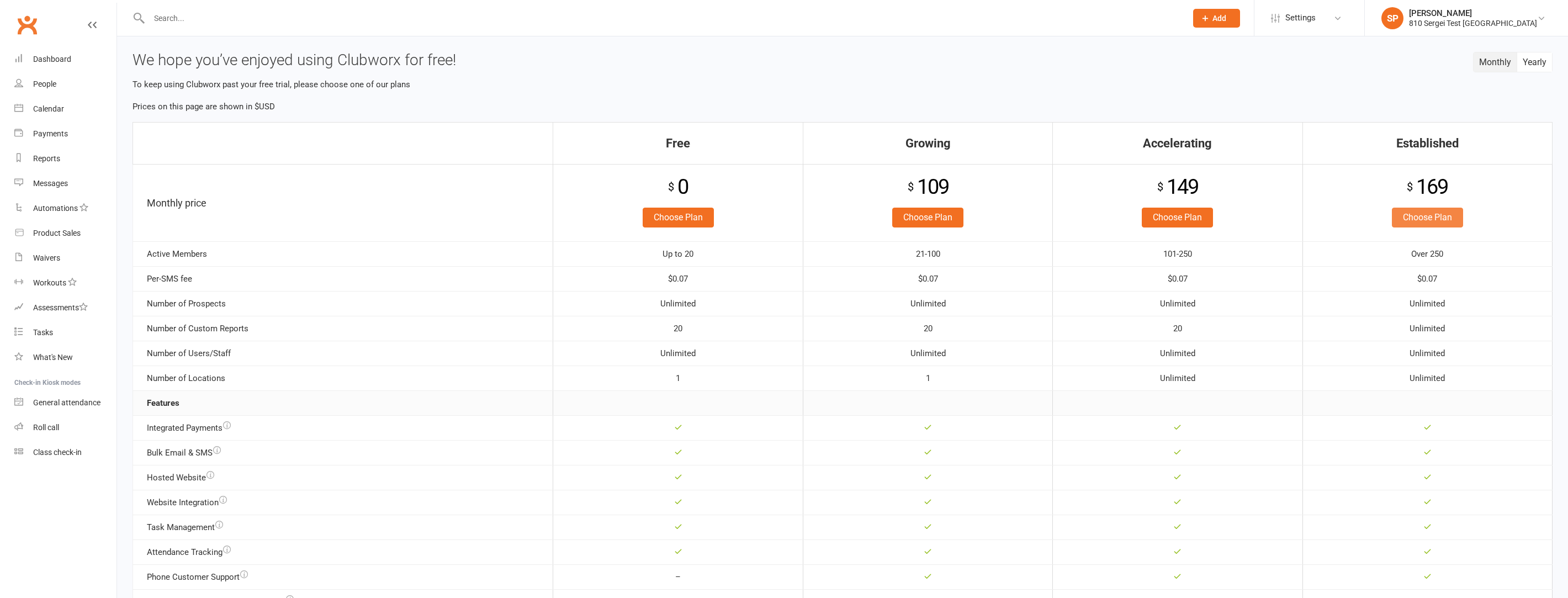 click on "Choose Plan" at bounding box center (1427, 218) 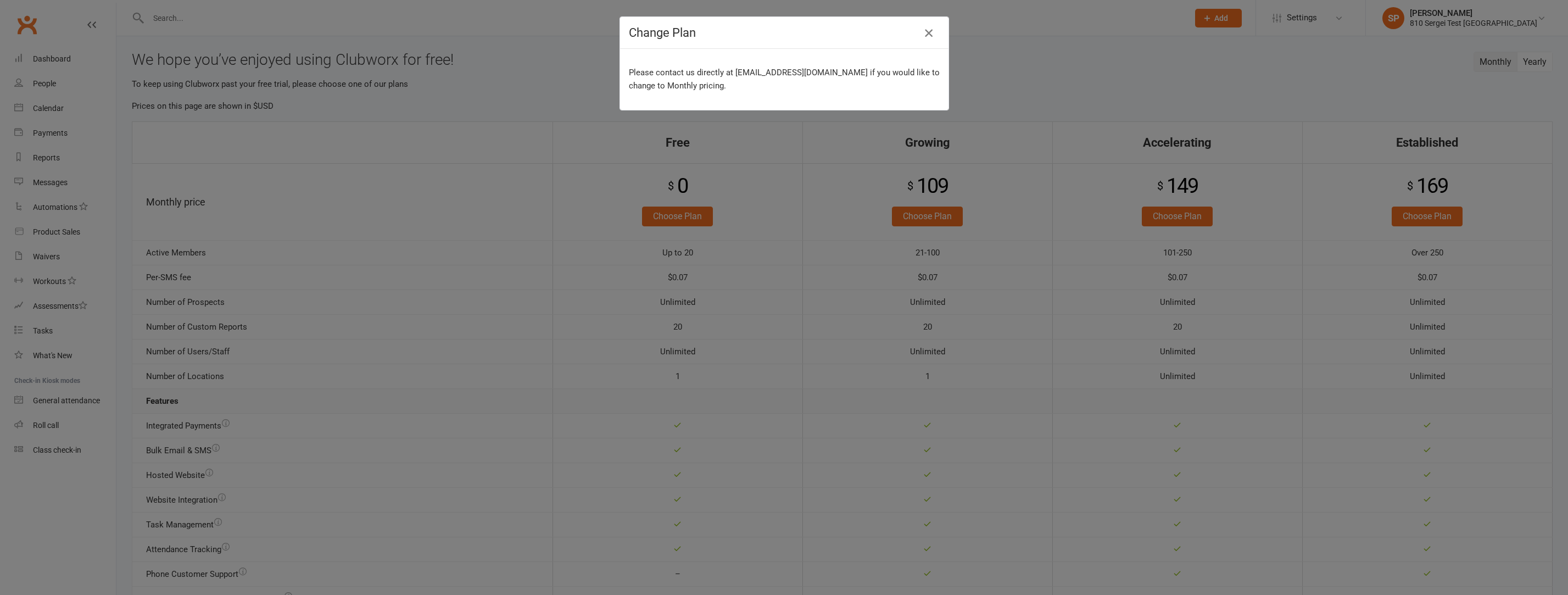 click at bounding box center (929, 33) 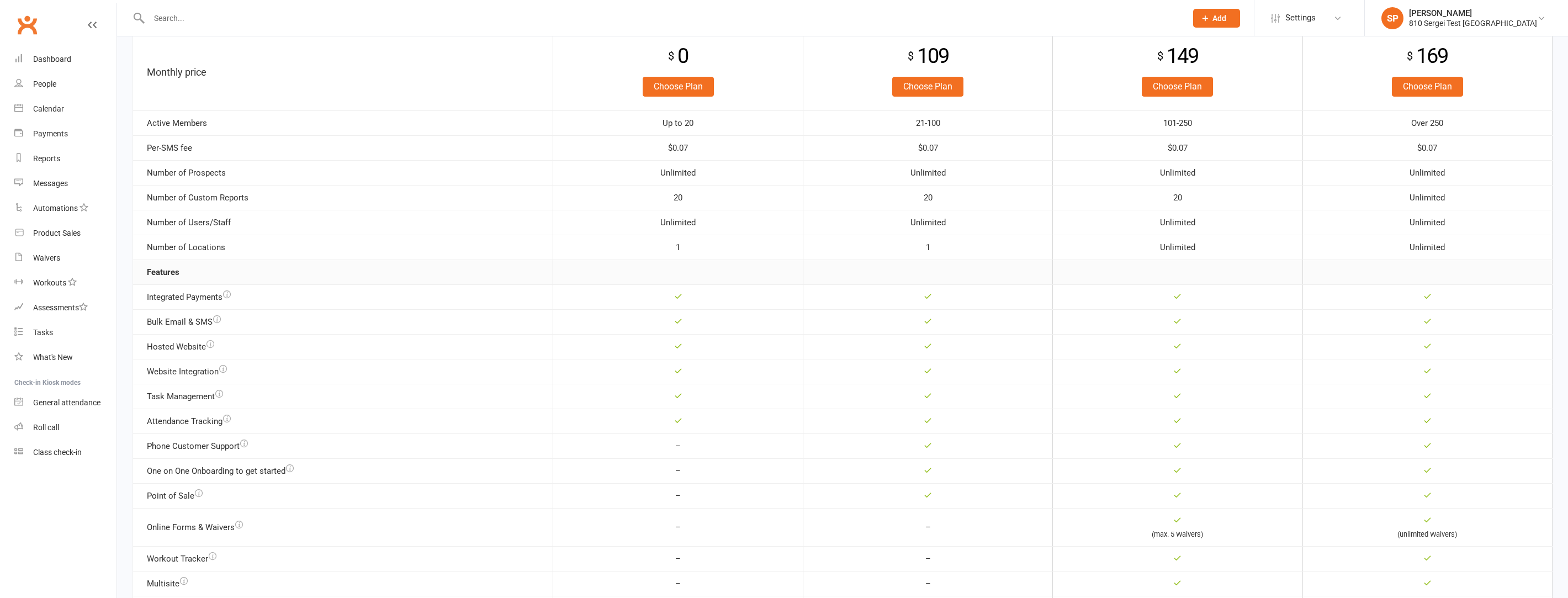 scroll, scrollTop: 0, scrollLeft: 0, axis: both 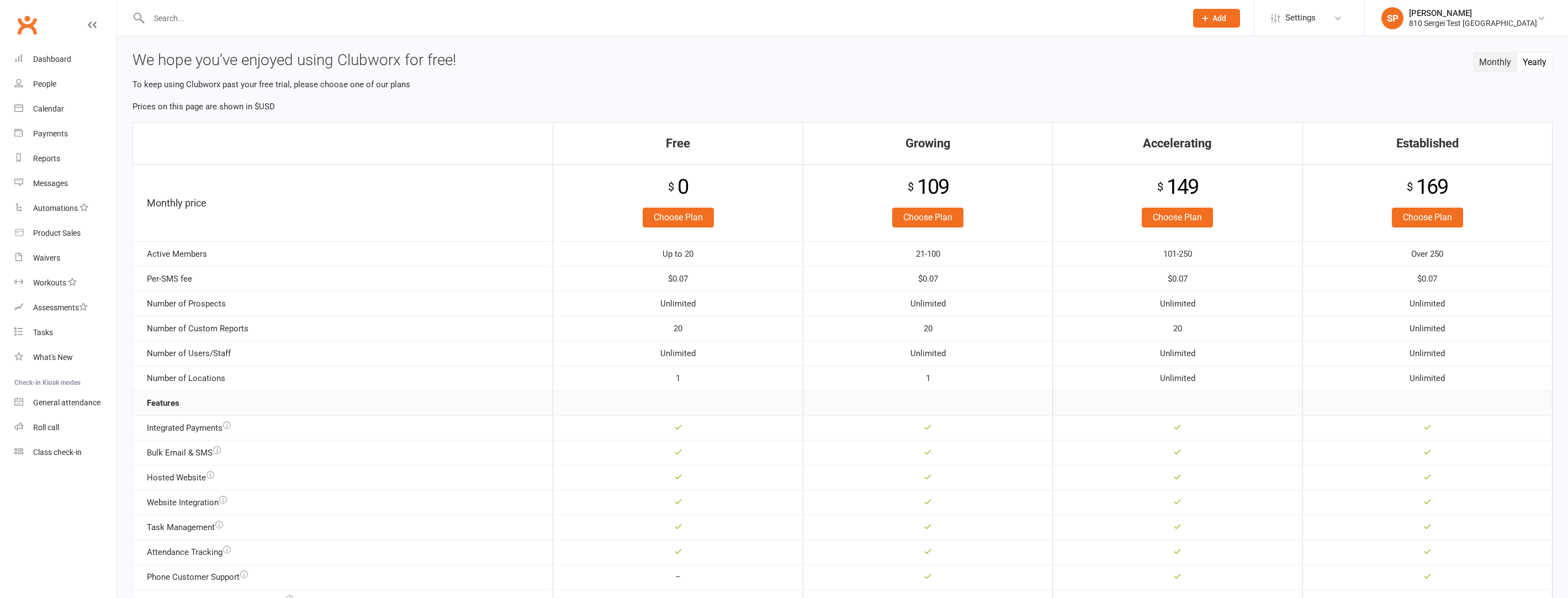 click on "Yearly" at bounding box center [1534, 62] 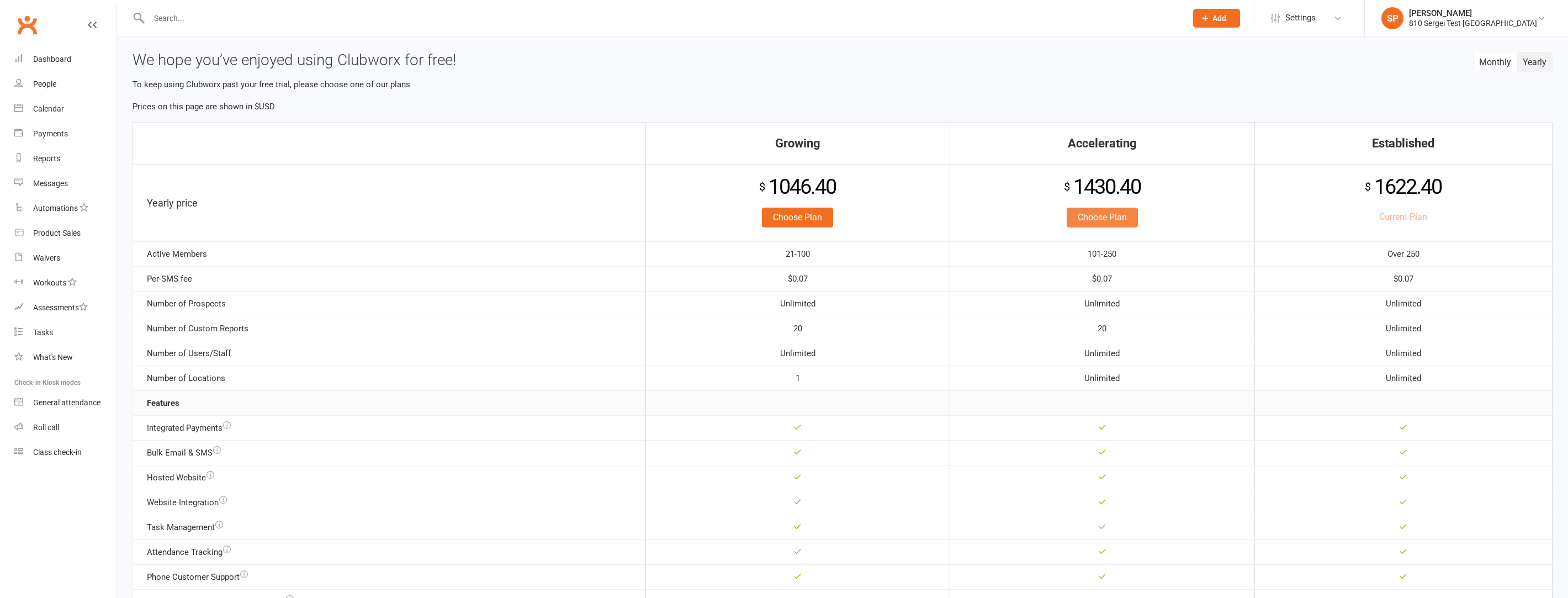 click on "Choose Plan" at bounding box center [1102, 218] 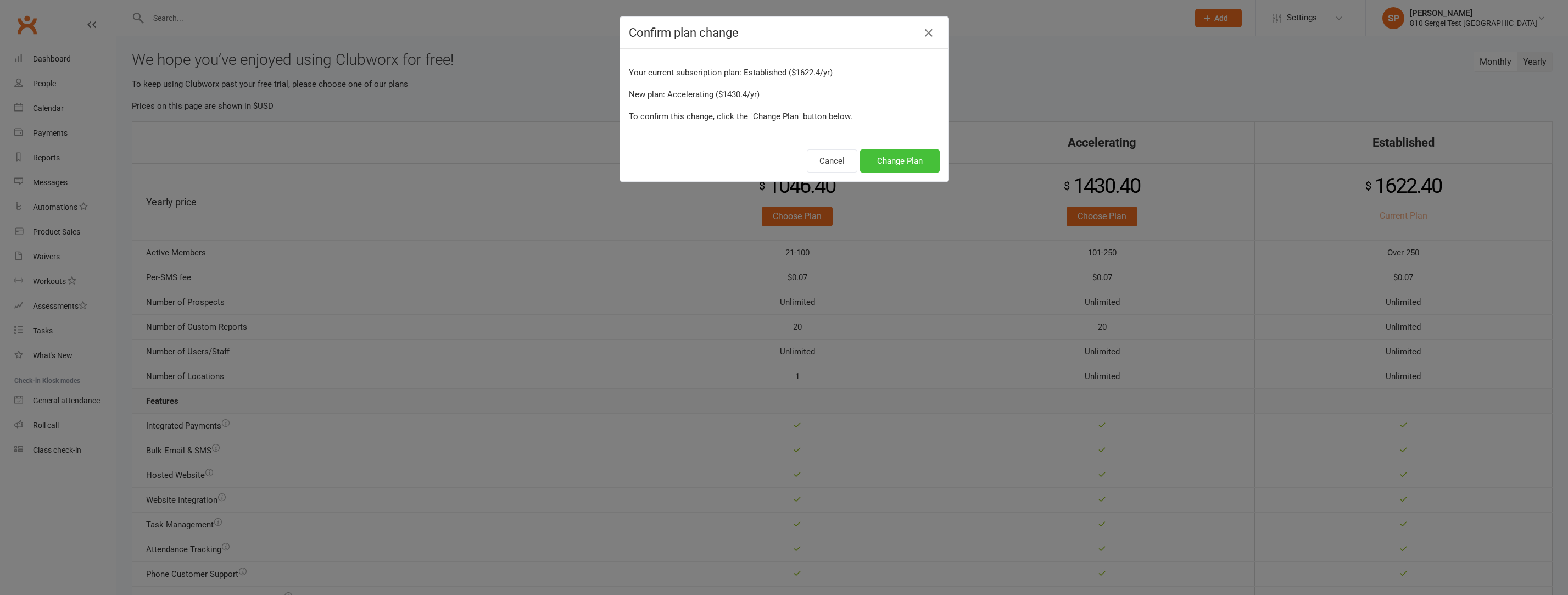 click on "Change Plan" at bounding box center (900, 161) 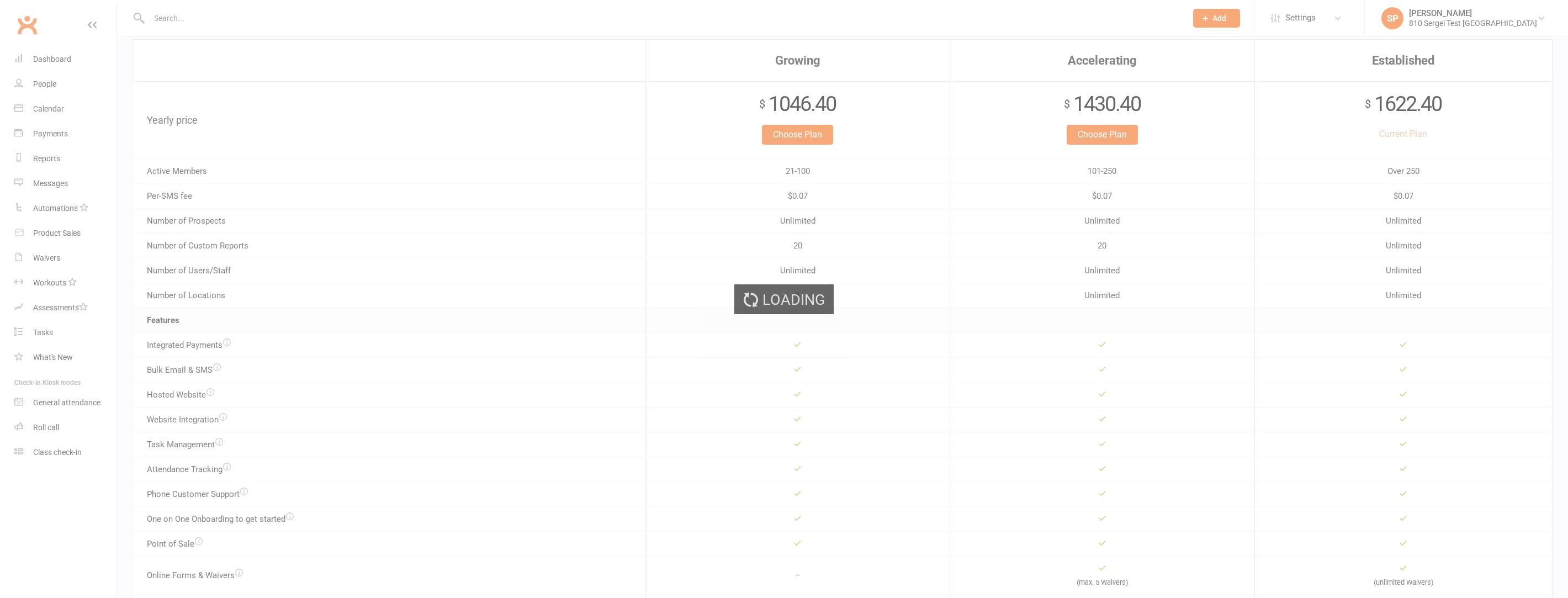 scroll, scrollTop: 0, scrollLeft: 0, axis: both 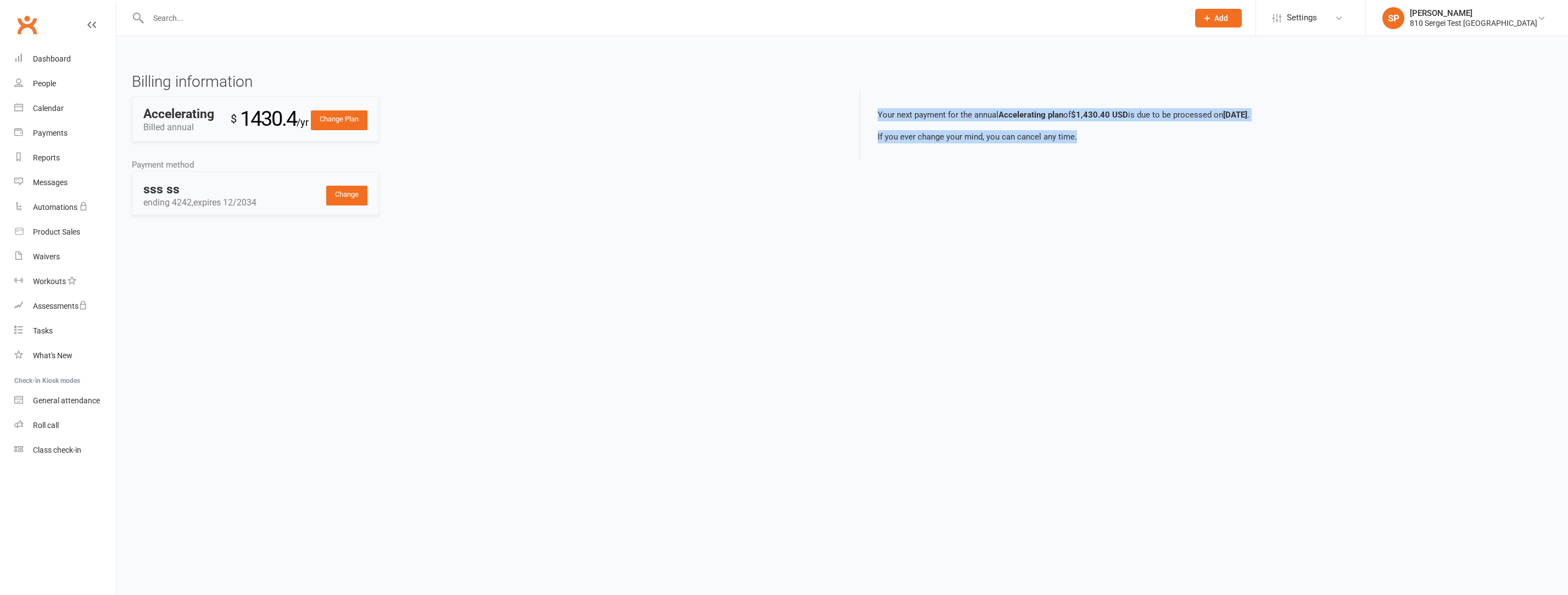 drag, startPoint x: 883, startPoint y: 105, endPoint x: 1127, endPoint y: 156, distance: 249.2729 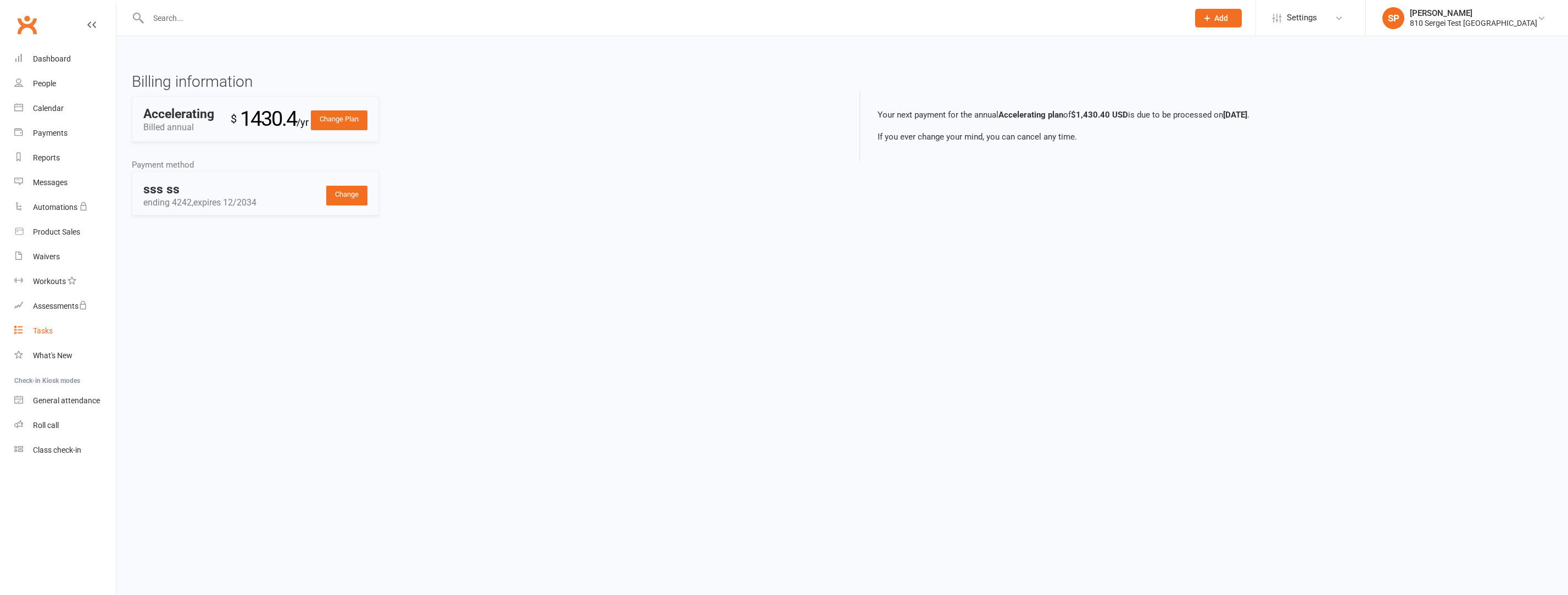 click on "Tasks" at bounding box center (65, 331) 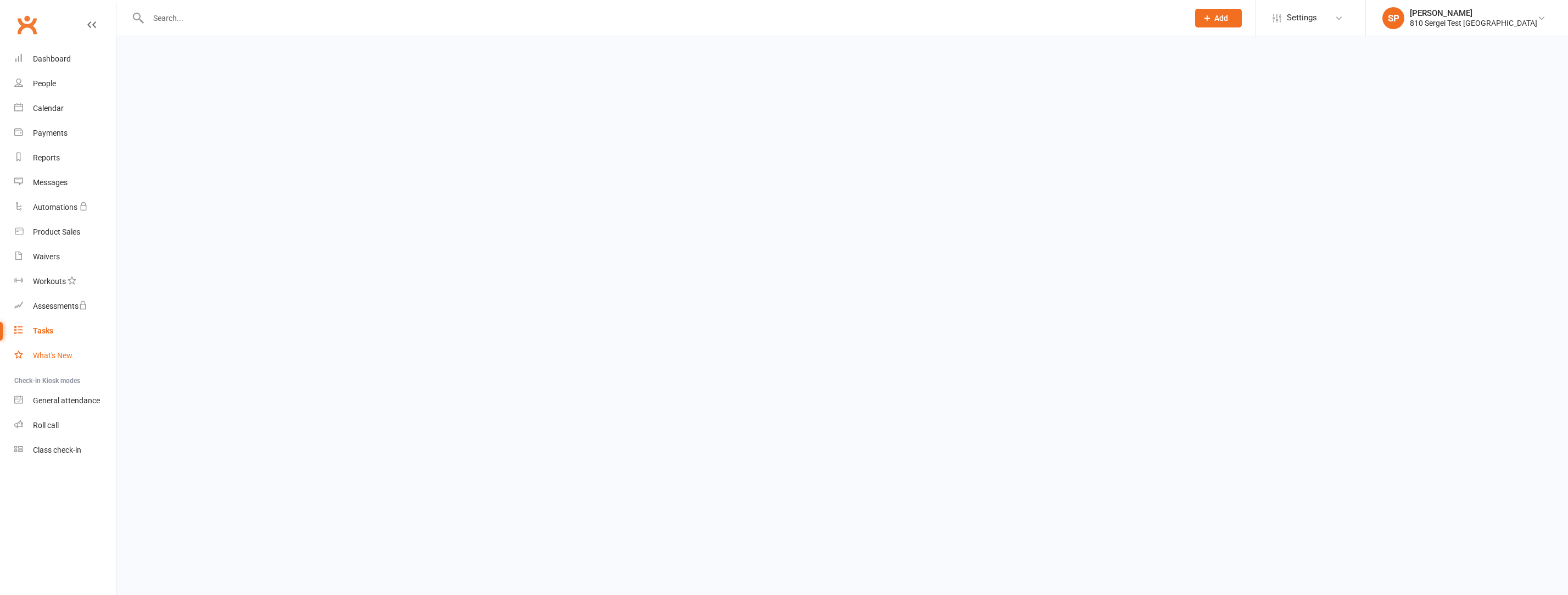click on "What's New" at bounding box center [53, 355] 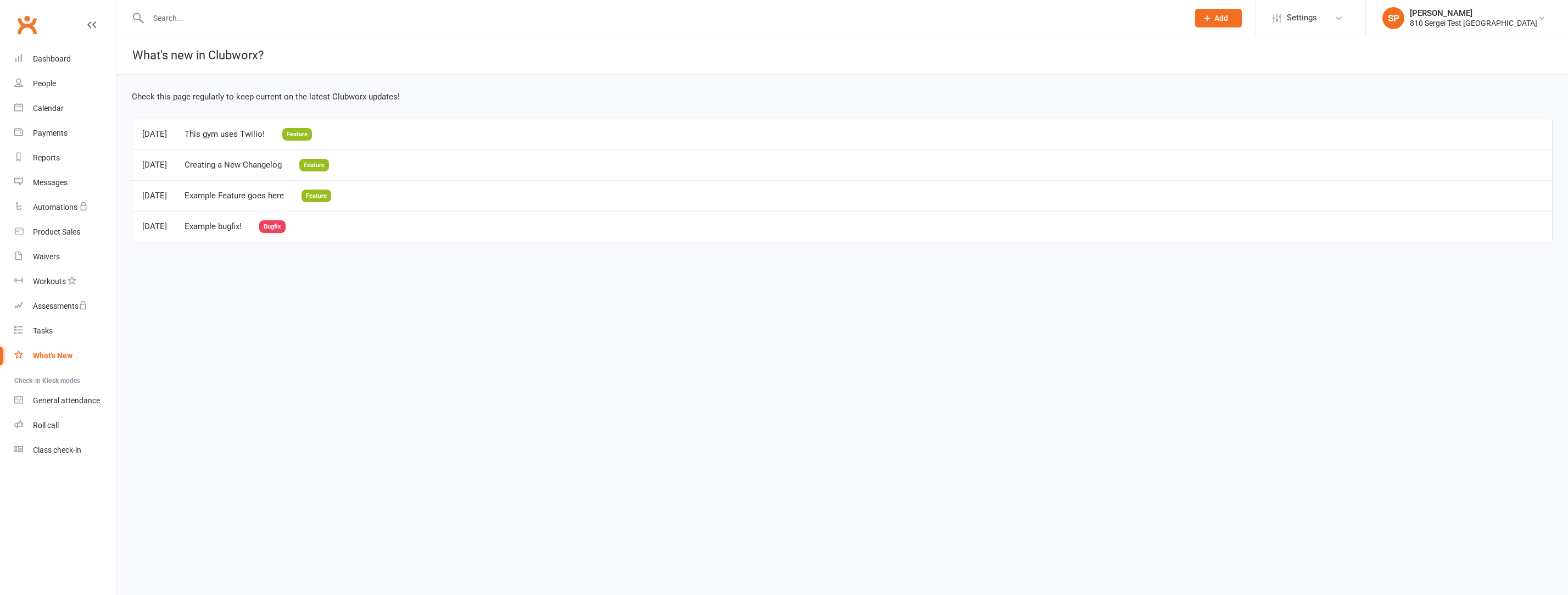click on "Check this page regularly to keep current on the latest Clubworx updates! Jan 31, 2024 This gym uses Twilio! Feature Jul 27, 2023 Creating a New Changelog Feature Jun 25, 2020 Example Feature goes here Feature Jun 25, 2020 Example bugfix! Bugfix" at bounding box center [842, 166] 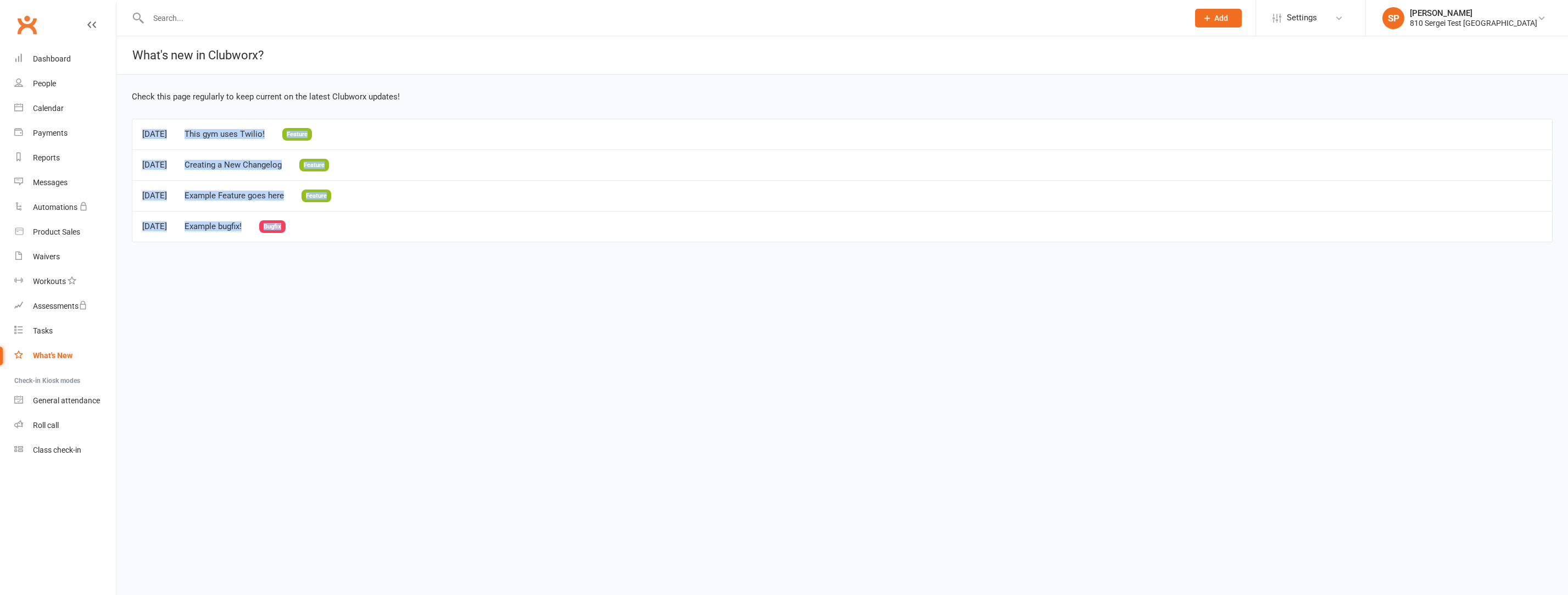 click on "Jun 25, 2020 Example Feature goes here Feature" at bounding box center [842, 196] 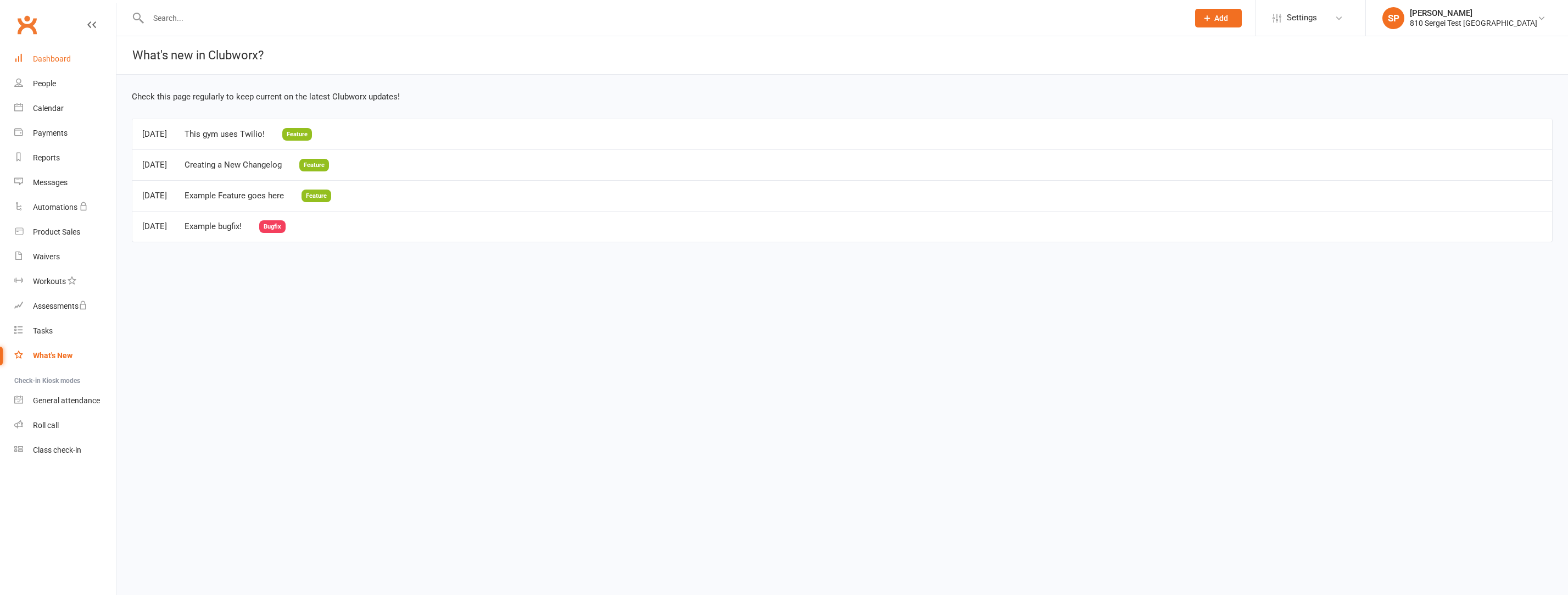 click on "Dashboard" at bounding box center [52, 59] 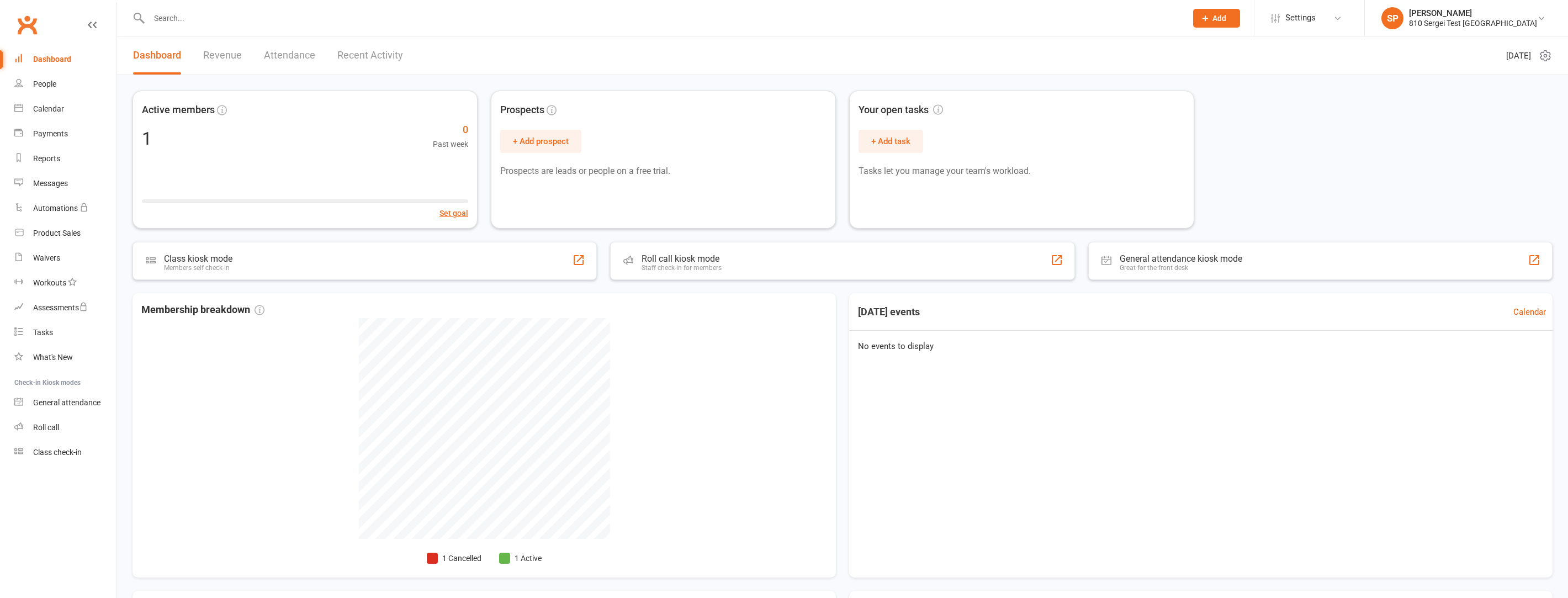 click at bounding box center (92, 35) 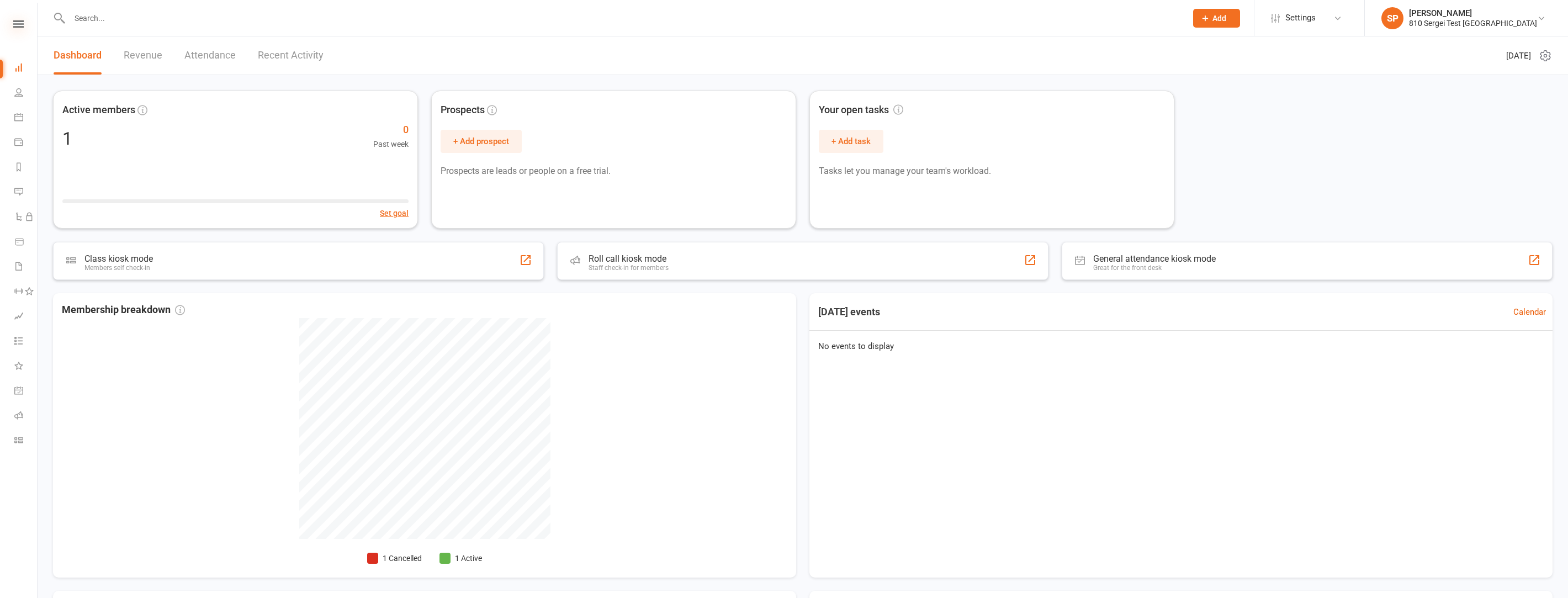 click at bounding box center [18, 24] 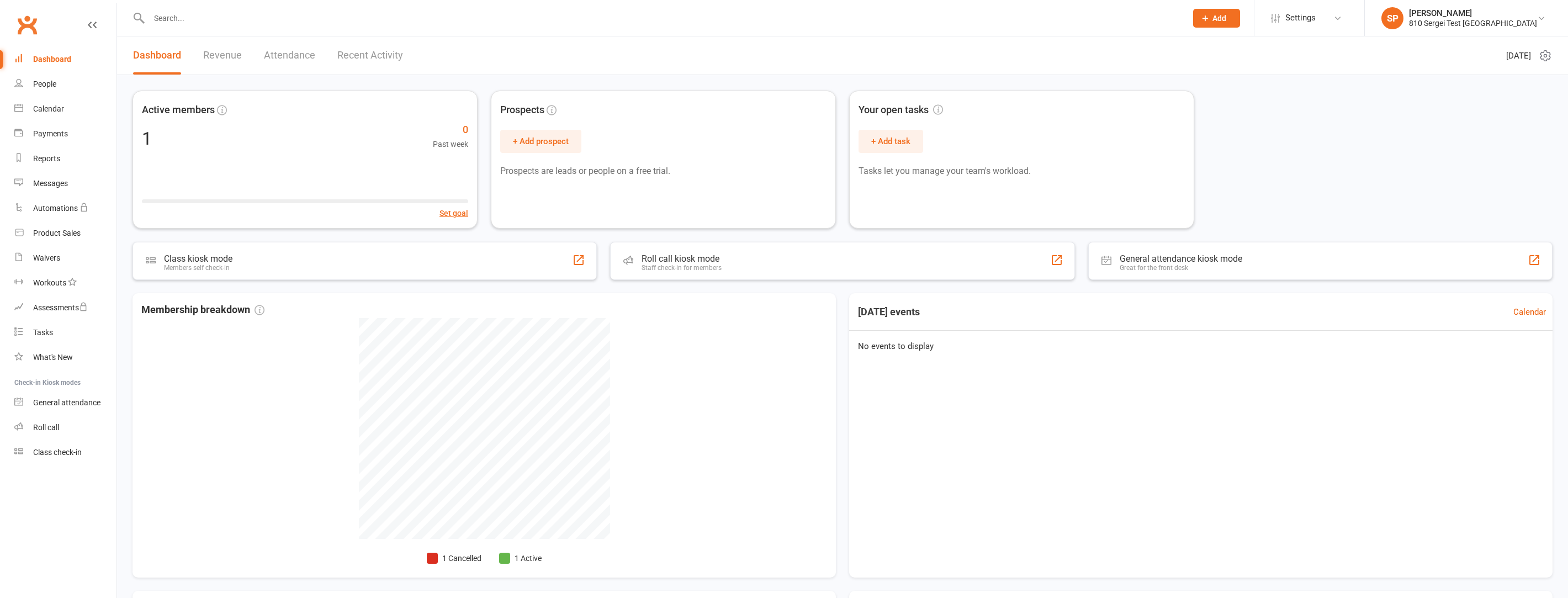 click at bounding box center [92, 25] 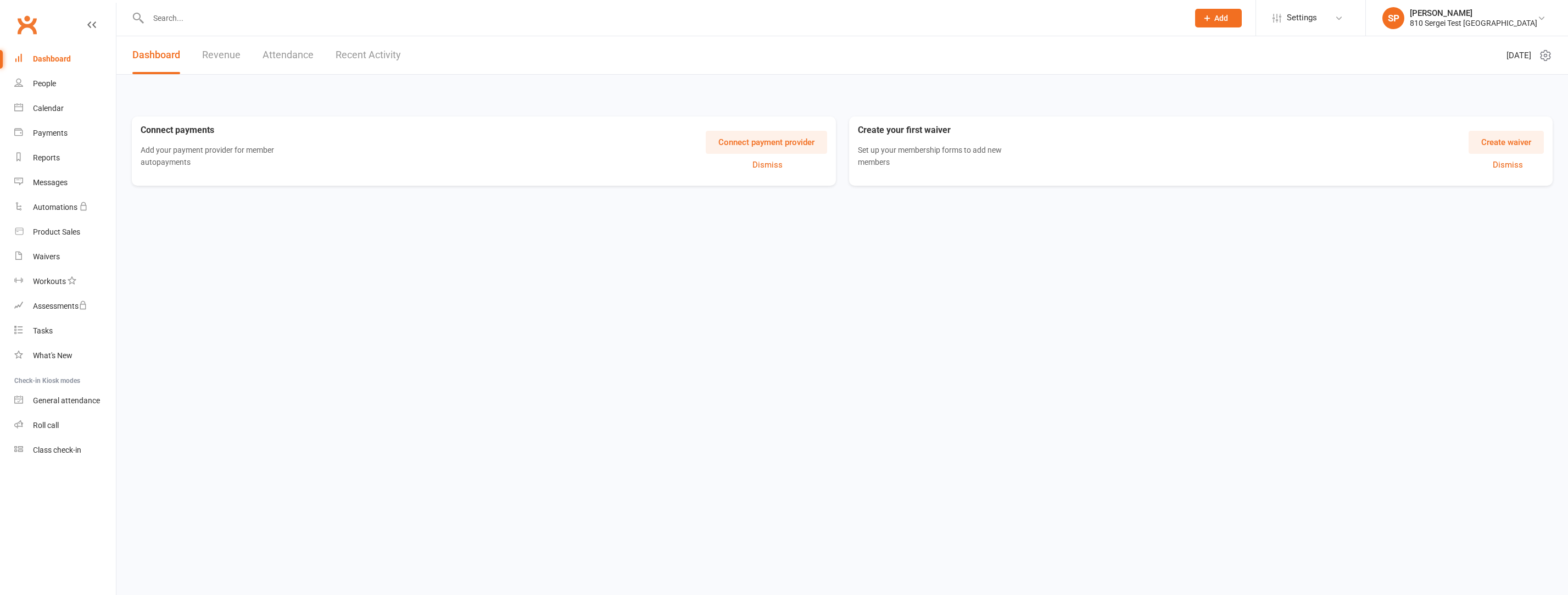 scroll, scrollTop: 0, scrollLeft: 0, axis: both 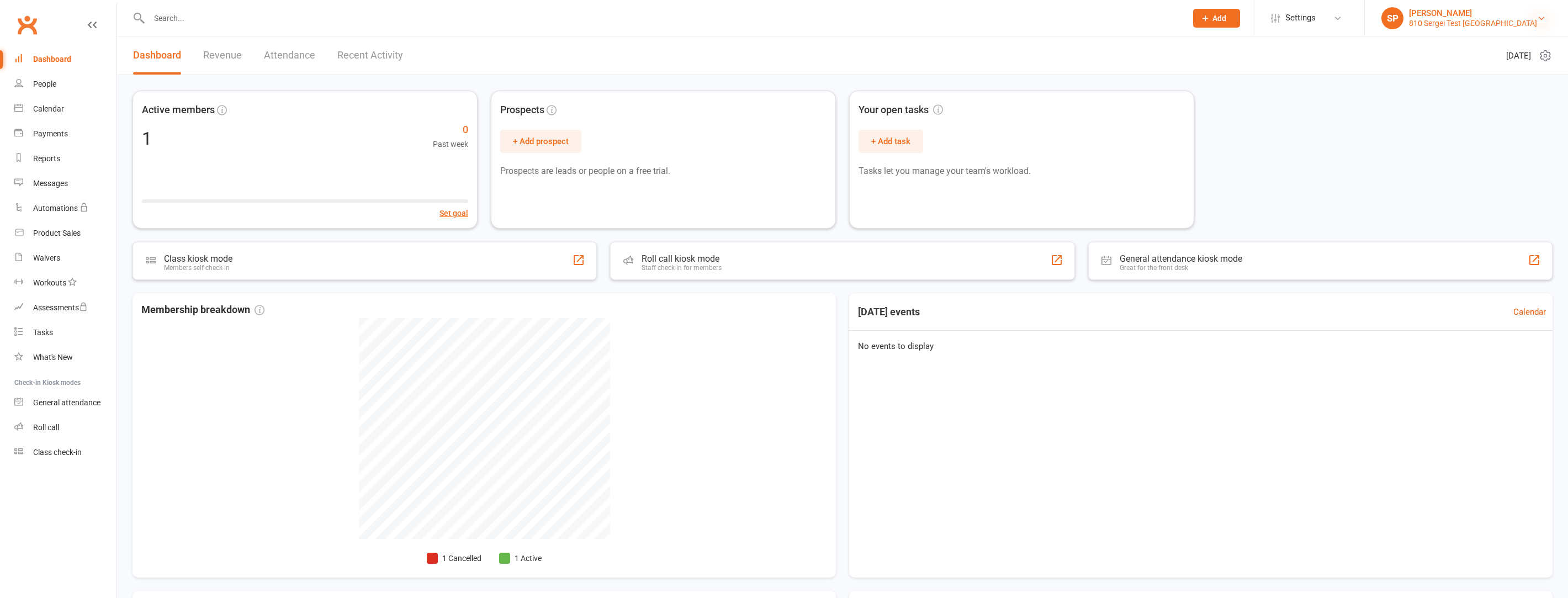 click at bounding box center [1541, 18] 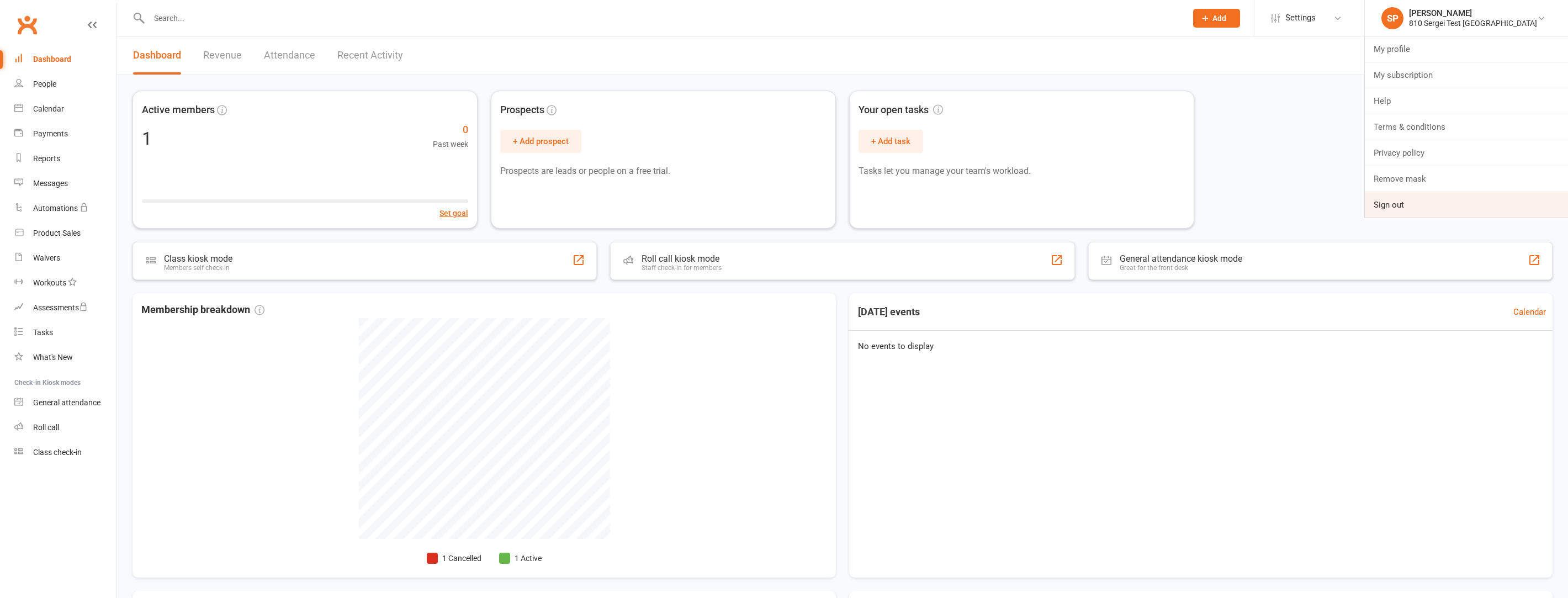 click on "Sign out" at bounding box center (1466, 205) 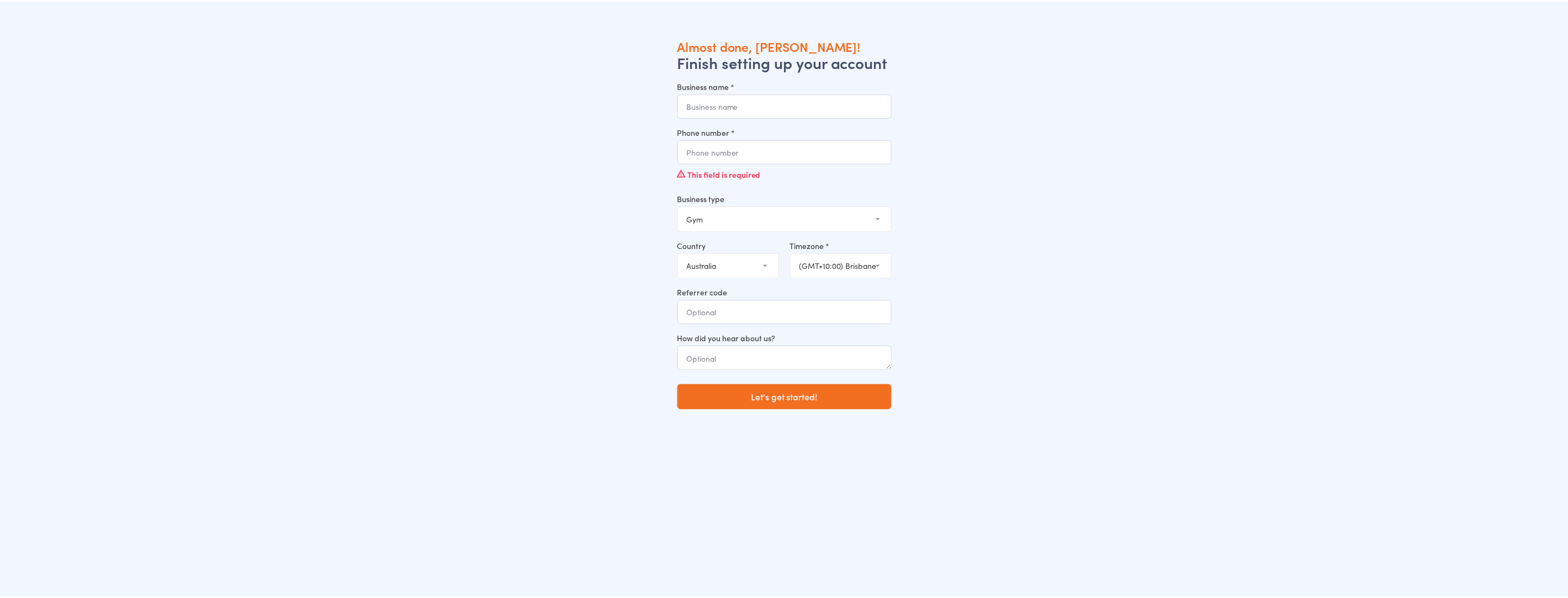 scroll, scrollTop: 0, scrollLeft: 0, axis: both 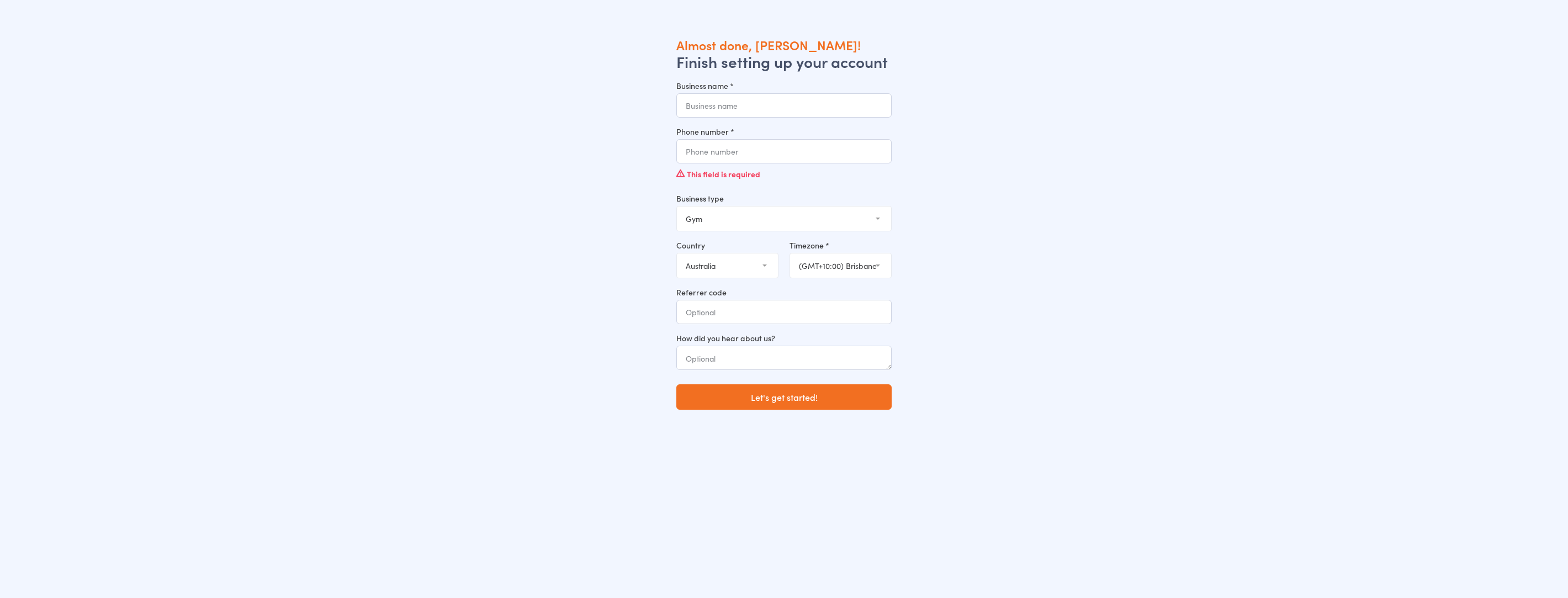 click on "Business name *" at bounding box center [784, 105] 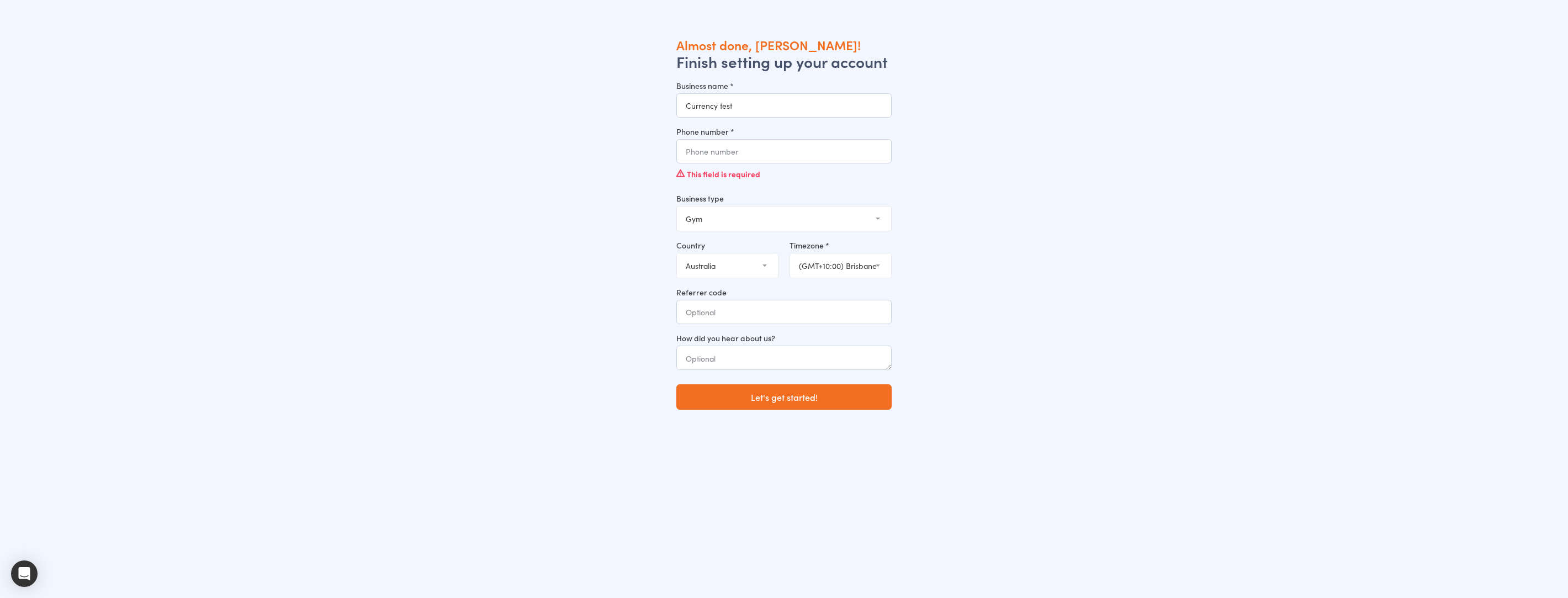 click on "Currency test" at bounding box center [784, 105] 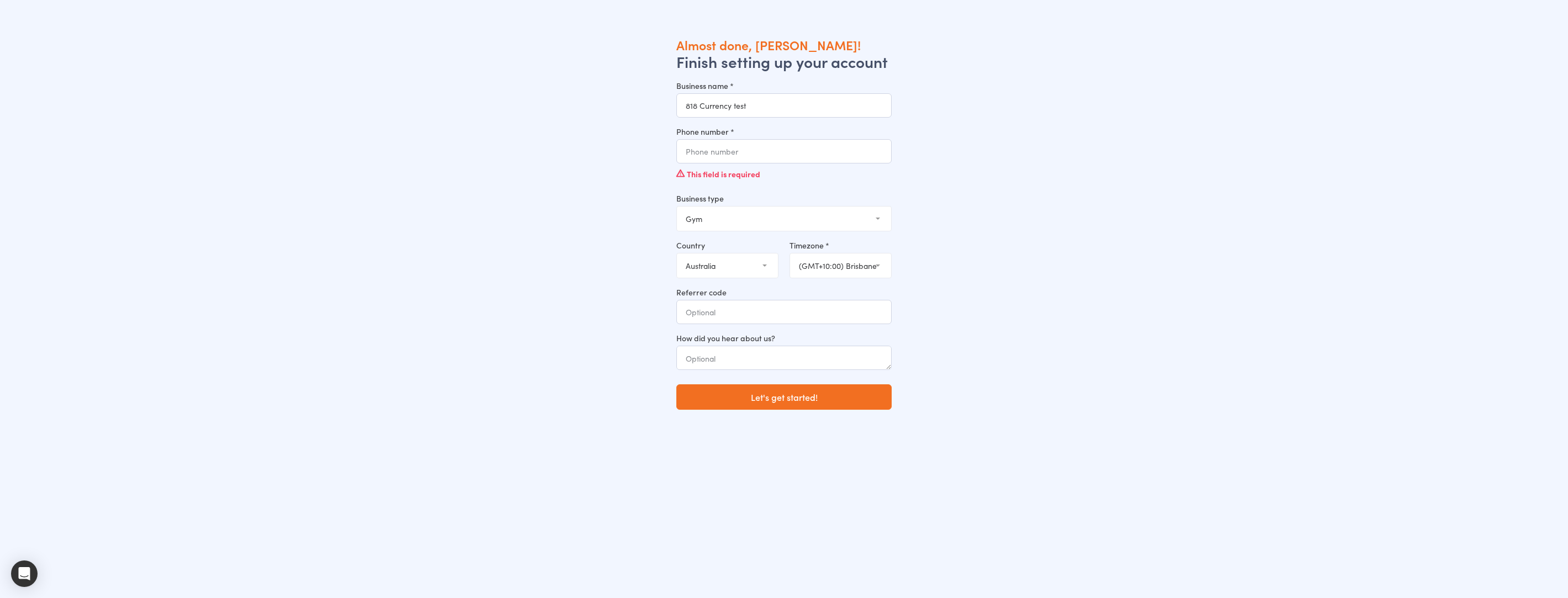 type on "818 Currency test" 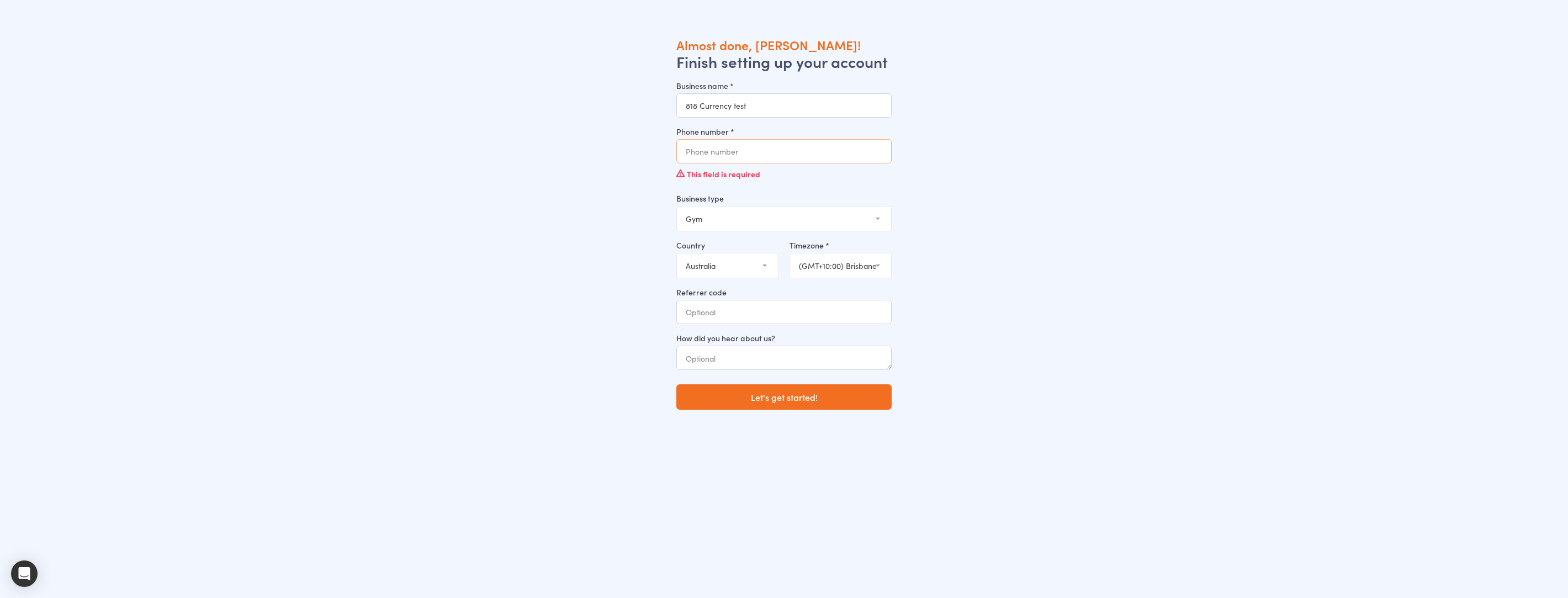 click on "Phone number *" at bounding box center [784, 151] 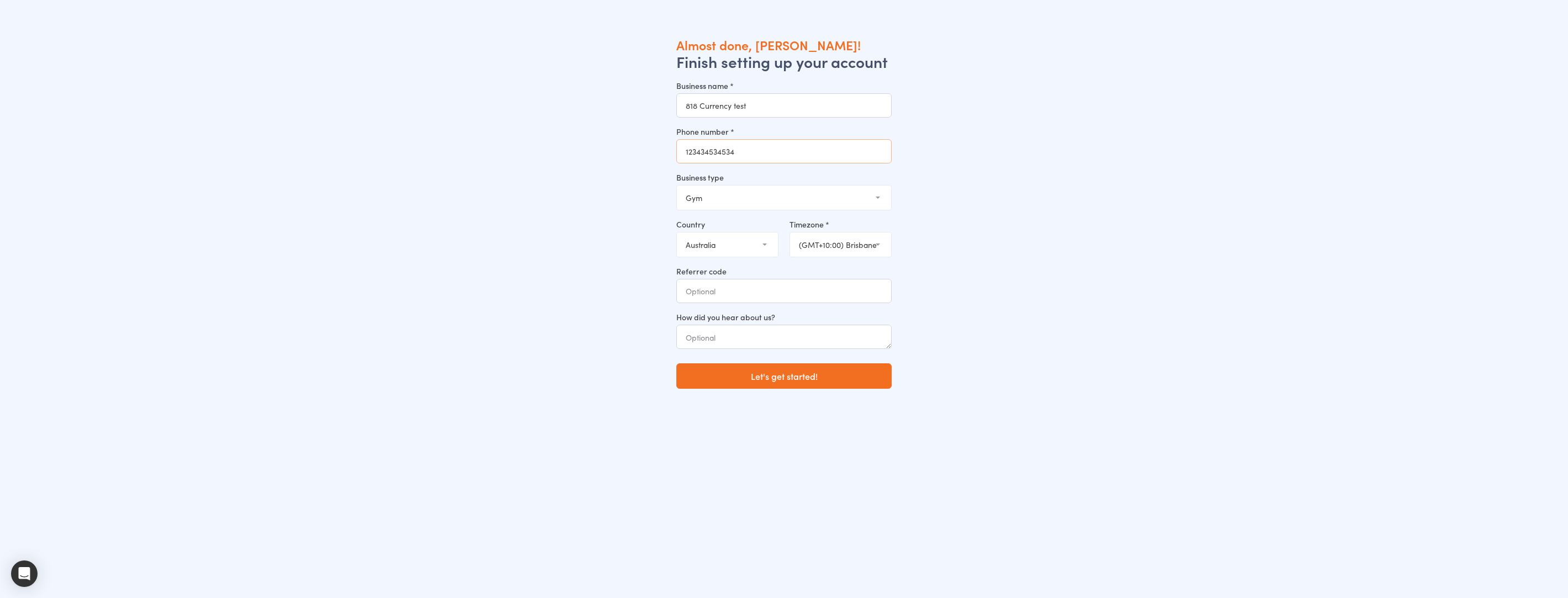 type on "123434534534" 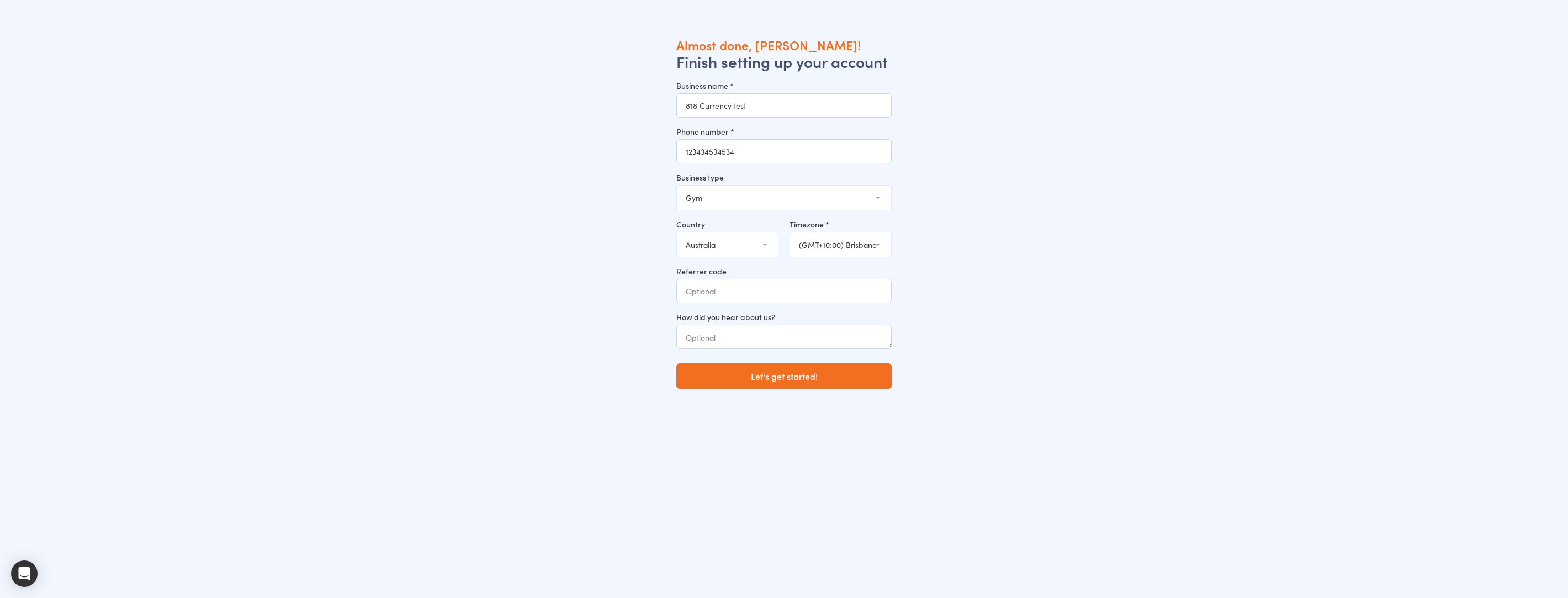 click on "United Arab Emirates Austria Australia Belgium Bahrain Canada Switzerland Cyprus Germany Denmark Dominican Republic Spain Finland France United Kingdom of Great Britain and Northern Ireland Greece Hong Kong Indonesia Ireland India Italy Jamaica Japan Kenya Lithuania Luxembourg Myanmar Malta Maldives Mexico Malaysia Netherlands Norway New Zealand Oman Philippines Pakistan Romania Saudi Arabia Sweden Singapore Thailand Tunisia Trinidad and Tobago United States of America South Africa" at bounding box center [727, 245] 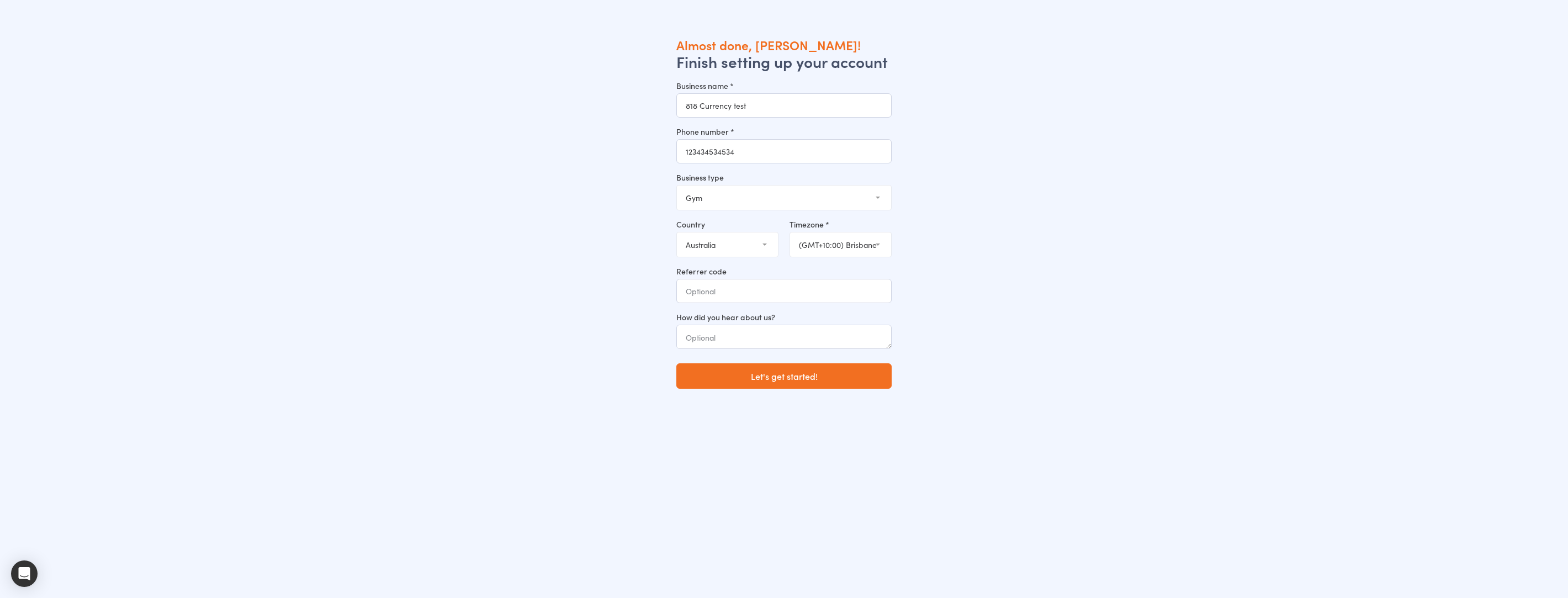 select on "FI" 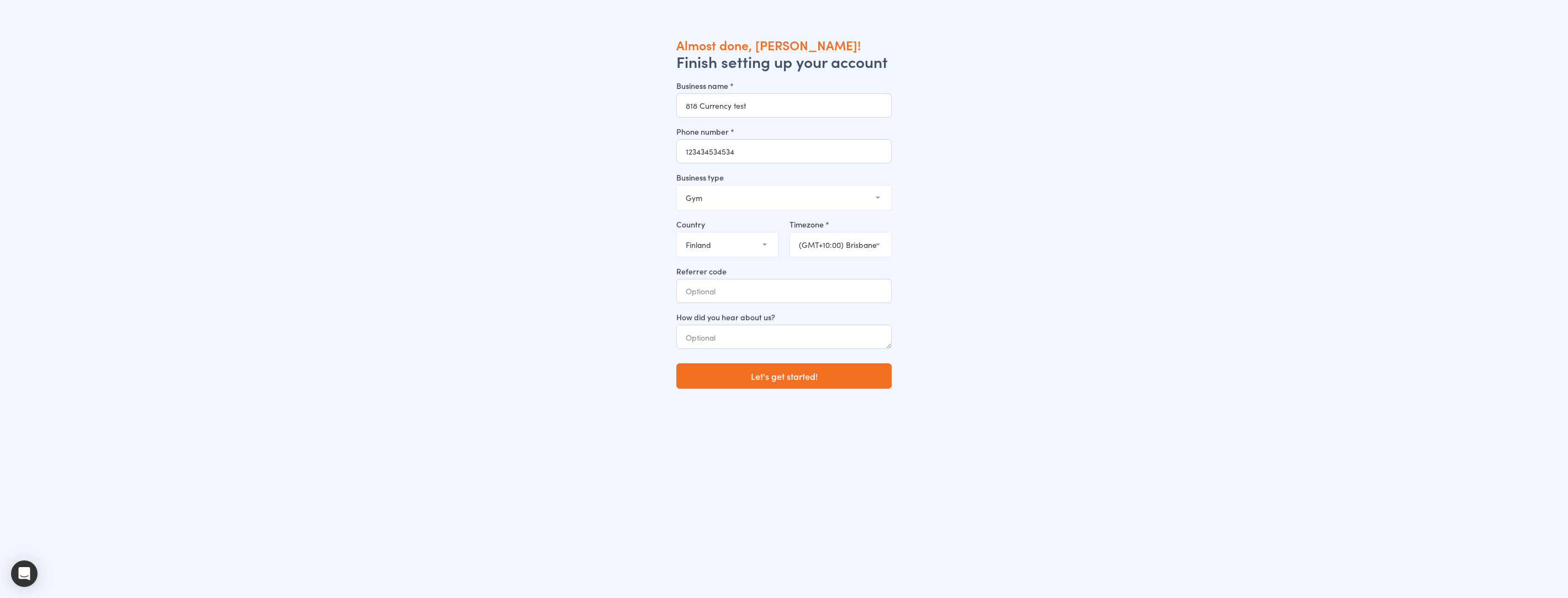 select on "0" 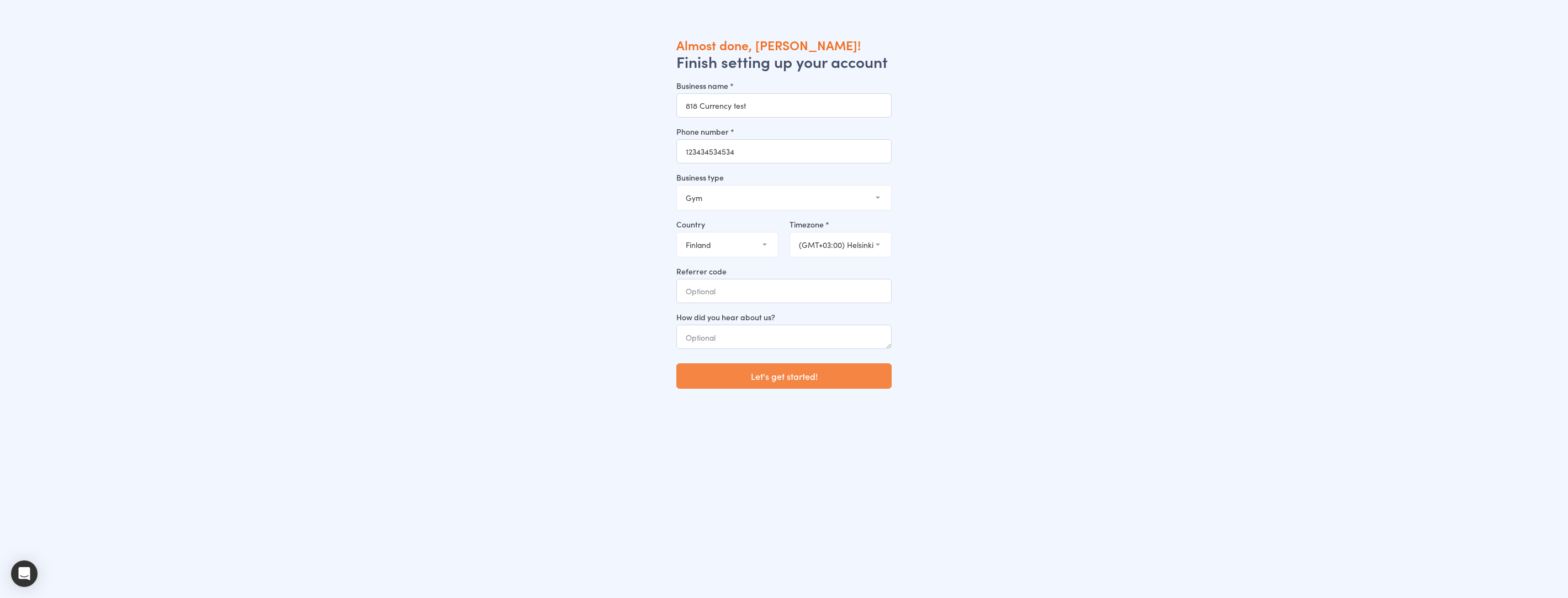 click on "Let's get started!" at bounding box center [784, 376] 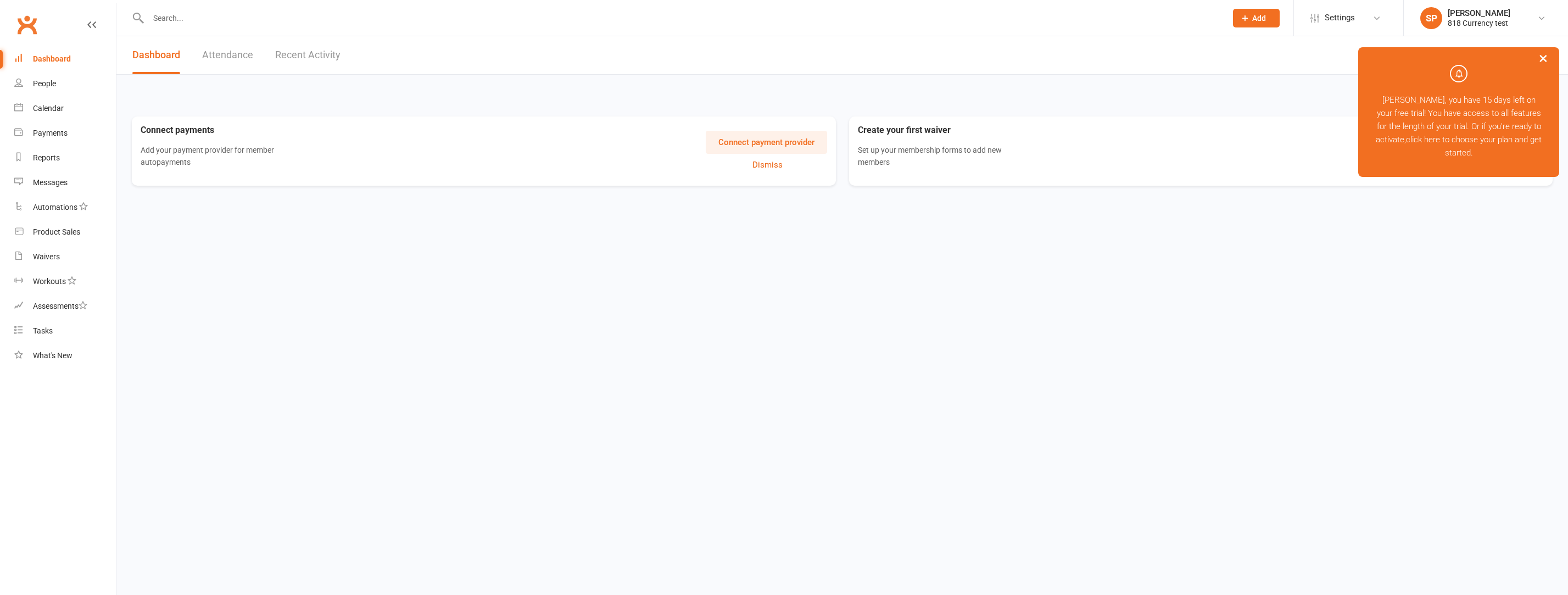 scroll, scrollTop: 0, scrollLeft: 0, axis: both 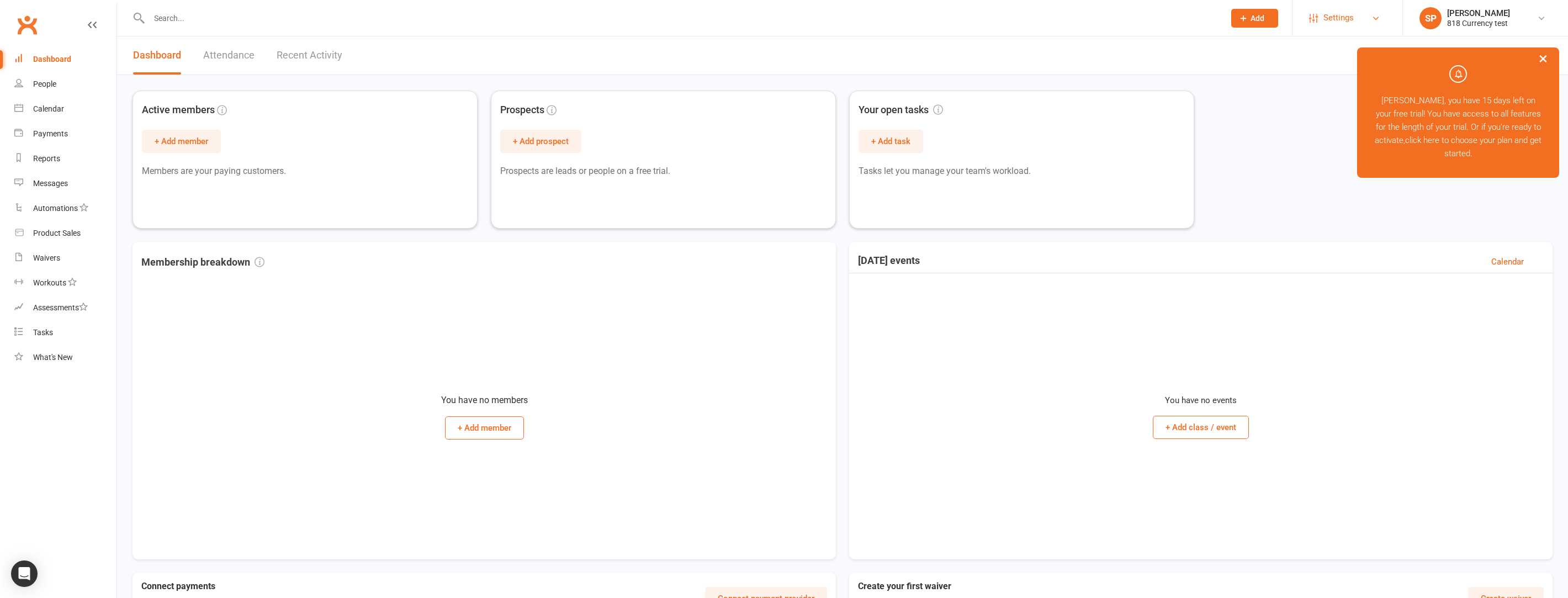click on "Settings" at bounding box center [1338, 18] 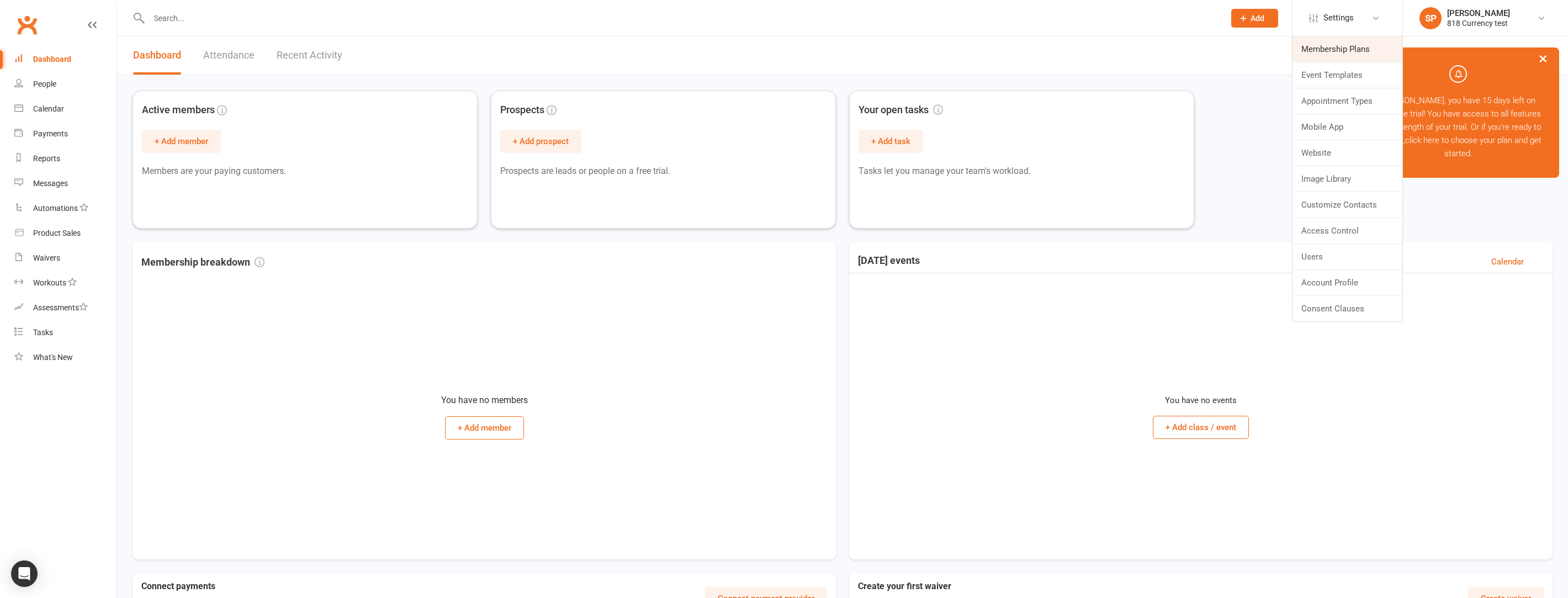 click on "Membership Plans" at bounding box center (1347, 49) 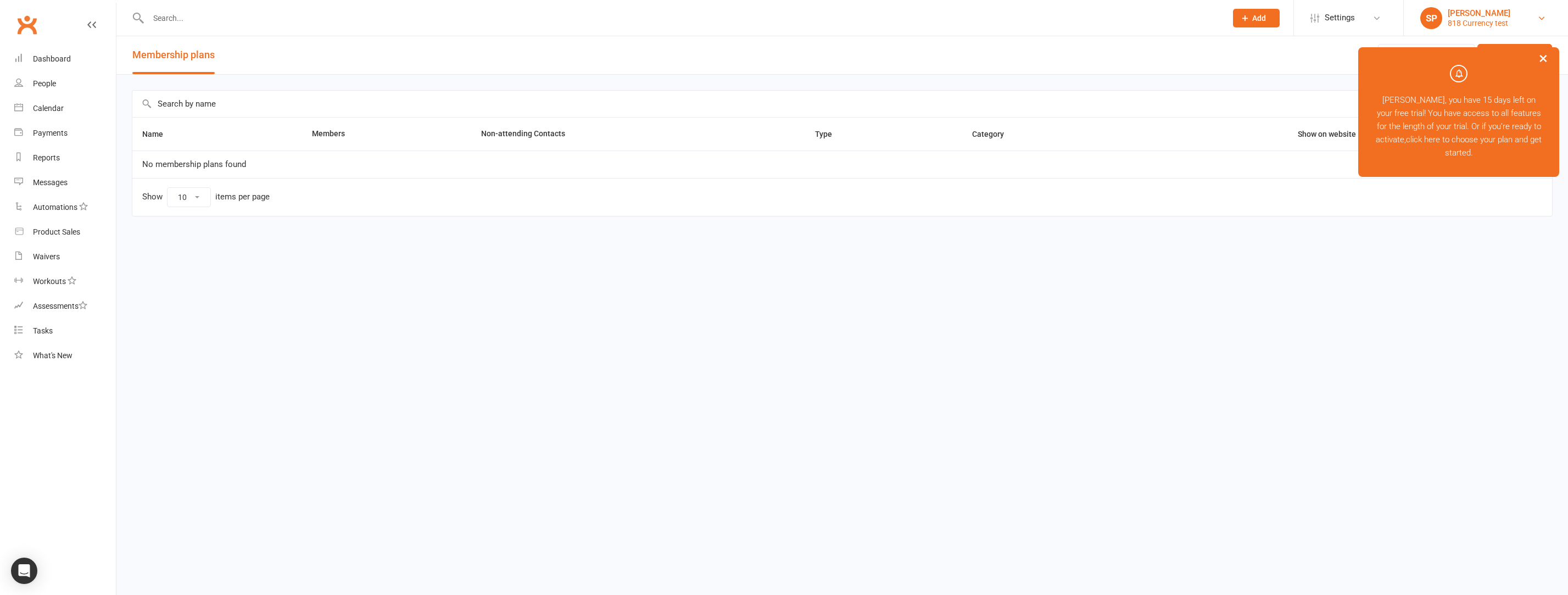 click on "818 Currency test" at bounding box center [1479, 23] 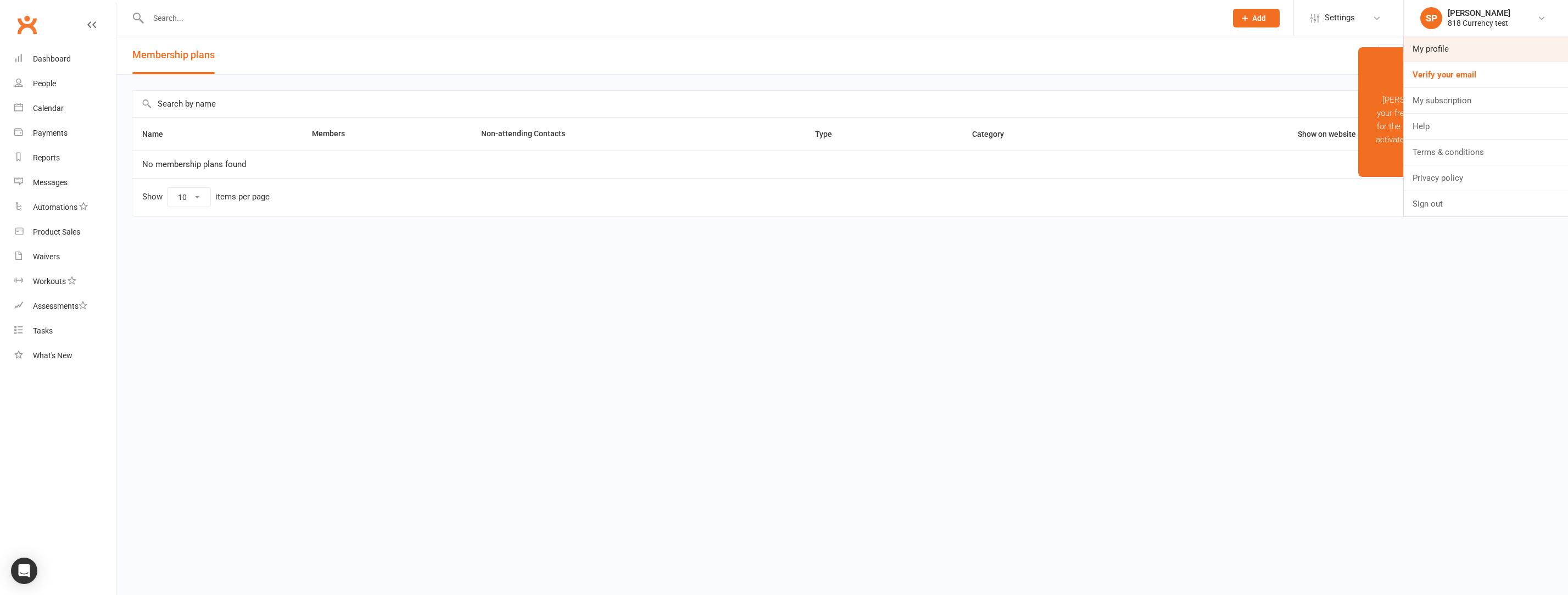 click on "My profile" at bounding box center [1486, 49] 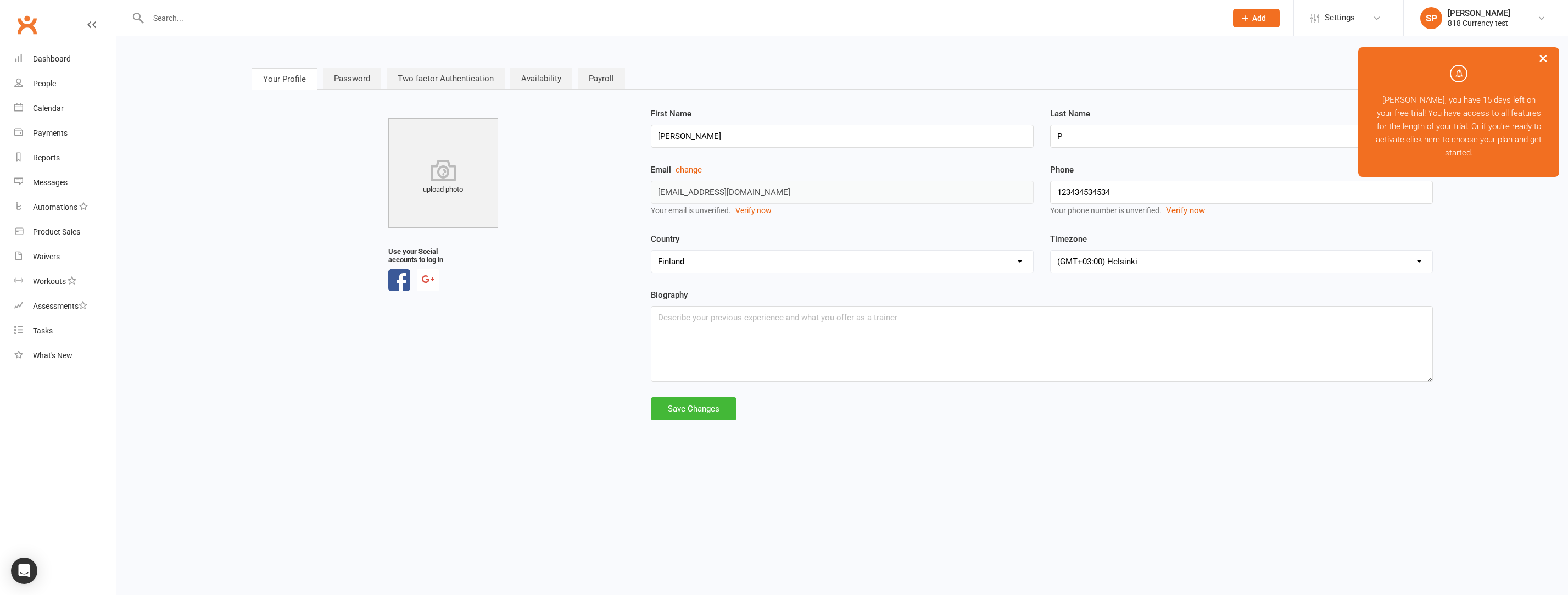 click on "Payroll" at bounding box center (601, 79) 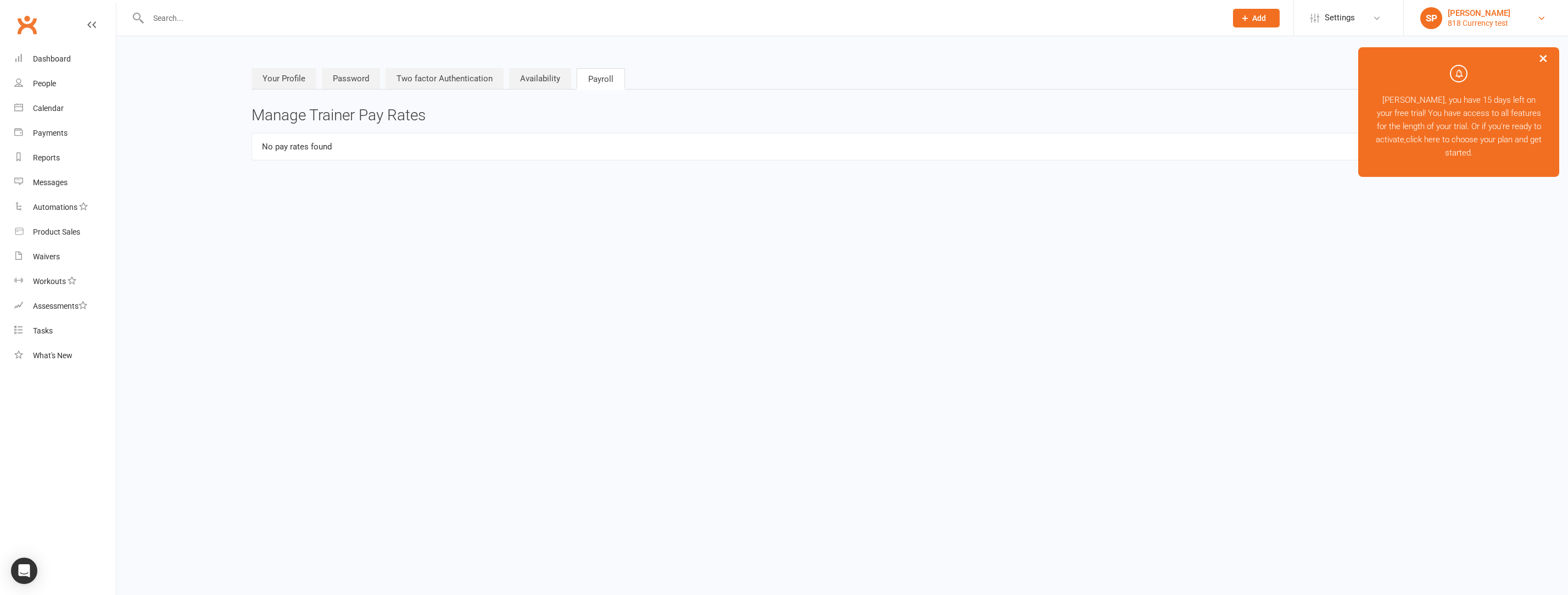 click on "[PERSON_NAME]" at bounding box center (1479, 13) 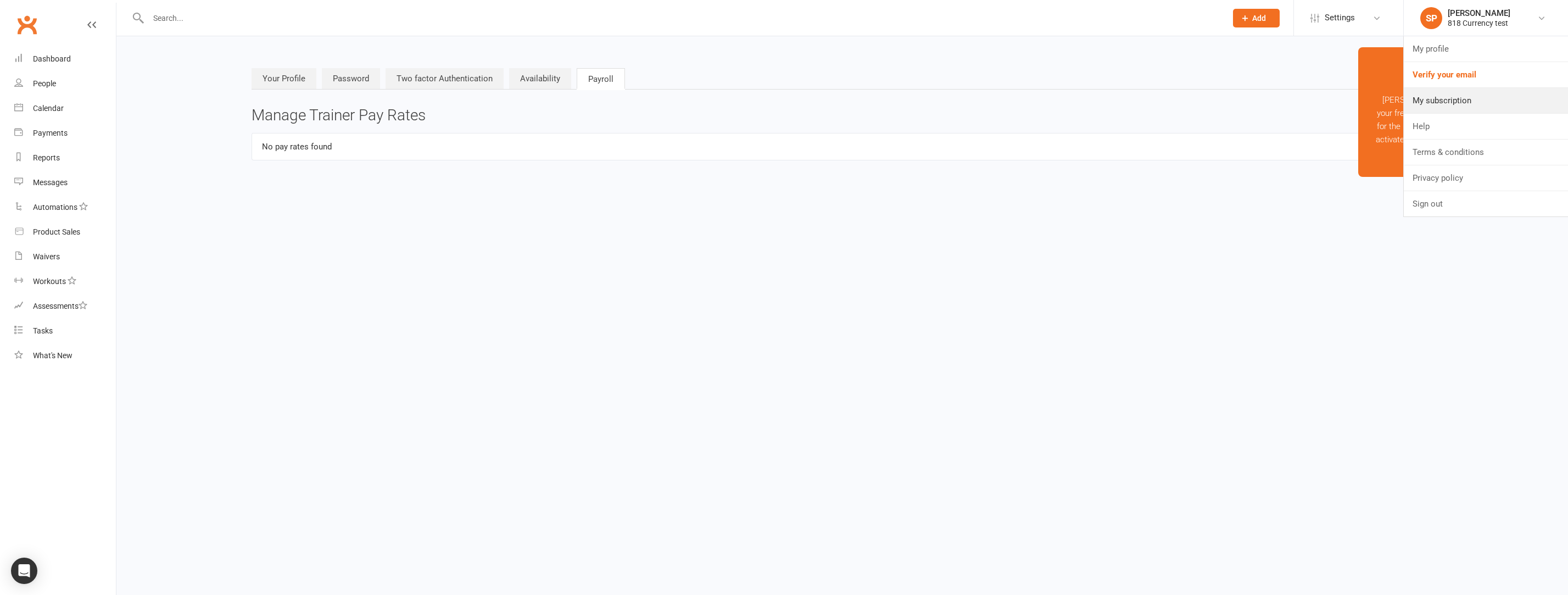 click on "My subscription" at bounding box center (1486, 101) 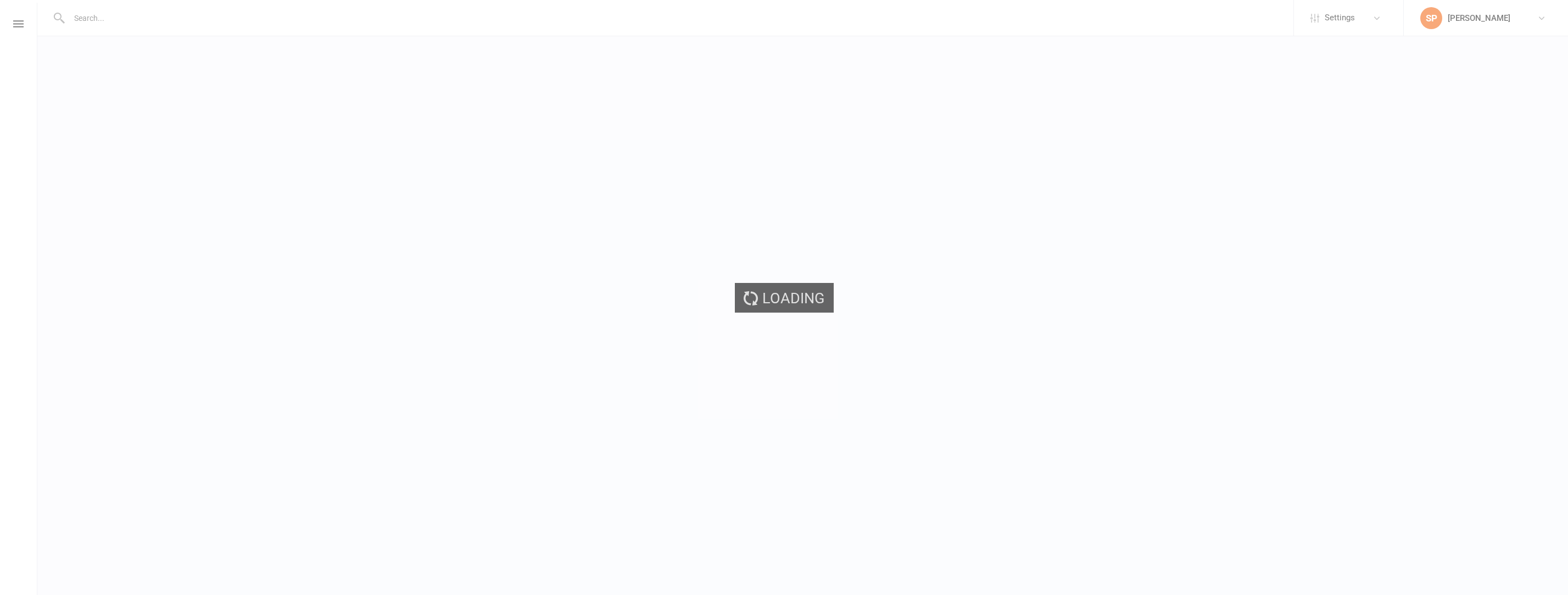 scroll, scrollTop: 0, scrollLeft: 0, axis: both 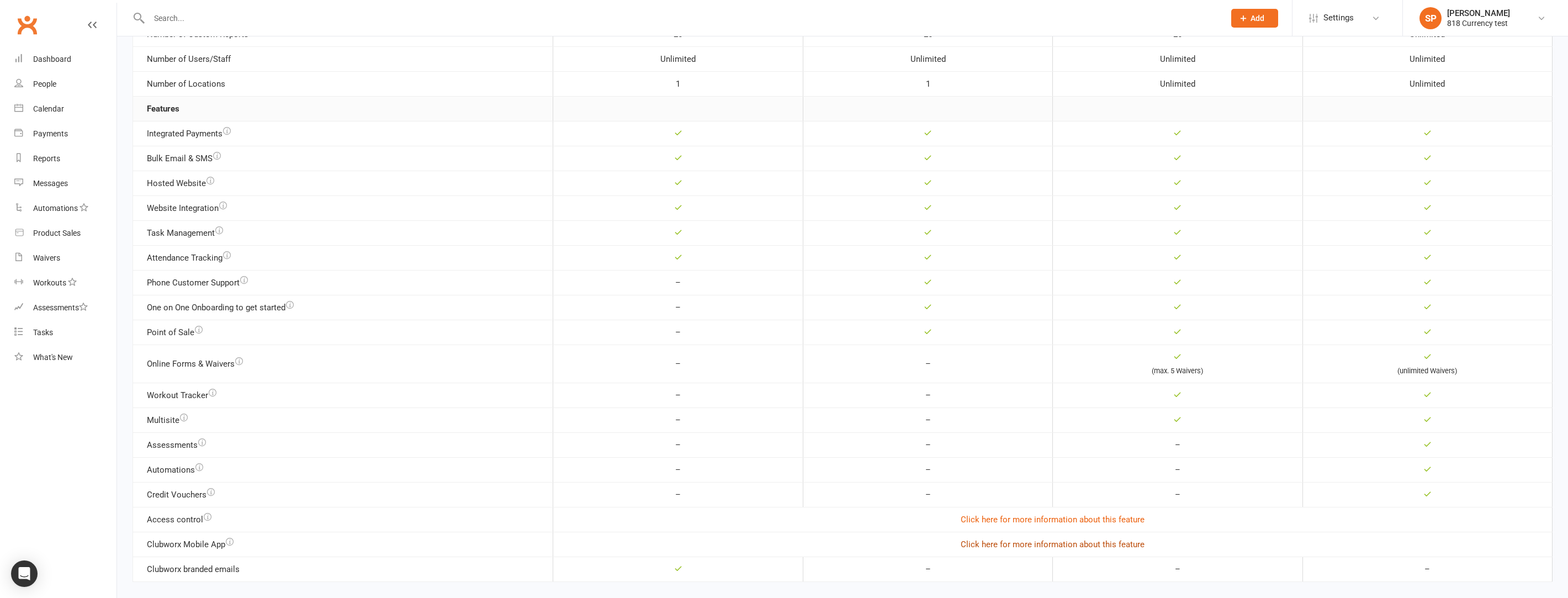 click on "Click here for more information about this feature" at bounding box center (1052, 544) 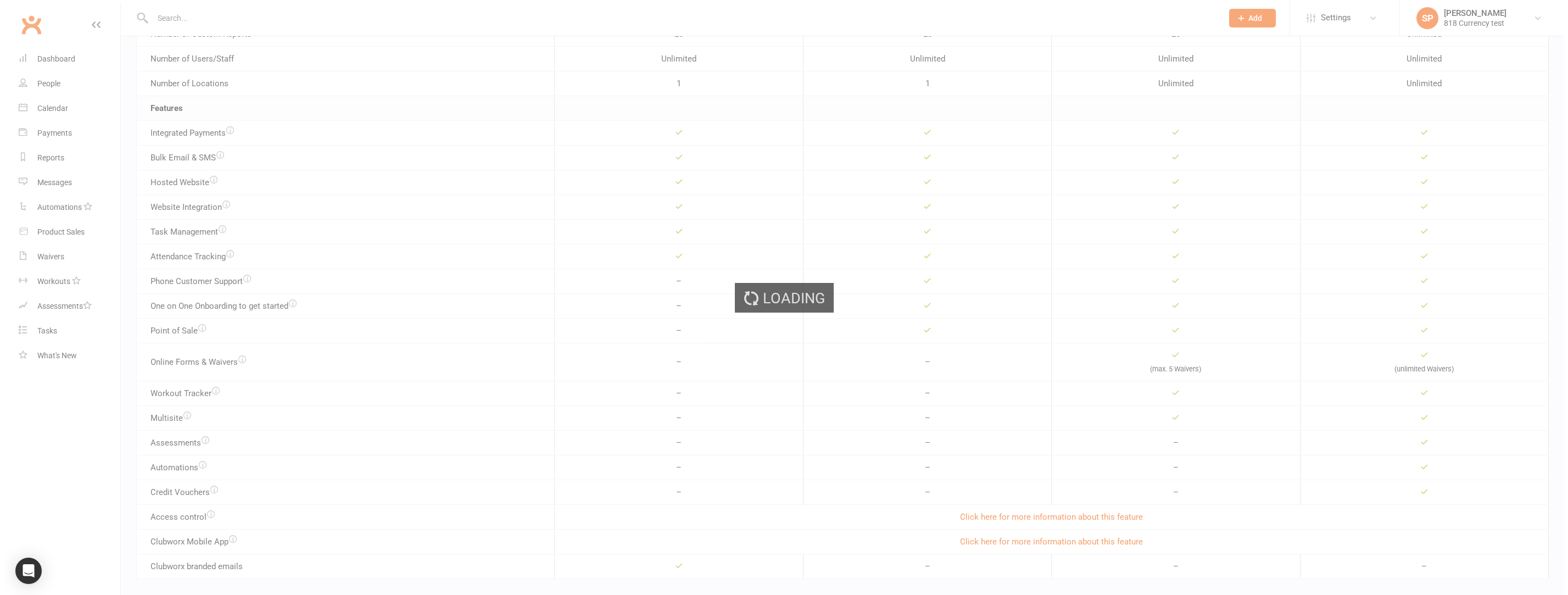 scroll, scrollTop: 0, scrollLeft: 0, axis: both 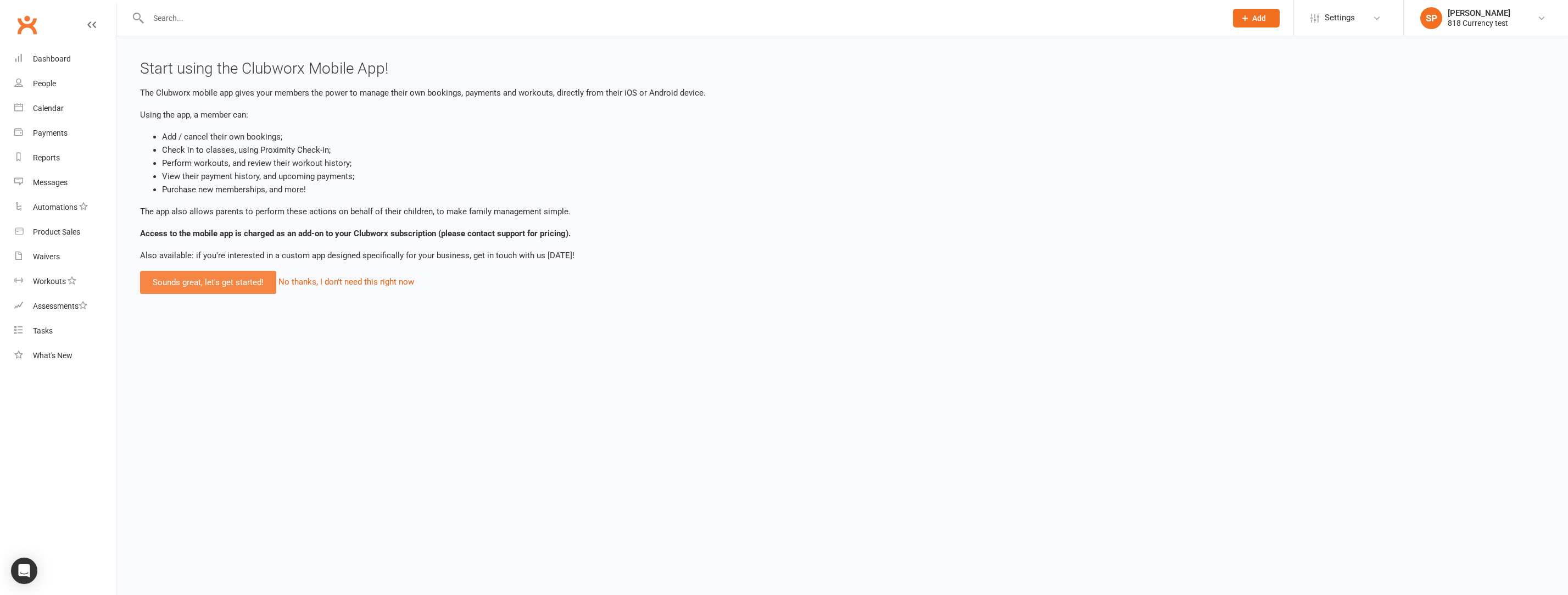 click on "Sounds great, let's get started!" at bounding box center [208, 282] 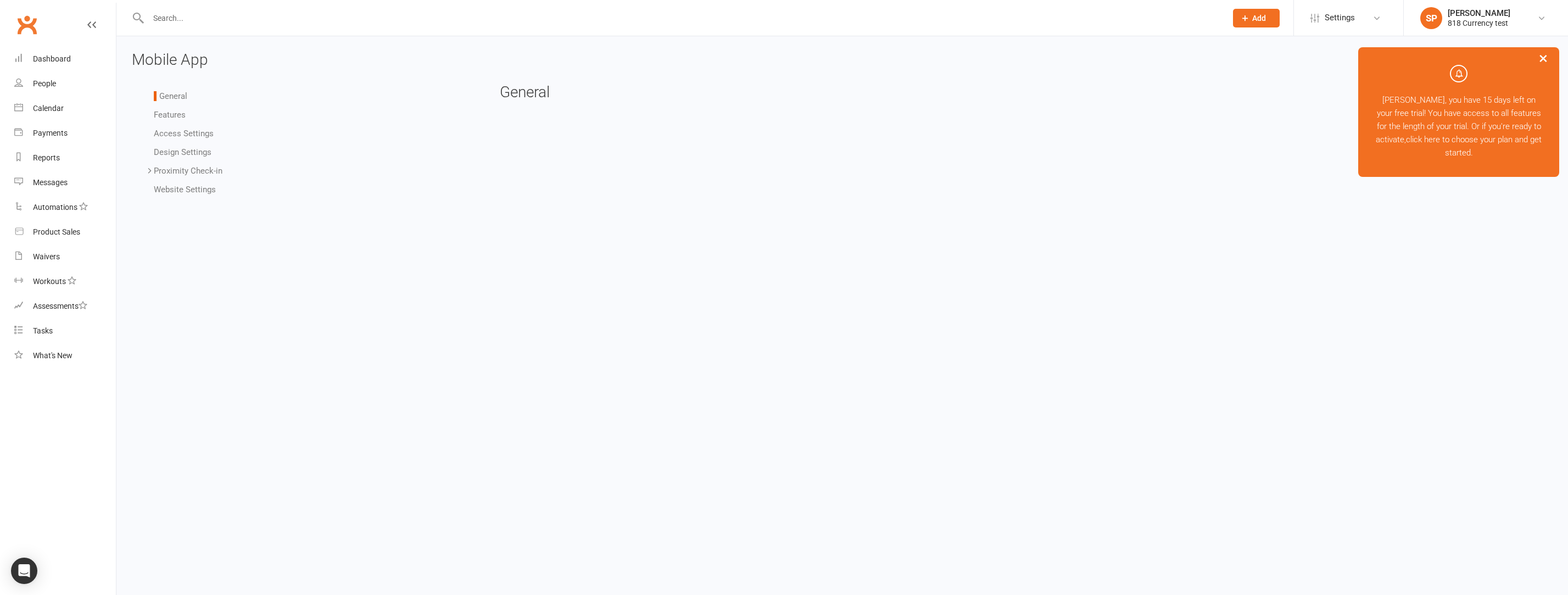 scroll, scrollTop: 0, scrollLeft: 0, axis: both 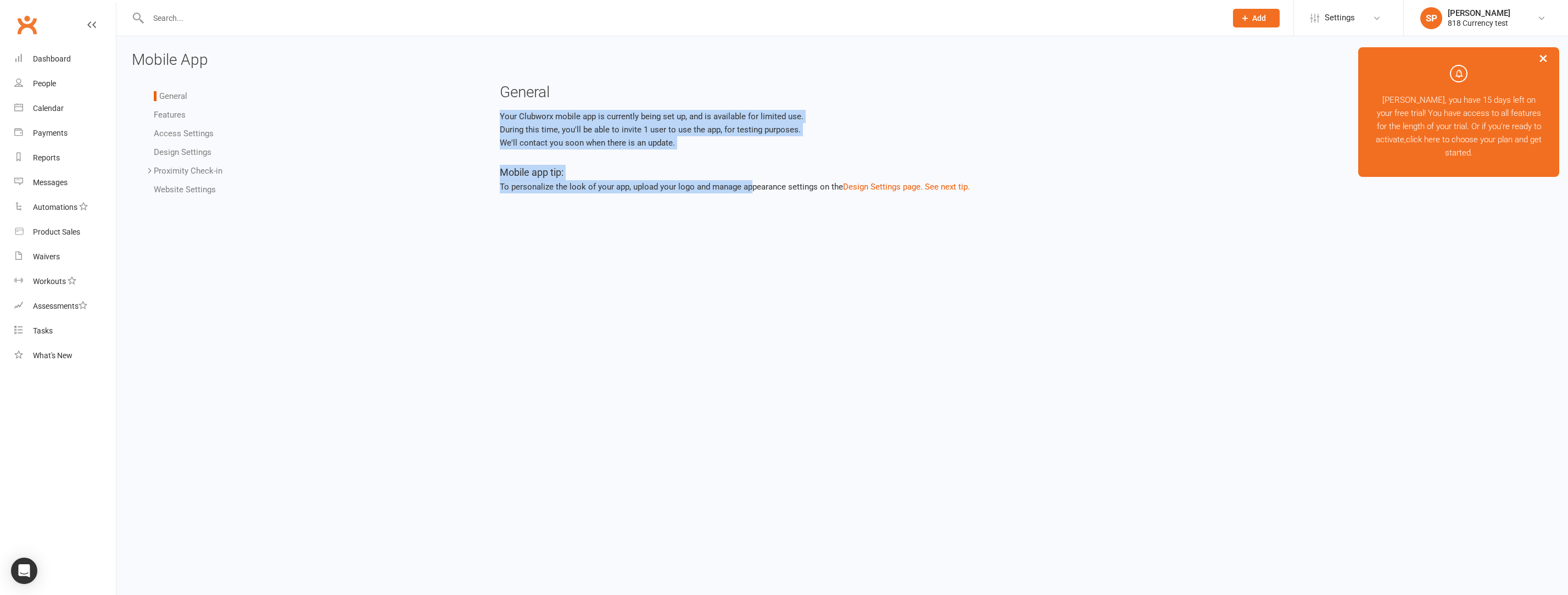 drag, startPoint x: 510, startPoint y: 107, endPoint x: 752, endPoint y: 183, distance: 253.6533 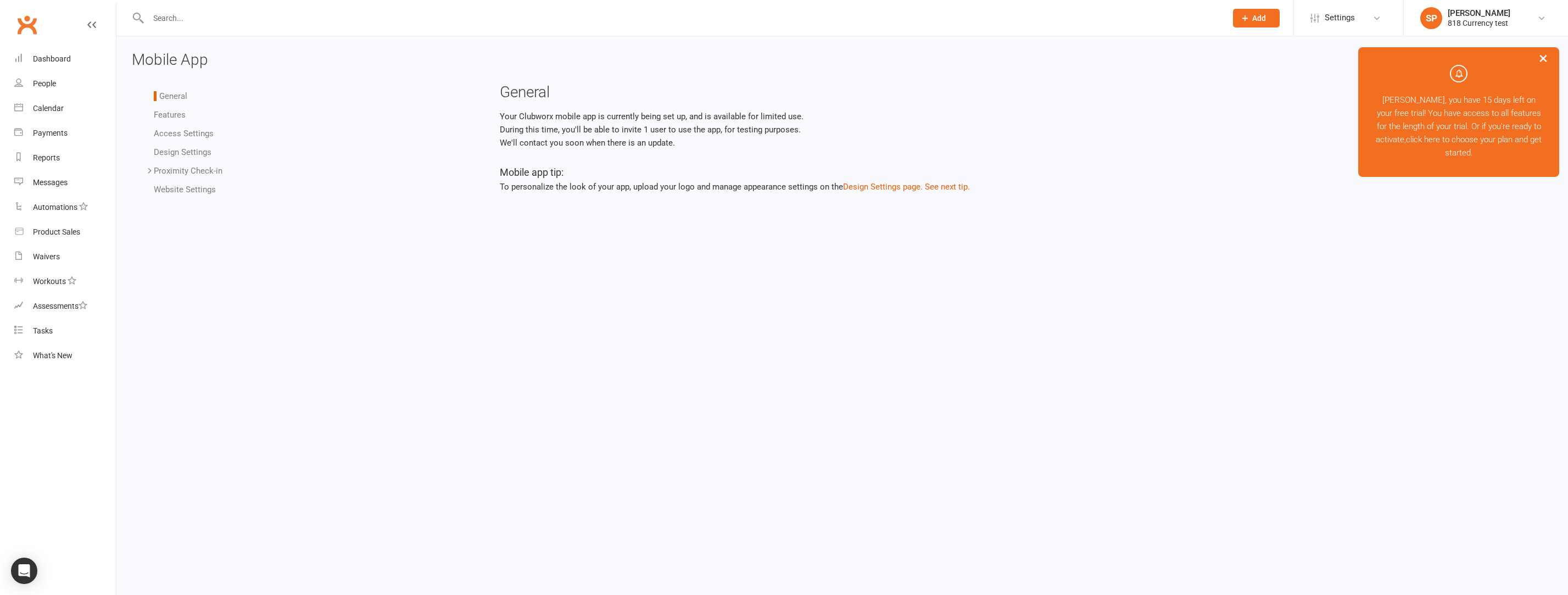 click on "×" at bounding box center (1543, 58) 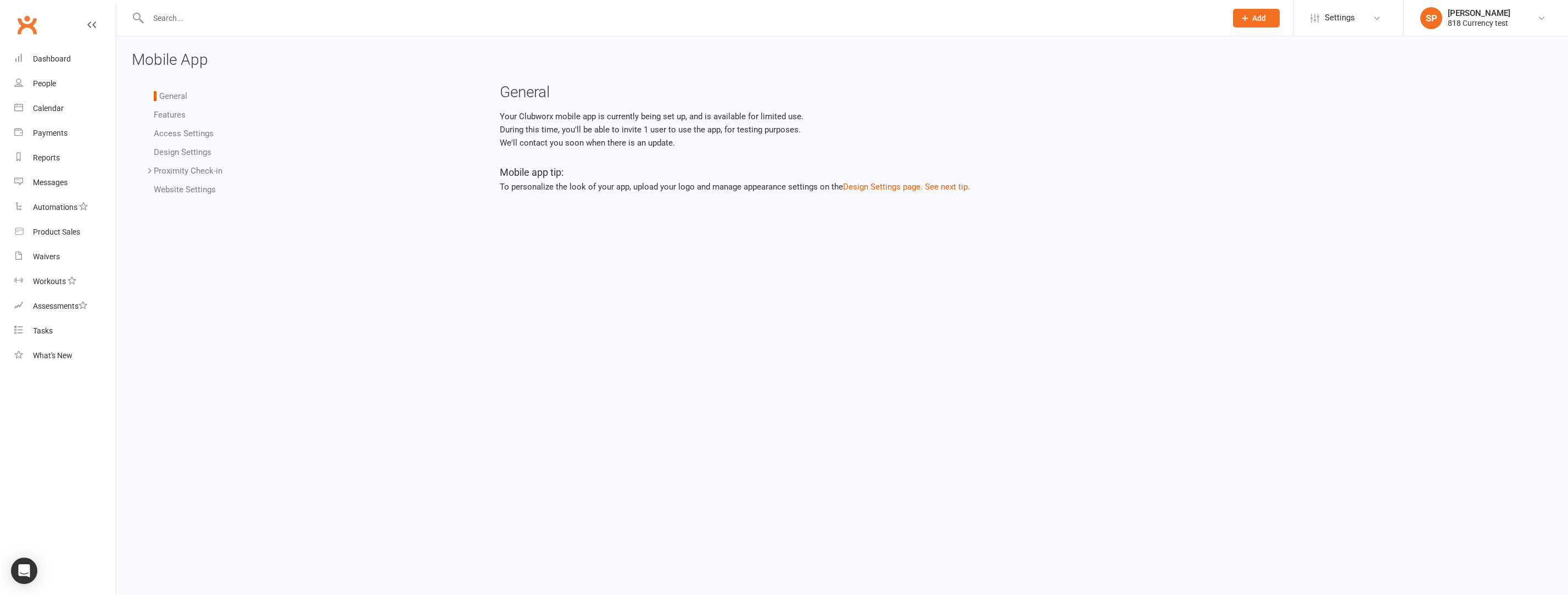 click on "Features" at bounding box center (170, 115) 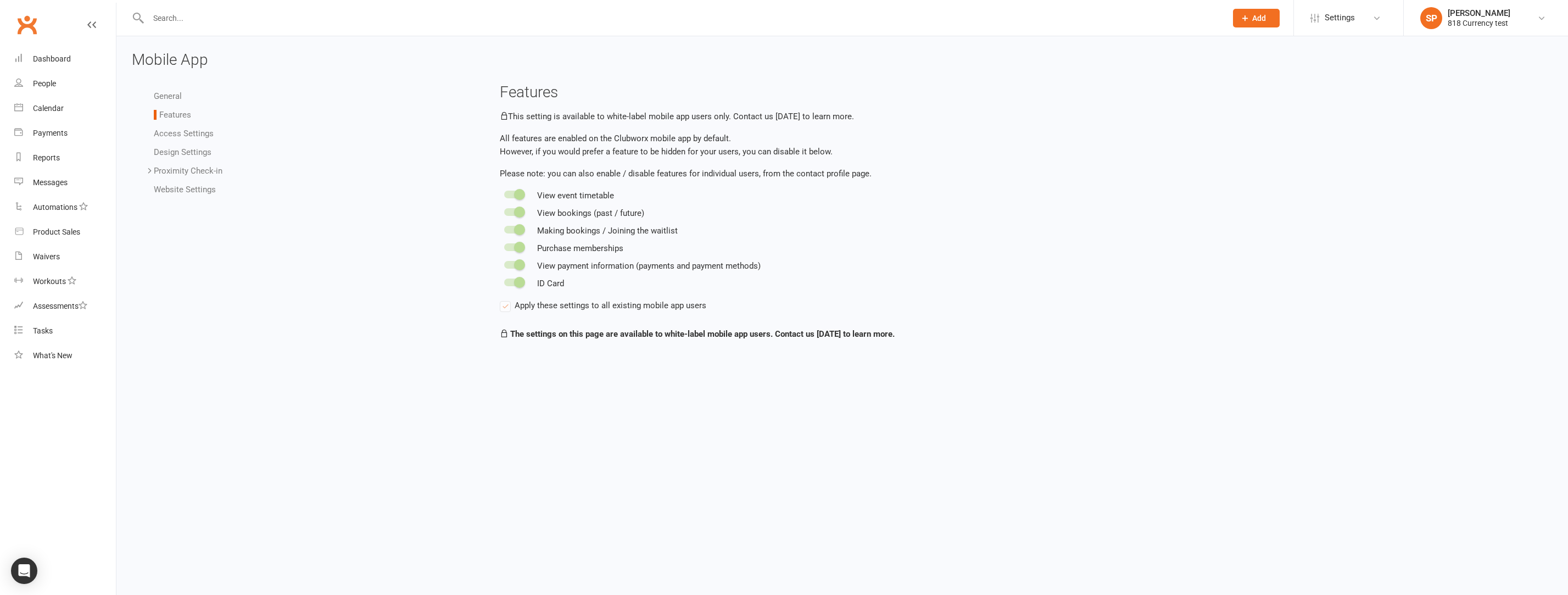 click on "Access Settings" at bounding box center (183, 134) 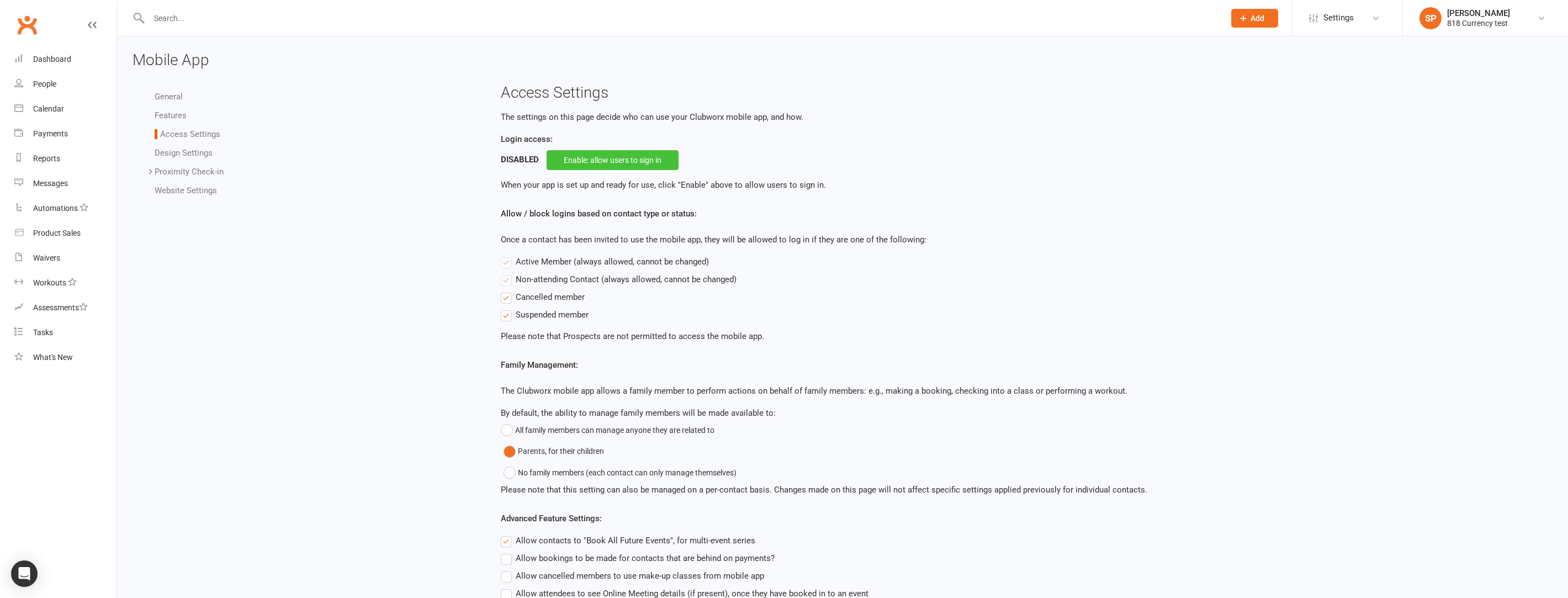 click on "Enable: allow users to sign in" at bounding box center (612, 160) 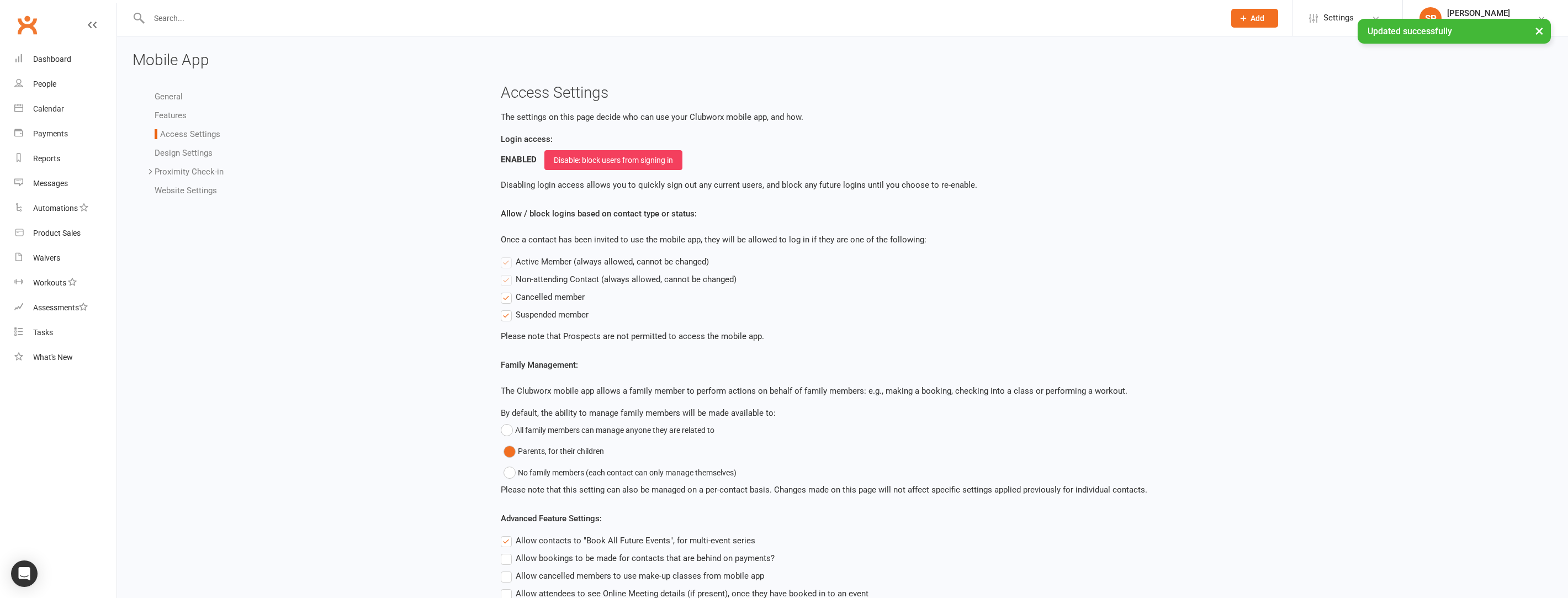 click on "Design Settings" at bounding box center (183, 153) 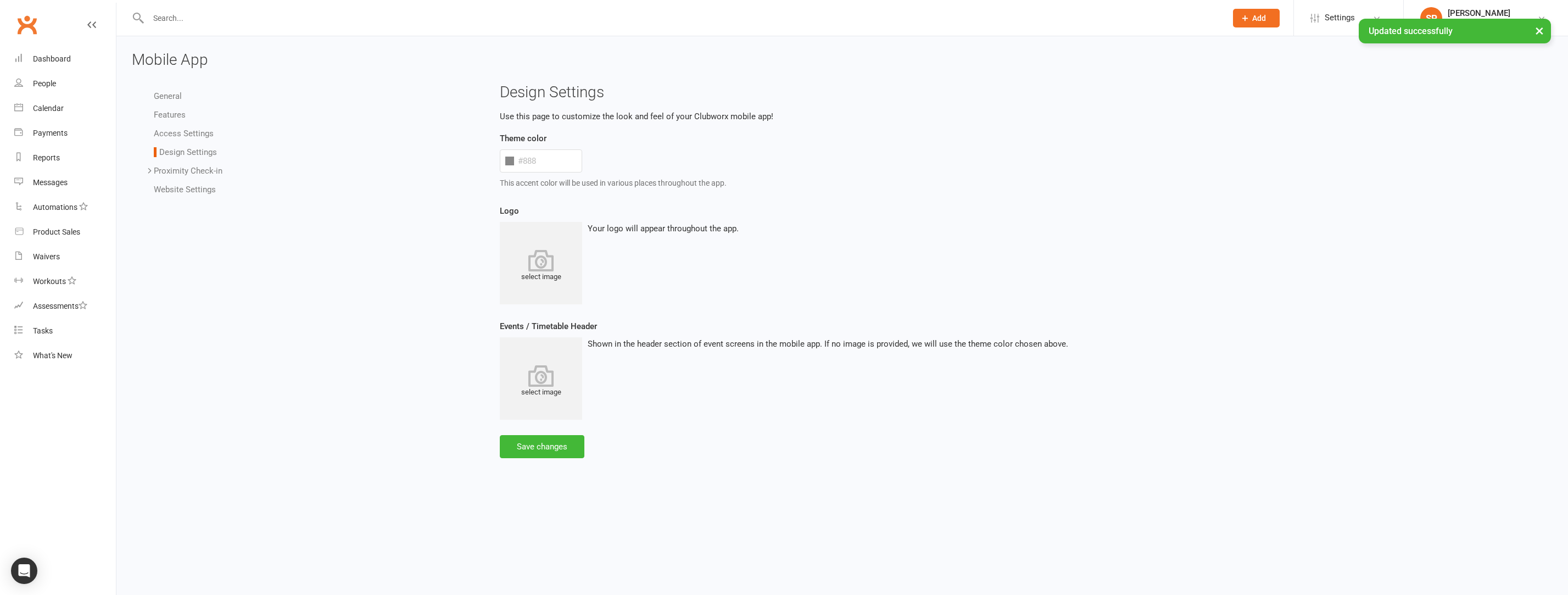 click on "Proximity Check-in" at bounding box center [188, 171] 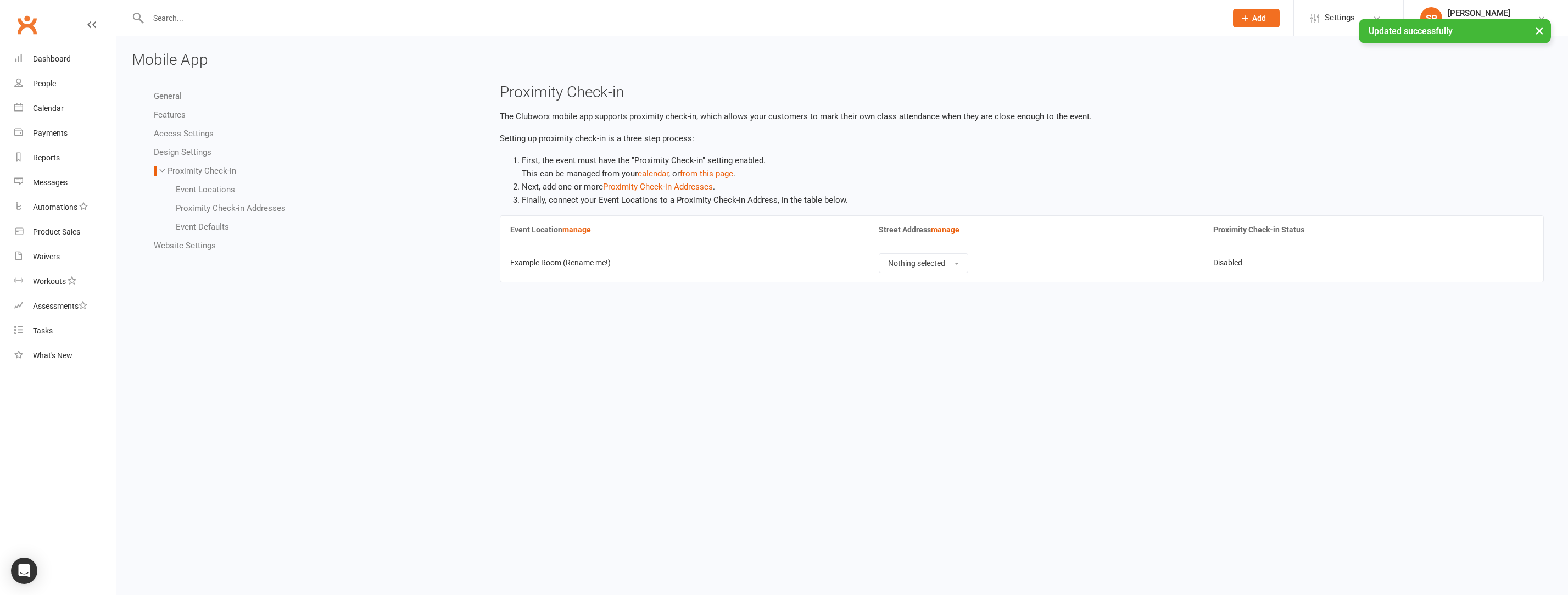 click on "Website Settings" at bounding box center (185, 246) 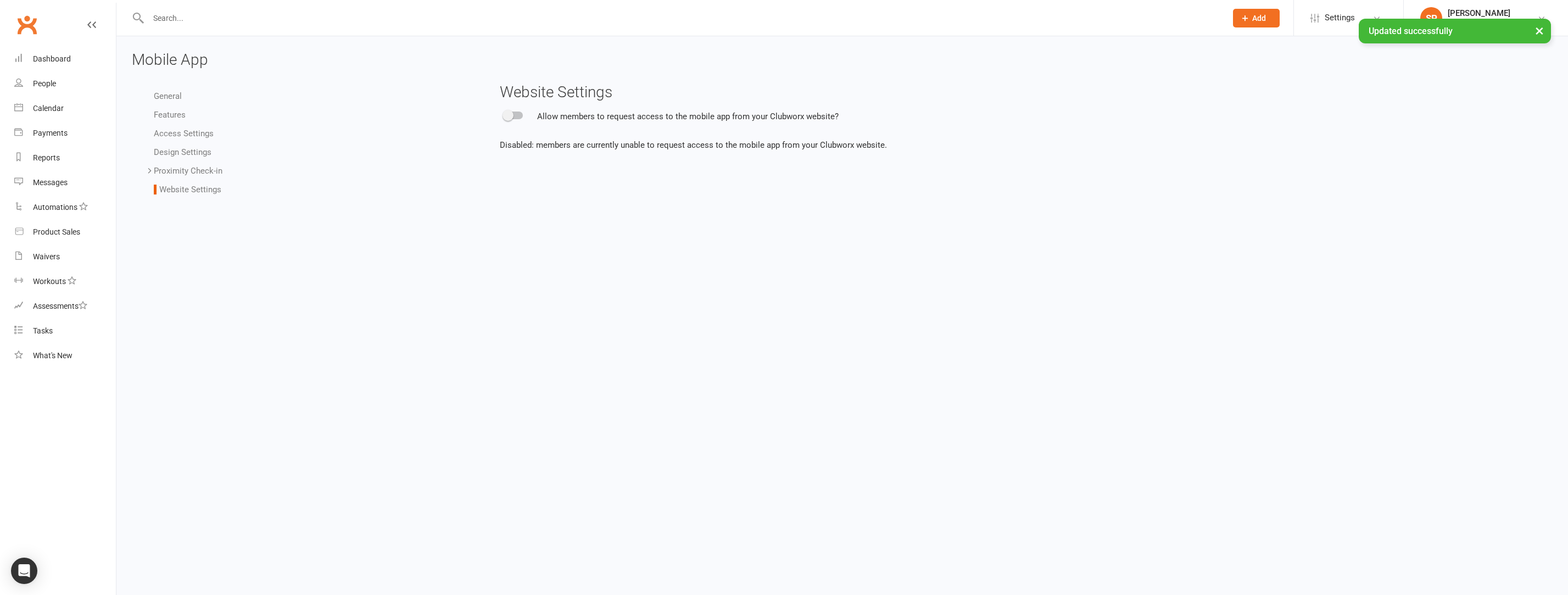 click on "General" at bounding box center (168, 96) 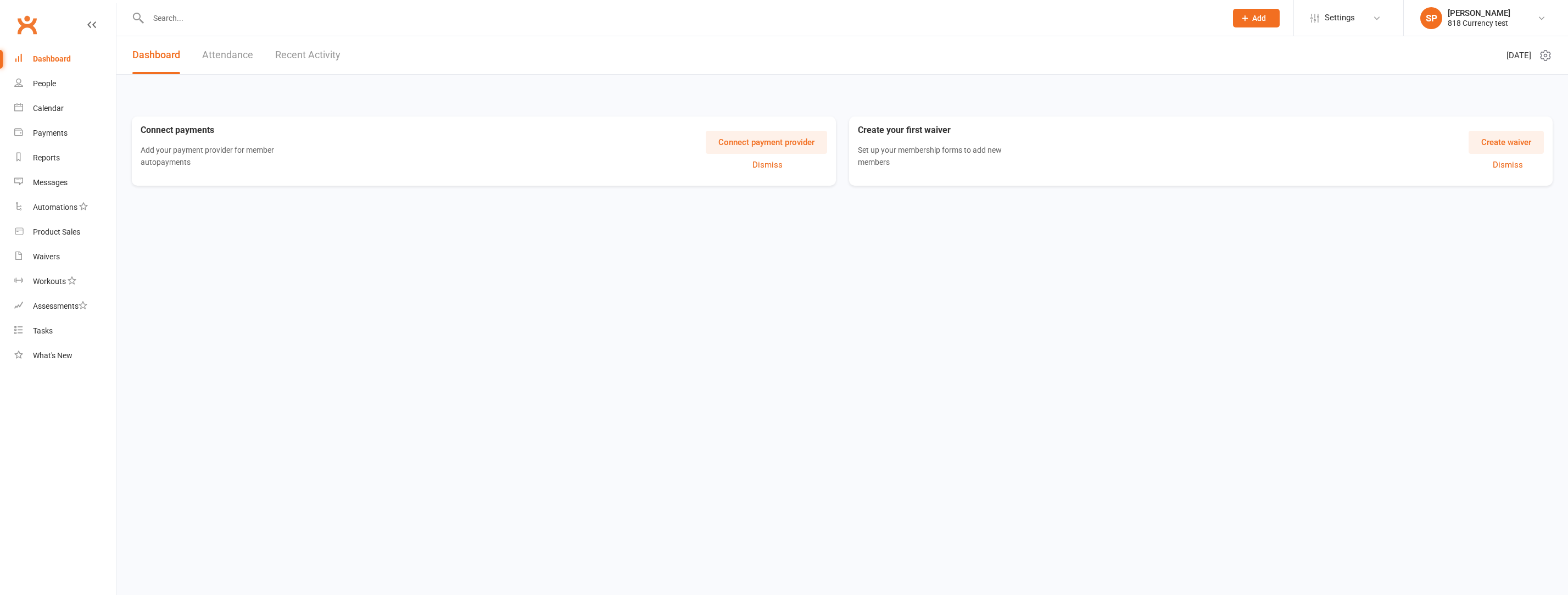 scroll, scrollTop: 0, scrollLeft: 0, axis: both 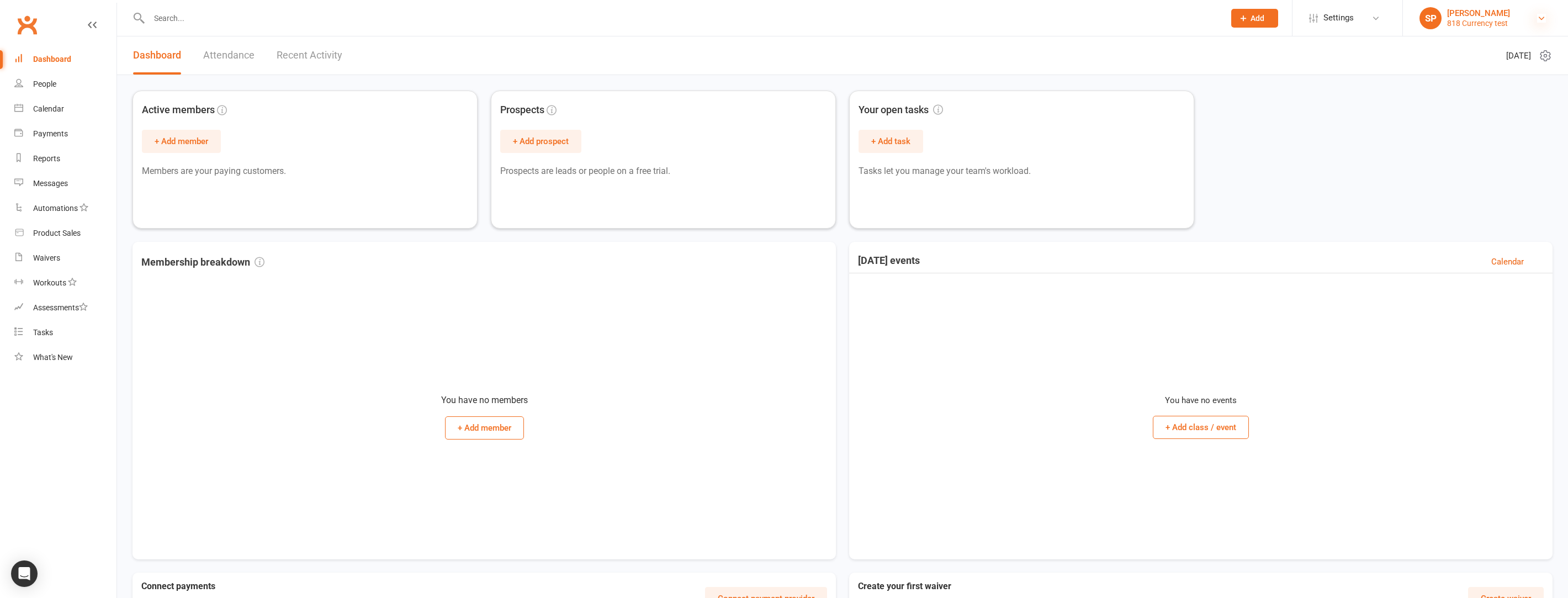 click at bounding box center (1541, 18) 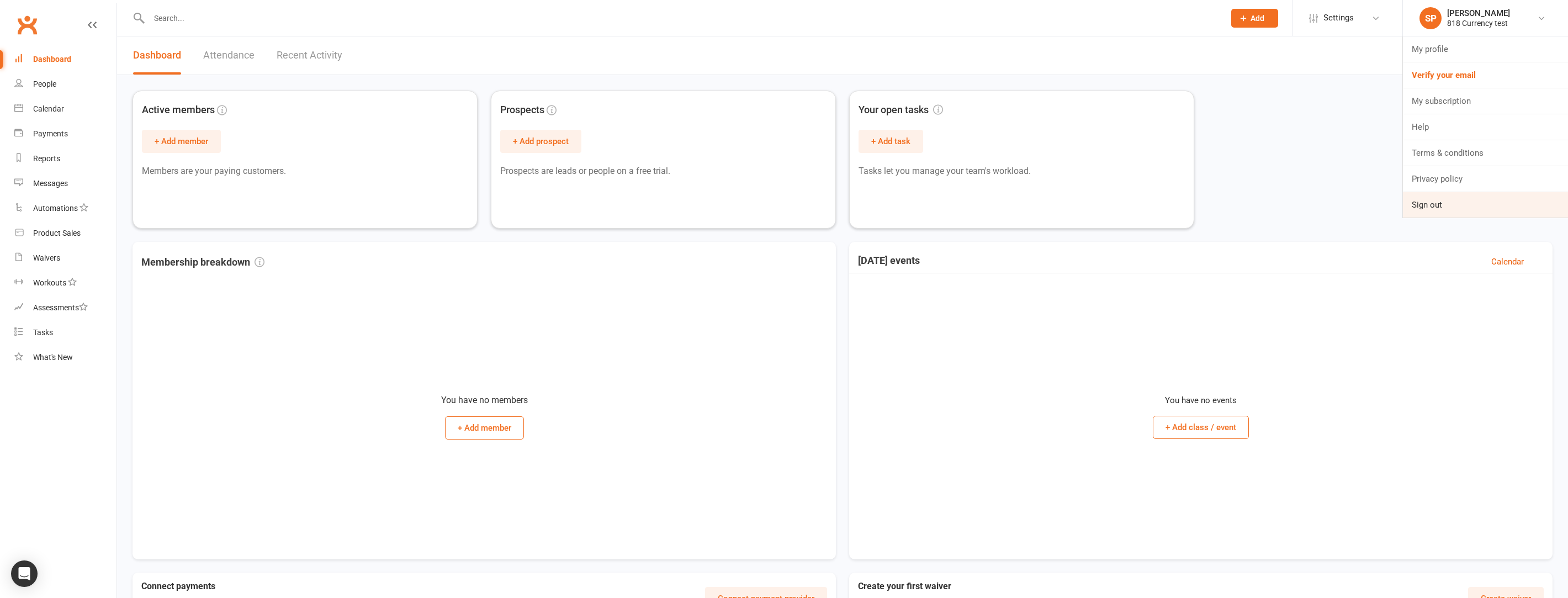 click on "Sign out" at bounding box center (1485, 205) 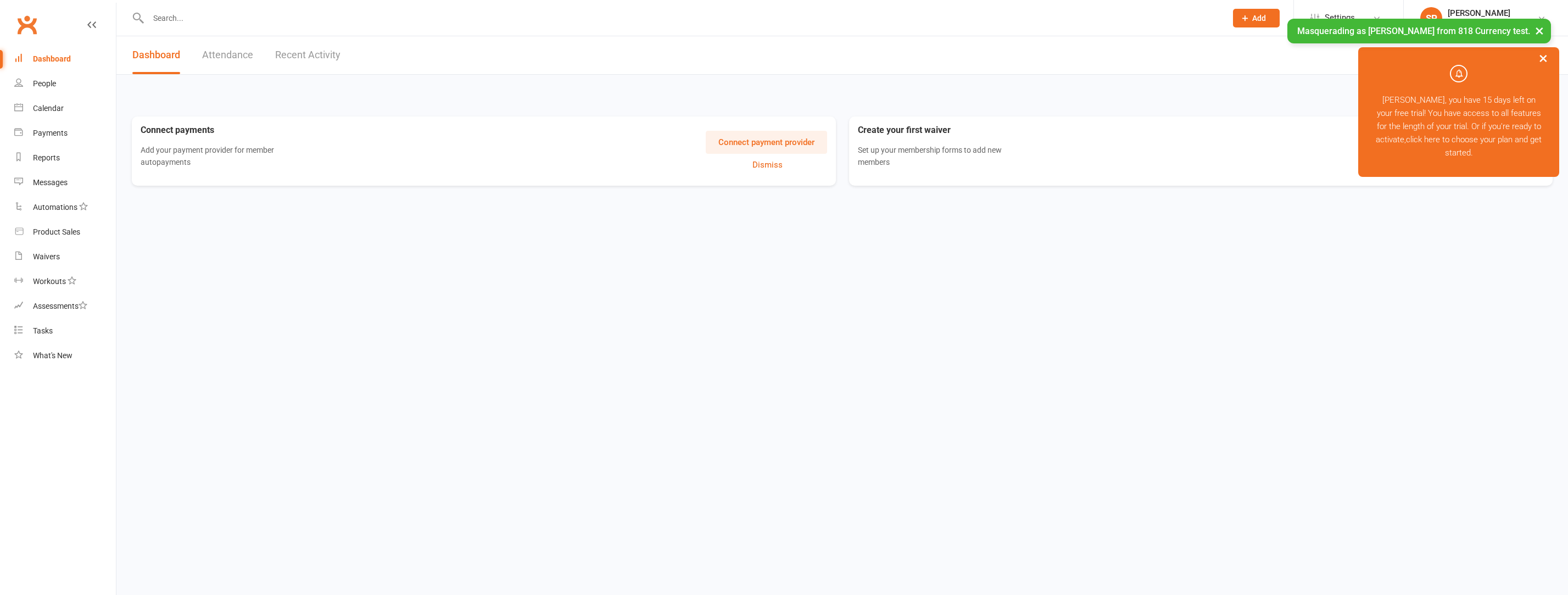 scroll, scrollTop: 0, scrollLeft: 0, axis: both 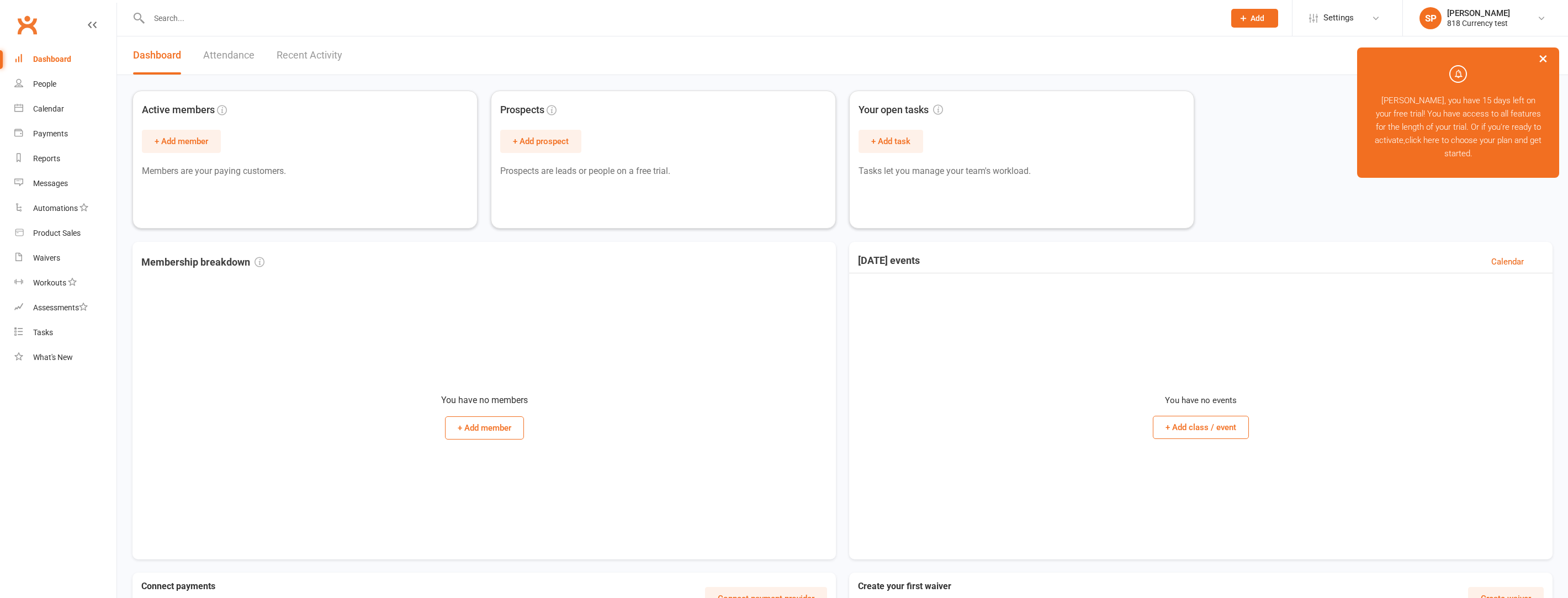 click on "×" at bounding box center (1543, 58) 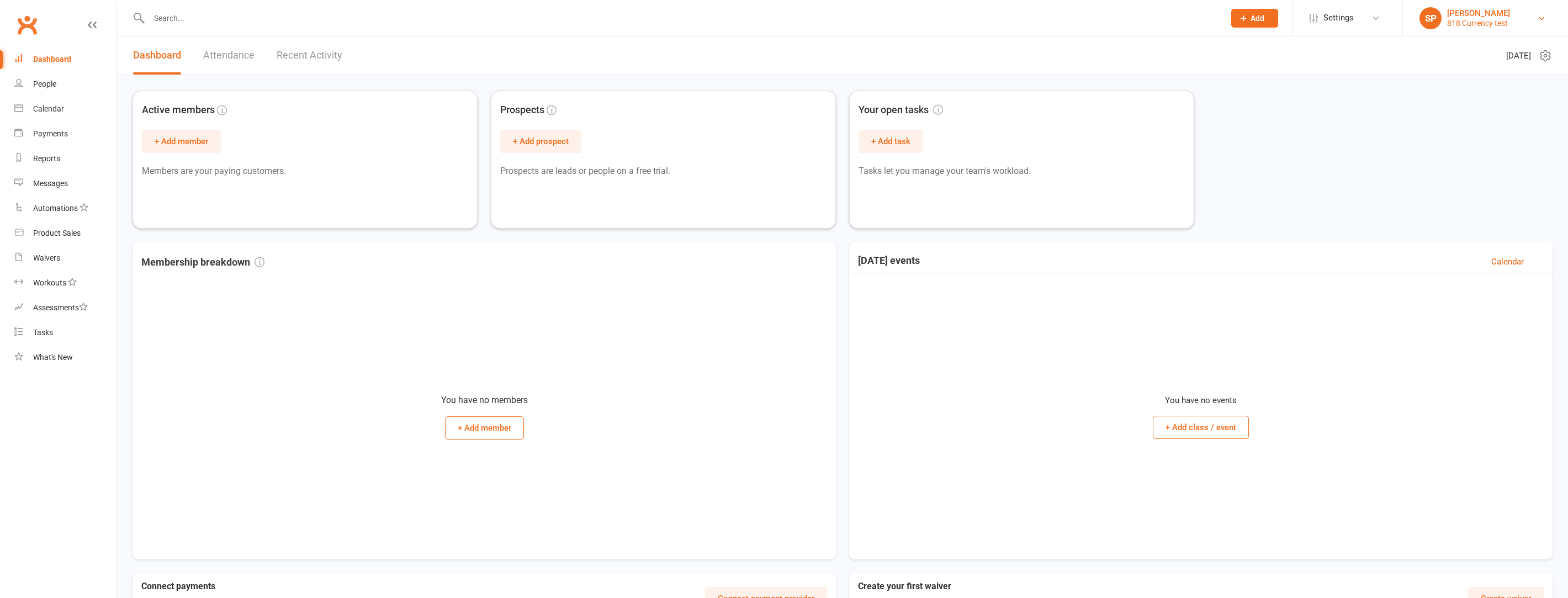 click on "818 Currency test" at bounding box center (1479, 23) 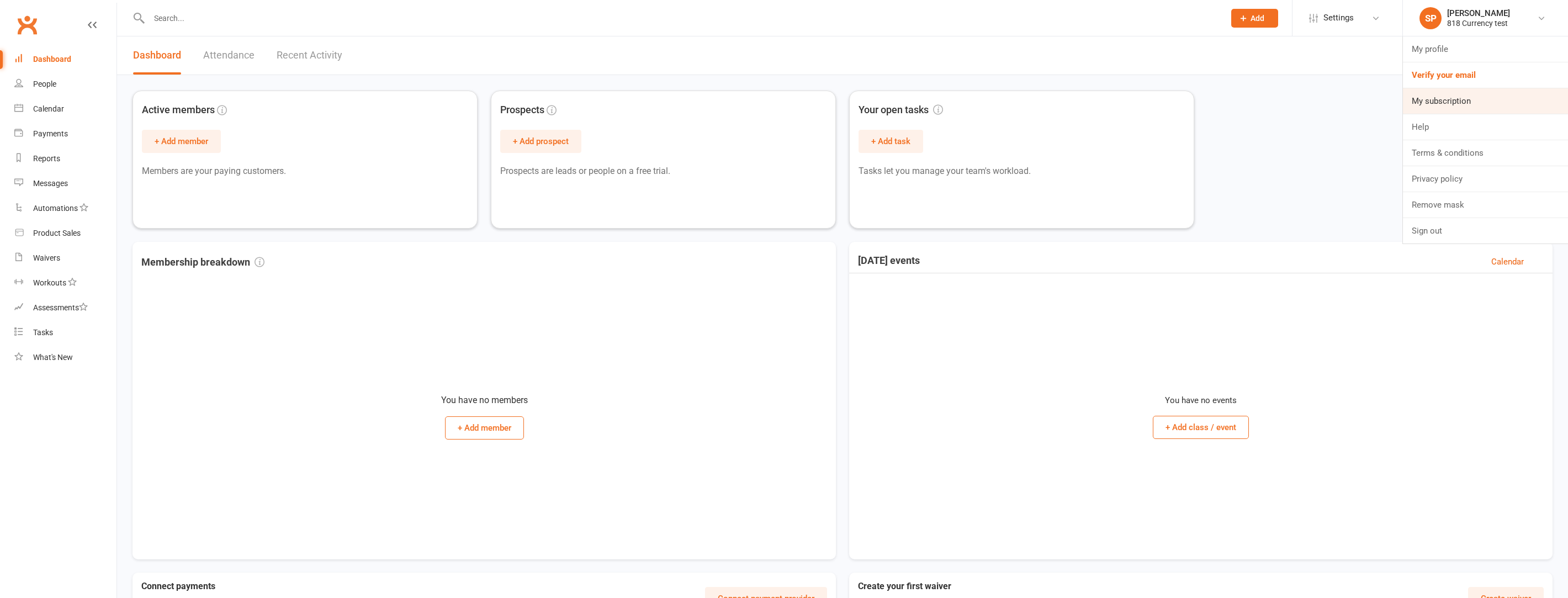 click on "My subscription" at bounding box center (1485, 101) 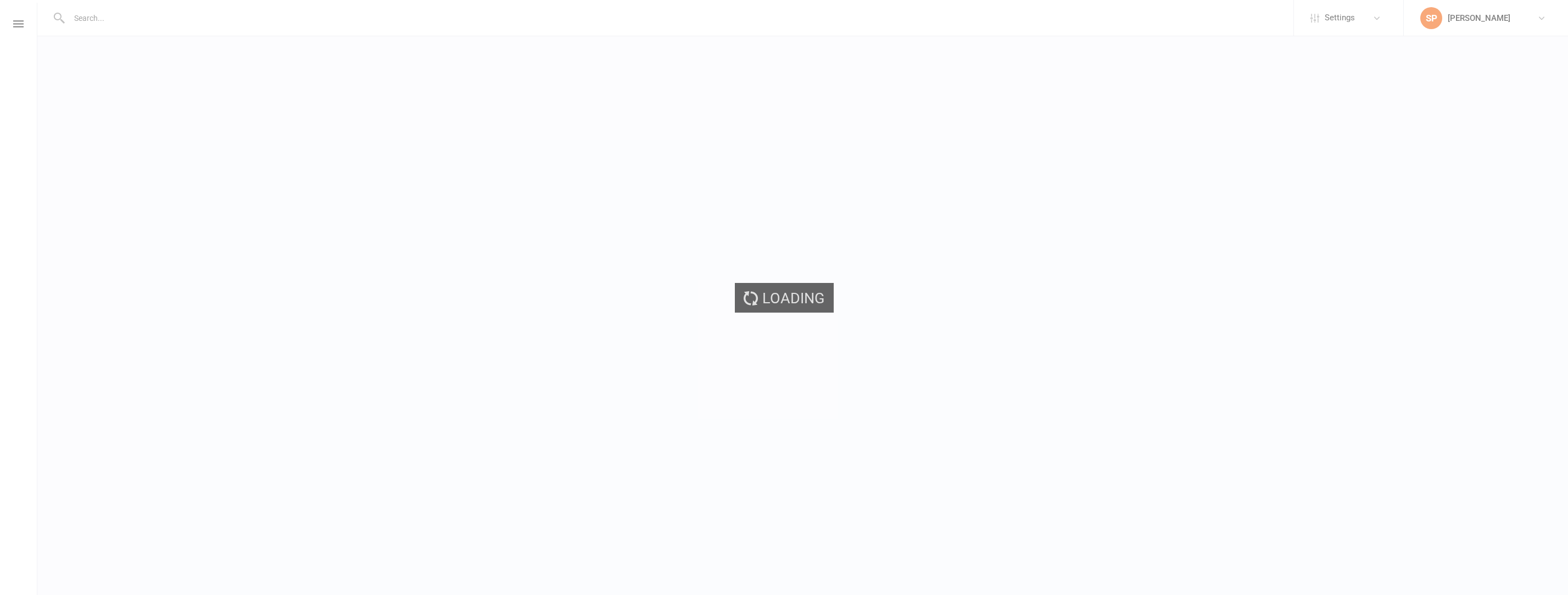 scroll, scrollTop: 0, scrollLeft: 0, axis: both 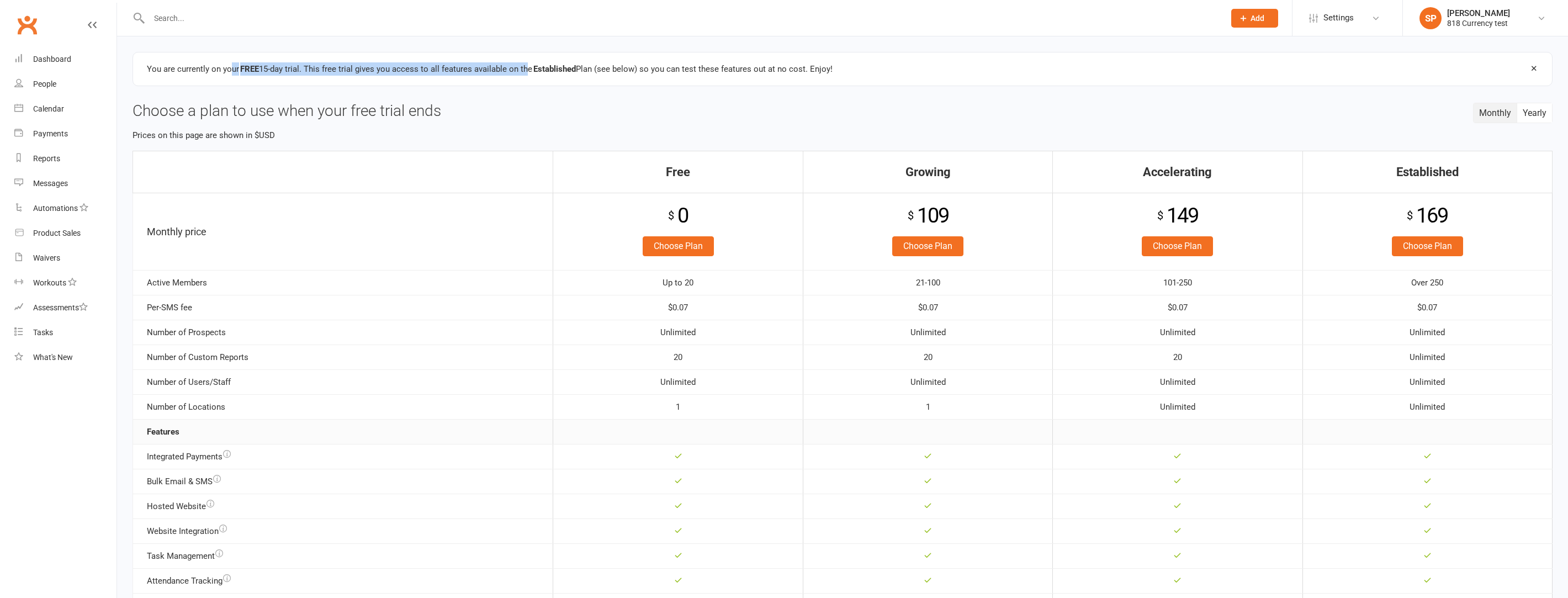 drag, startPoint x: 247, startPoint y: 68, endPoint x: 523, endPoint y: 71, distance: 276.016 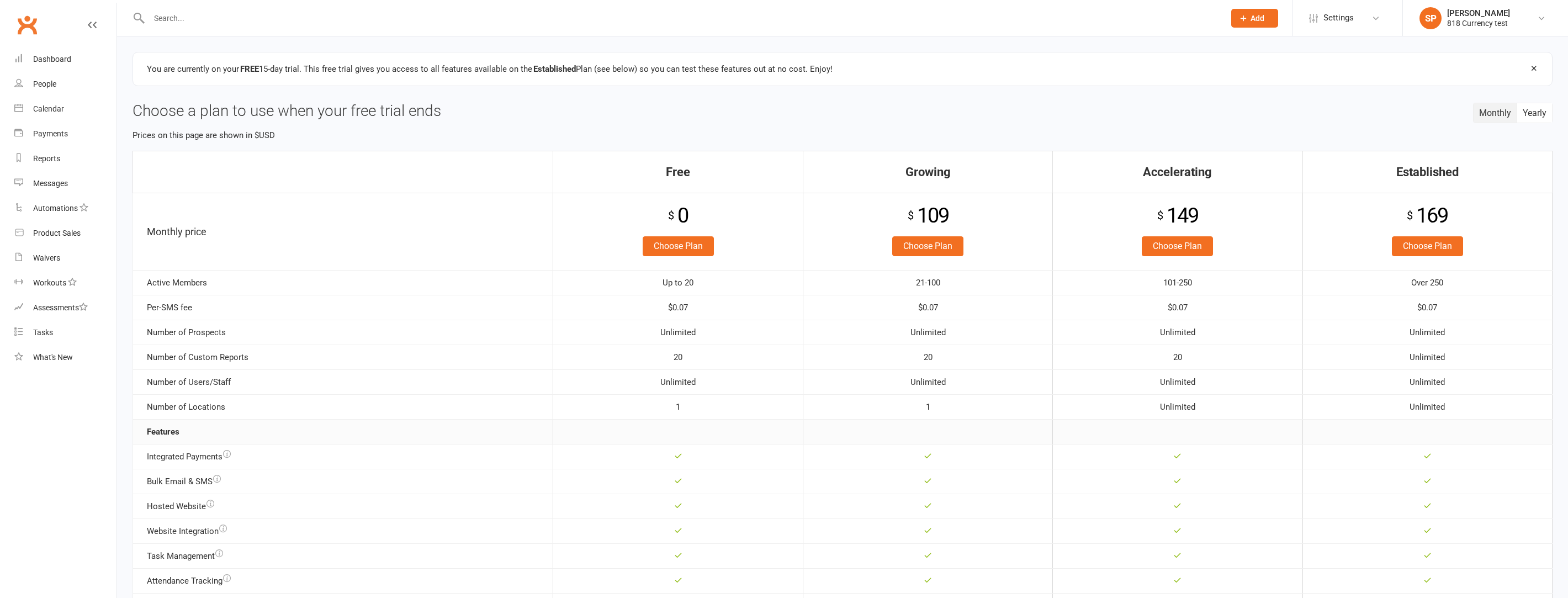 click on "You are currently on your  FREE  15-day trial. This free trial gives you access to all features available on the  Established  Plan (see below) so you can test these features out at no cost. Enjoy!" at bounding box center (490, 69) 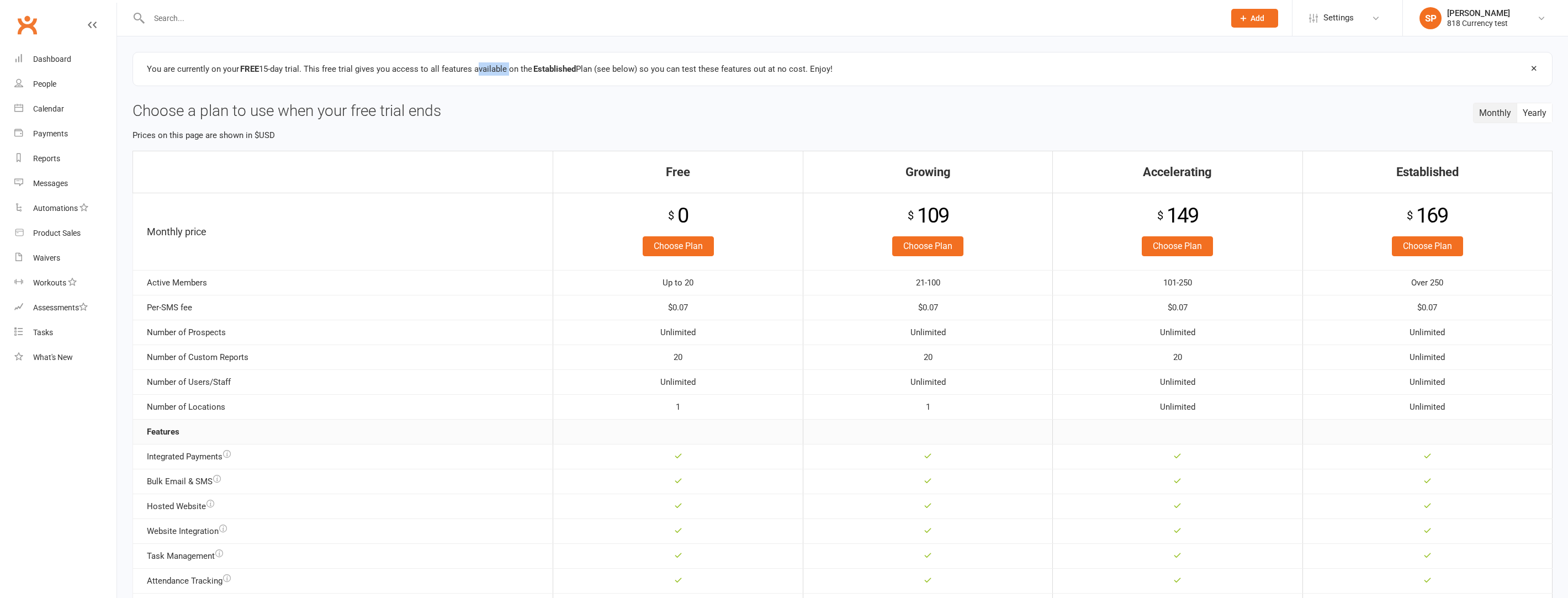 click on "You are currently on your  FREE  15-day trial. This free trial gives you access to all features available on the  Established  Plan (see below) so you can test these features out at no cost. Enjoy!" at bounding box center [490, 69] 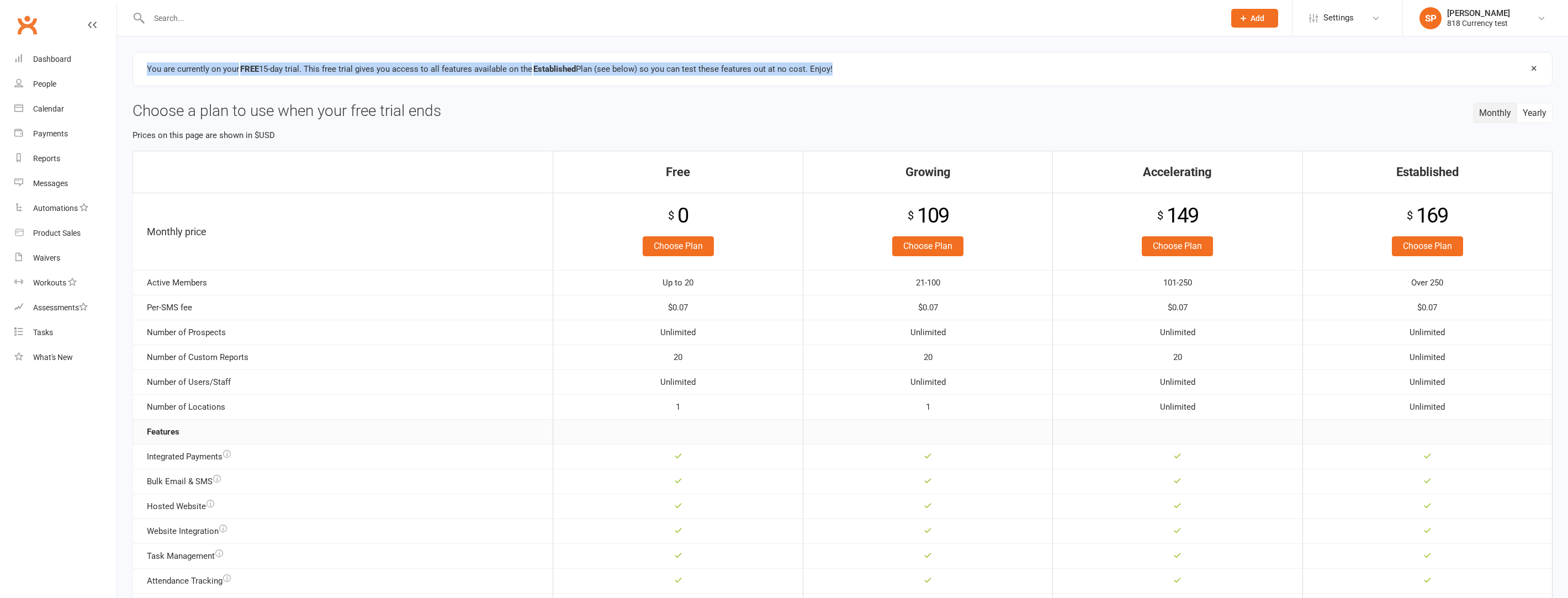 click on "You are currently on your  FREE  15-day trial. This free trial gives you access to all features available on the  Established  Plan (see below) so you can test these features out at no cost. Enjoy!" at bounding box center [490, 69] 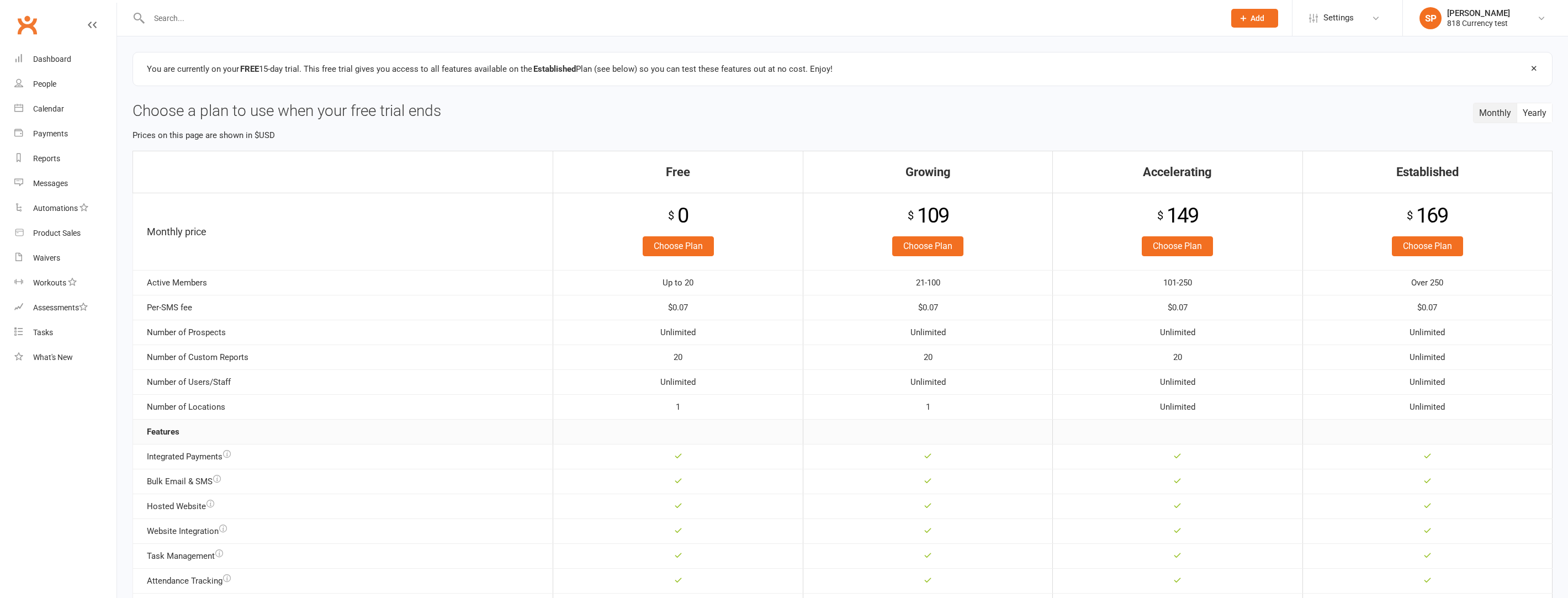 click on "You are currently on your  FREE  15-day trial. This free trial gives you access to all features available on the  Established  Plan (see below) so you can test these features out at no cost. Enjoy!" at bounding box center [843, 69] 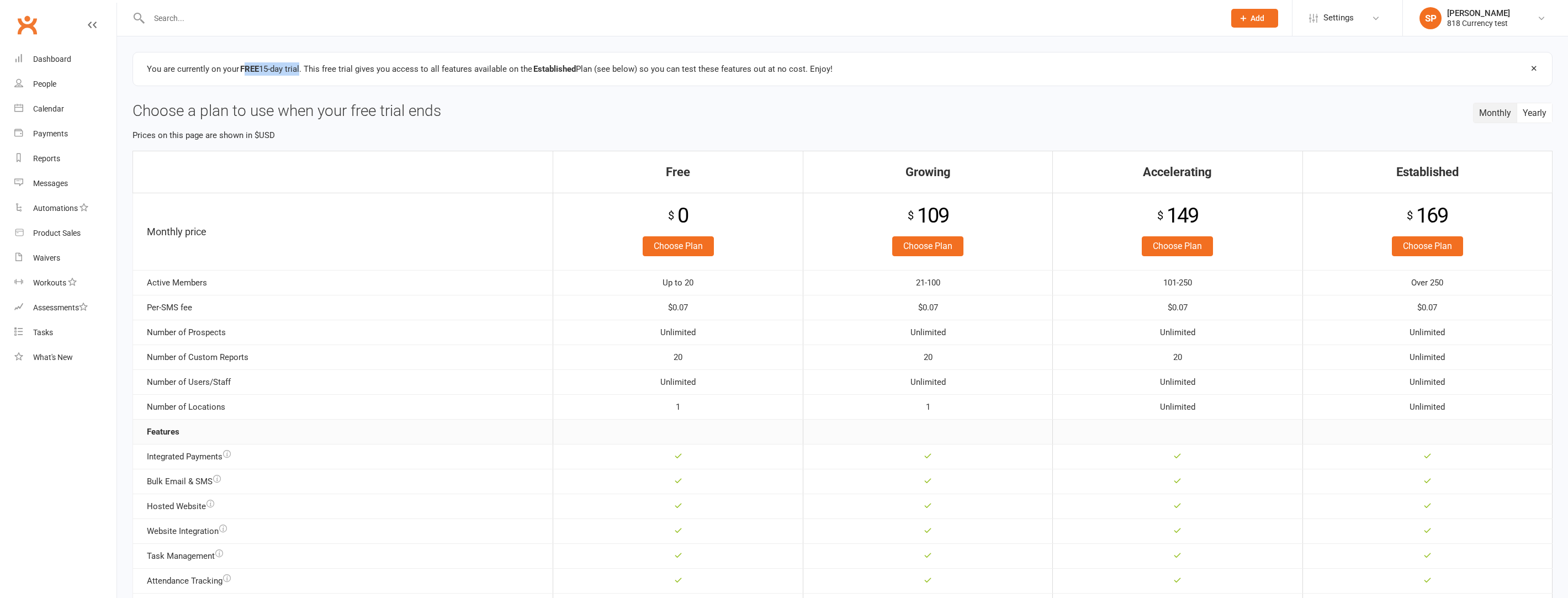 drag, startPoint x: 246, startPoint y: 71, endPoint x: 301, endPoint y: 67, distance: 55.14526 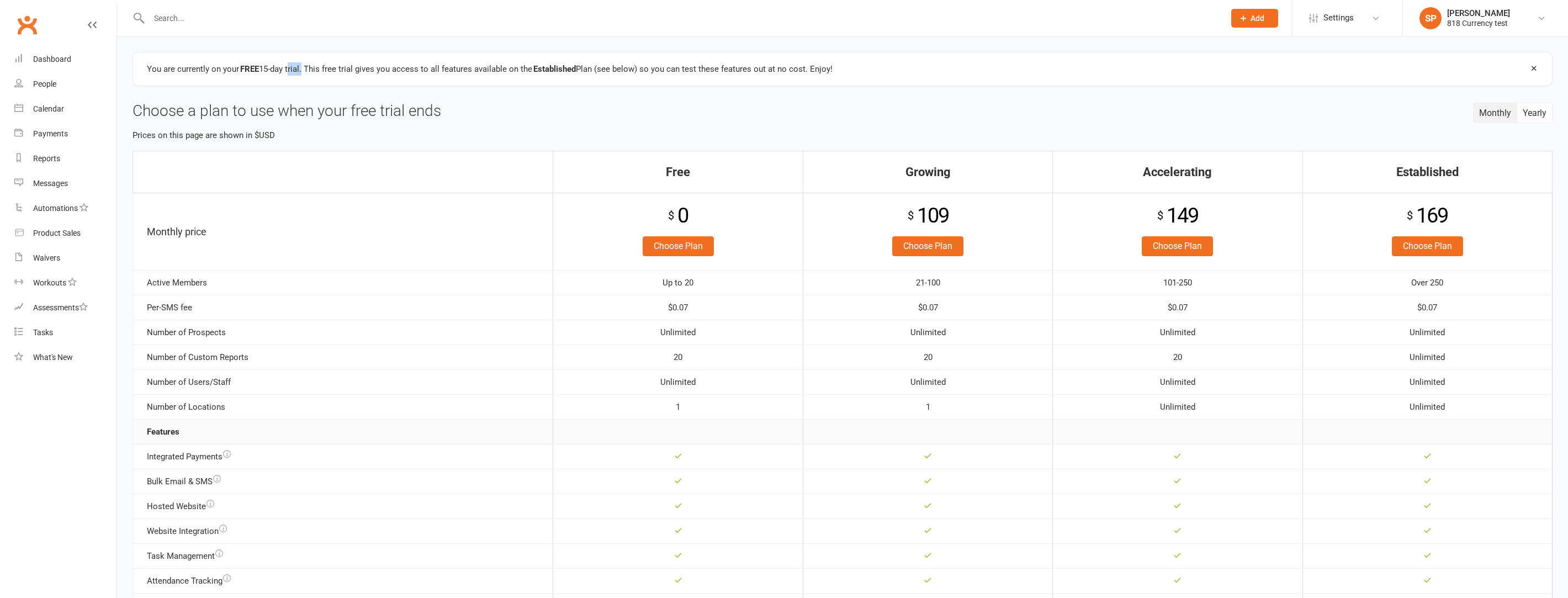 click on "You are currently on your  FREE  15-day trial. This free trial gives you access to all features available on the  Established  Plan (see below) so you can test these features out at no cost. Enjoy!" at bounding box center (490, 69) 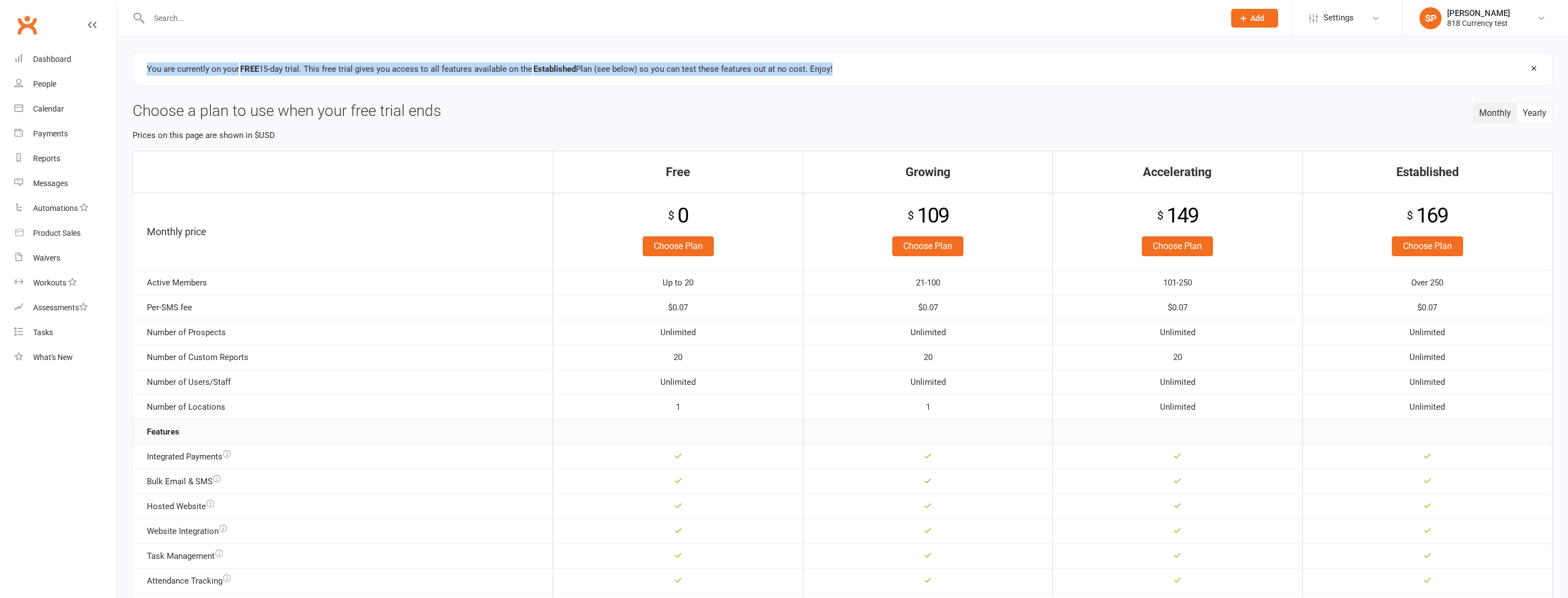 click on "You are currently on your  FREE  15-day trial. This free trial gives you access to all features available on the  Established  Plan (see below) so you can test these features out at no cost. Enjoy!" at bounding box center [490, 69] 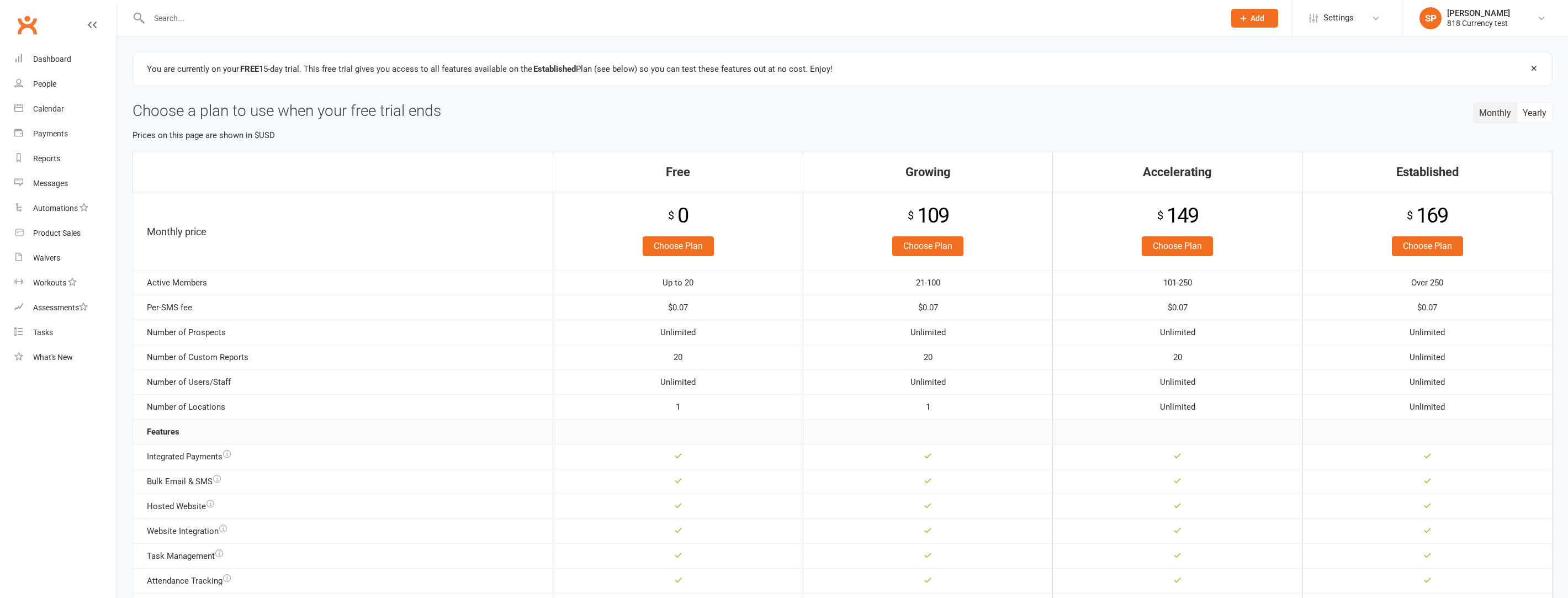 click on "Choose a plan to use when your free trial ends" at bounding box center [843, 111] 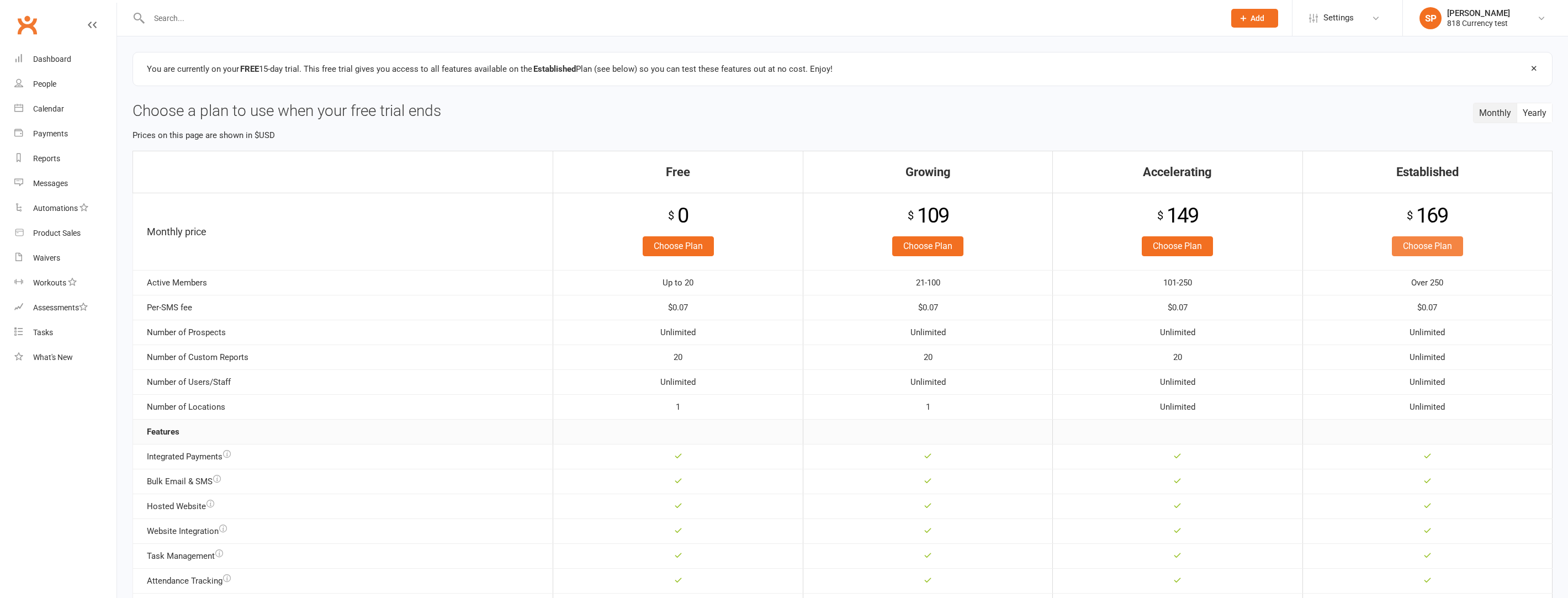 click on "Choose Plan" at bounding box center (1427, 246) 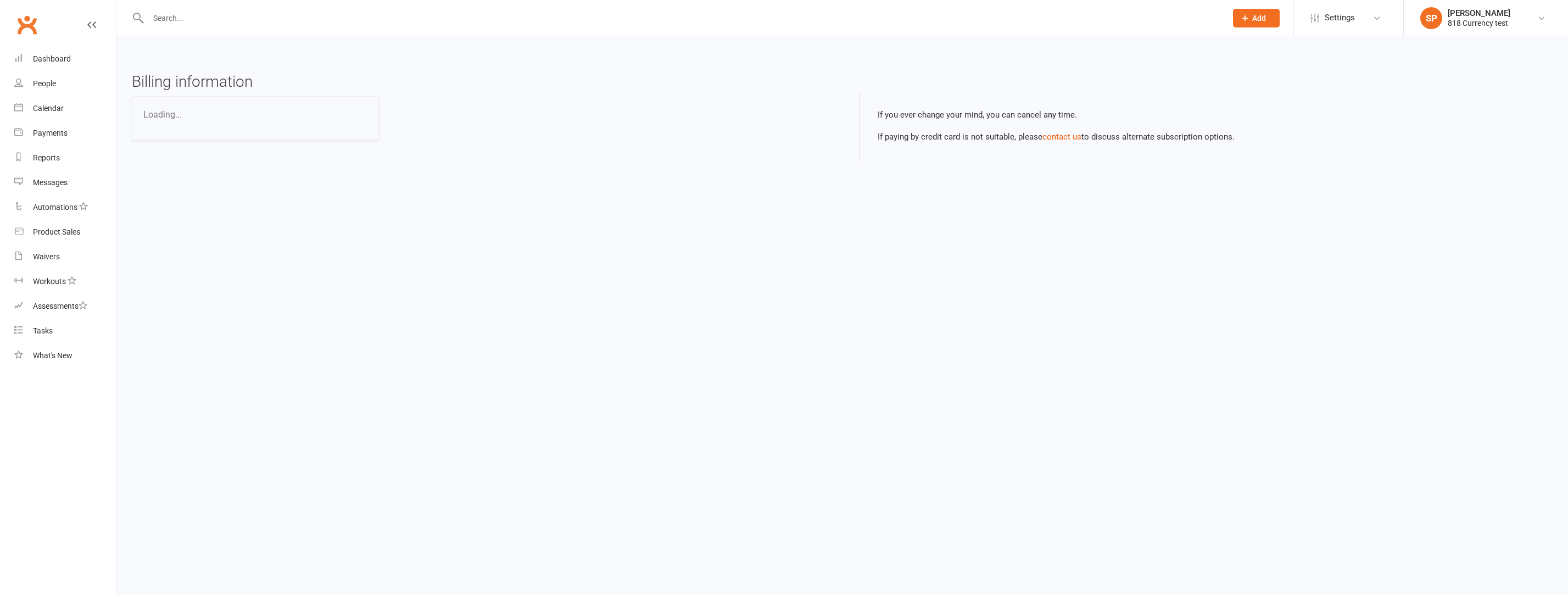 scroll, scrollTop: 0, scrollLeft: 0, axis: both 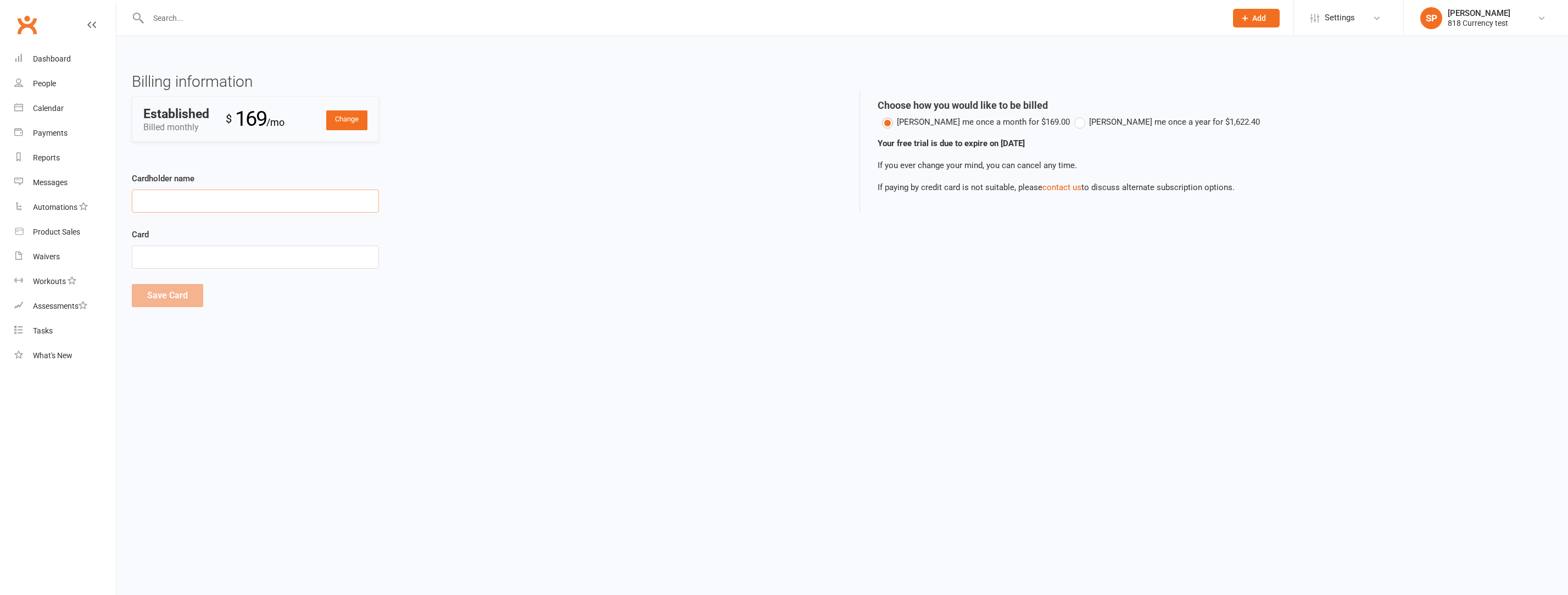 click on "Cardholder name" at bounding box center (255, 201) 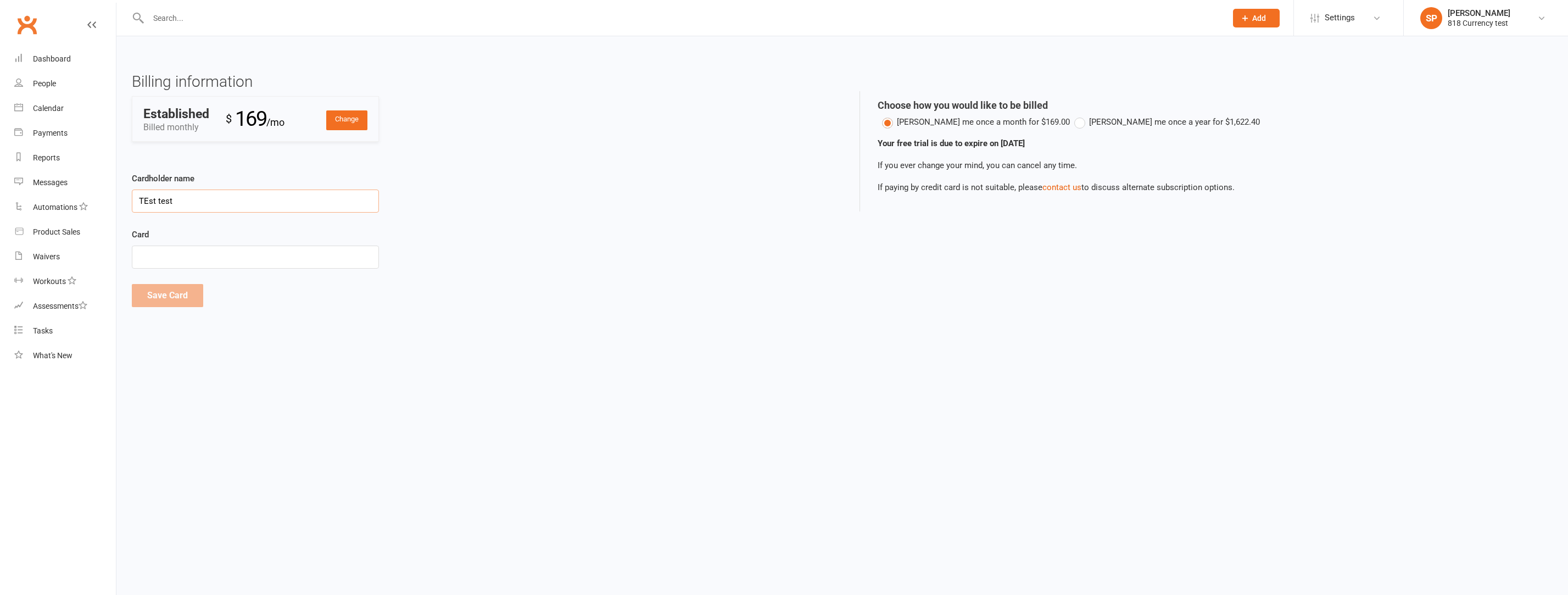 type on "TEst test" 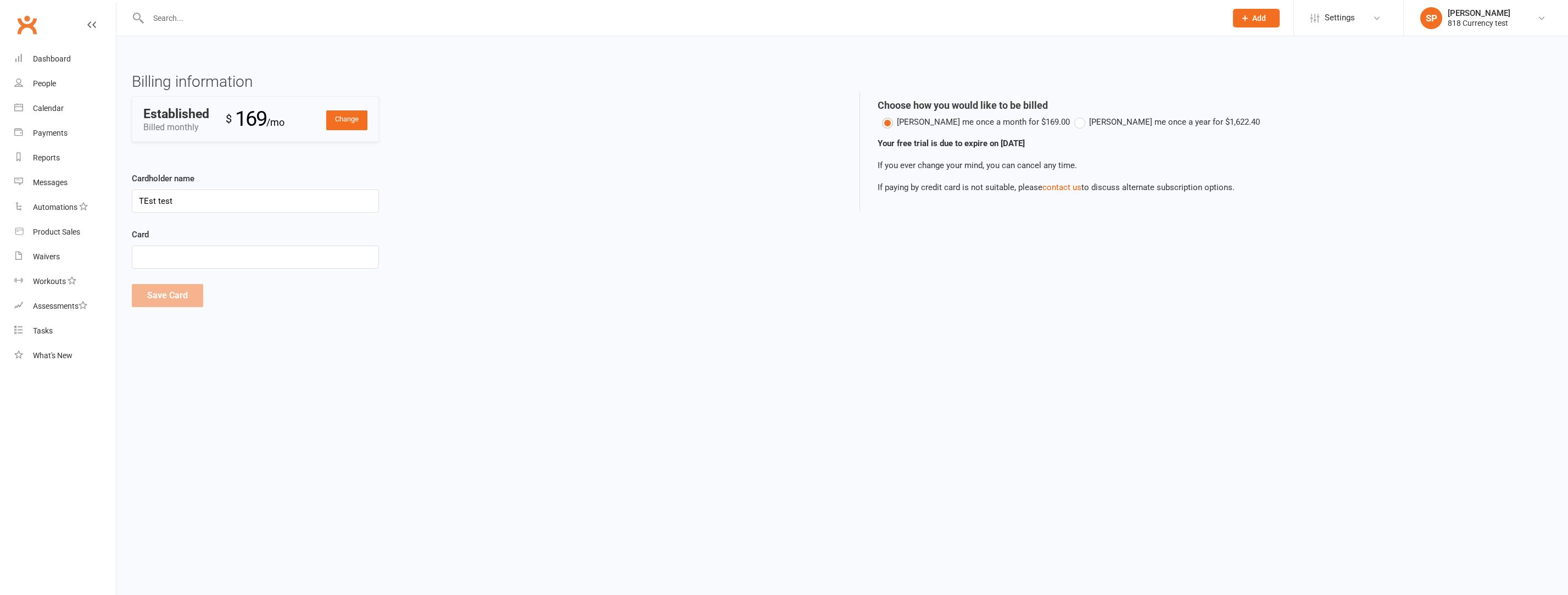 click at bounding box center (255, 257) 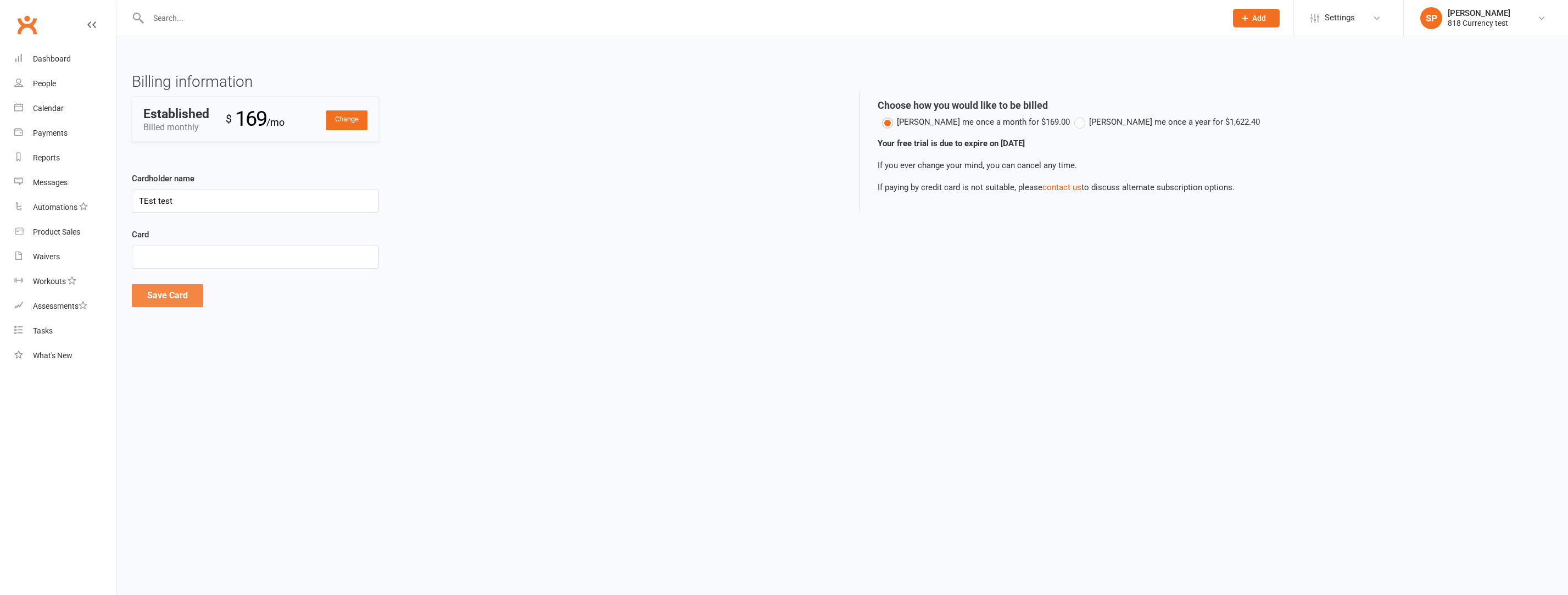 click on "Save Card" at bounding box center (168, 296) 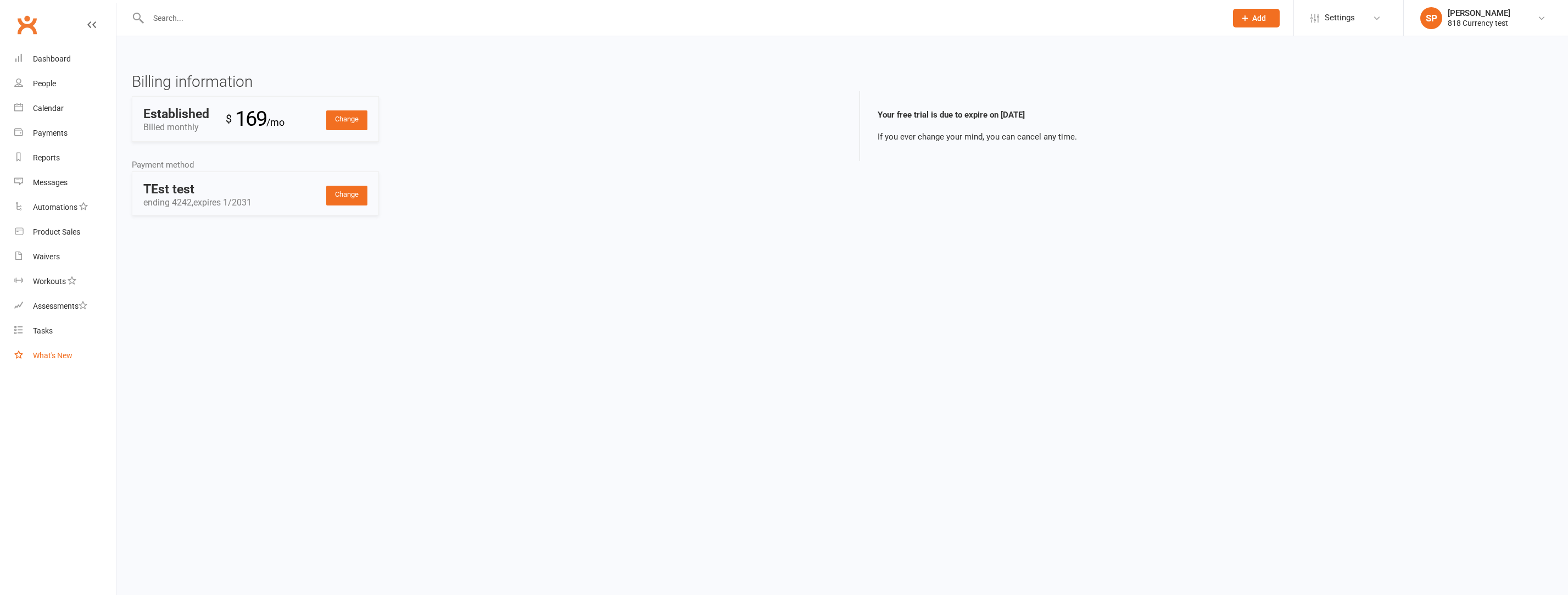 click on "What's New" at bounding box center [65, 355] 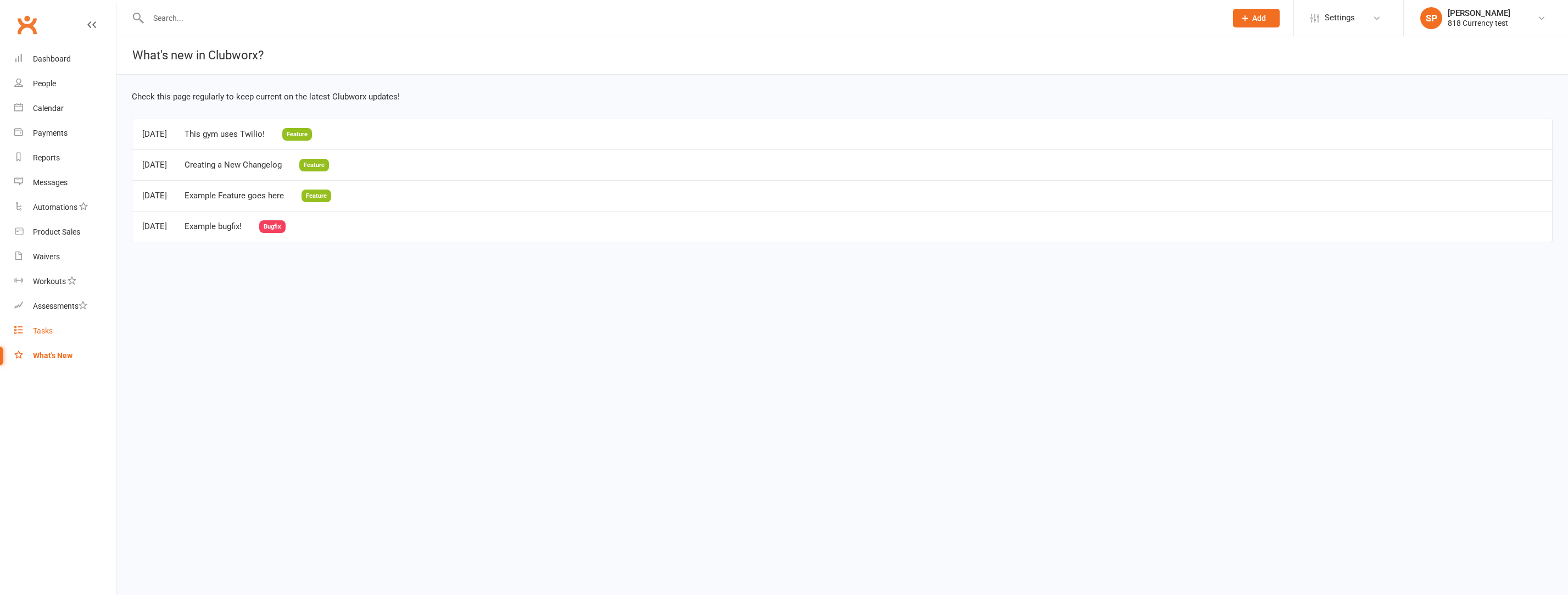 click on "Tasks" at bounding box center (43, 331) 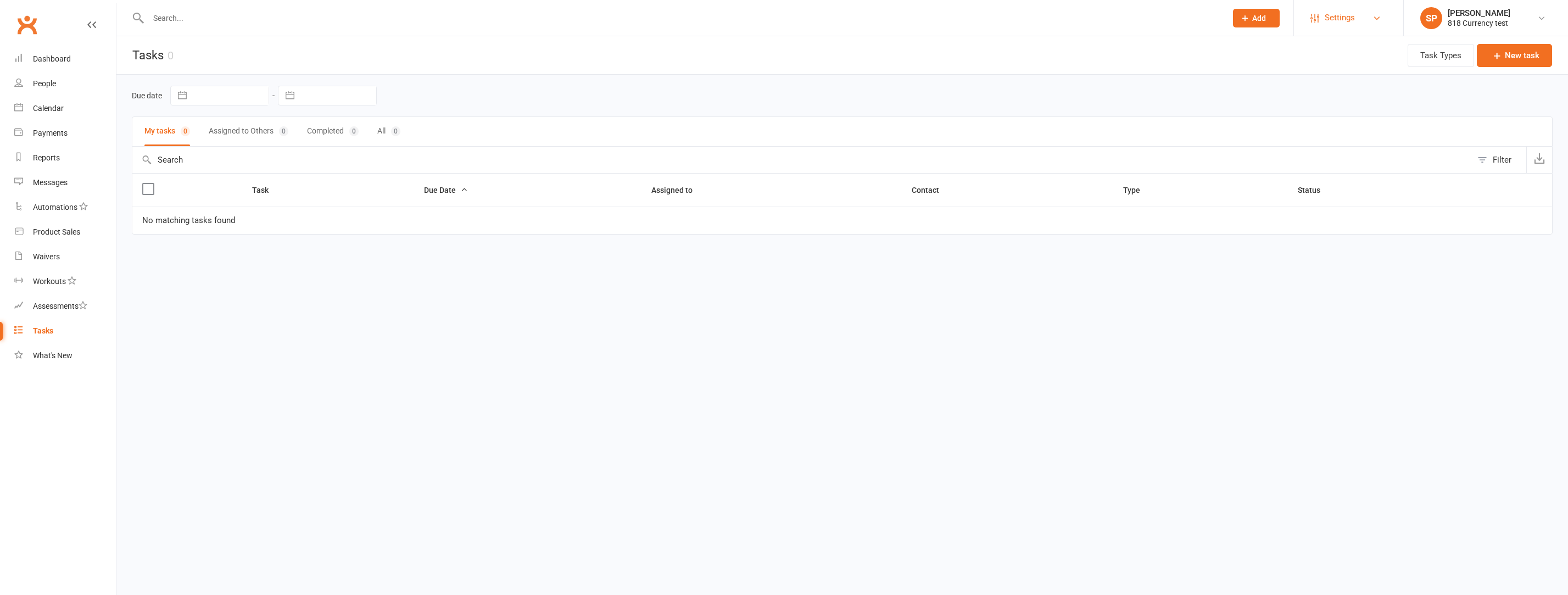 click on "Settings" at bounding box center (1340, 18) 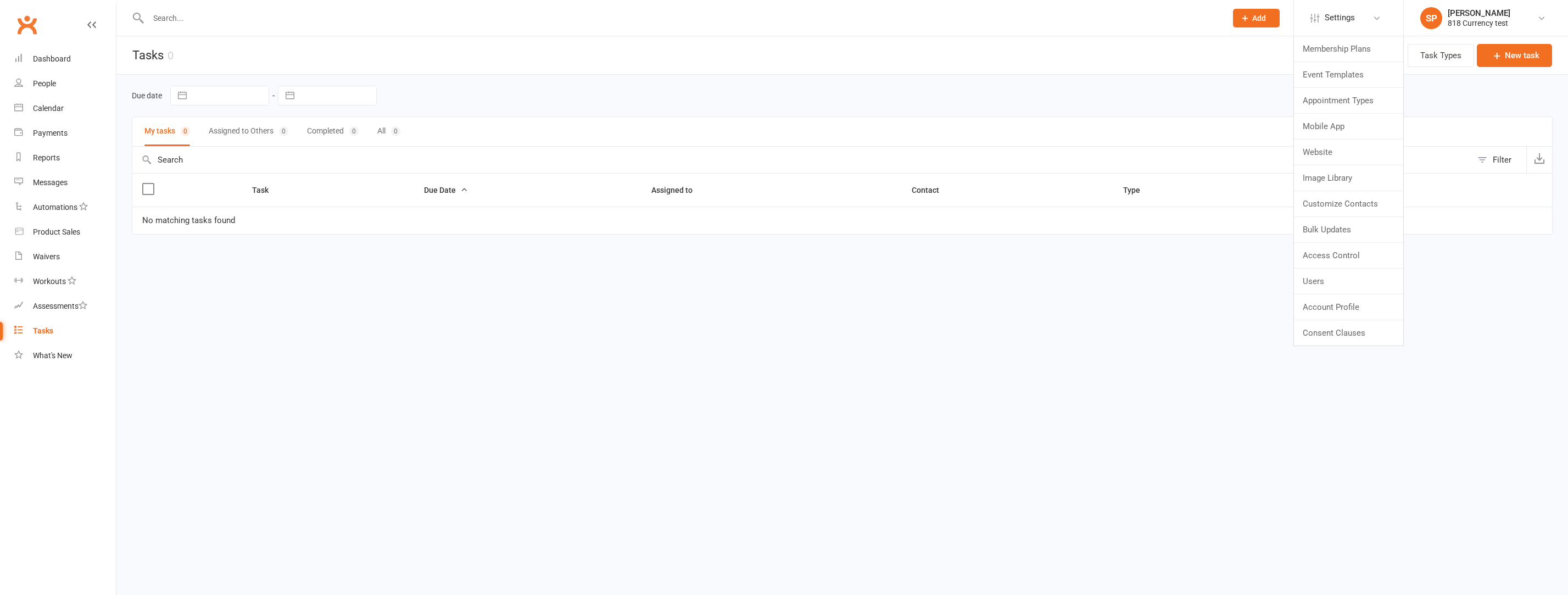 drag, startPoint x: 1033, startPoint y: 123, endPoint x: 994, endPoint y: 122, distance: 39.012818 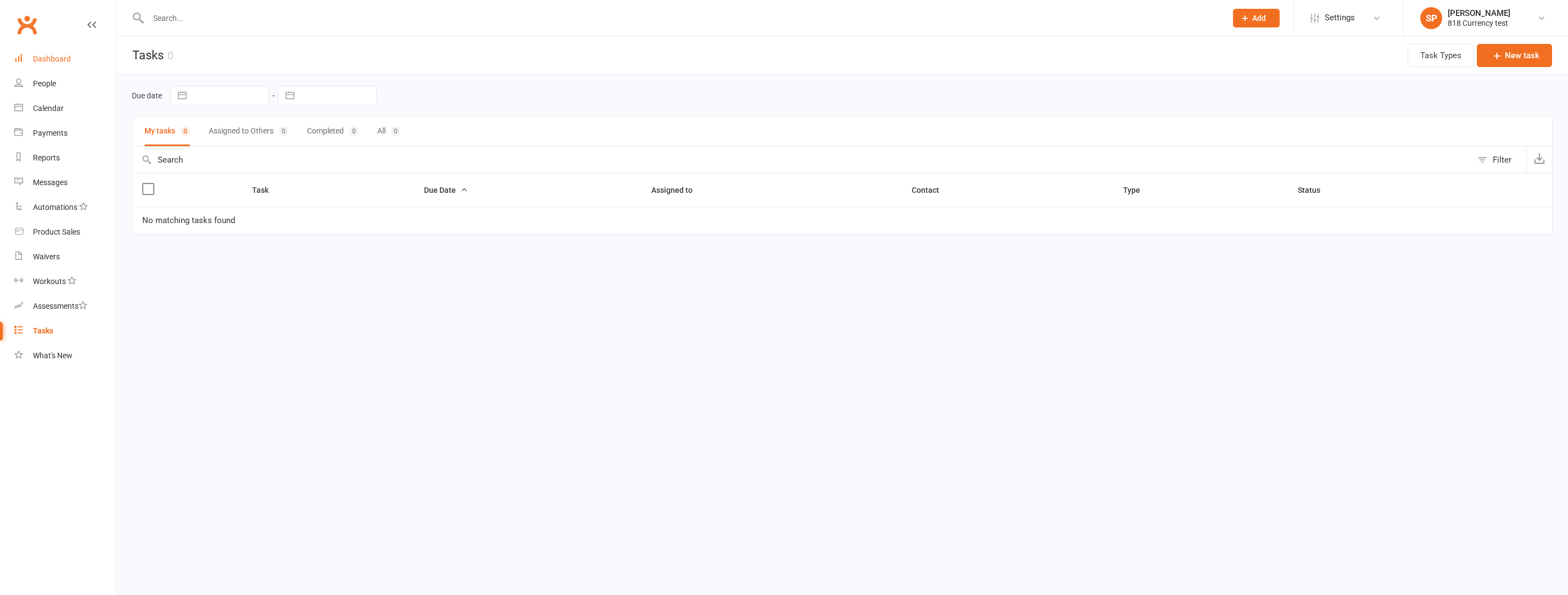 click on "Dashboard" at bounding box center (52, 59) 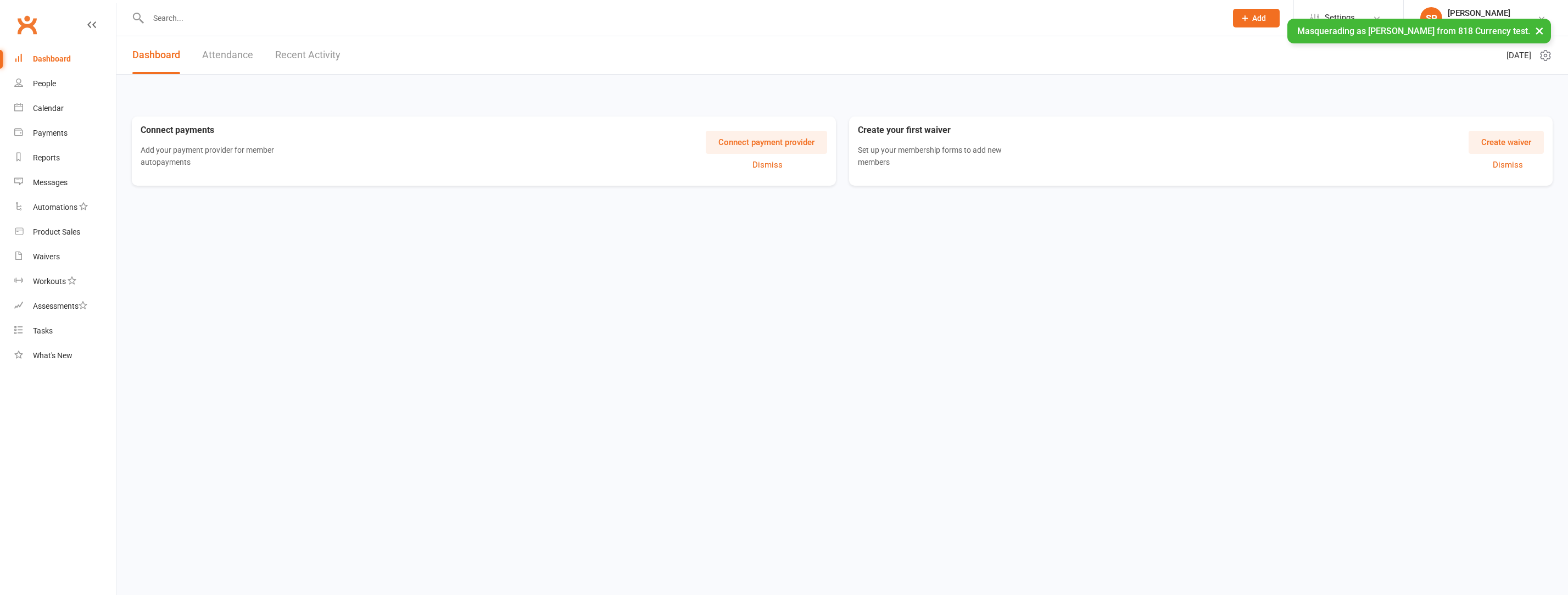 scroll, scrollTop: 0, scrollLeft: 0, axis: both 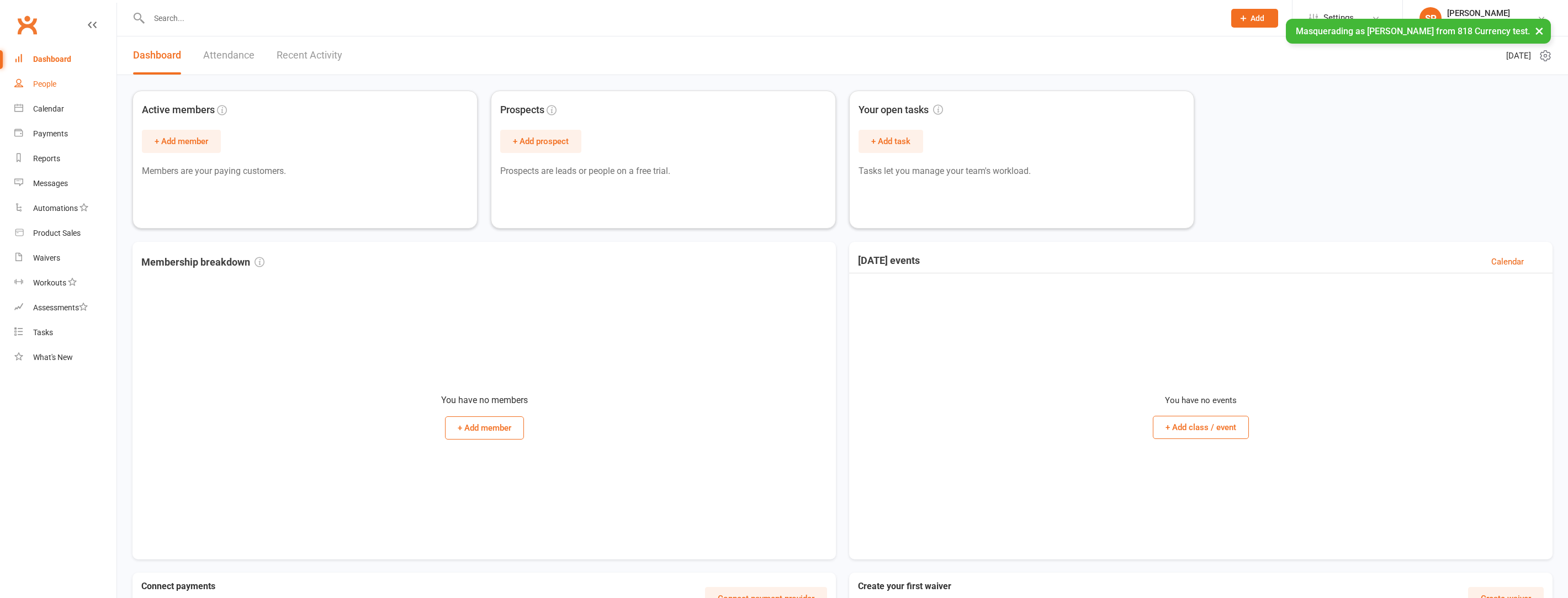 click on "People" at bounding box center [45, 84] 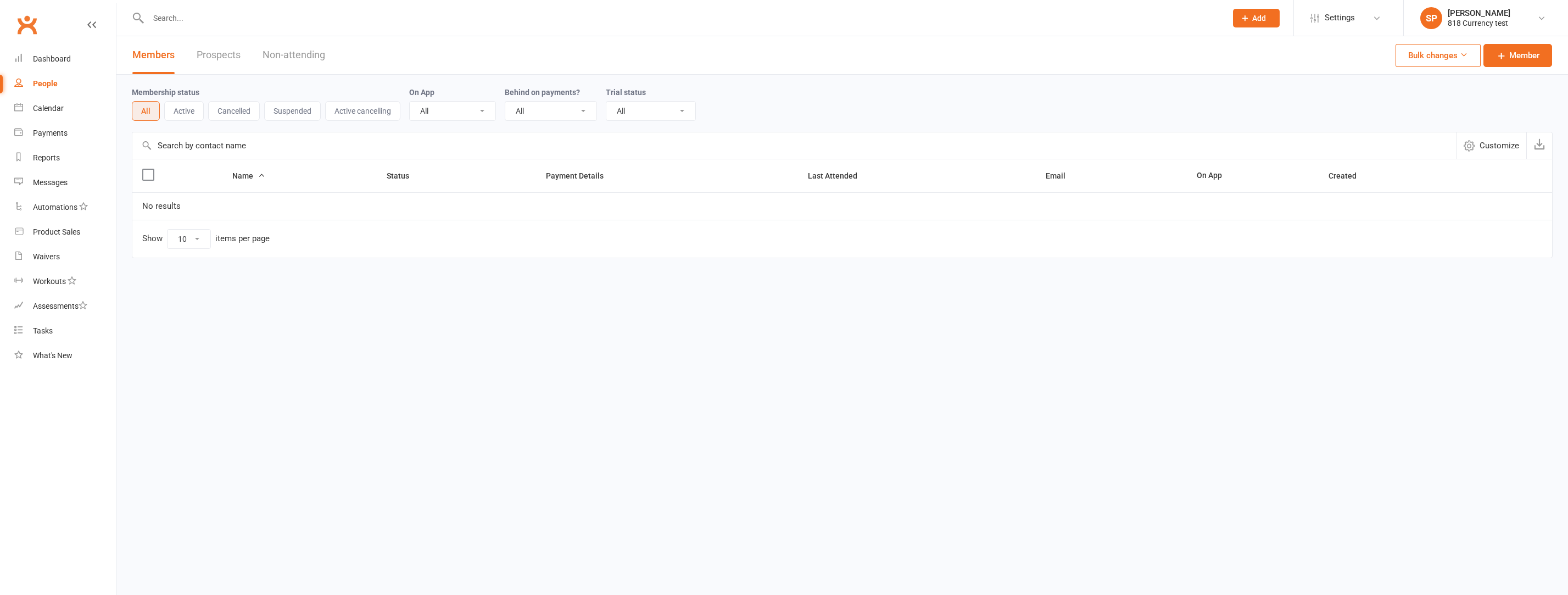 click on "Prospect
Member
Non-attending contact
Class / event
Appointment
Task
Membership plan
Bulk message
Add" 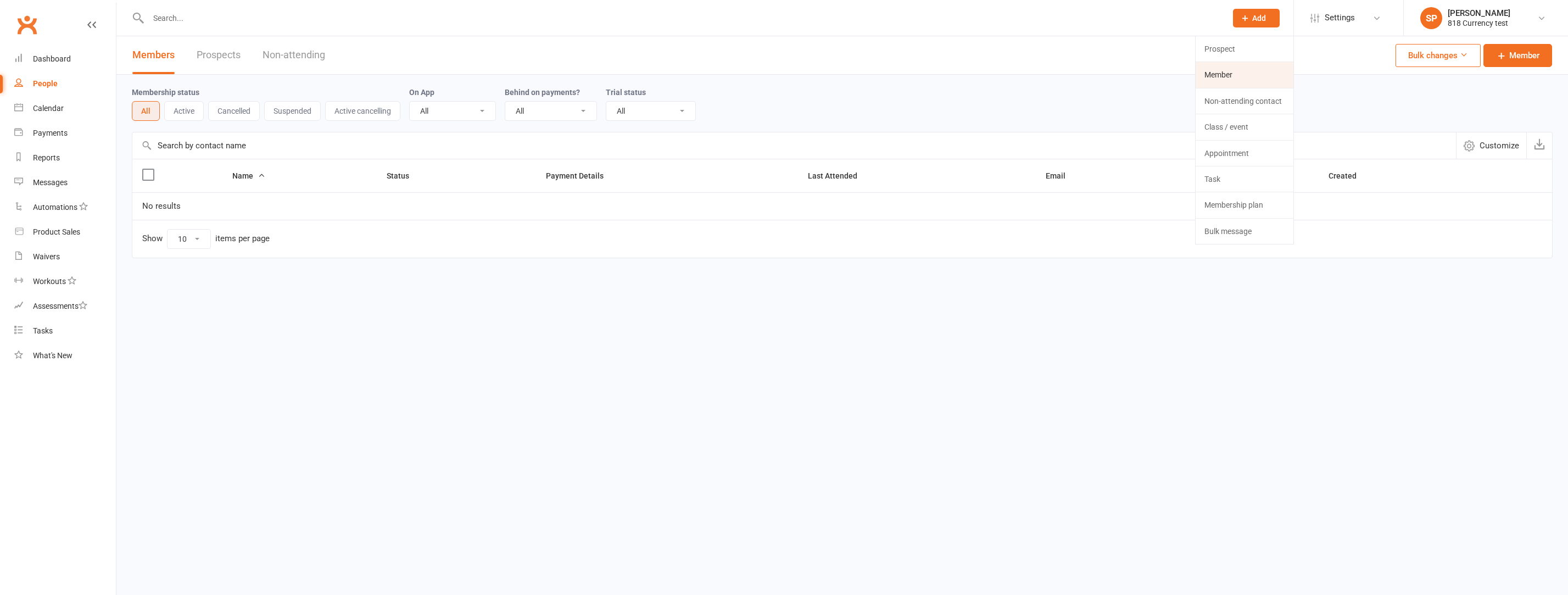 click on "Member" 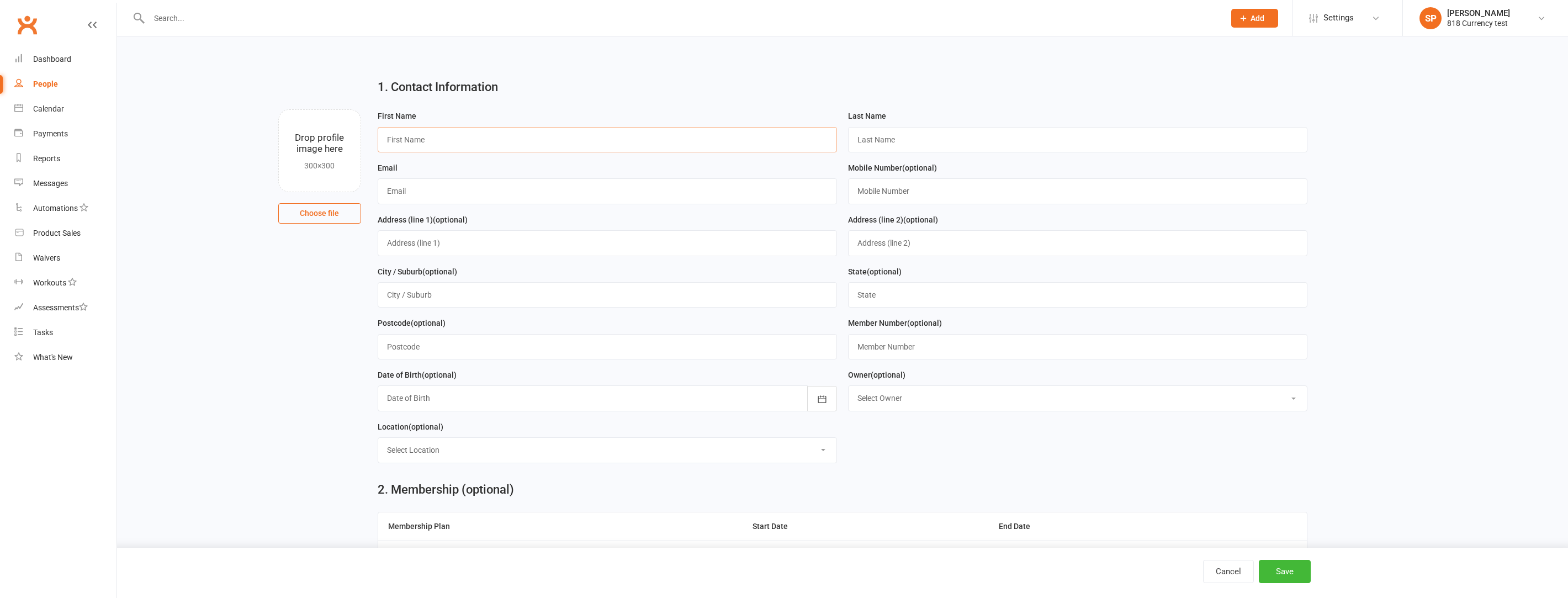 drag, startPoint x: 468, startPoint y: 133, endPoint x: 461, endPoint y: 141, distance: 10.630146 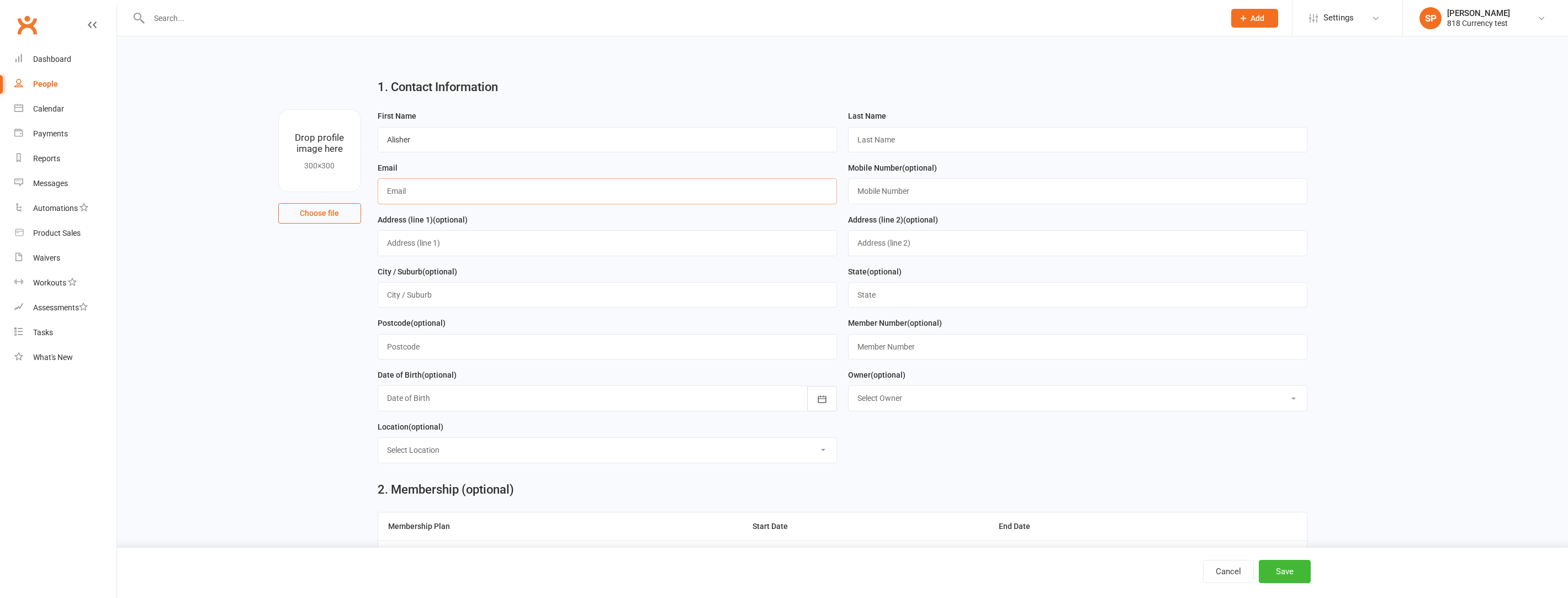 click at bounding box center [607, 191] 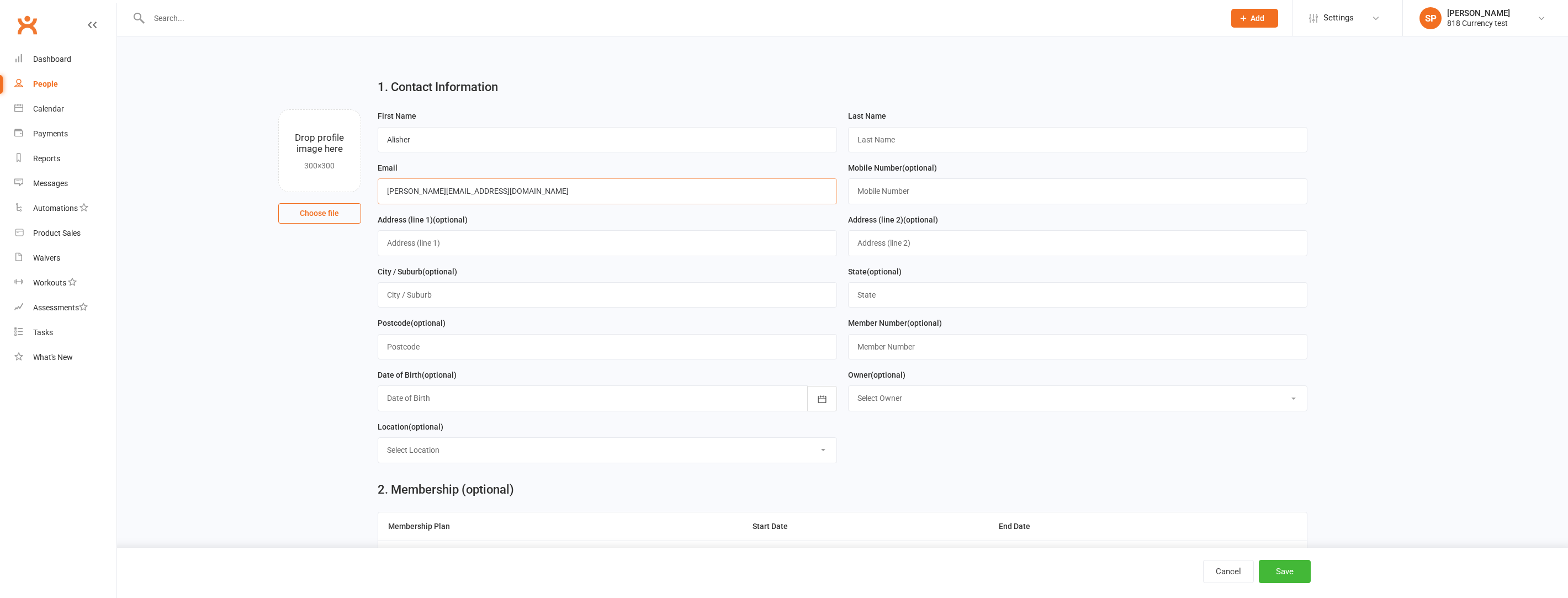 click on "sergei+alisher@clubworx.com" at bounding box center [607, 191] 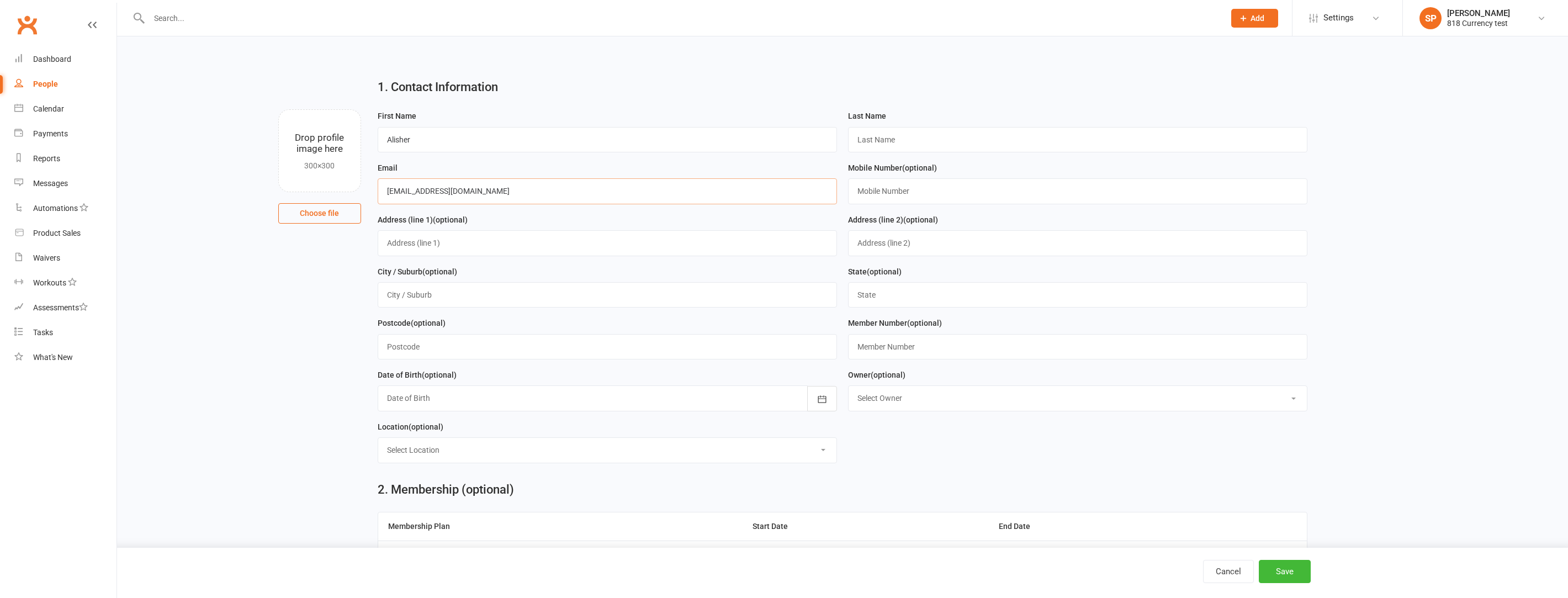 type on "[EMAIL_ADDRESS][DOMAIN_NAME]" 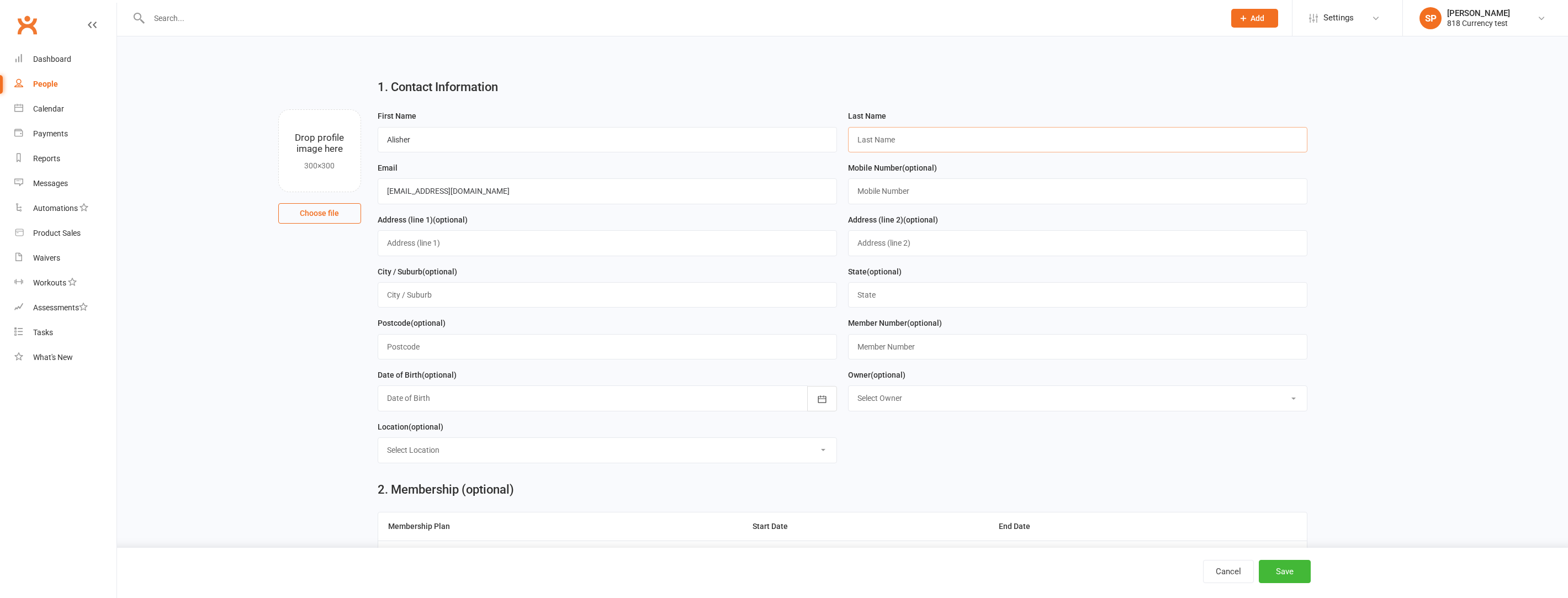 click at bounding box center (1078, 140) 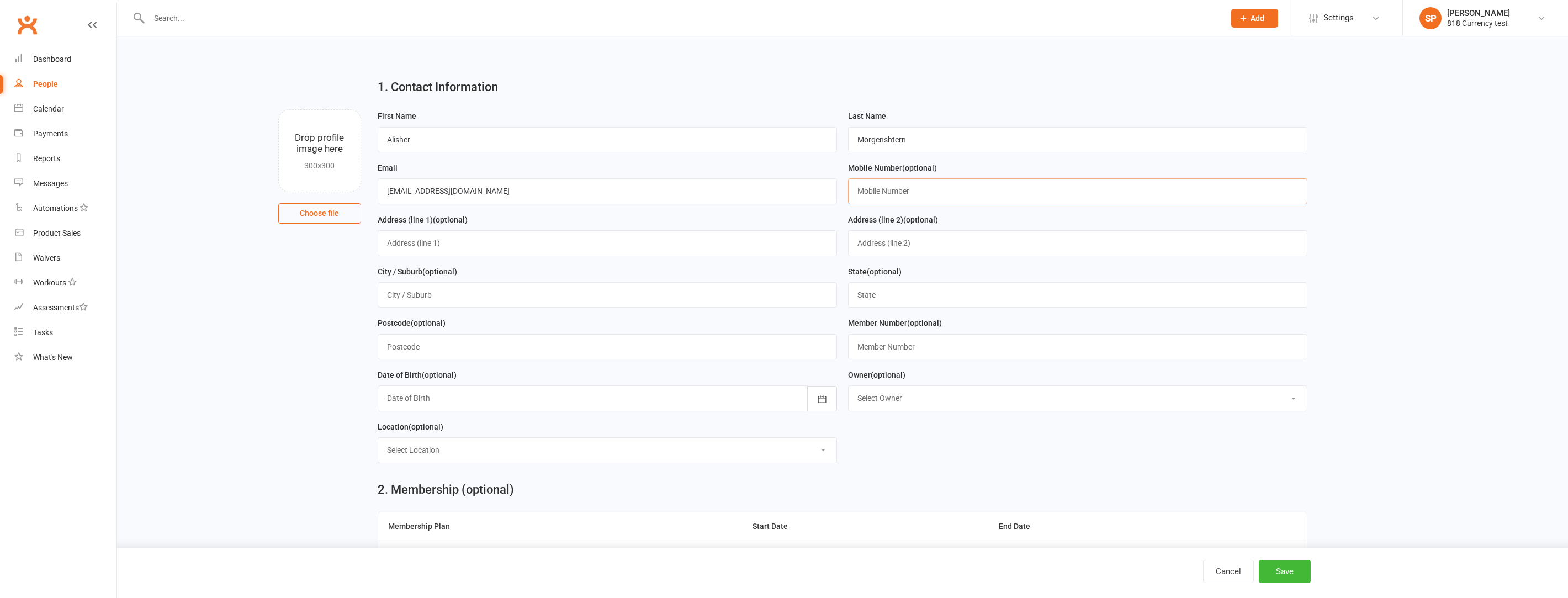 click at bounding box center (1078, 191) 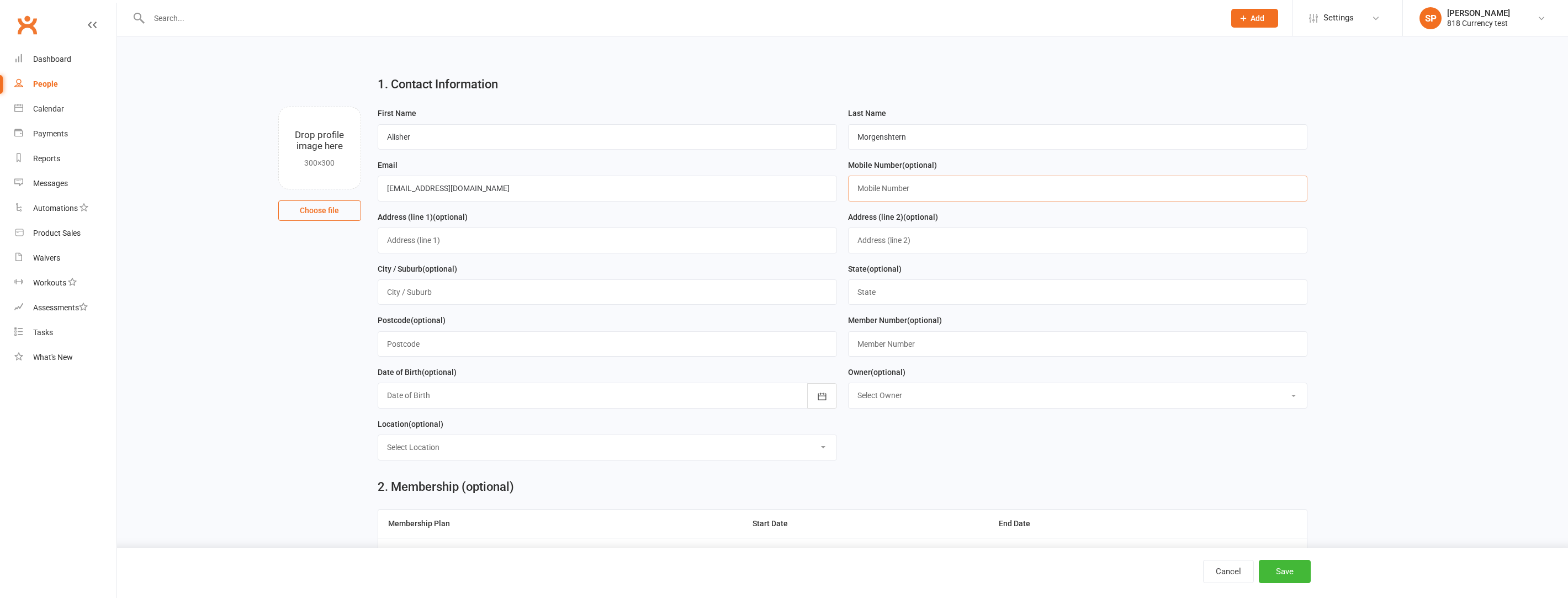 scroll, scrollTop: 0, scrollLeft: 0, axis: both 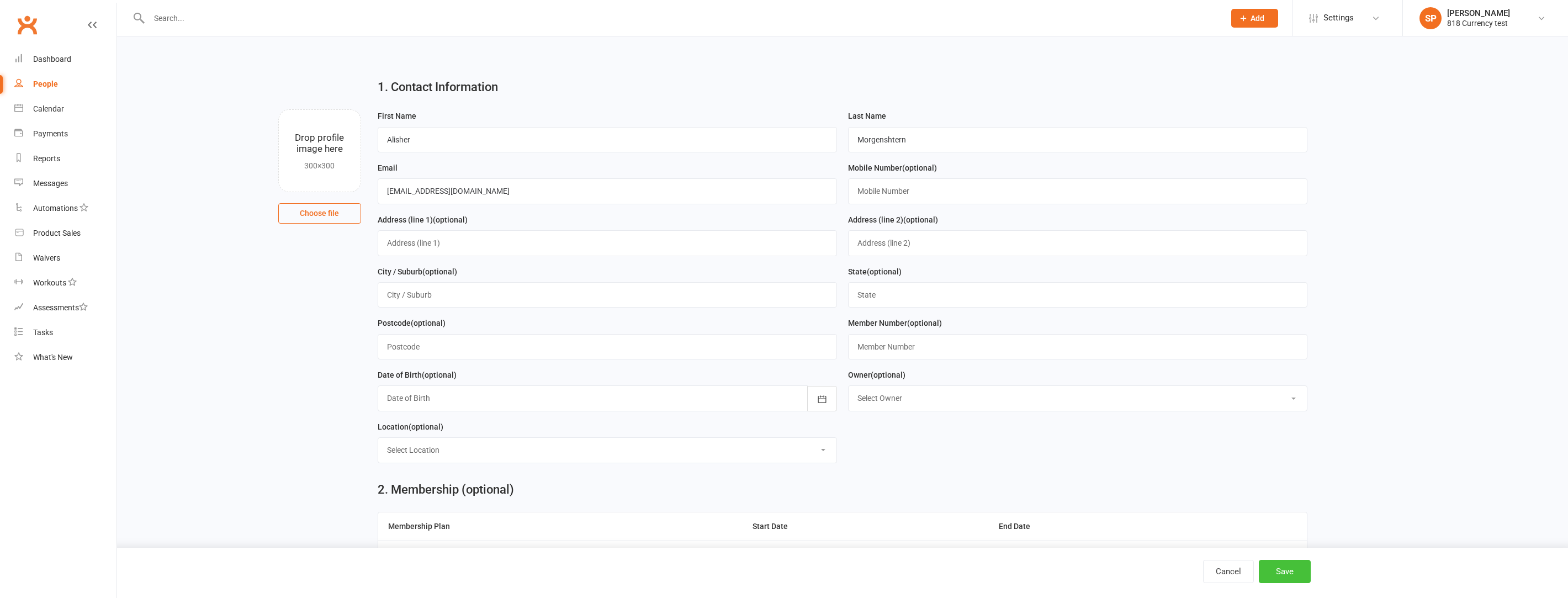 click on "Save" at bounding box center (1285, 571) 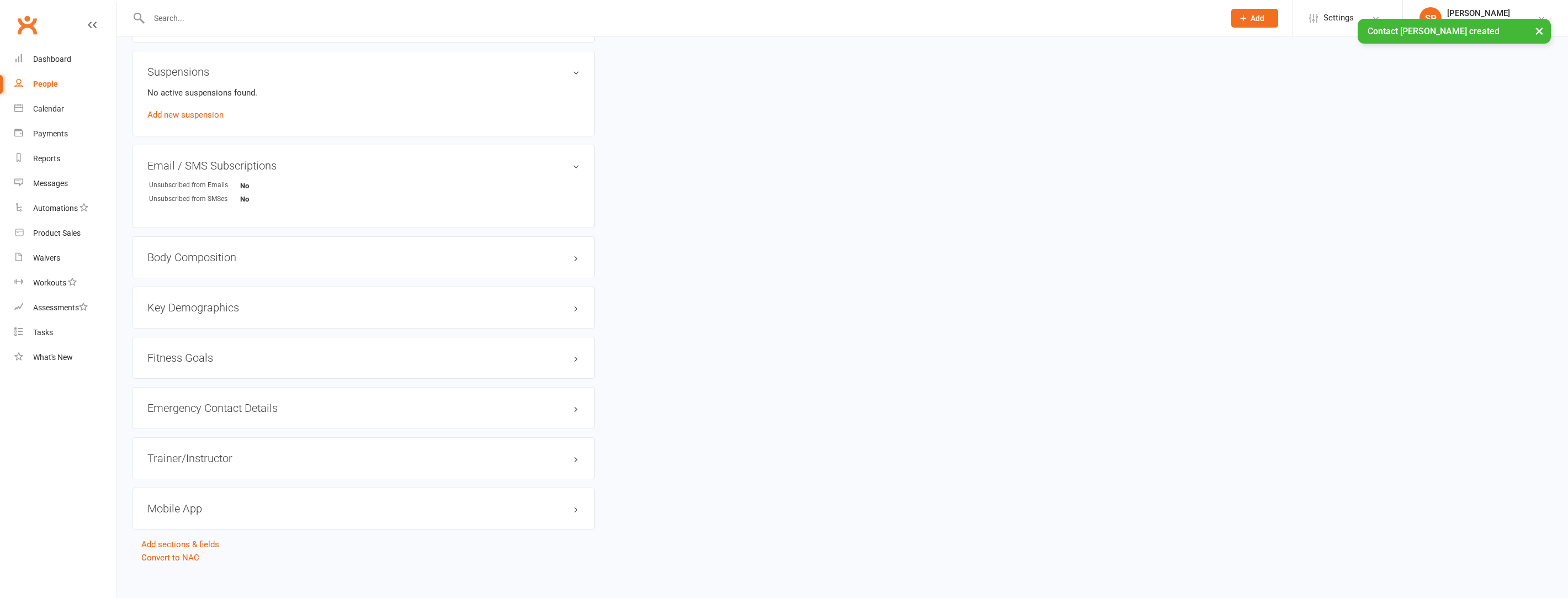 scroll, scrollTop: 627, scrollLeft: 0, axis: vertical 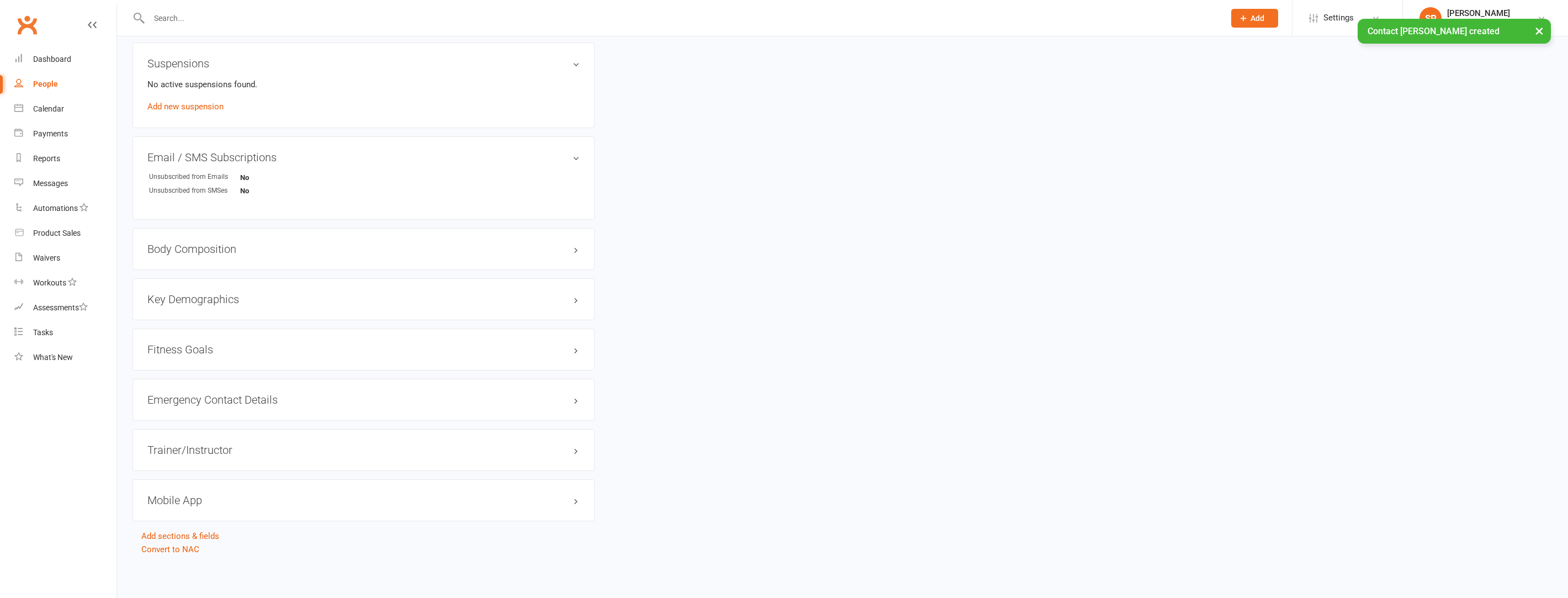 click on "Mobile App" at bounding box center [363, 500] 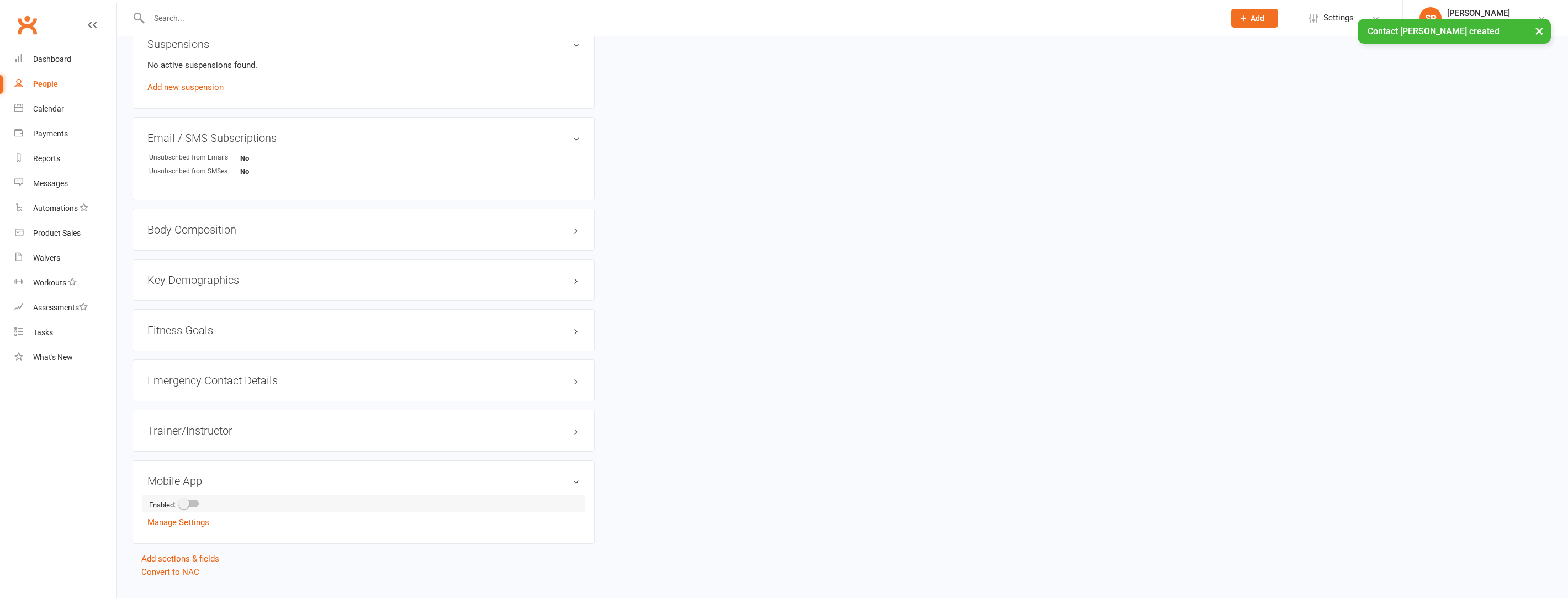 scroll, scrollTop: 648, scrollLeft: 0, axis: vertical 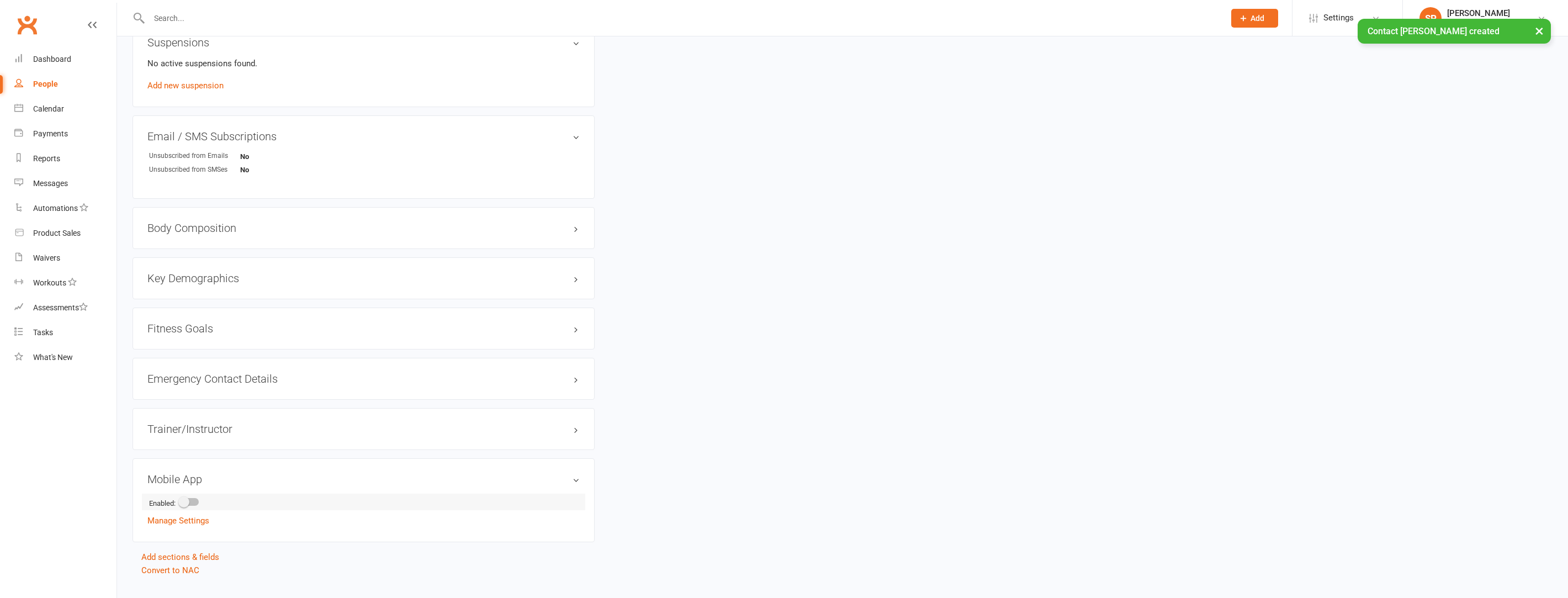 click at bounding box center (184, 502) 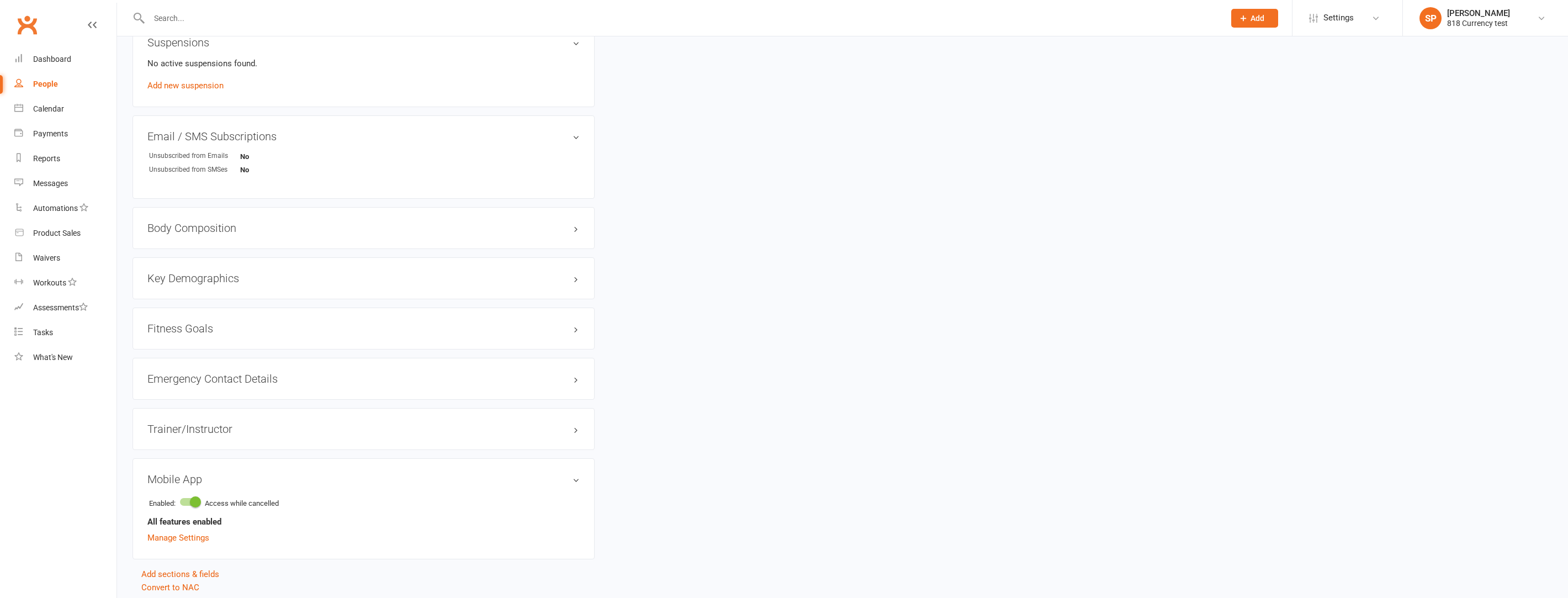 click on "upload photo Alisher Morgenshtern Added 11 July, 2025   Cancelled member Contact information Owner   Sergei P Email  sergei+alisher818@clubworx.com
Mobile Number  -
Address  -
Member Number  -
Date of Birth  -
Location
Update Contact Details Flag Archive Manage Comms Settings
Wallet Automated Member Payments are not yet enabled for your account. To find out more, contact Clubworx Support at  support@clubworx.com .
Membership  No active memberships found Add new membership
Family Members  No relationships found. Add link to existing contact  Add link to new contact
Suspensions  No active suspensions found. Add new suspension
Email / SMS Subscriptions  edit Unsubscribed from Emails No
Unsubscribed from SMSes No
Body Composition  edit Key Demographics  edit Fitness Goals  edit Emergency Contact Details  edit Trainer/Instructor  edit Mobile App  Enabled:
Access  while cancelled All features enabled Manage Settings
Add sections & fields Convert to NAC ✓ Memberships n/a Never" at bounding box center (843, -1) 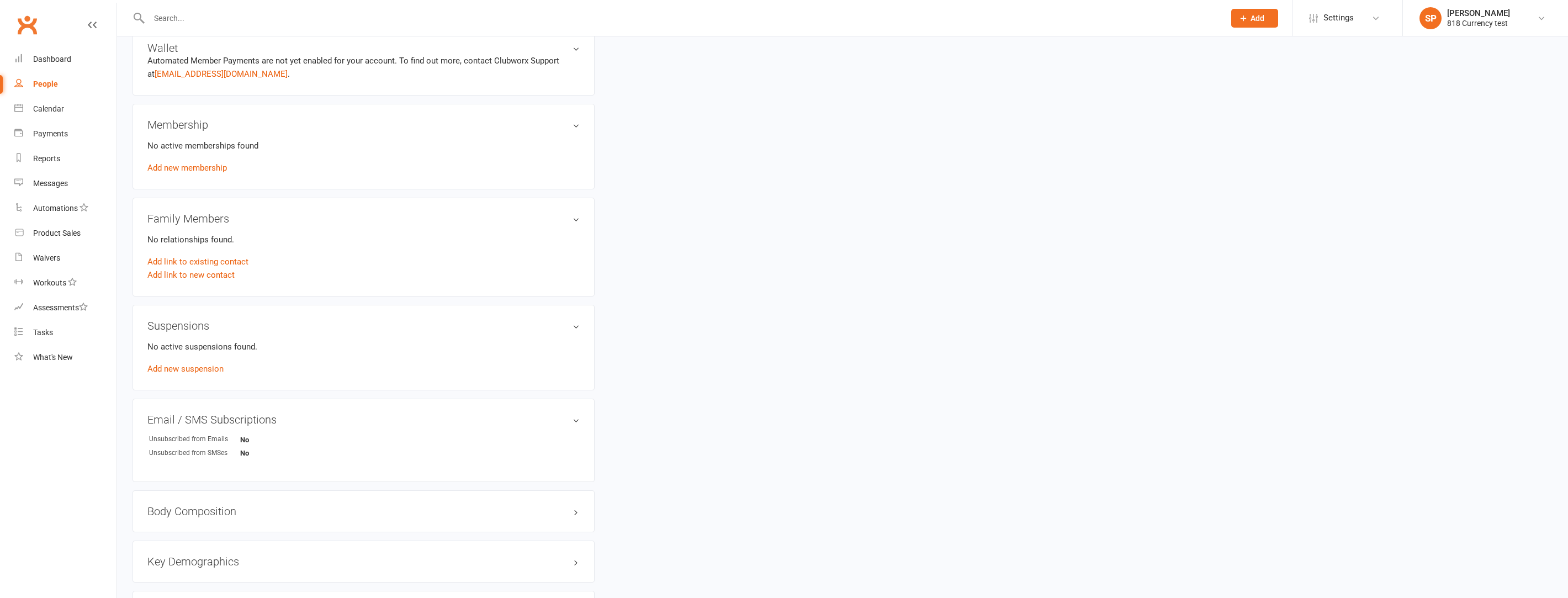 scroll, scrollTop: 0, scrollLeft: 0, axis: both 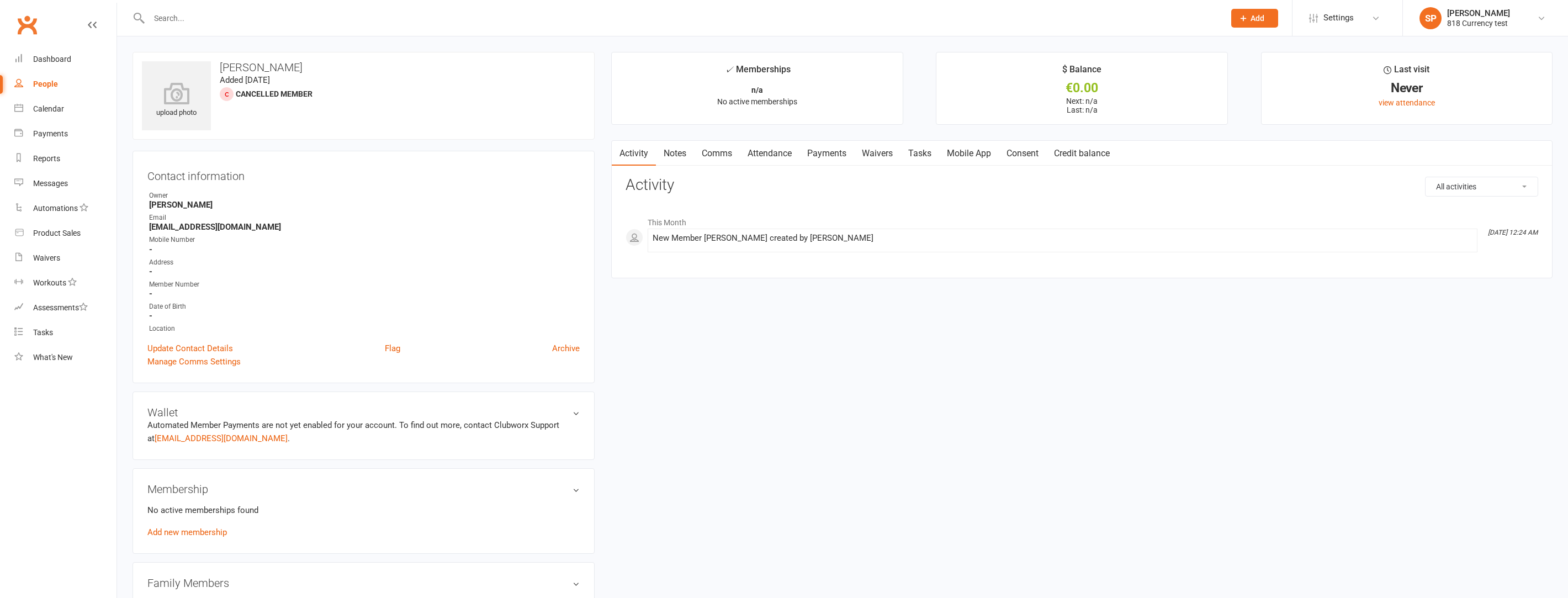 click on "Comms" at bounding box center [717, 154] 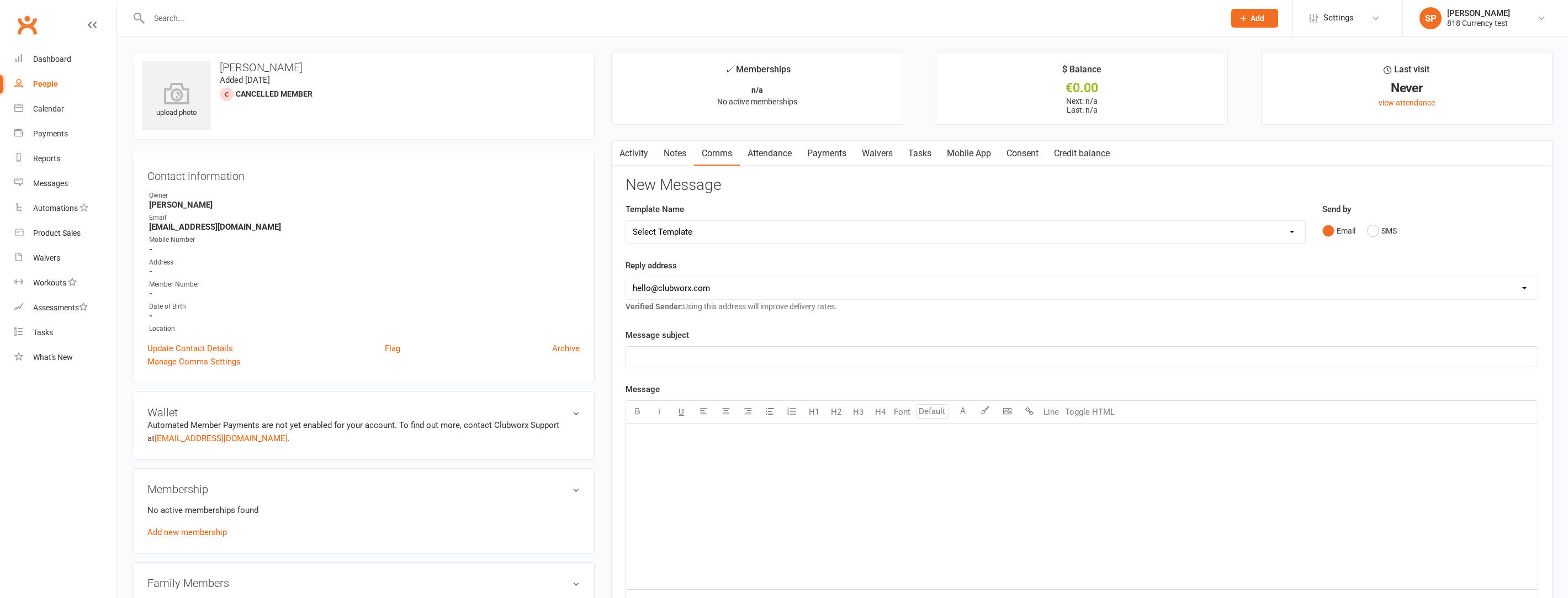 click on "Select Template [Email] [Default template - review before using] Email request for customer testimonial [SMS] [Default template - review before using] Follow-Up SMS Reminder for Review Request [SMS] [Default template - review before using] Referral [SMS] [Default template - review before using] Request for review [Email] [Default template - review before using] Email 1: Friendly Reminder – Payment Unsuccessful [Email] [Default template - review before using] Email 2: Second Attempt Coming Soon [Email] [Default template - review before using] Email 3: Final Reminder – Let’s Get This Sorted [SMS] [Default template - review before using] Failed payment [SMS] [Default template - review before using] Payment paid [SMS] [Default template - review before using] SMS 1: Friendly Reminder – Payment Unsuccessful [SMS] [Default template - review before using] SMS 2: Second Attempt Coming Soon [SMS] [Default template - review before using] SMS 3: Final Reminder - Let’s Get This Sorted" at bounding box center (966, 232) 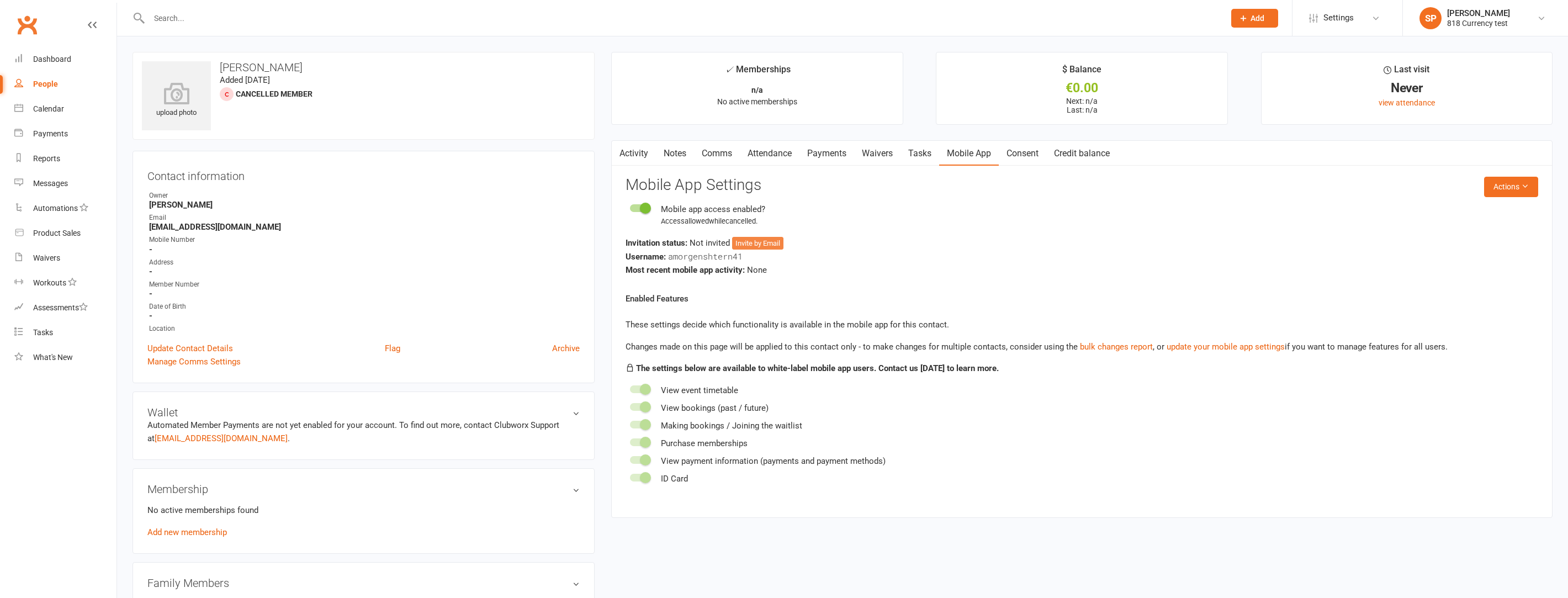 click on "Invite by Email" at bounding box center (757, 244) 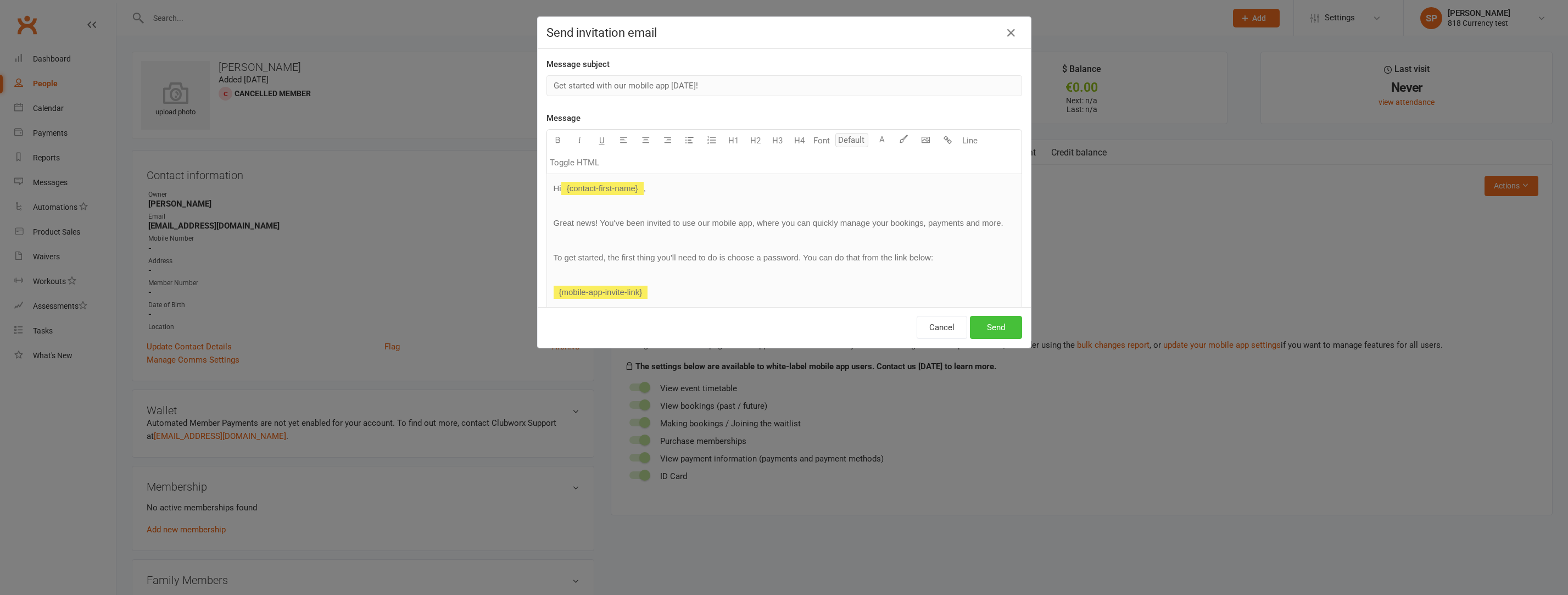 click on "Send" at bounding box center (996, 327) 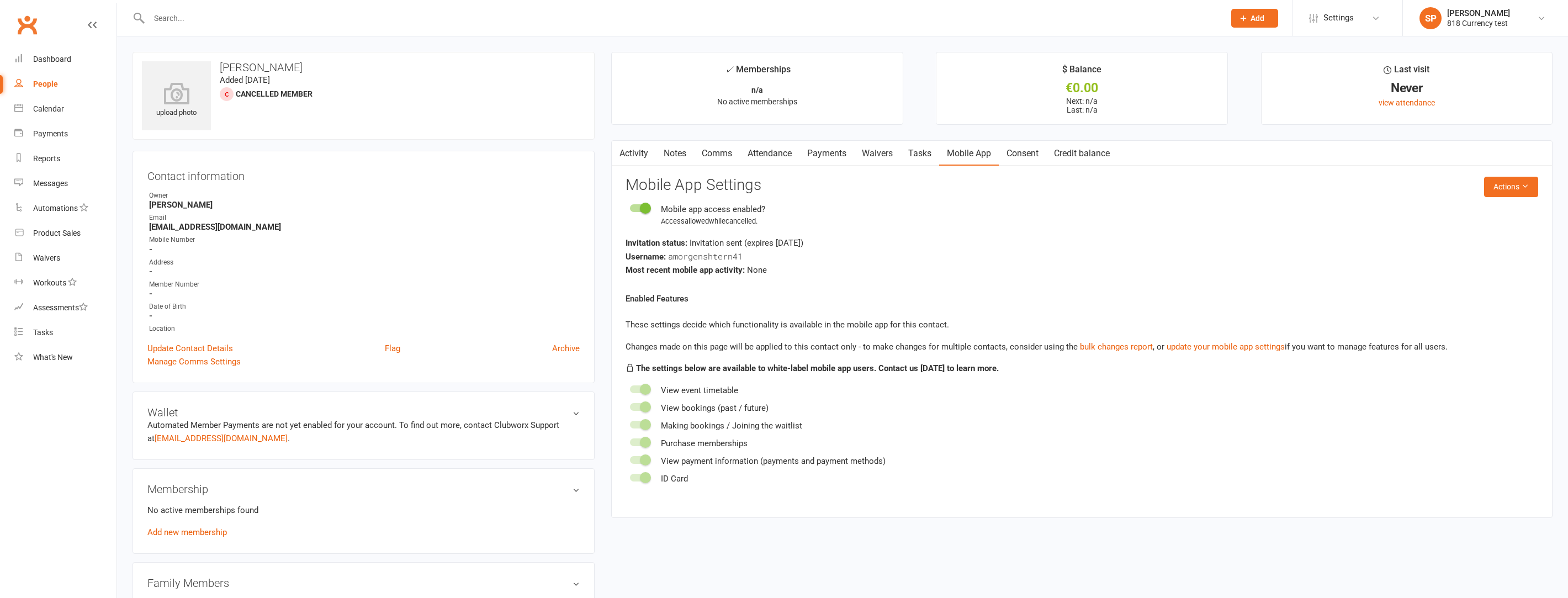 click on "Consent" at bounding box center (1023, 154) 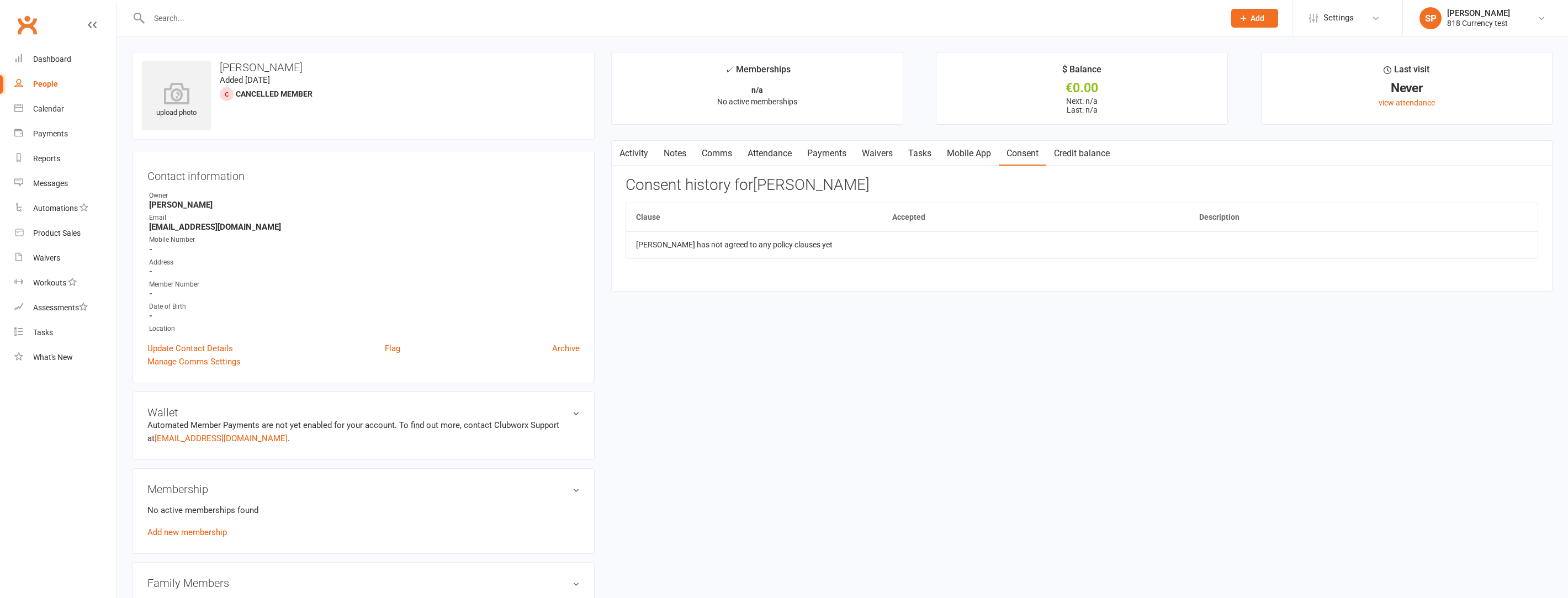 click on "Mobile App" at bounding box center (969, 154) 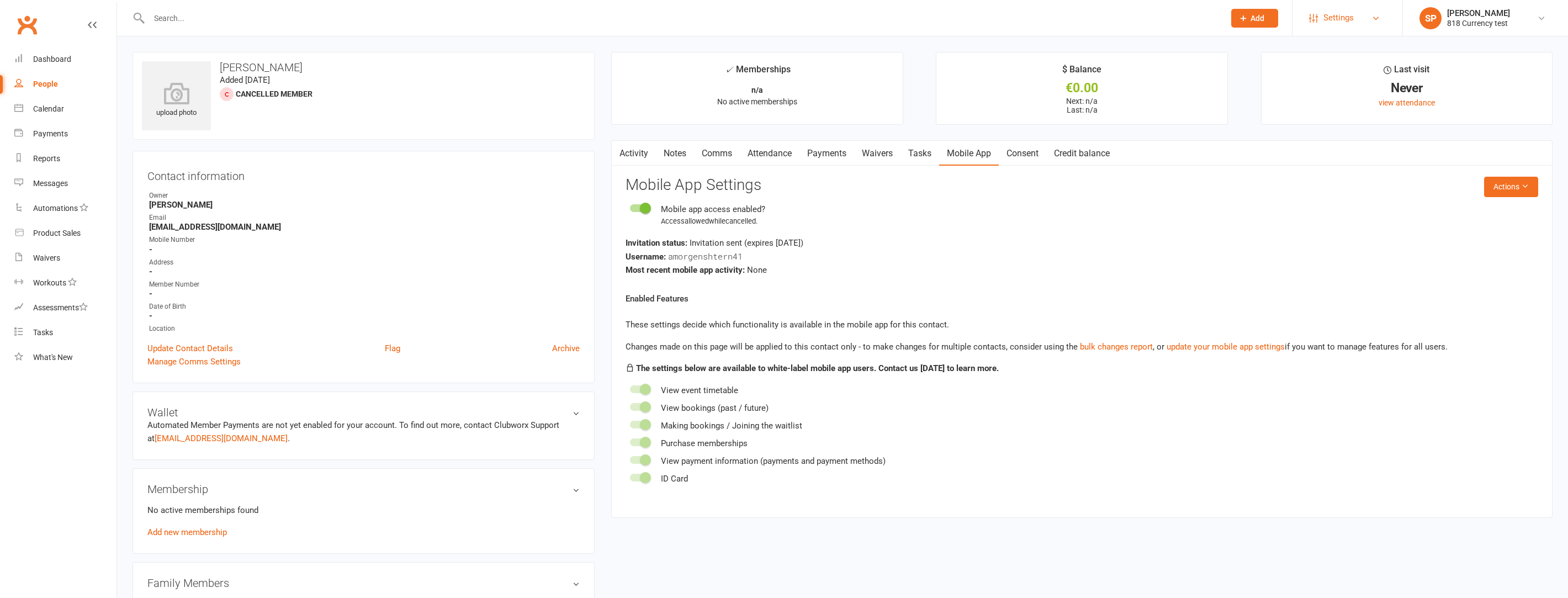 click on "Settings" at bounding box center (1347, 18) 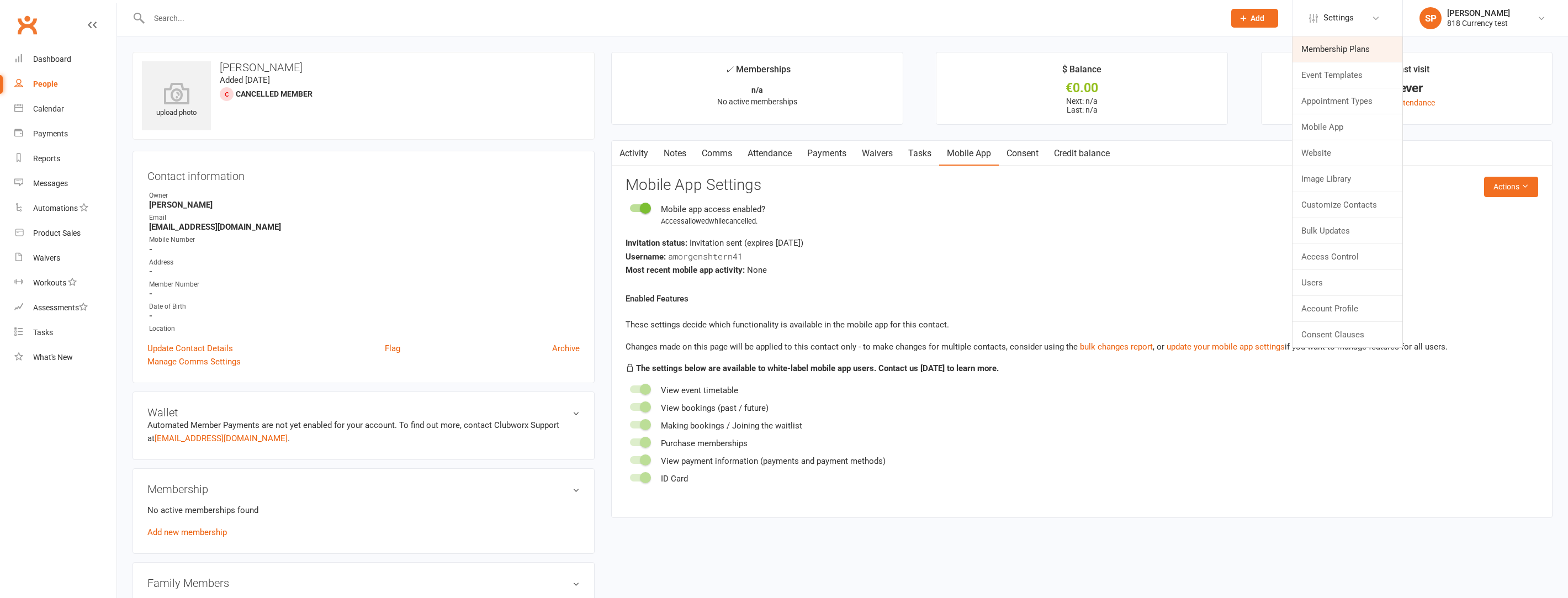 click on "Membership Plans" at bounding box center (1347, 49) 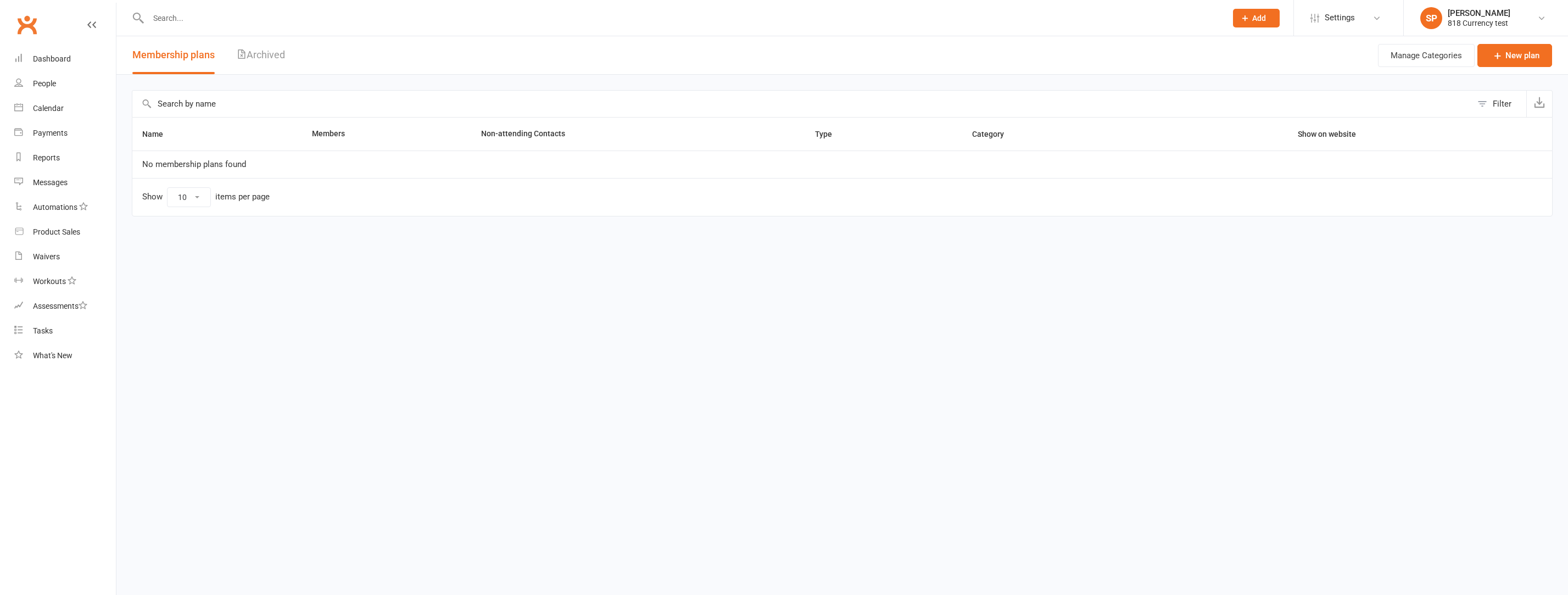 click on "No membership plans found" at bounding box center (842, 164) 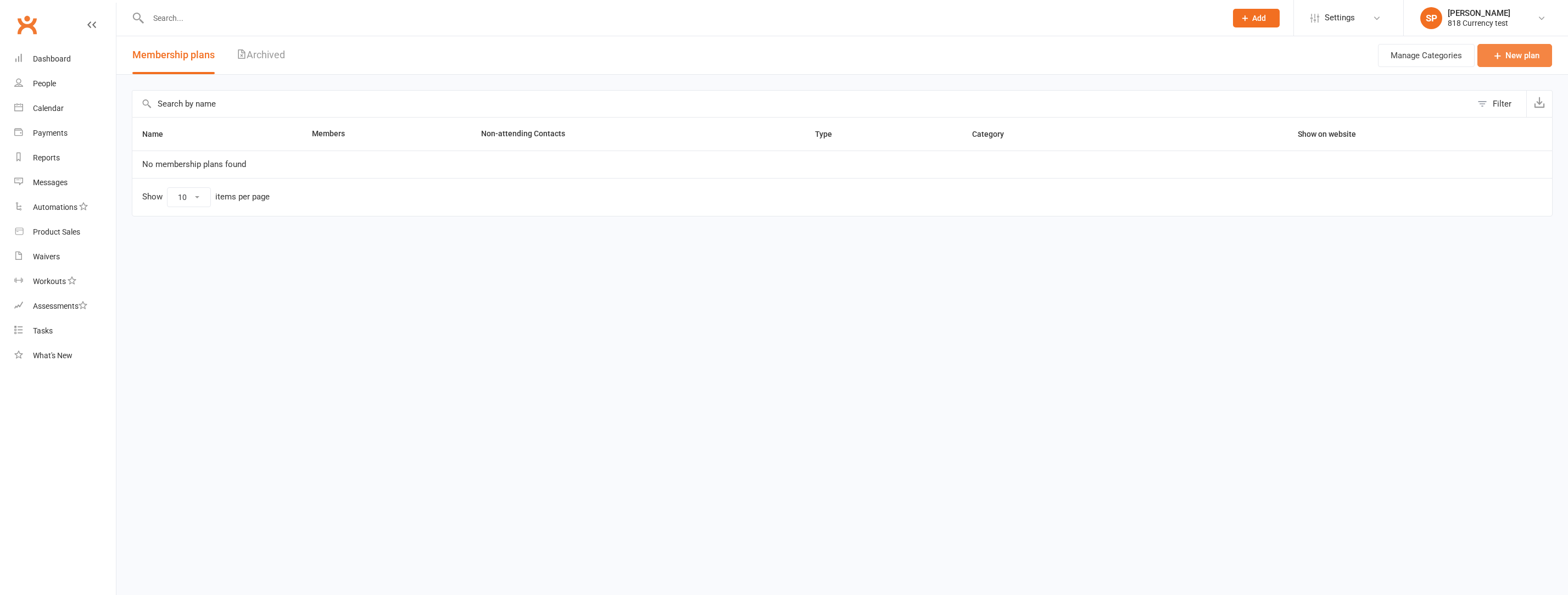 click on "New plan" at bounding box center (1515, 55) 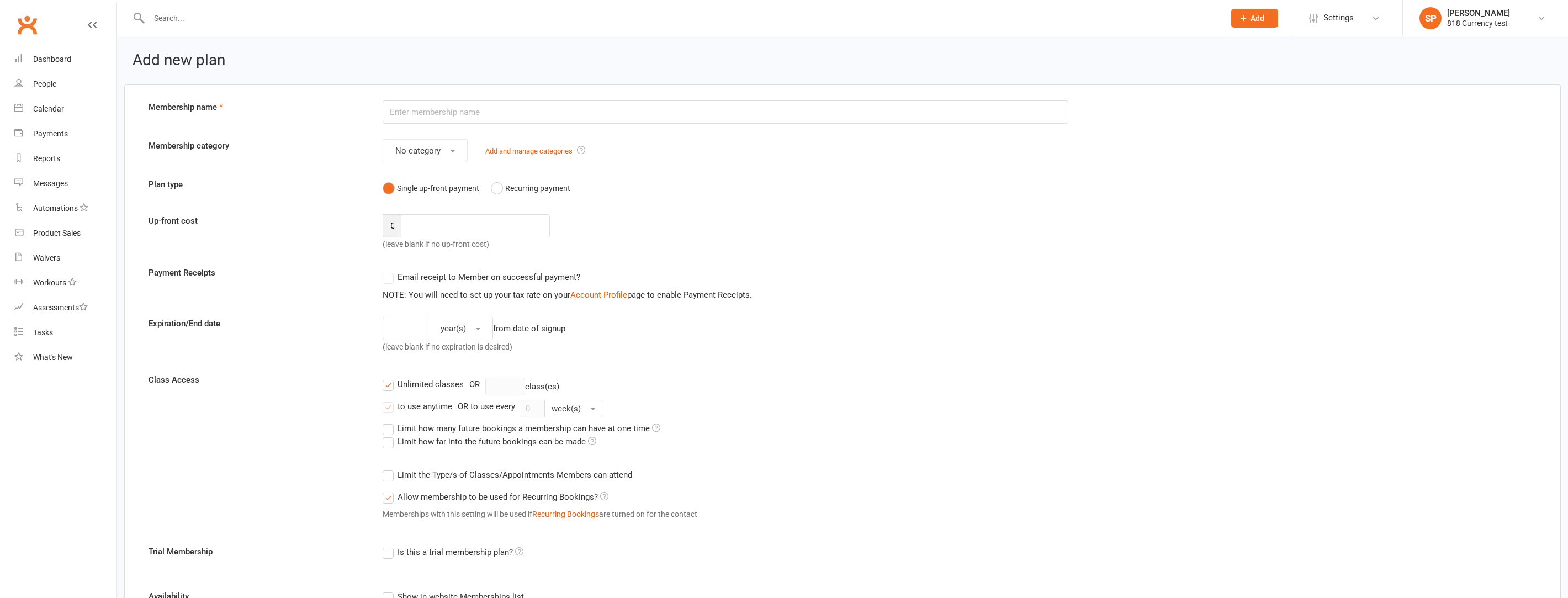 click on "Membership name Membership category
No category
Add and manage categories   Plan type Single up-front payment Recurring payment Up-front cost € (leave blank if no up-front cost) Payment Receipts Email receipt to Member on successful payment? NOTE: You will need to set up your tax rate on your  Account Profile  page to enable Payment Receipts. Expiration/End date
year(s)
from date of signup (leave blank if no expiration is desired) Class Access Unlimited classes  OR   class(es) to use anytime  OR to use every   0
week(s)
Limit how many future bookings a membership can have at one time  Limit how far into the future bookings can be made  Limit the Type/s of Classes/Appointments Members can attend Select Types Class Training Session Classes with no Type set Create/Manage Types Allow membership to be used for Recurring Bookings?" at bounding box center (843, 458) 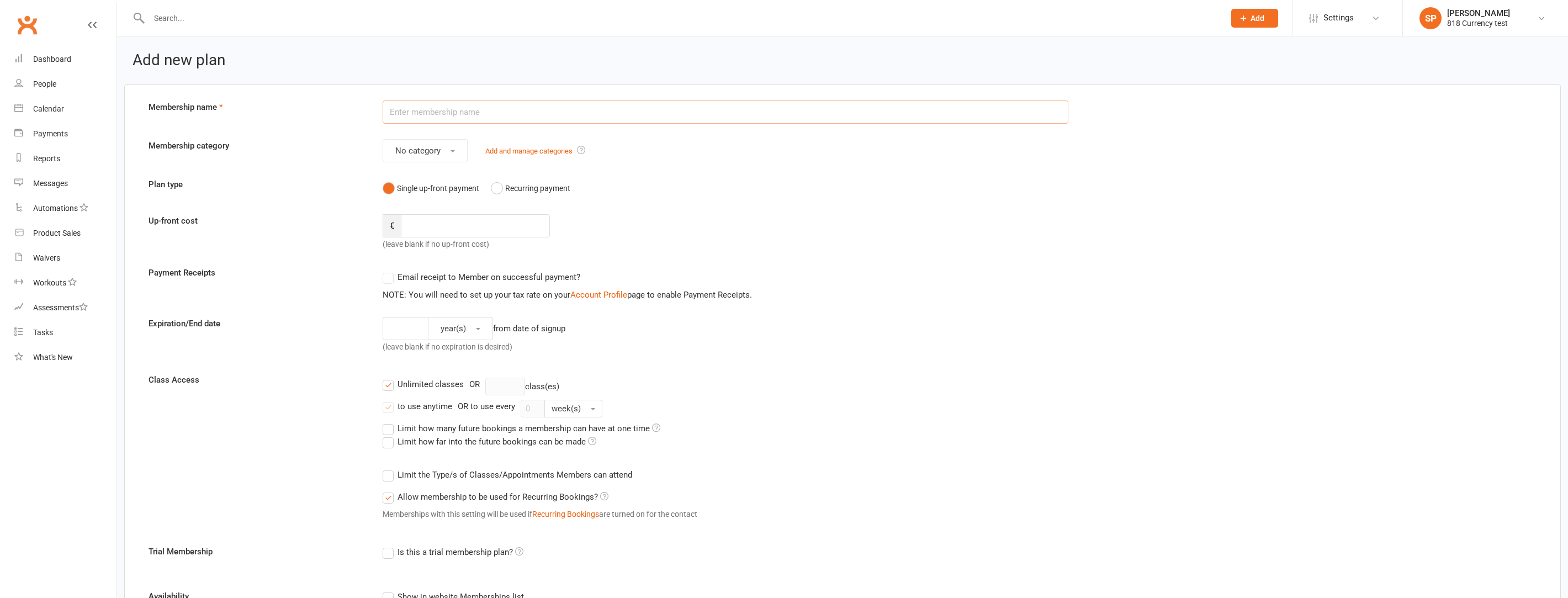 click at bounding box center (725, 112) 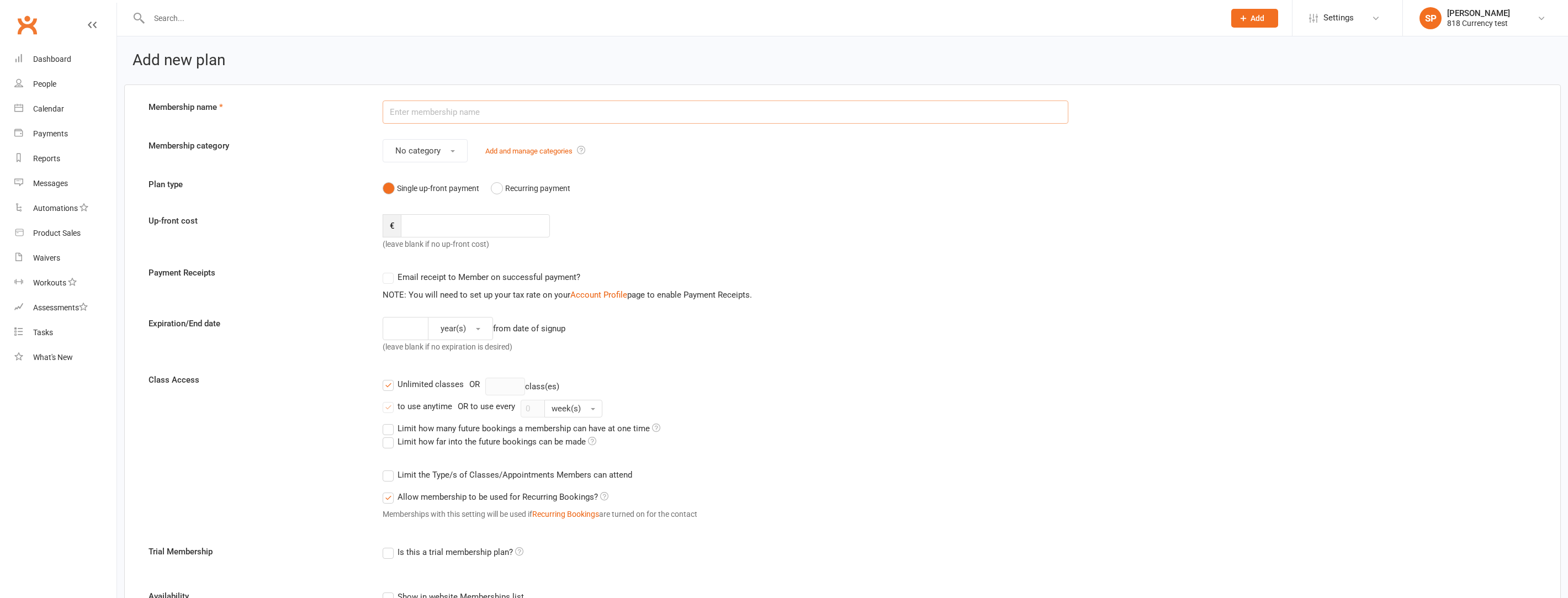 type on "Gold Membership" 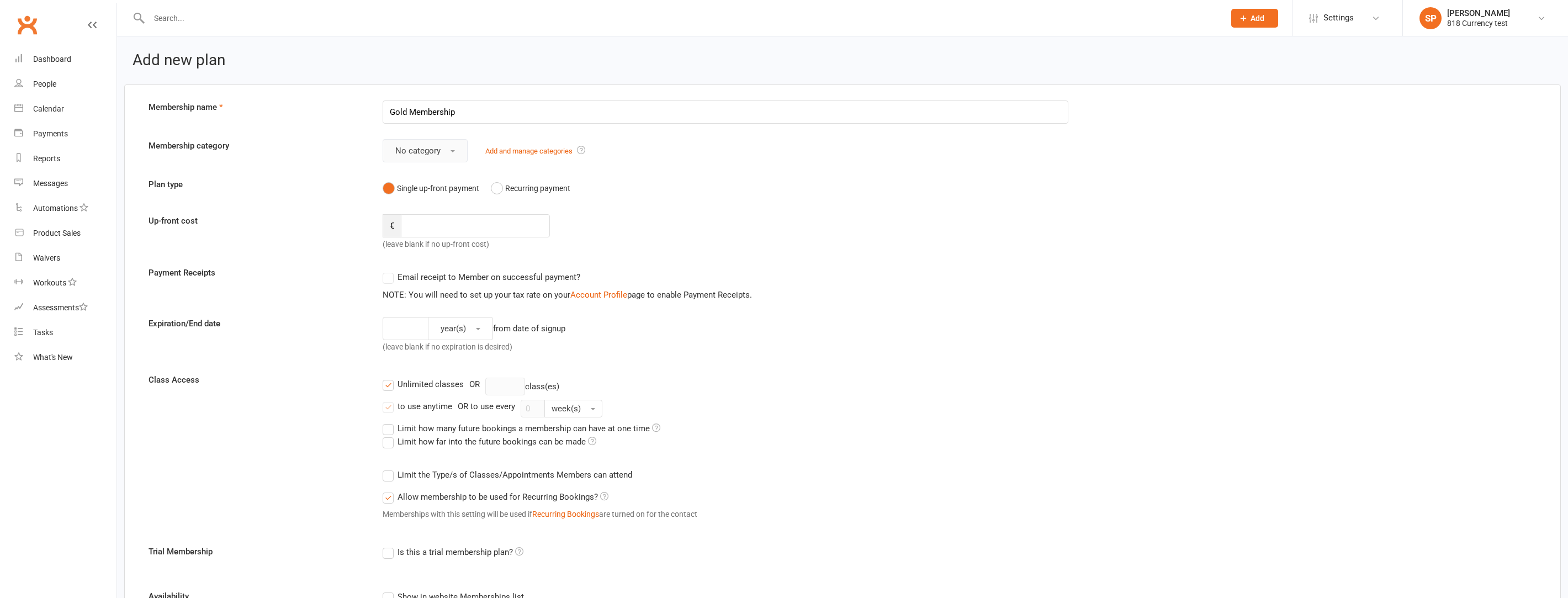click on "No category" at bounding box center [418, 151] 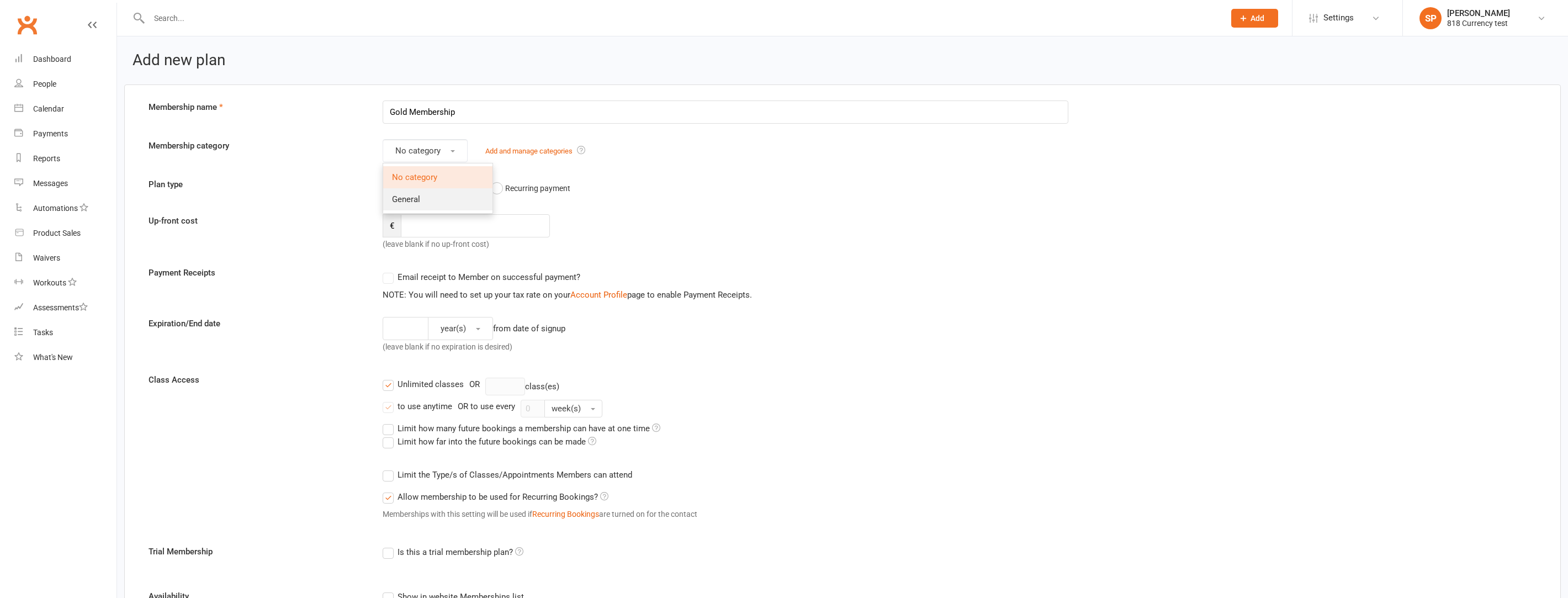 click on "General" at bounding box center [406, 199] 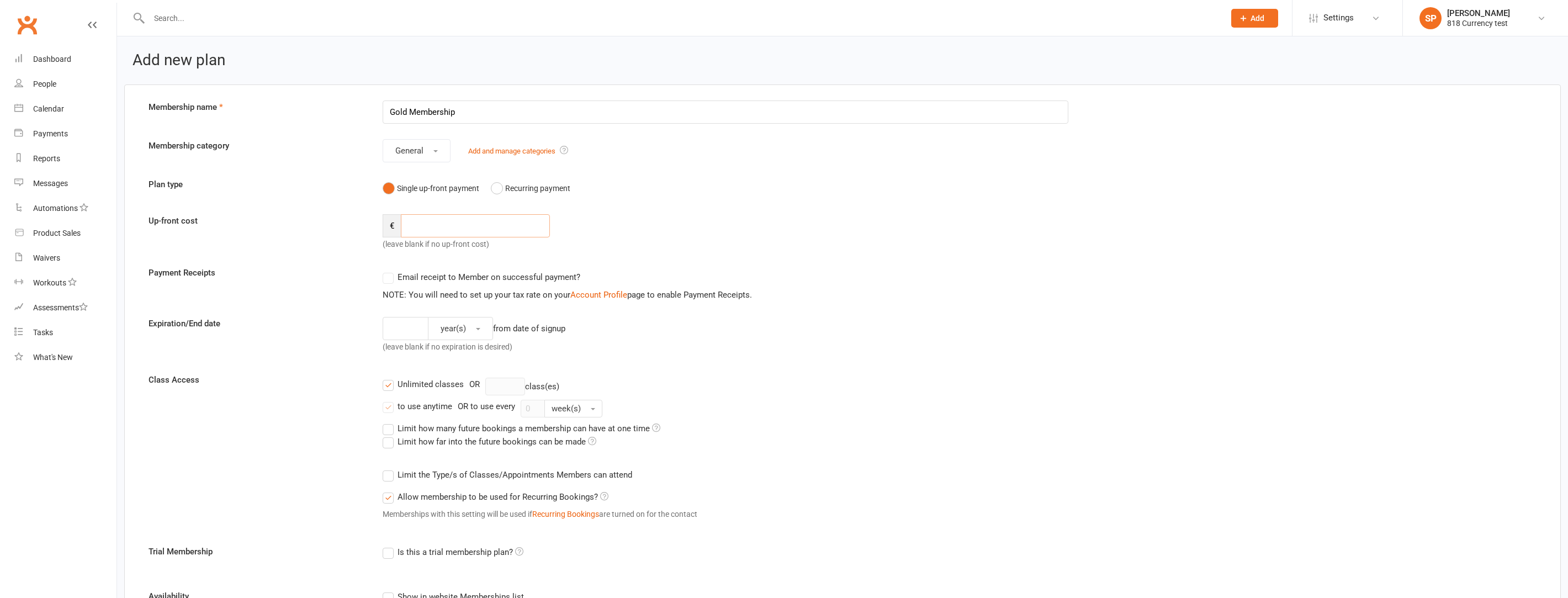 click at bounding box center (475, 226) 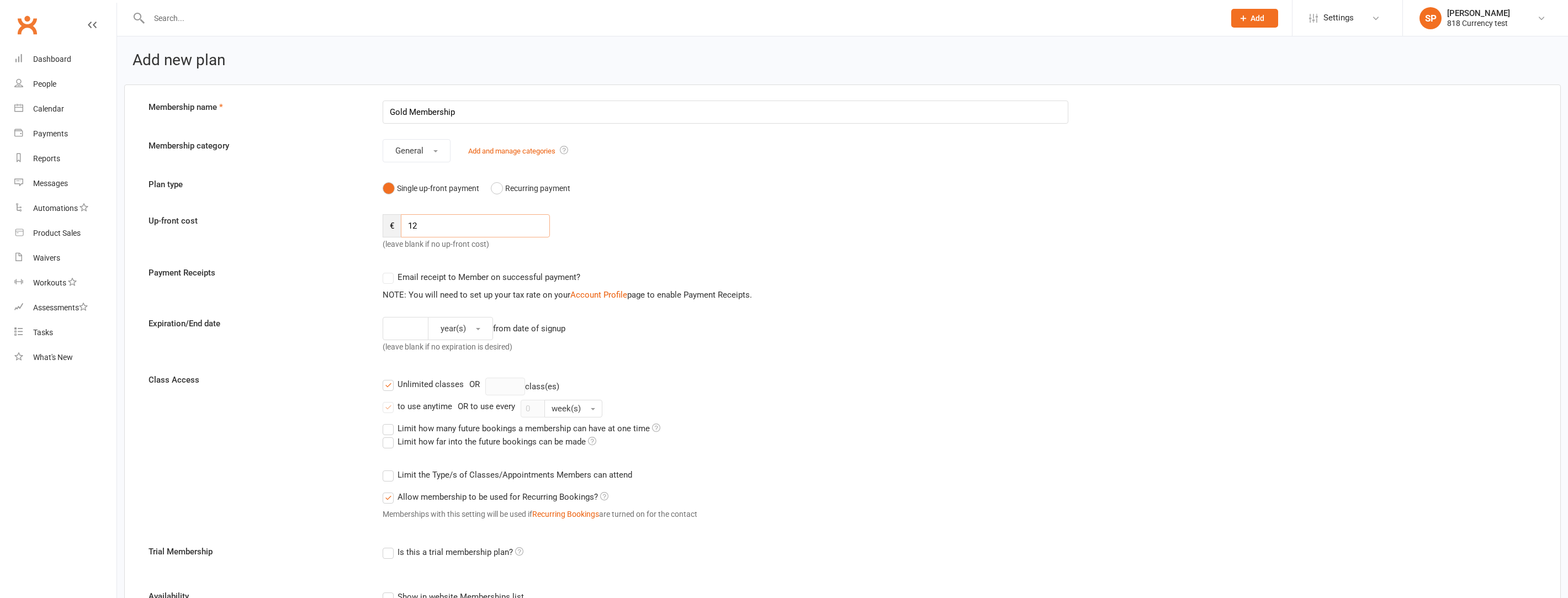 type on "12" 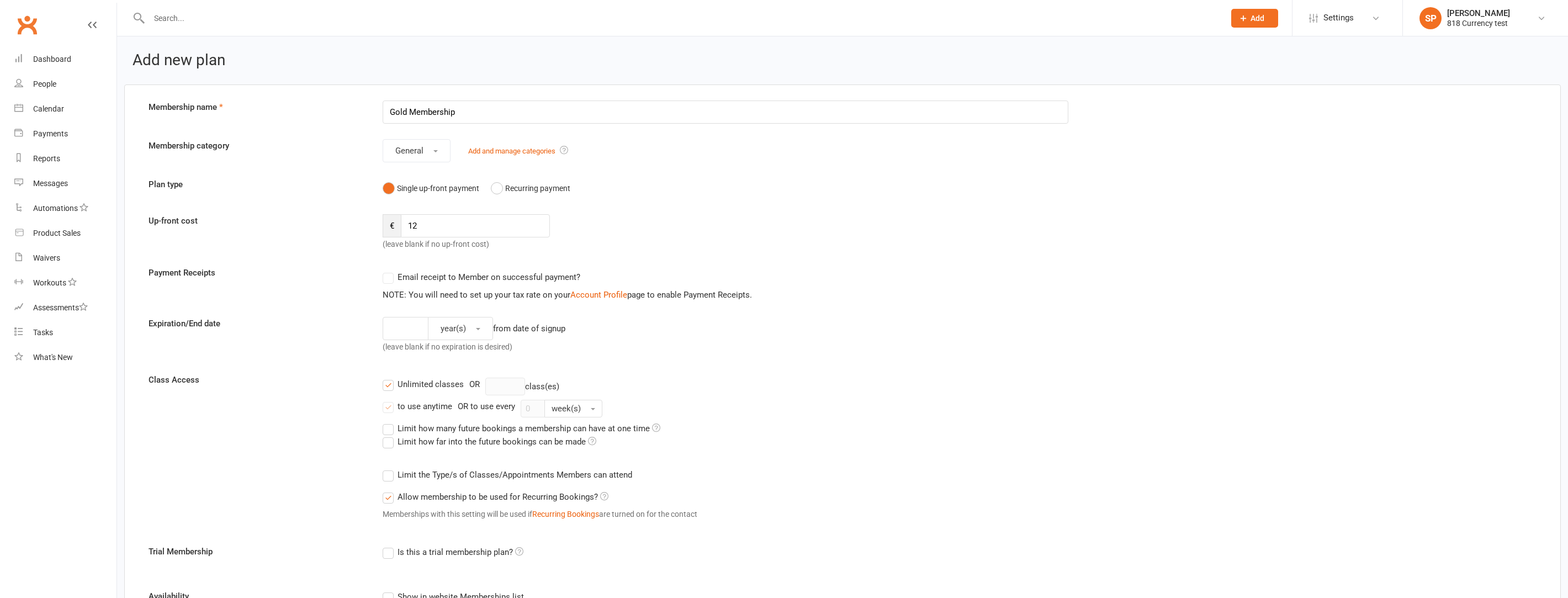 click on "Membership name Gold Membership Membership category
General
Add and manage categories   Plan type Single up-front payment Recurring payment Up-front cost € 12 (leave blank if no up-front cost) Payment Receipts Email receipt to Member on successful payment? NOTE: You will need to set up your tax rate on your  Account Profile  page to enable Payment Receipts. Expiration/End date
year(s)
from date of signup (leave blank if no expiration is desired) Class Access Unlimited classes  OR   class(es) to use anytime  OR to use every   0
week(s)
Limit how many future bookings a membership can have at one time  Limit how far into the future bookings can be made  Limit the Type/s of Classes/Appointments Members can attend Select Types Class Training Session Classes with no Type set Create/Manage Types Recurring Bookings
Trial Membership" at bounding box center (843, 480) 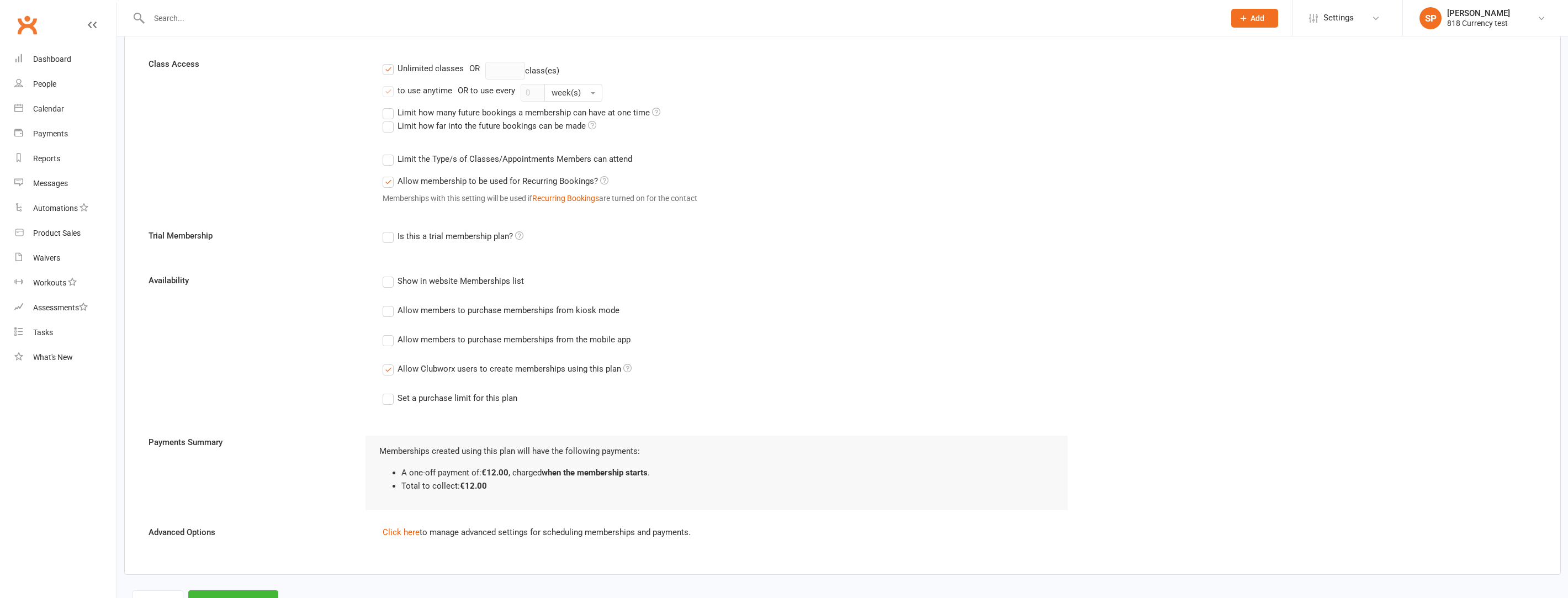 scroll, scrollTop: 363, scrollLeft: 0, axis: vertical 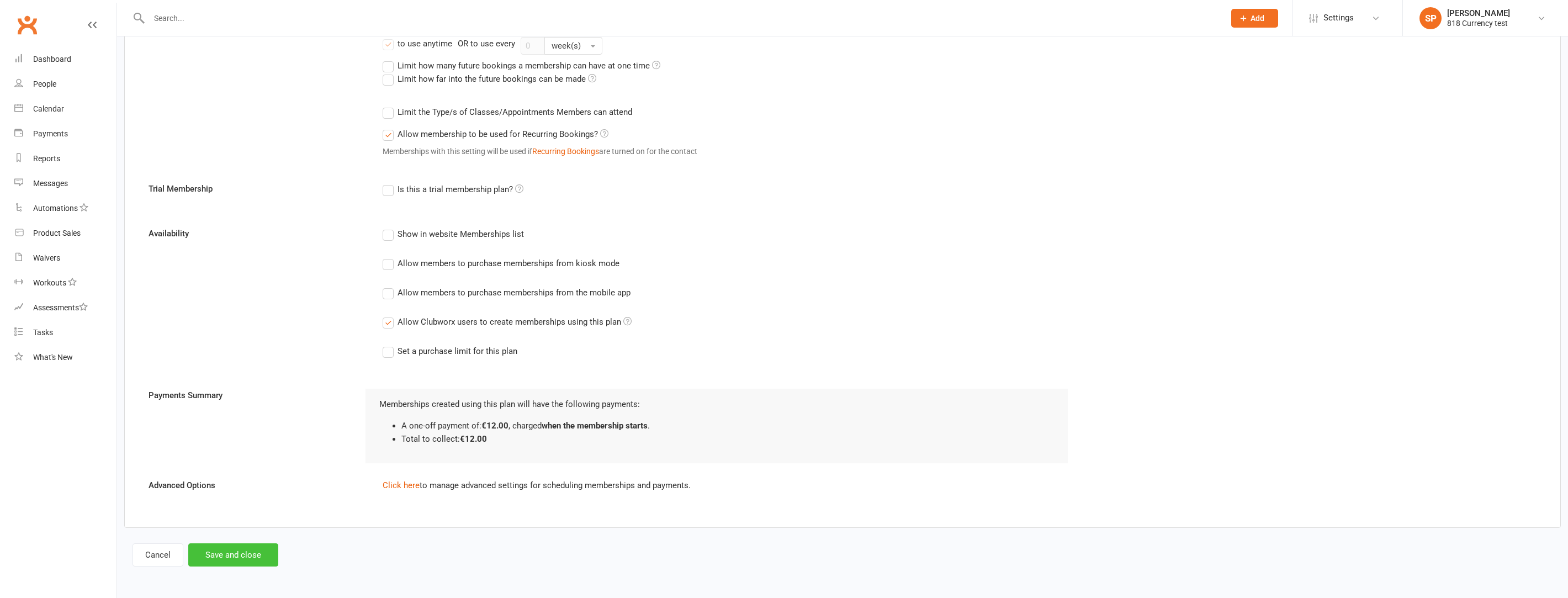 click on "Save and close" at bounding box center (233, 555) 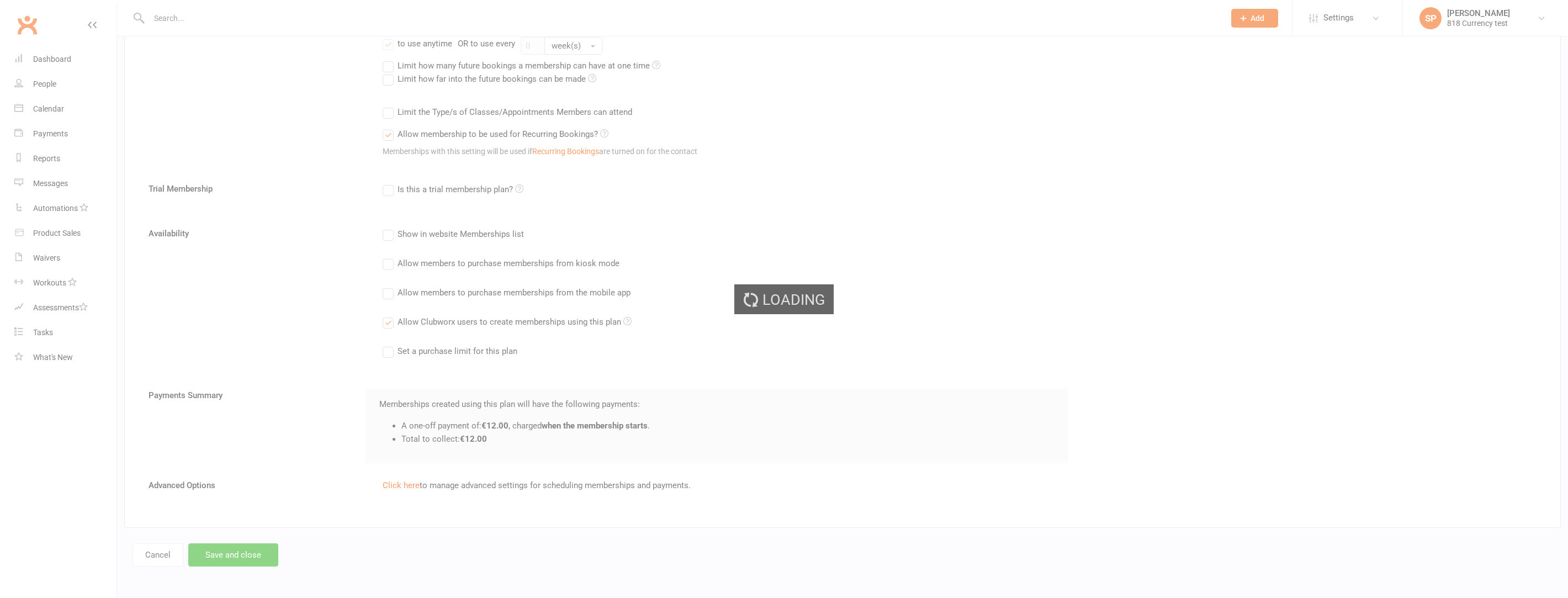 scroll, scrollTop: 0, scrollLeft: 0, axis: both 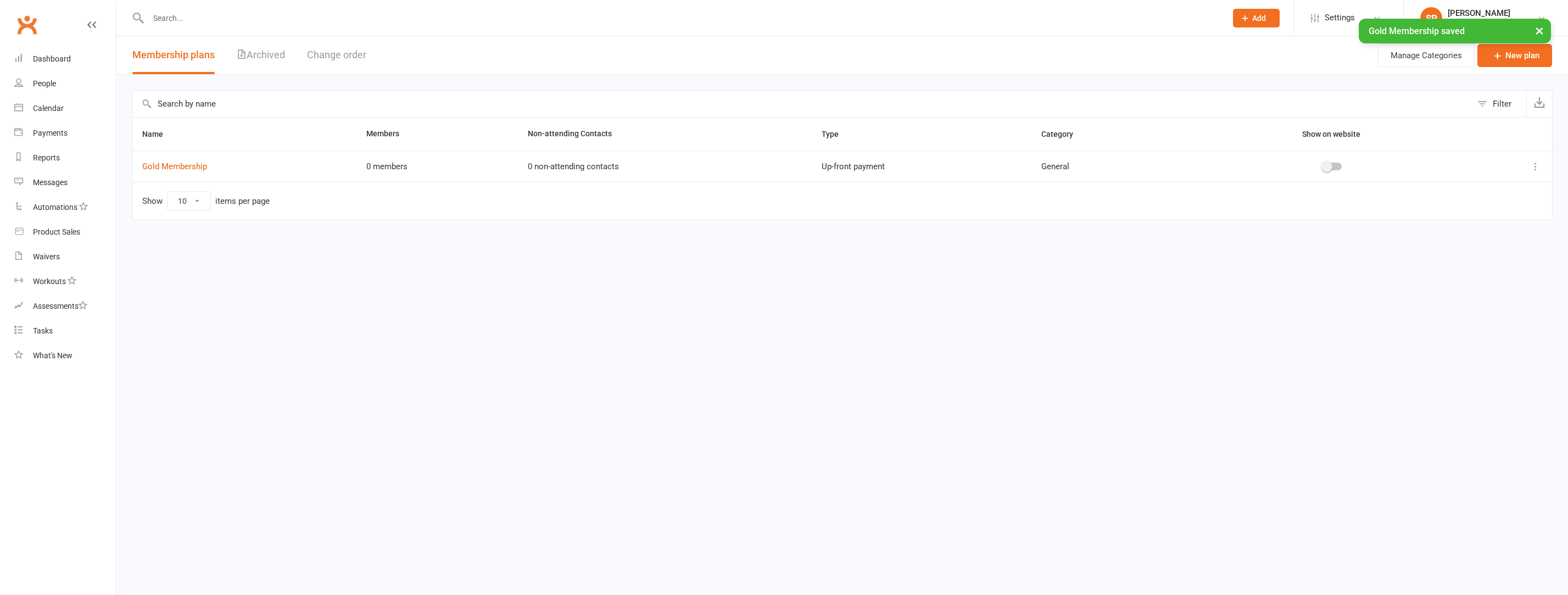 click on "Prospect
Member
Non-attending contact
Class / event
Appointment
Task
Membership plan
Bulk message
Add
Settings Membership Plans Event Templates Appointment Types Mobile App  Website Image Library Customize Contacts Bulk Updates Access Control Users Account Profile Consent Clauses SP Sergei P 818 Currency test My profile Verify your email My subscription Help Terms & conditions  Privacy policy  Remove mask Sign out Clubworx Dashboard People Calendar Payments Reports Messages   Automations   Product Sales Waivers   Workouts   Assessments  Tasks   What's New Masquerading as Sergei P from 818 Currency test. × × Gold Membership saved × × Membership plans  Archived Change order Manage Categories New plan Filter Name Members Non-attending Contacts Type Category 0 members" at bounding box center [784, 133] 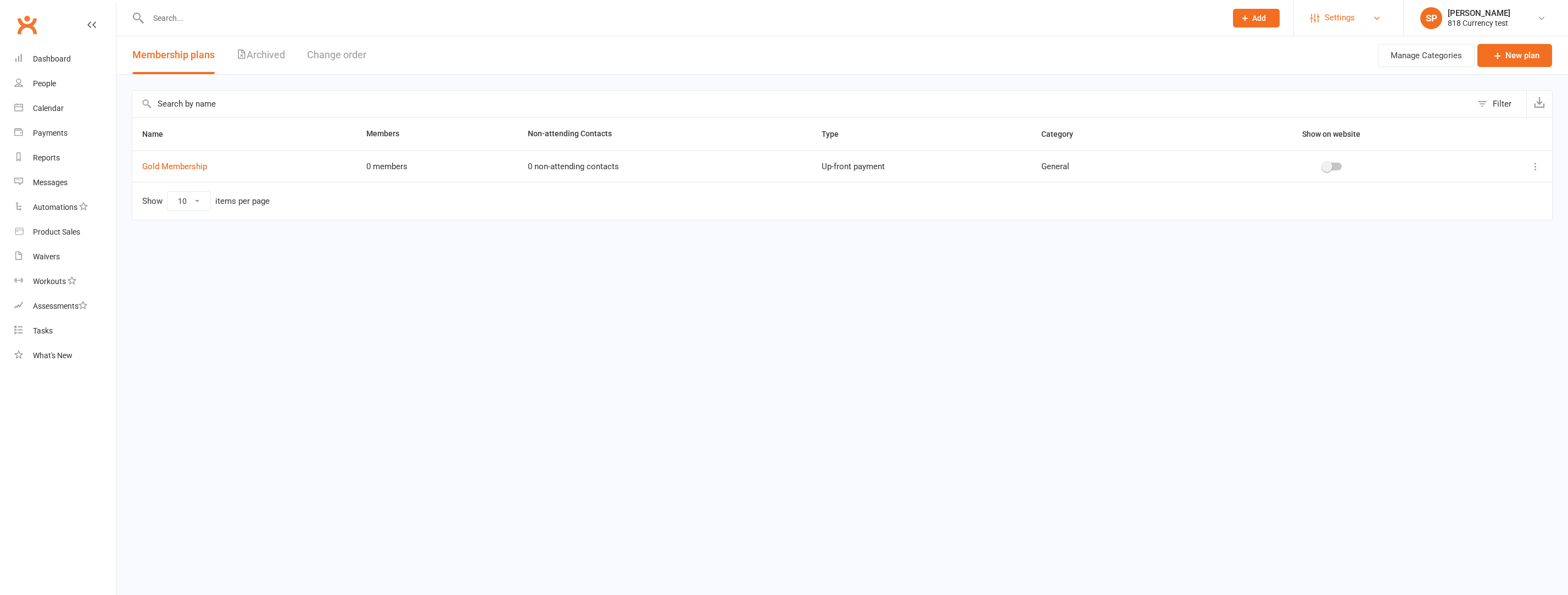 click on "Settings" at bounding box center [1340, 18] 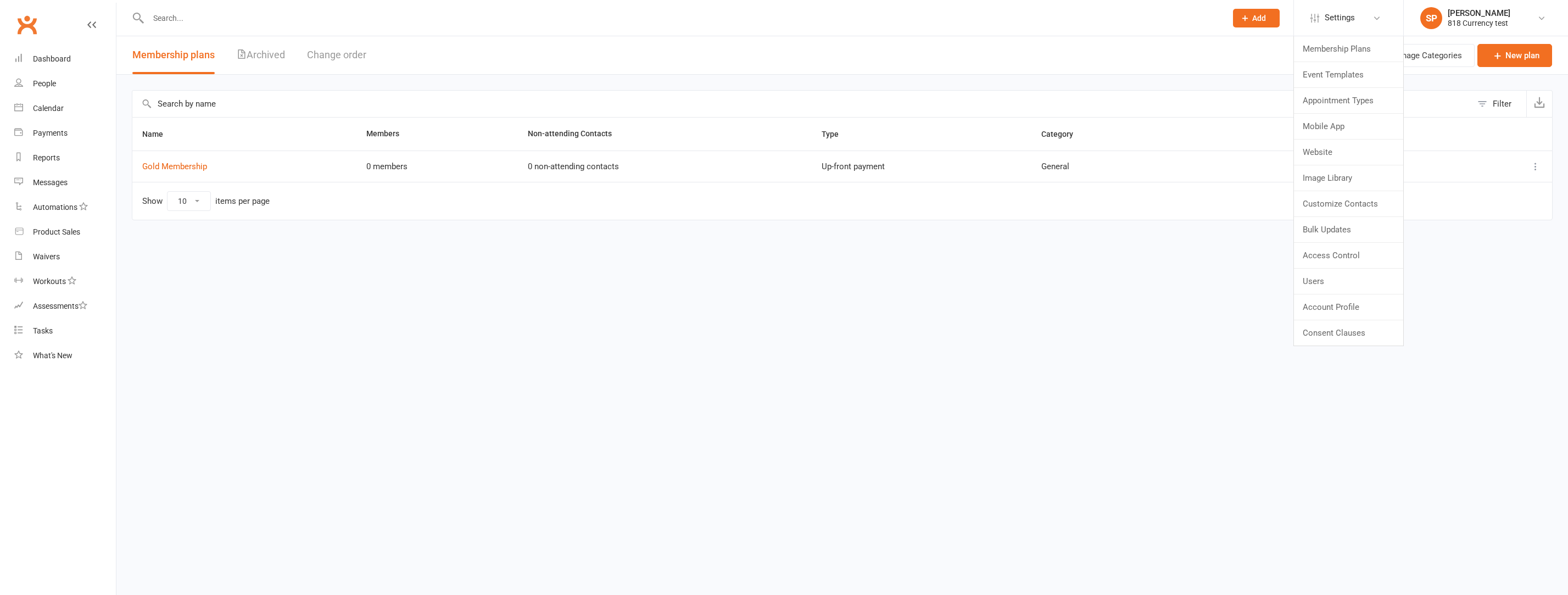 drag, startPoint x: 996, startPoint y: 371, endPoint x: 979, endPoint y: 366, distance: 17.720045 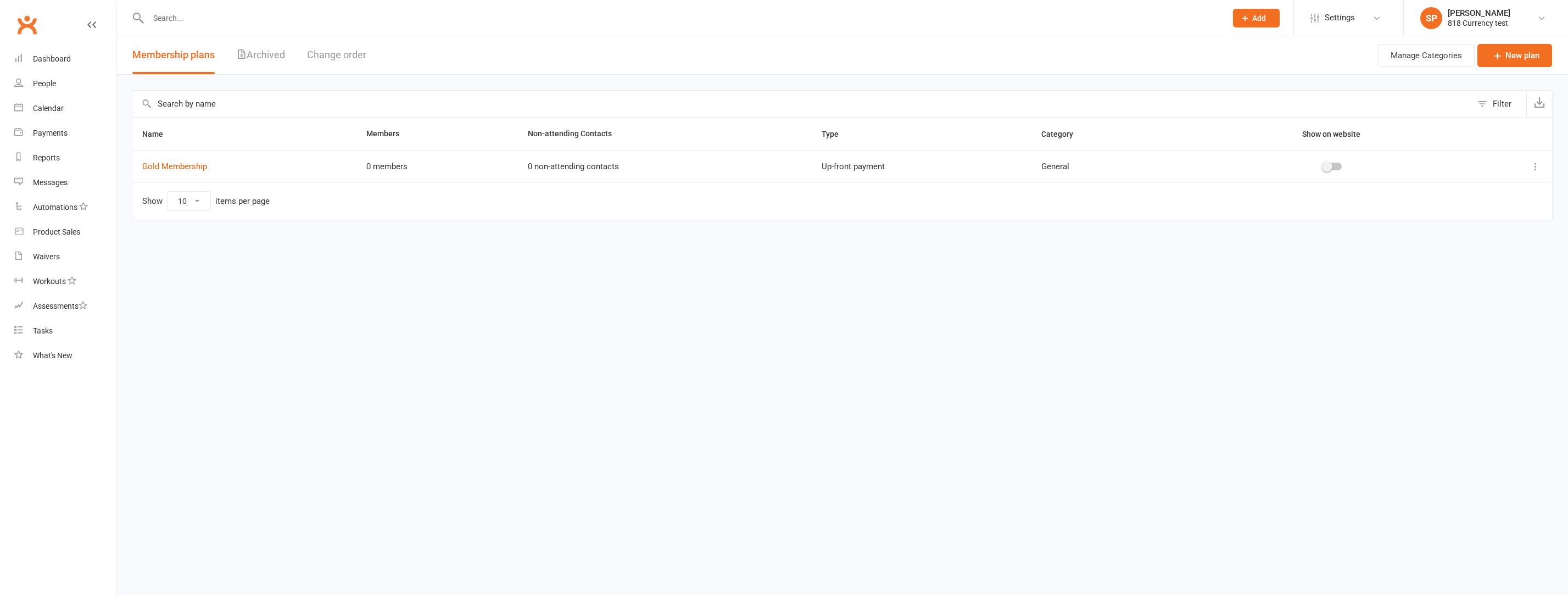click on "Prospect
Member
Non-attending contact
Class / event
Appointment
Task
Membership plan
Bulk message
Add
Settings Membership Plans Event Templates Appointment Types Mobile App  Website Image Library Customize Contacts Bulk Updates Access Control Users Account Profile Consent Clauses SP Sergei P 818 Currency test My profile Verify your email My subscription Help Terms & conditions  Privacy policy  Remove mask Sign out Clubworx Dashboard People Calendar Payments Reports Messages   Automations   Product Sales Waivers   Workouts   Assessments  Tasks   What's New Masquerading as Sergei P from 818 Currency test. × × Gold Membership saved × × Membership plans  Archived Change order Manage Categories New plan Filter Name Members Non-attending Contacts Type Category 0 members" at bounding box center [784, 133] 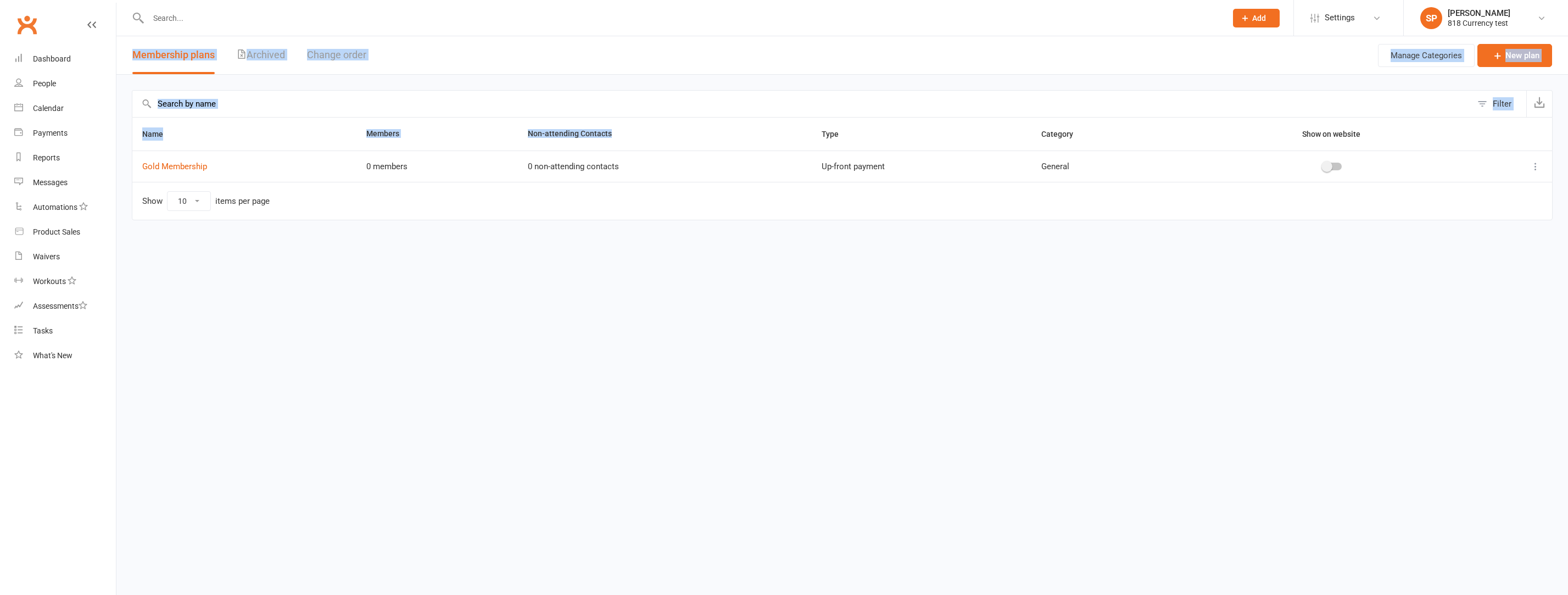 drag, startPoint x: 255, startPoint y: 291, endPoint x: 699, endPoint y: 137, distance: 469.9489 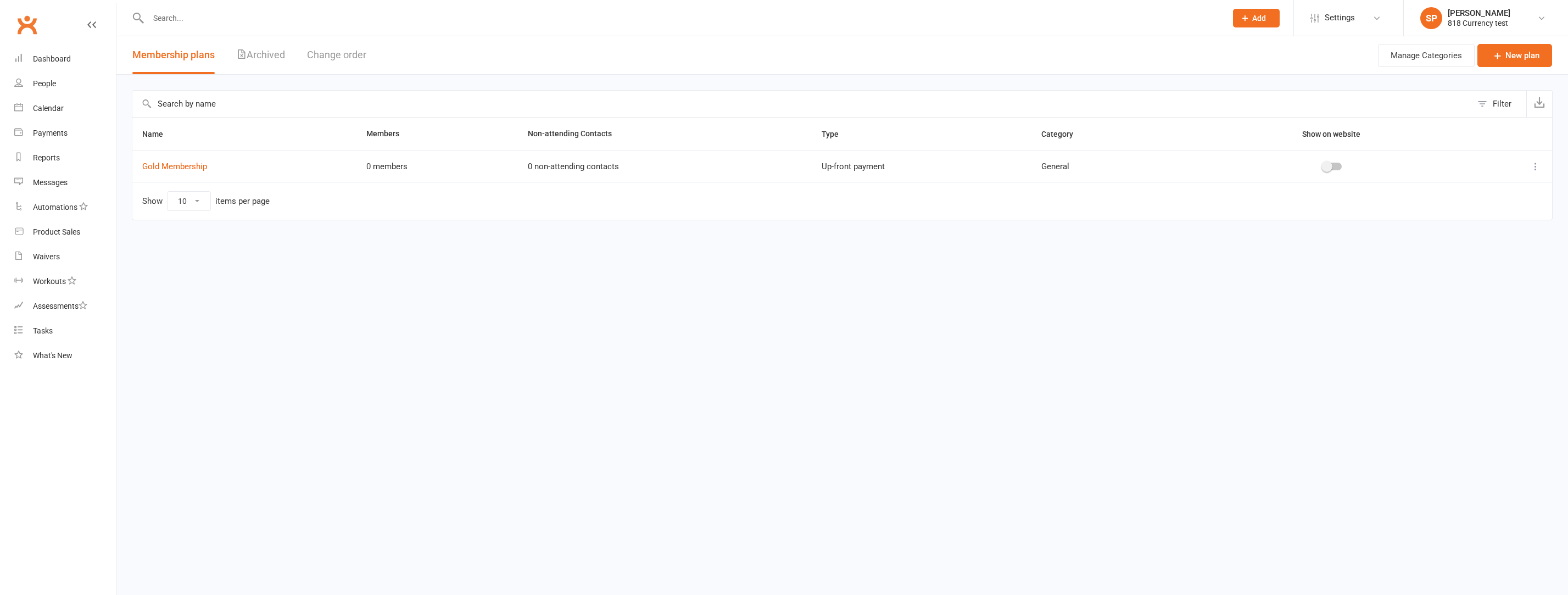 click on "Prospect
Member
Non-attending contact
Class / event
Appointment
Task
Membership plan
Bulk message
Add
Settings Membership Plans Event Templates Appointment Types Mobile App  Website Image Library Customize Contacts Bulk Updates Access Control Users Account Profile Consent Clauses SP Sergei P 818 Currency test My profile Verify your email My subscription Help Terms & conditions  Privacy policy  Remove mask Sign out Clubworx Dashboard People Calendar Payments Reports Messages   Automations   Product Sales Waivers   Workouts   Assessments  Tasks   What's New Masquerading as Sergei P from 818 Currency test. × × Gold Membership saved × × Membership plans  Archived Change order Manage Categories New plan Filter Name Members Non-attending Contacts Type Category 0 members" at bounding box center [784, 133] 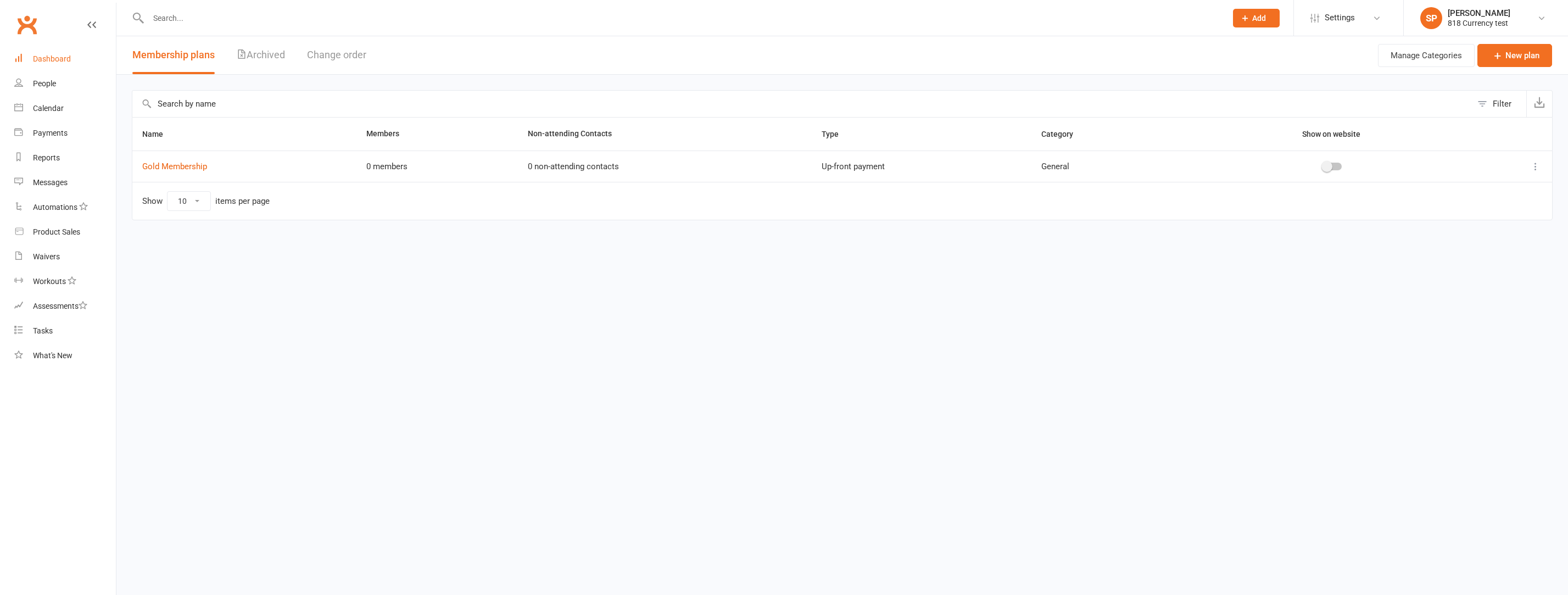 click on "Dashboard" at bounding box center [52, 59] 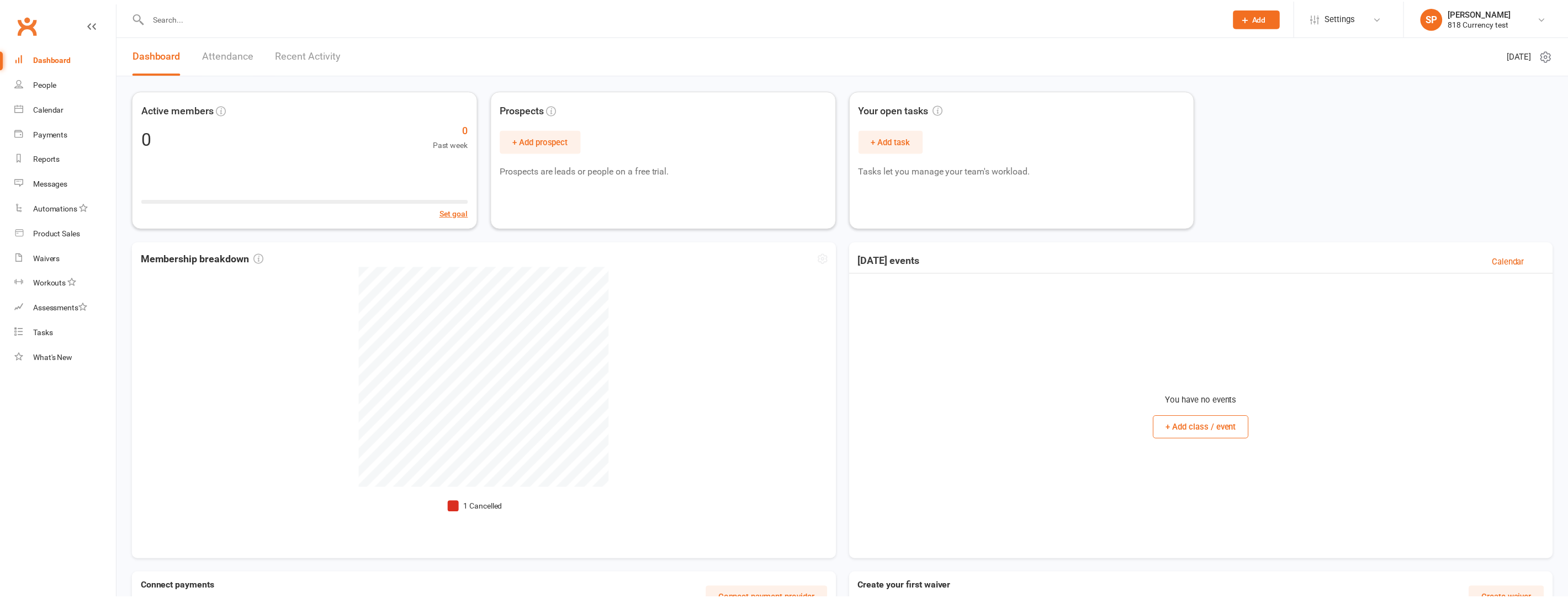 scroll, scrollTop: 0, scrollLeft: 0, axis: both 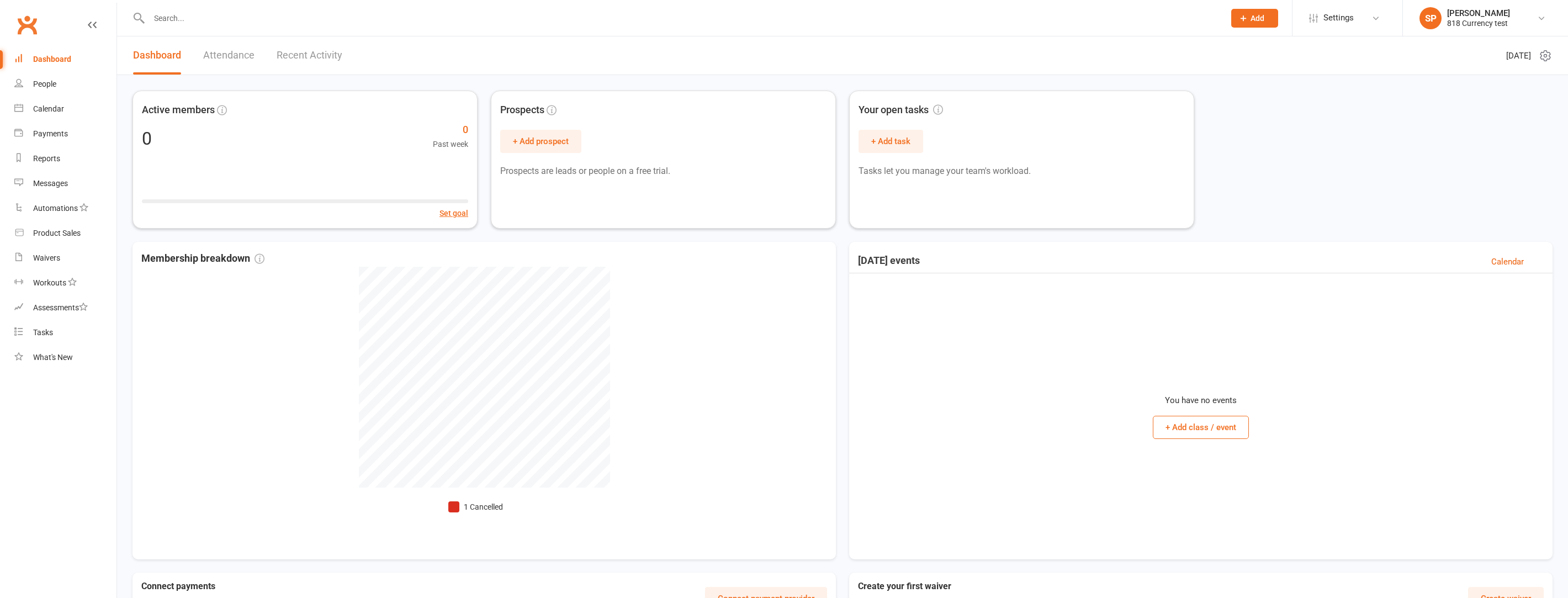 click at bounding box center [92, 35] 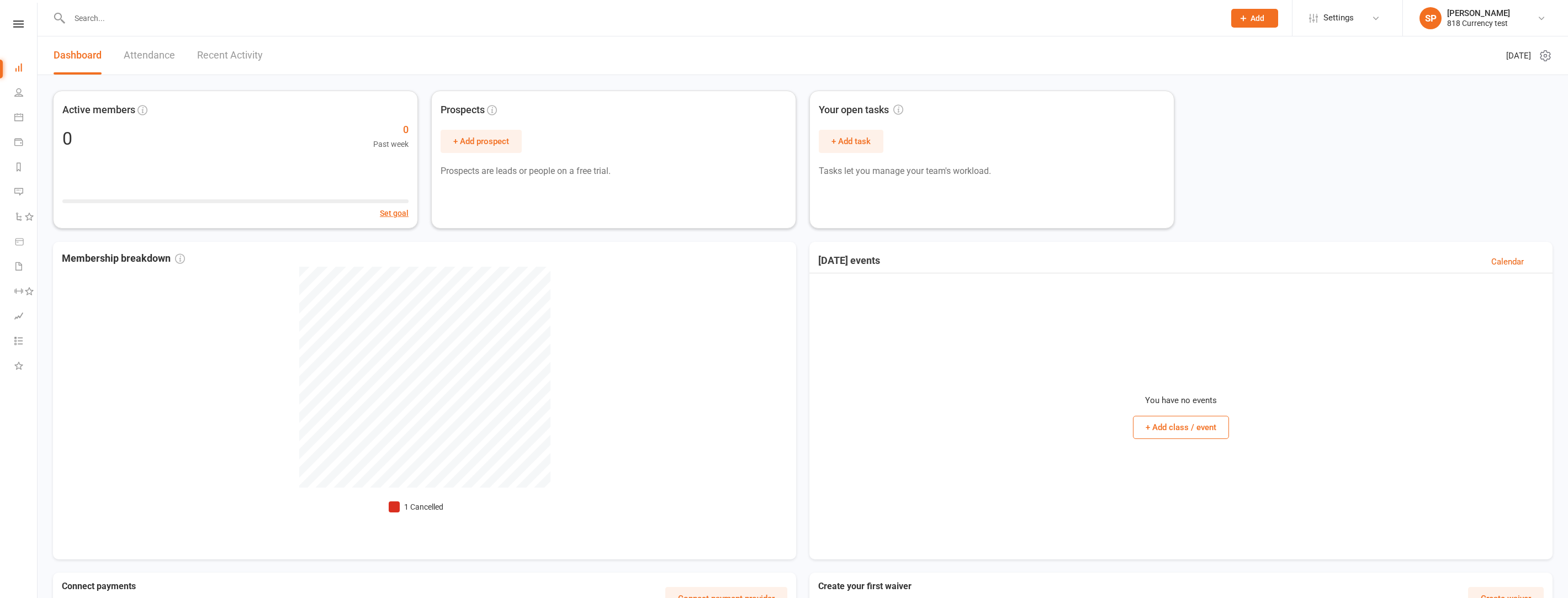 click at bounding box center [642, 18] 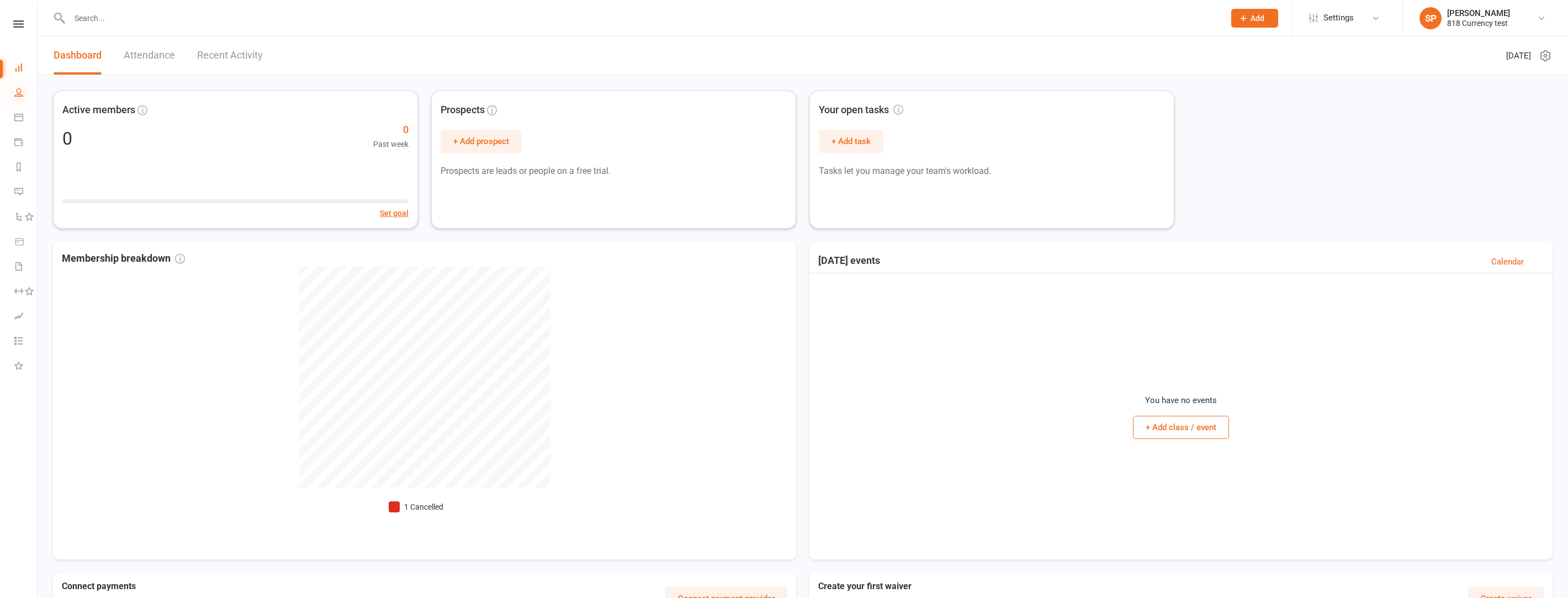 click at bounding box center [19, 92] 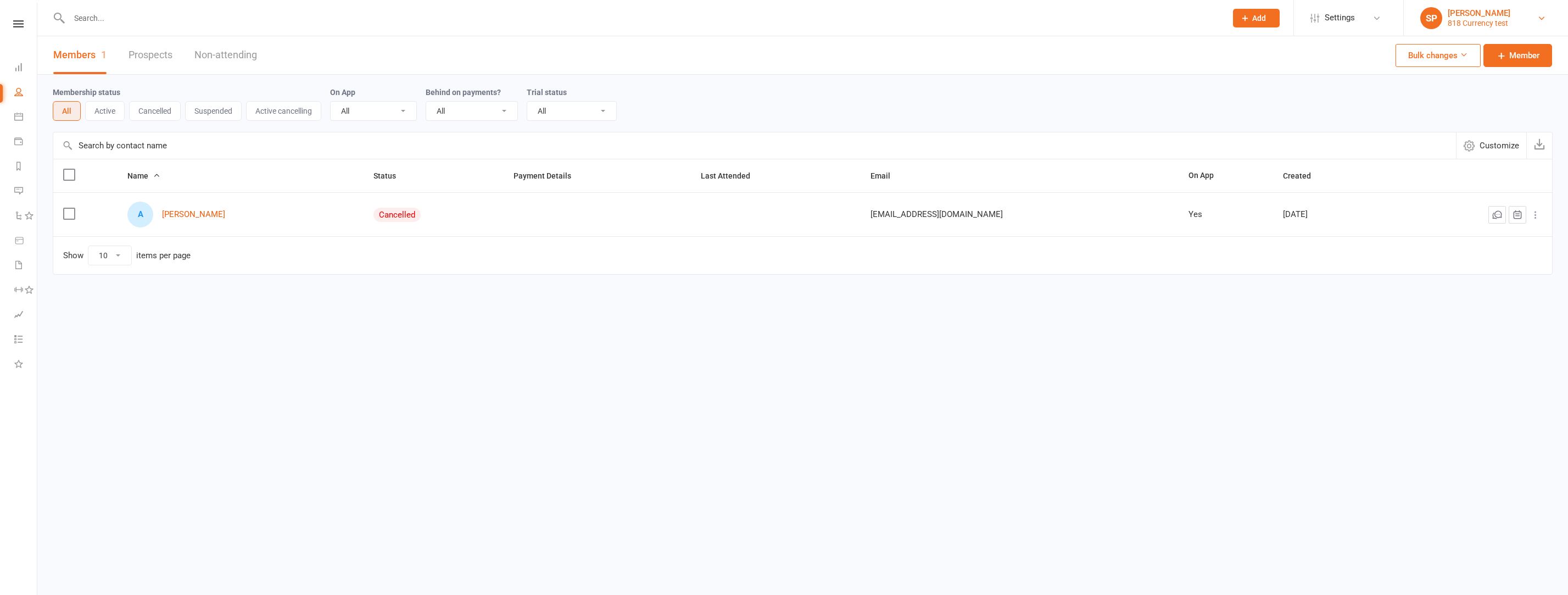 click on "SP Sergei P 818 Currency test" at bounding box center [1486, 18] 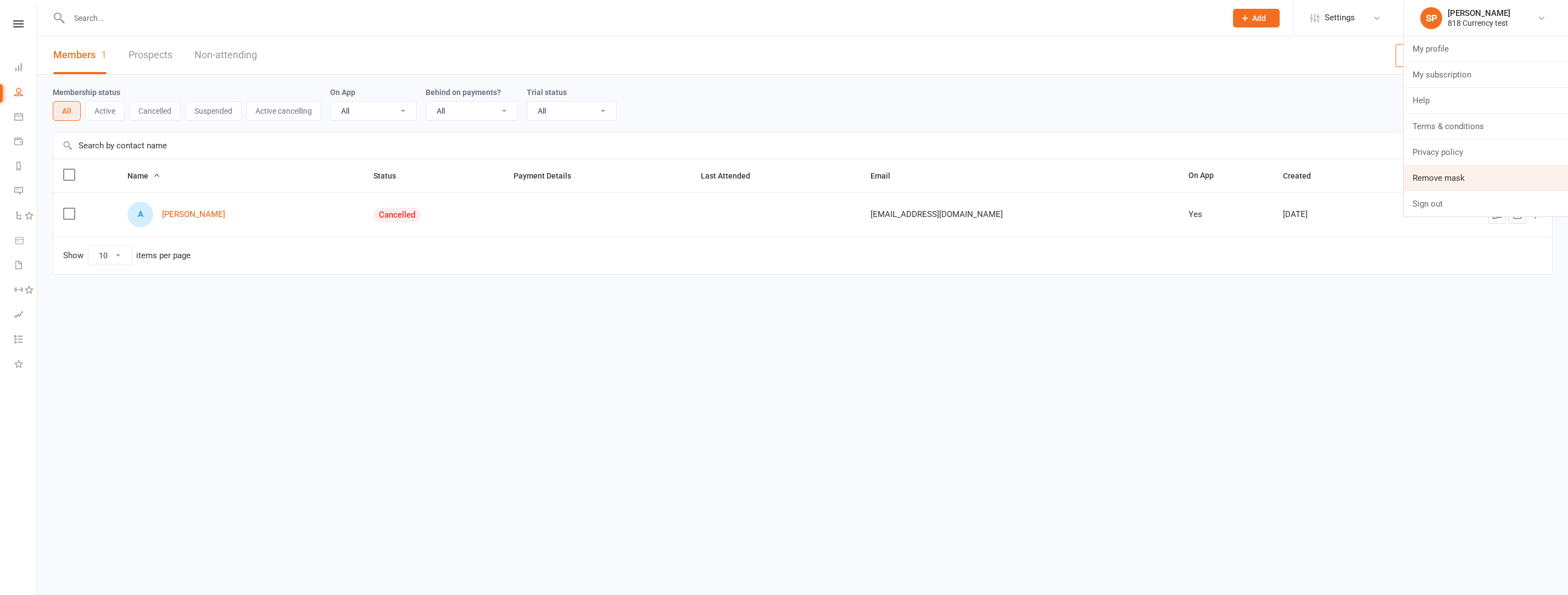 drag, startPoint x: 1453, startPoint y: 176, endPoint x: 1413, endPoint y: 178, distance: 40.04997 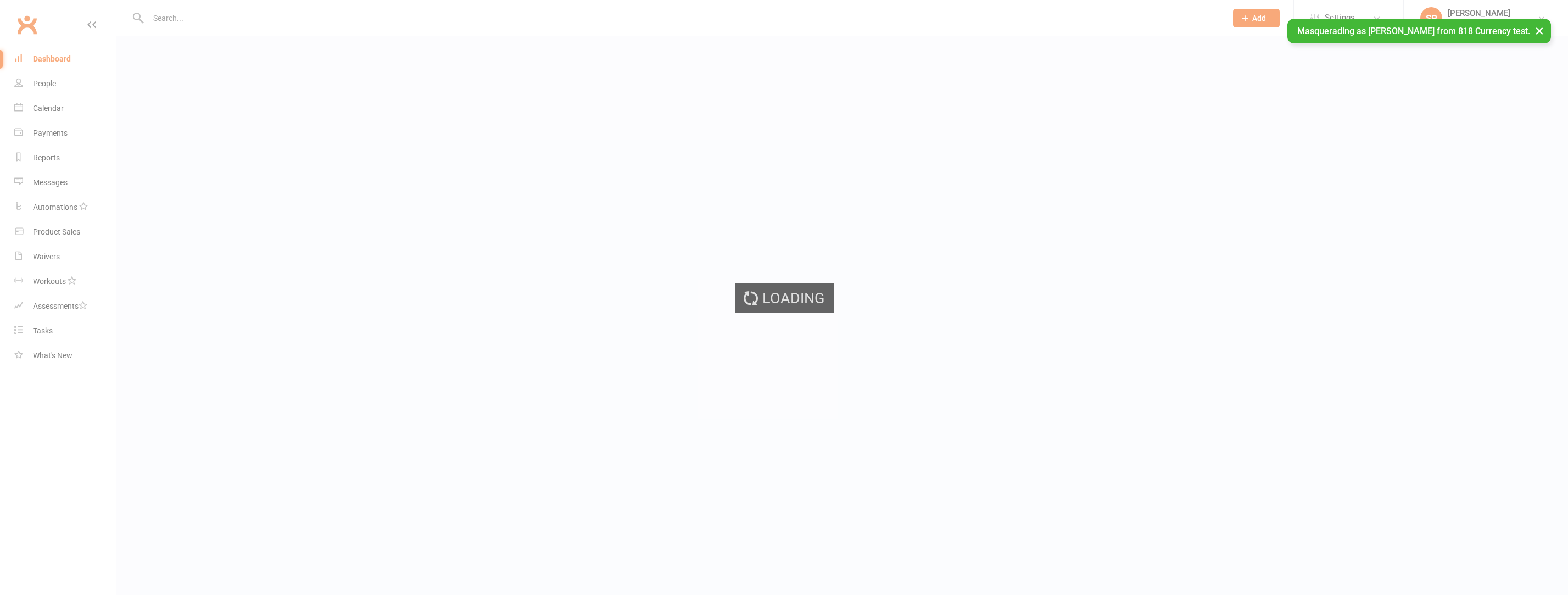 scroll, scrollTop: 0, scrollLeft: 0, axis: both 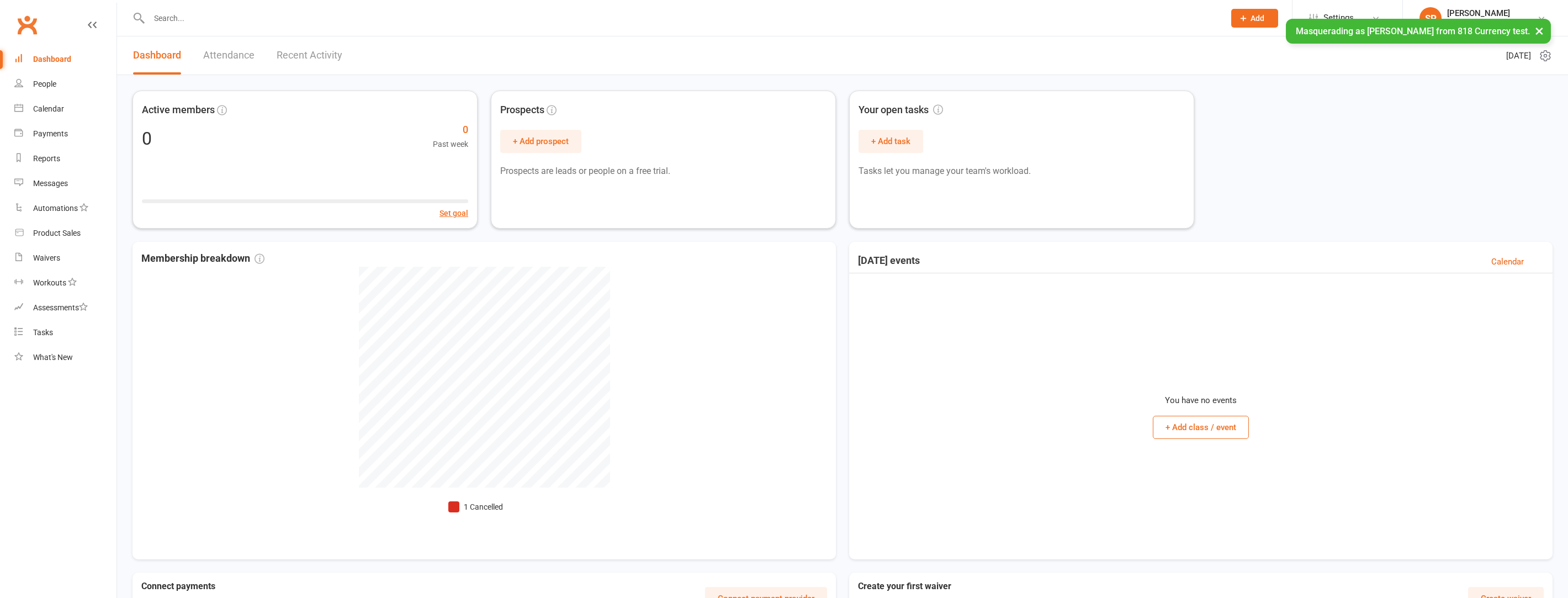 click on "Attendance" at bounding box center [229, 55] 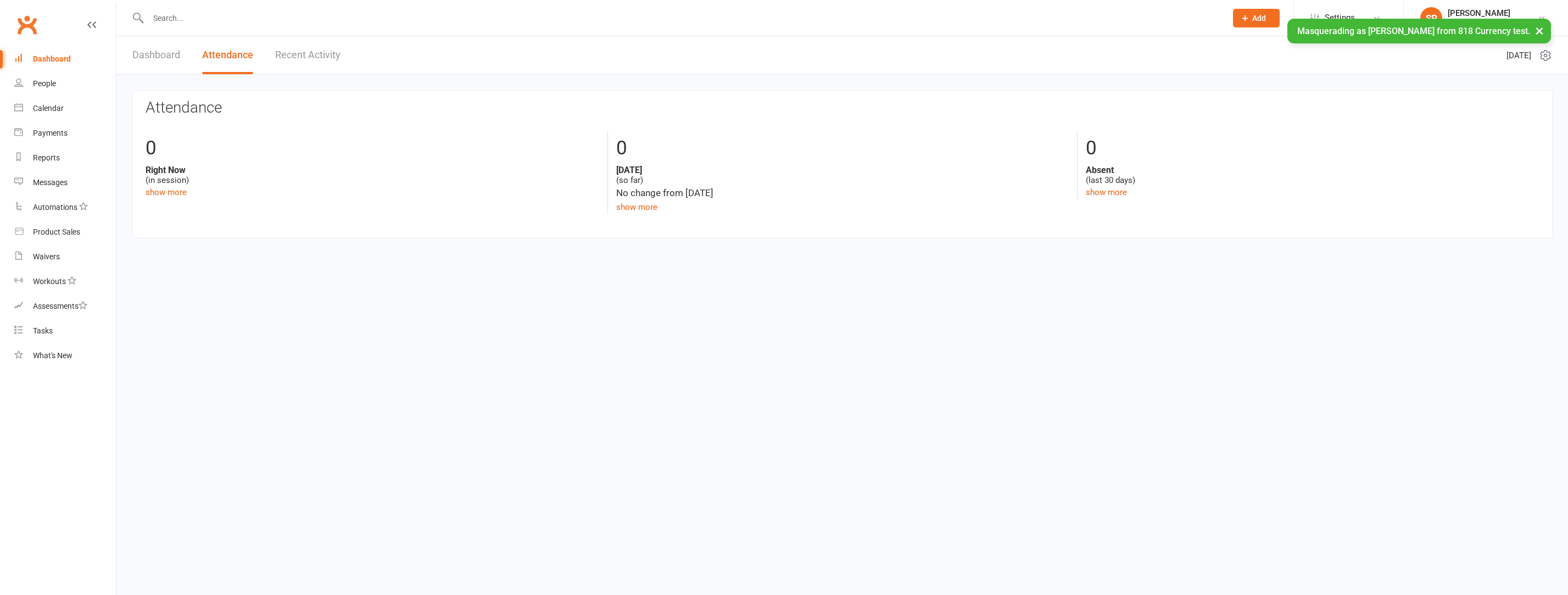 click on "Recent Activity" at bounding box center [308, 55] 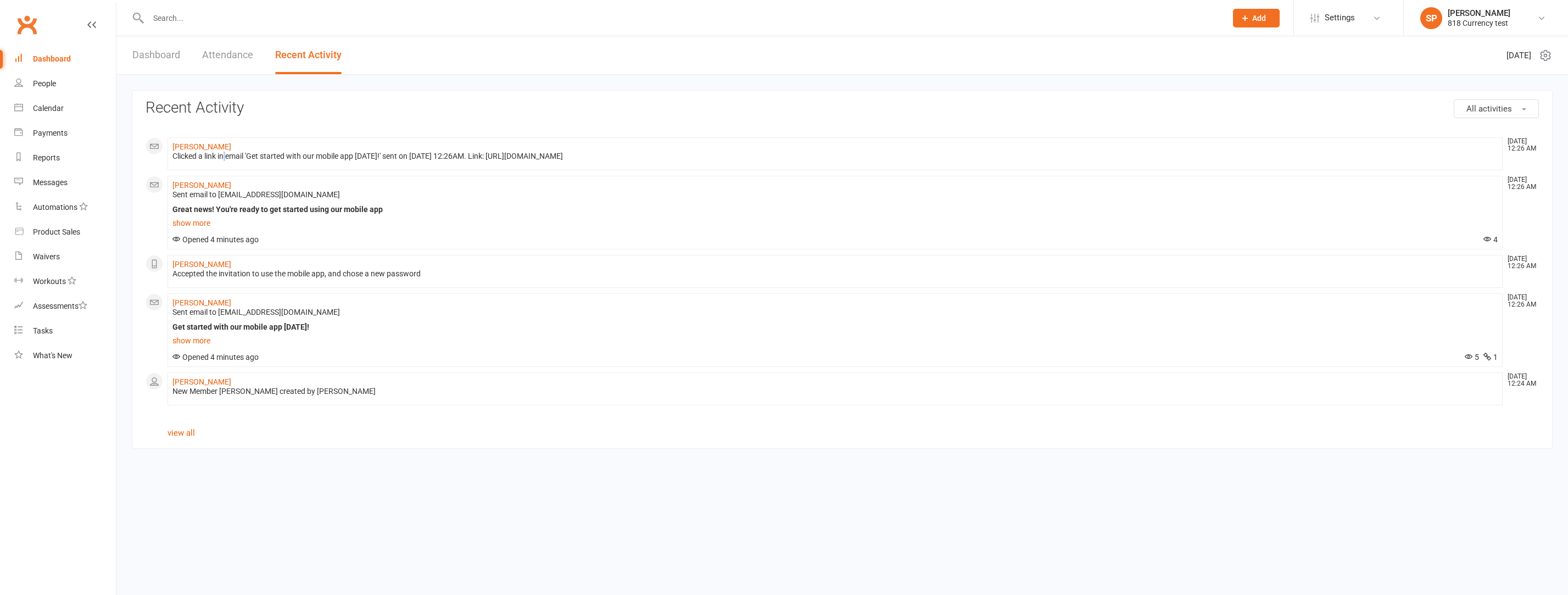 click on "Clicked a link in email 'Get started with our mobile app [DATE]!' sent on [DATE] 12:26AM. Link: [URL][DOMAIN_NAME]" at bounding box center (835, 156) 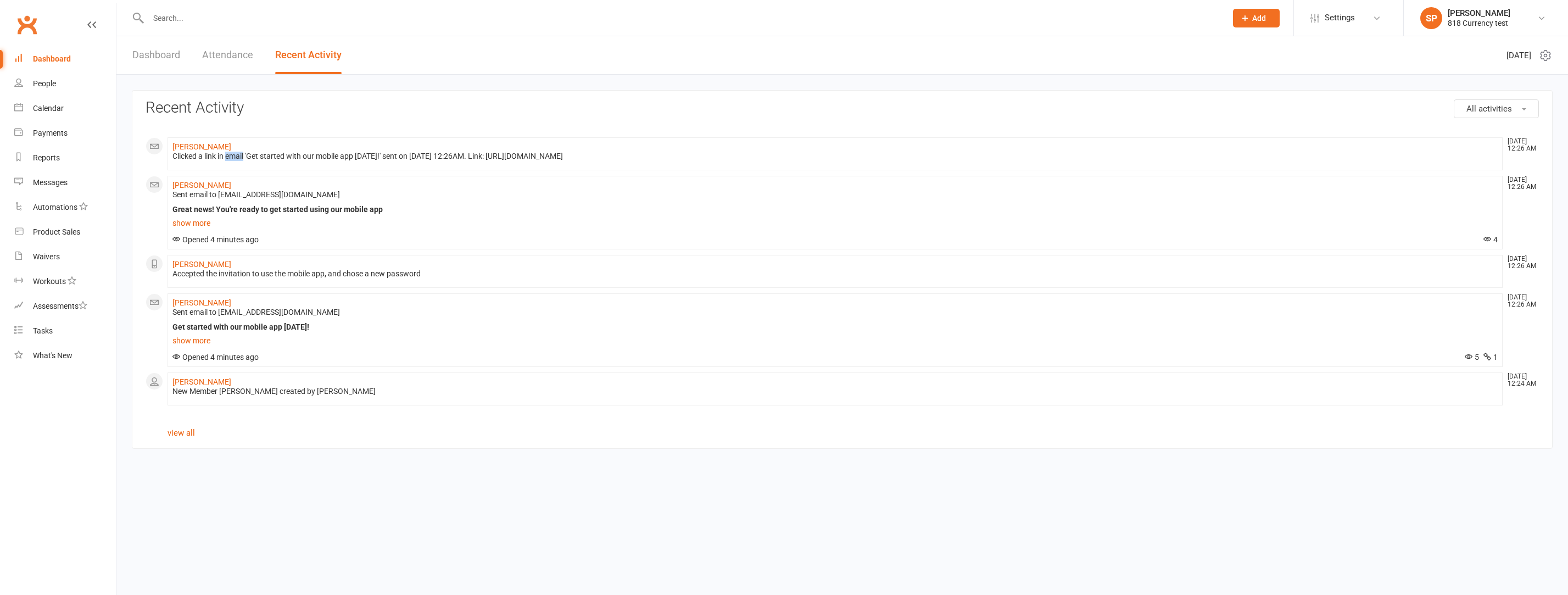 click on "Clicked a link in email 'Get started with our mobile app [DATE]!' sent on [DATE] 12:26AM. Link: [URL][DOMAIN_NAME]" at bounding box center (835, 156) 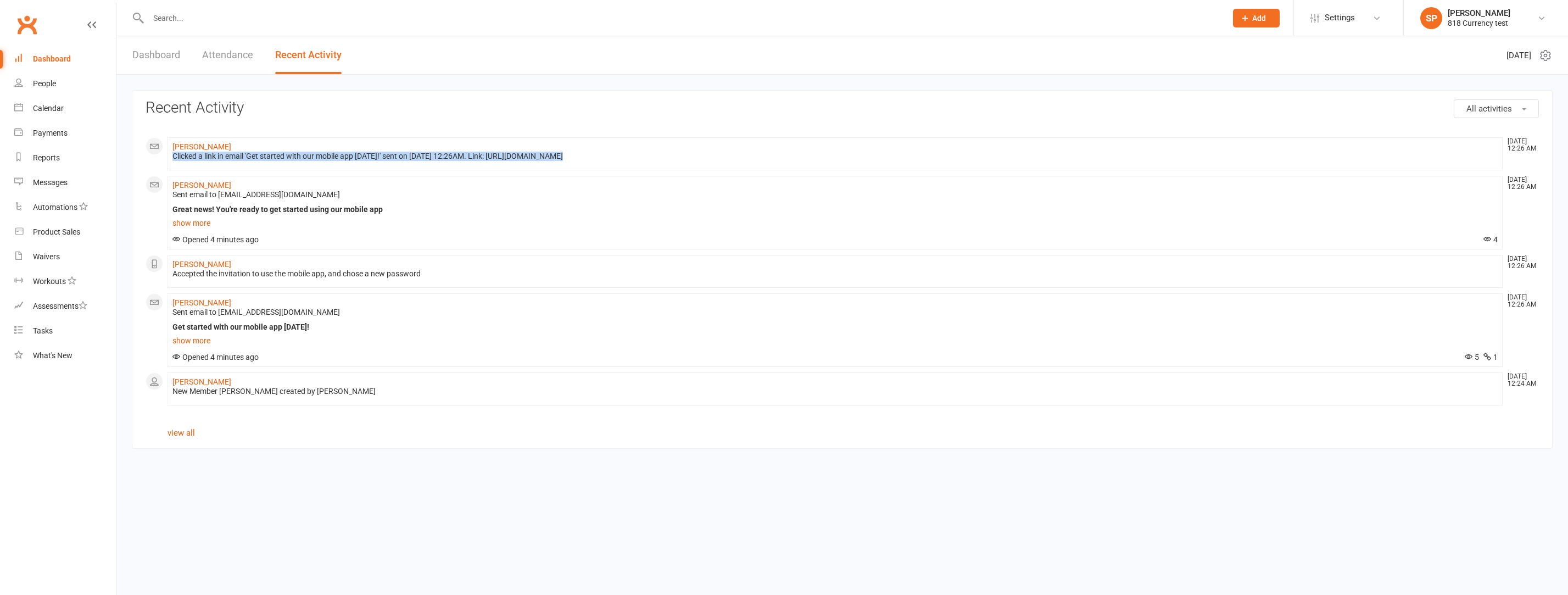 click on "Clicked a link in email 'Get started with our mobile app [DATE]!' sent on [DATE] 12:26AM. Link: [URL][DOMAIN_NAME]" at bounding box center (835, 156) 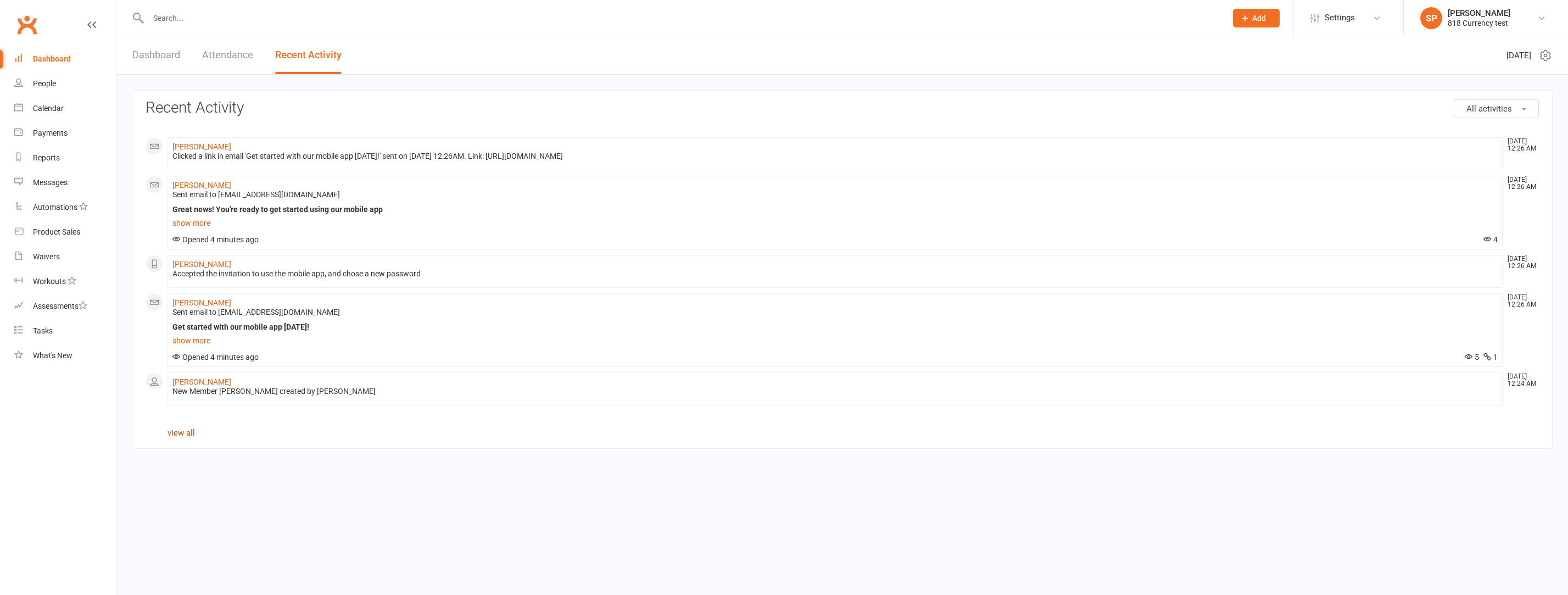 click on "view all" at bounding box center (181, 433) 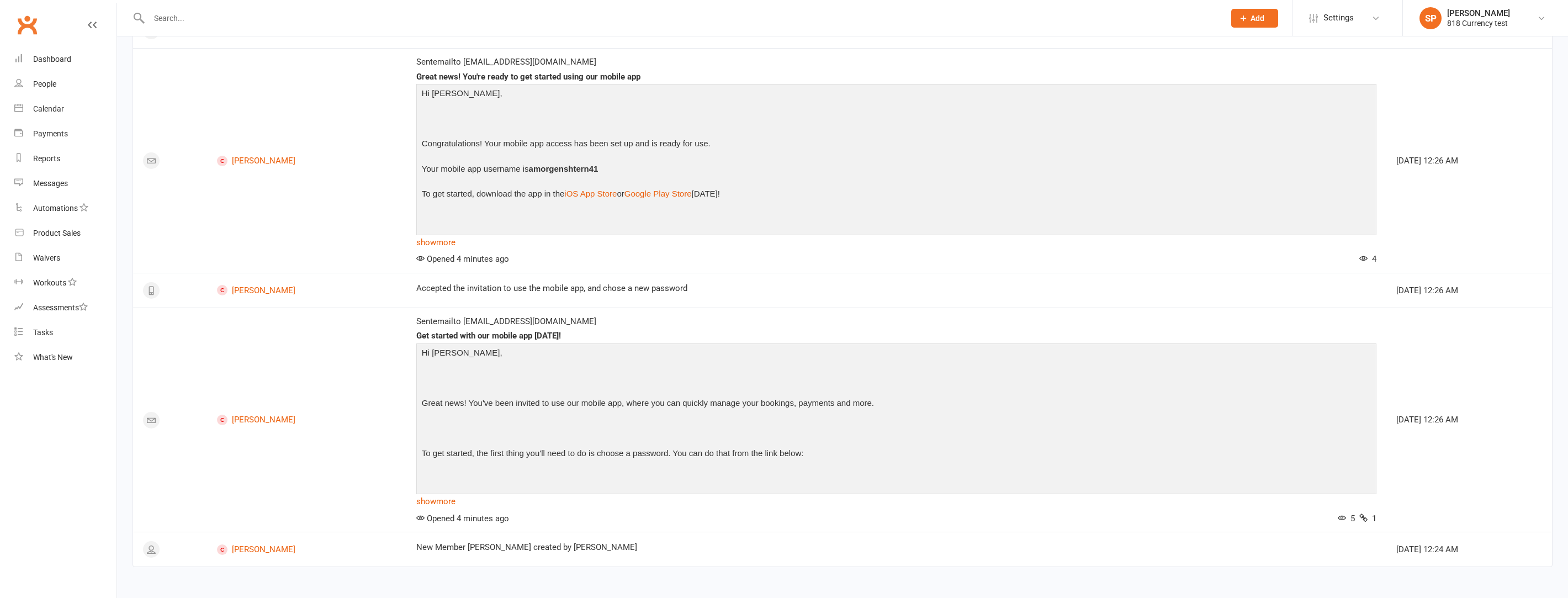 scroll, scrollTop: 0, scrollLeft: 0, axis: both 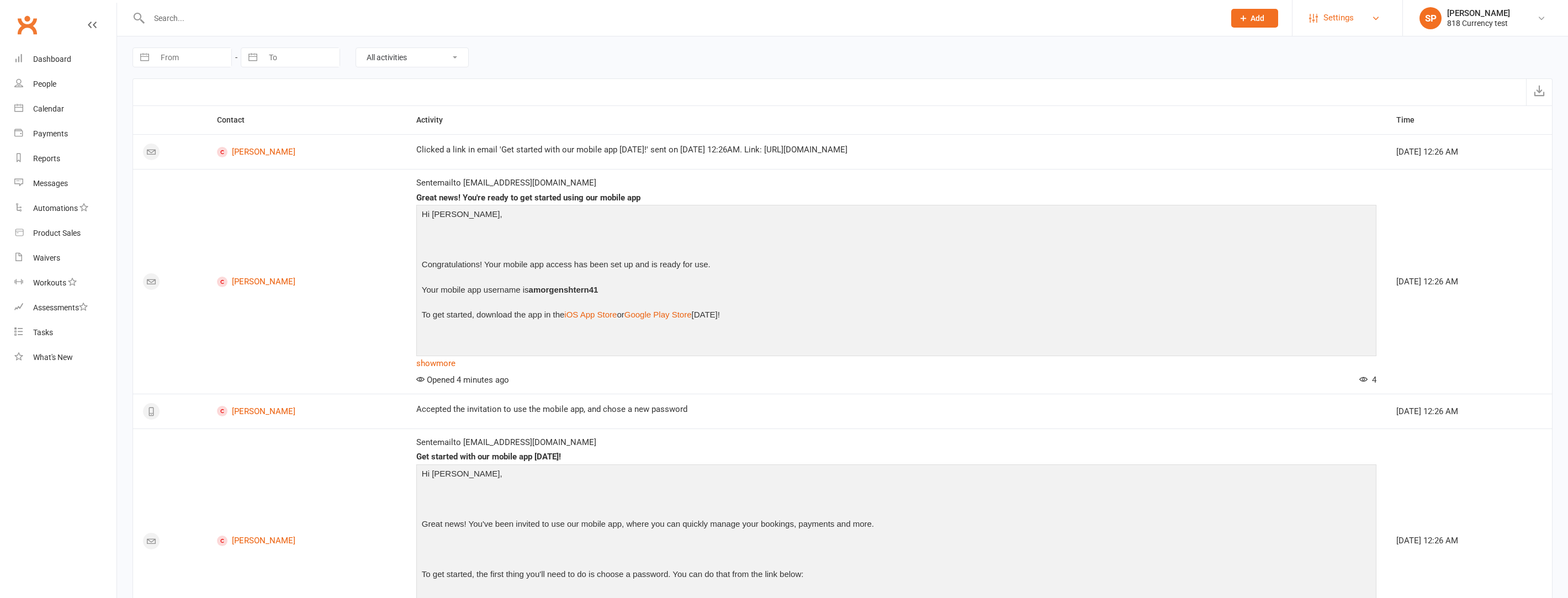 click on "Settings" at bounding box center [1338, 18] 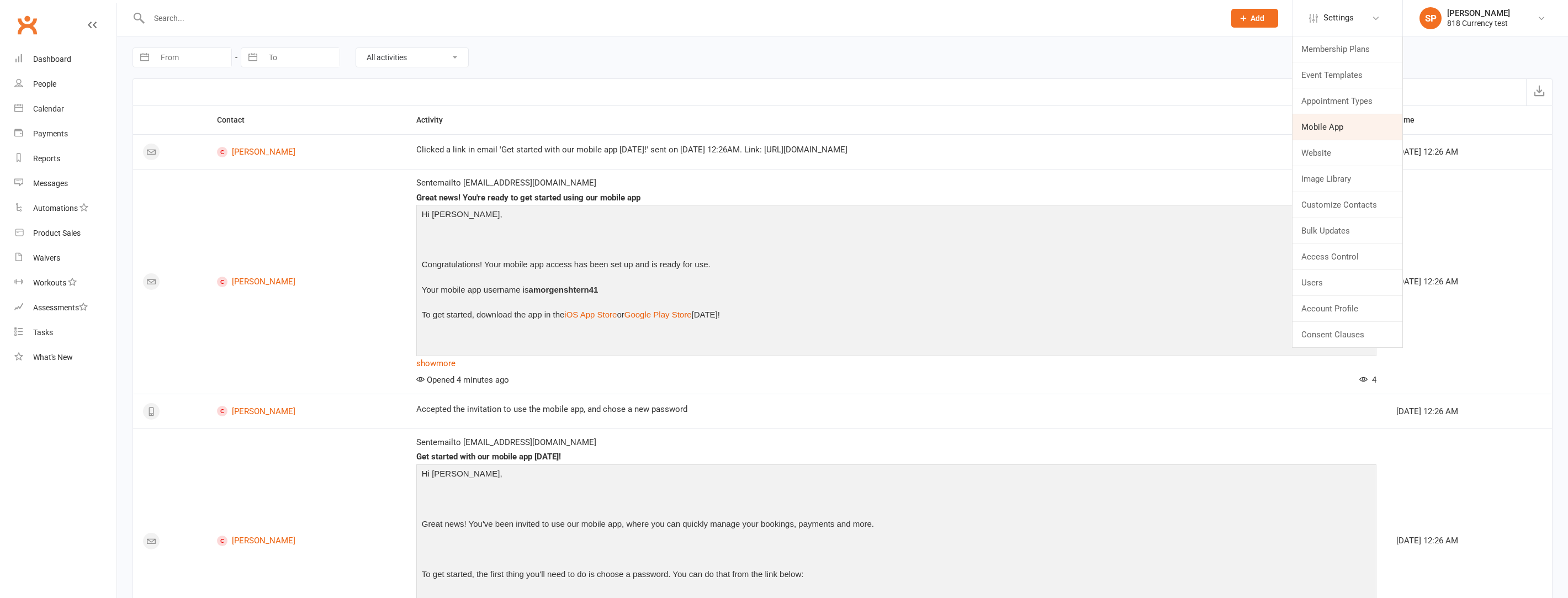 click on "Mobile App" at bounding box center [1347, 127] 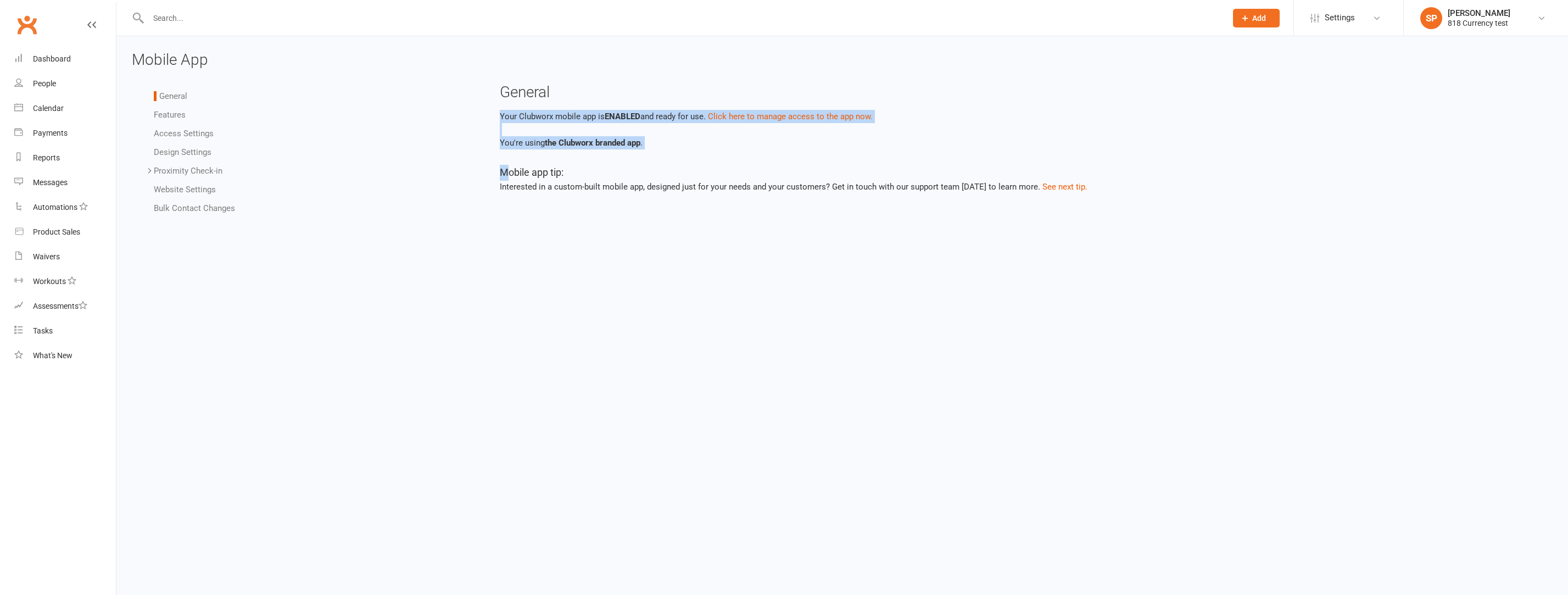 drag, startPoint x: 534, startPoint y: 168, endPoint x: 709, endPoint y: 196, distance: 177.2258 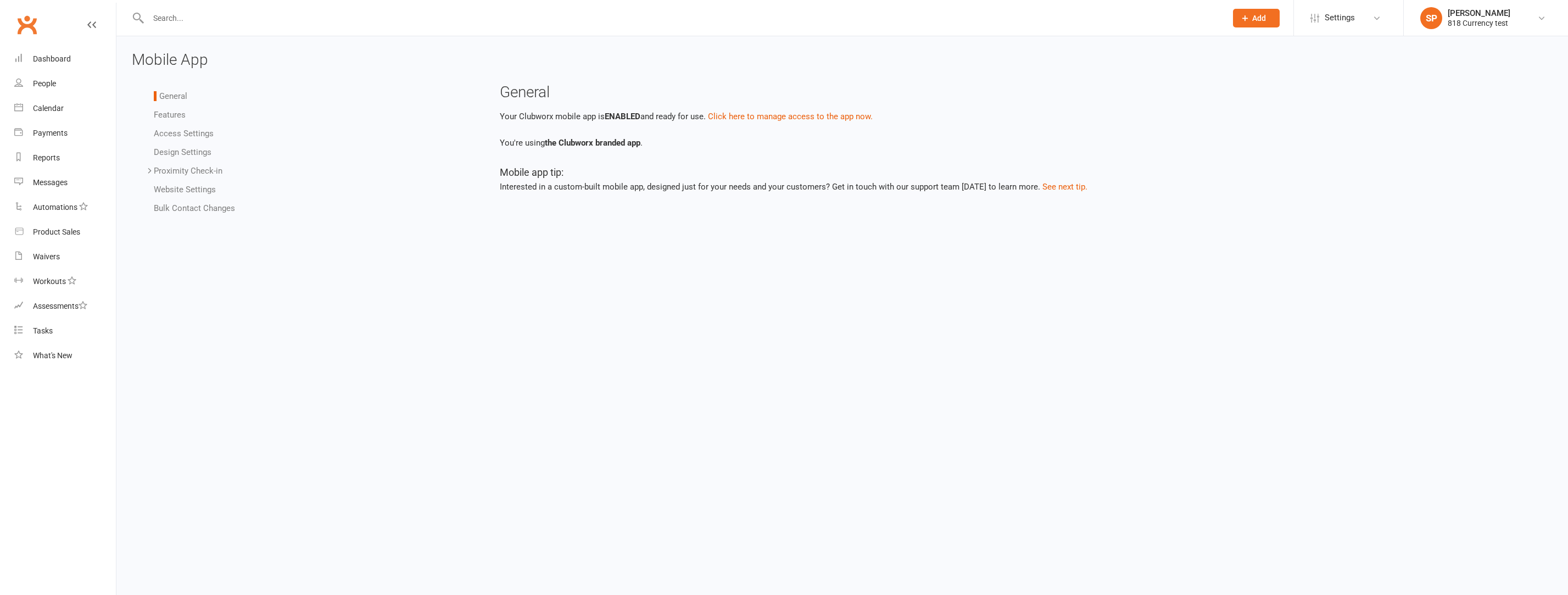 click on "Interested in a custom-built mobile app, designed just for your needs and your customers? Get in touch with our support team [DATE] to learn more." at bounding box center [770, 187] 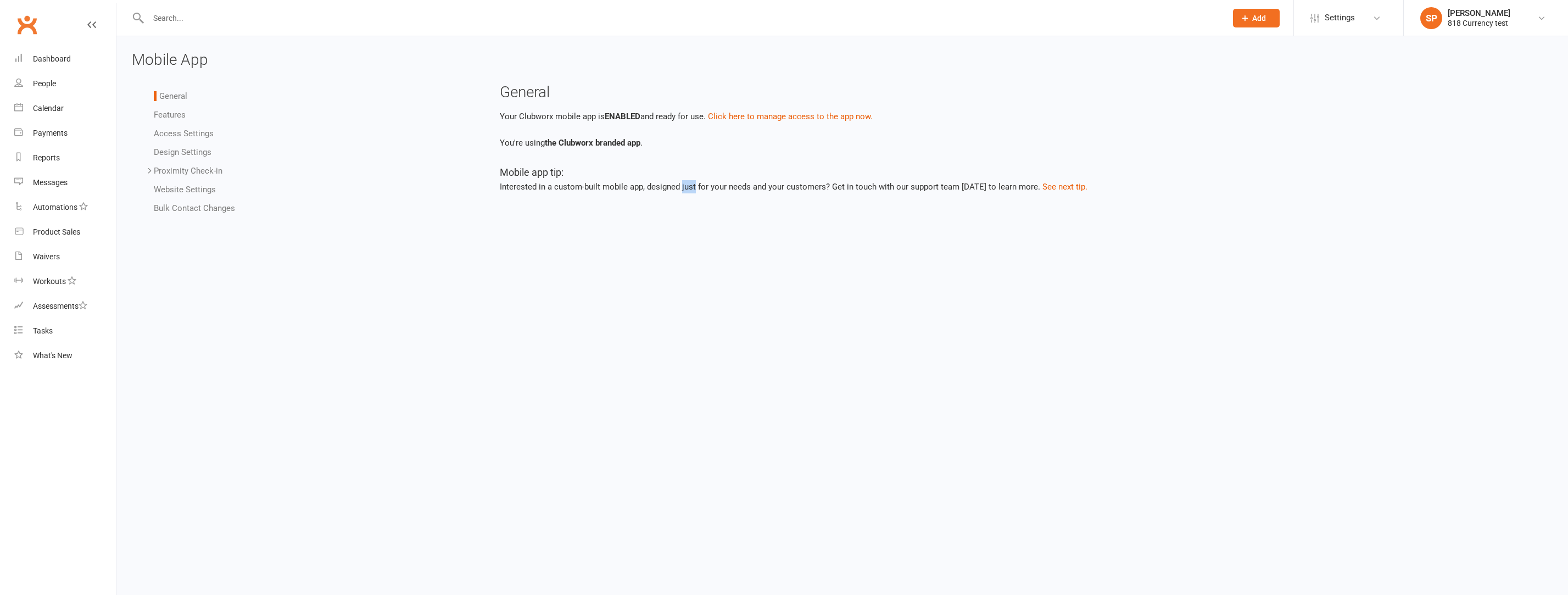 click on "Interested in a custom-built mobile app, designed just for your needs and your customers? Get in touch with our support team [DATE] to learn more." at bounding box center (770, 187) 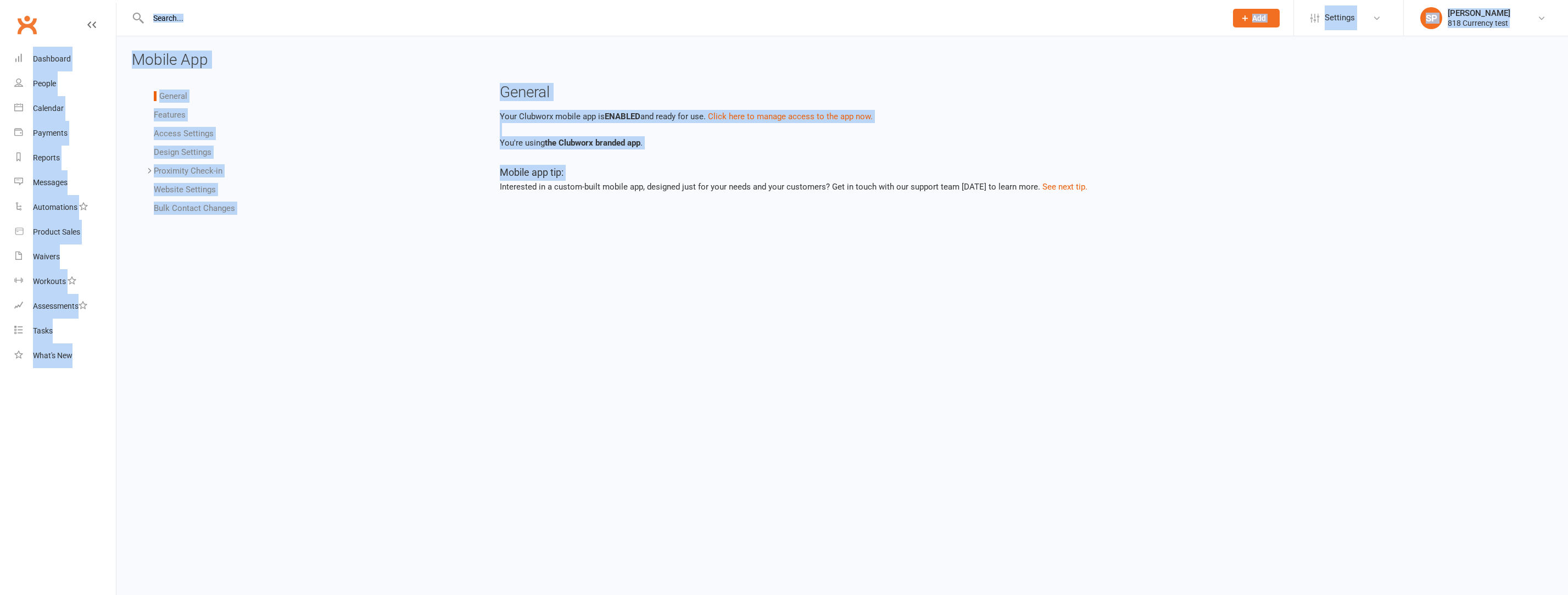 click on "Interested in a custom-built mobile app, designed just for your needs and your customers? Get in touch with our support team [DATE] to learn more." at bounding box center (770, 187) 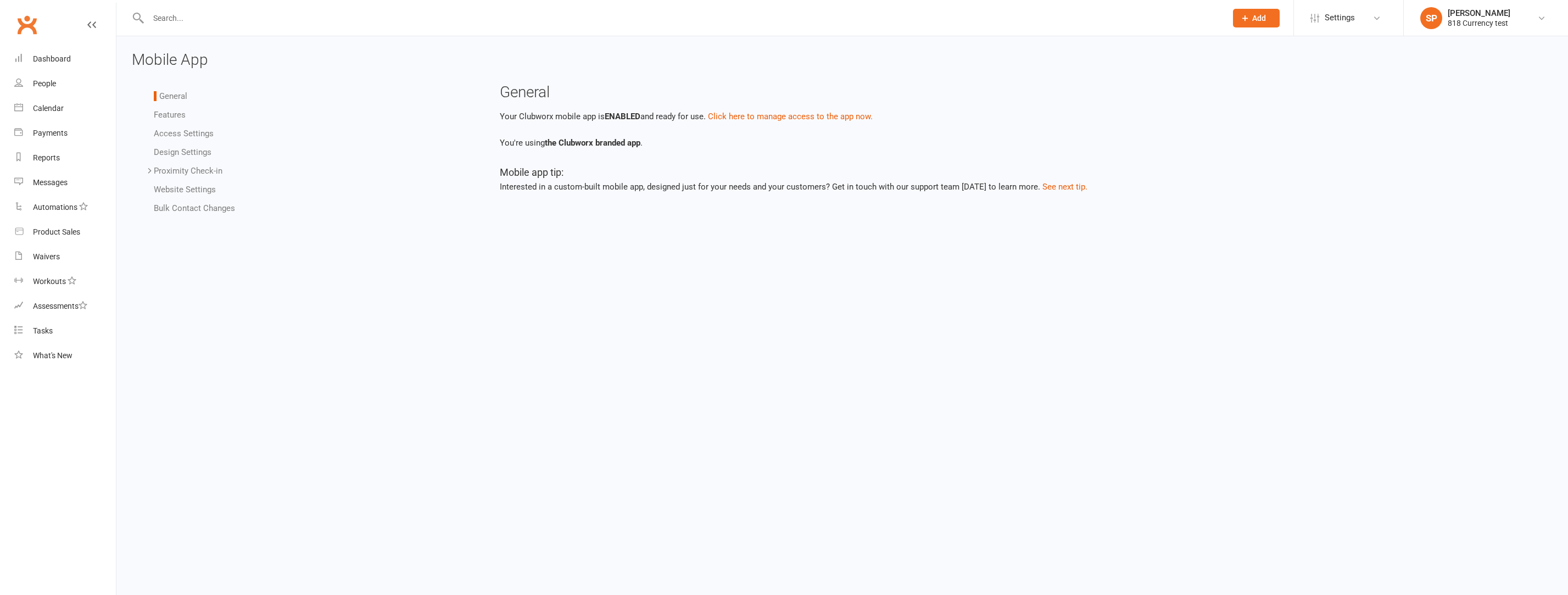 click on "Mobile app tip:" at bounding box center [1022, 173] 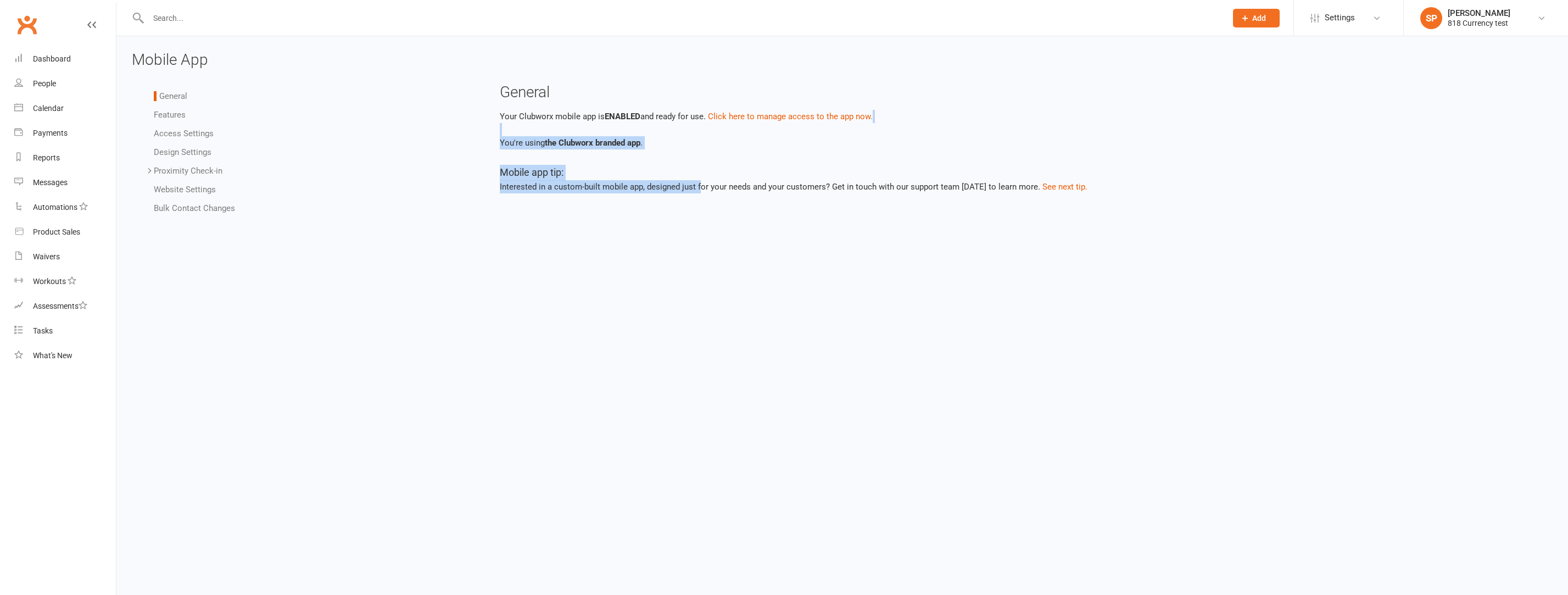 drag, startPoint x: 594, startPoint y: 148, endPoint x: 699, endPoint y: 184, distance: 111 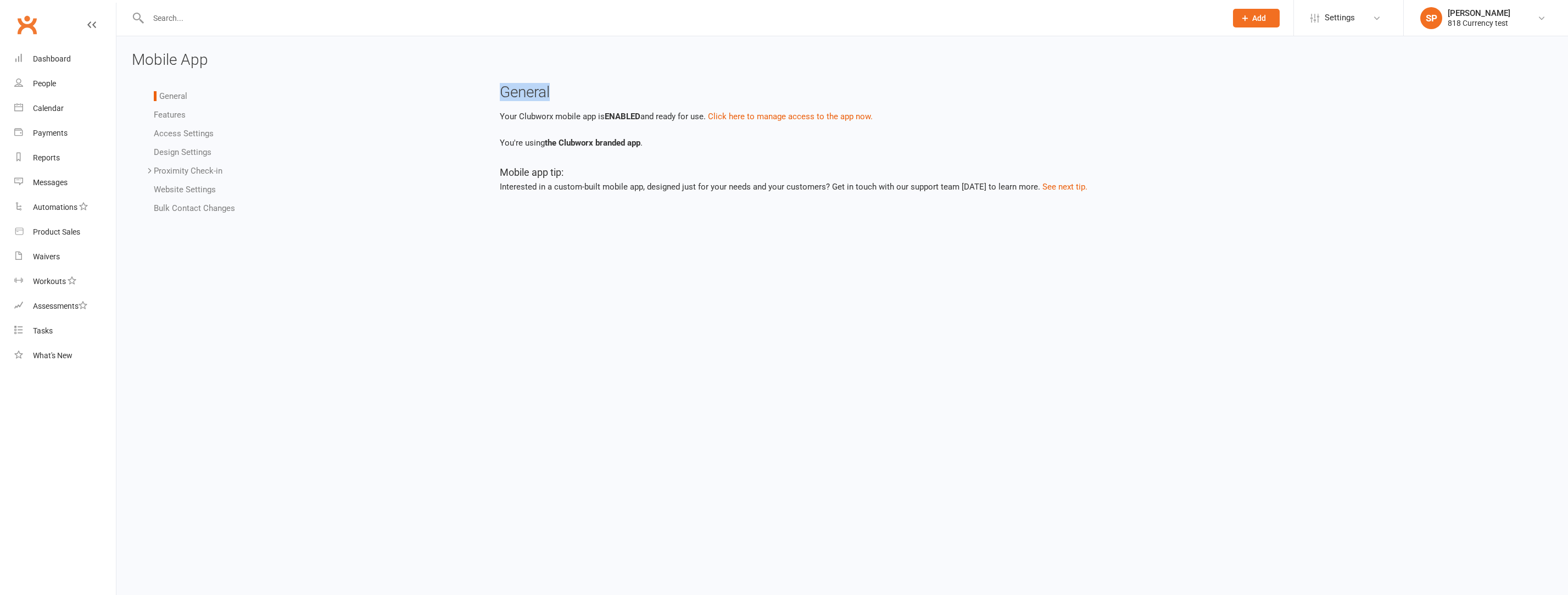 click on "General Your Clubworx mobile app is  ENABLED  and ready for use.   Click here to manage access to the app now. You're using  the Clubworx branded app . Mobile app tip: Interested in a custom-built mobile app, designed just for your needs and your customers? Get in touch with our support team today to learn more.   See next tip." at bounding box center (1022, 148) 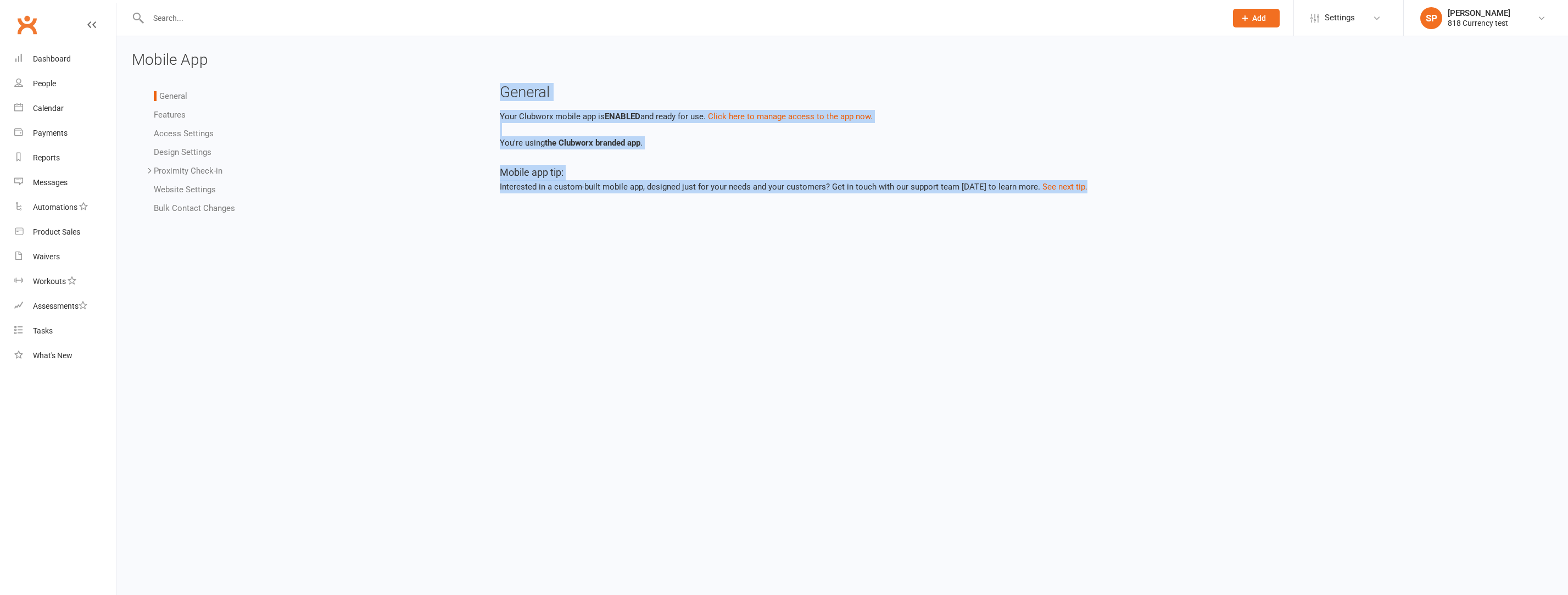 drag, startPoint x: 510, startPoint y: 85, endPoint x: 1114, endPoint y: 185, distance: 612.2222 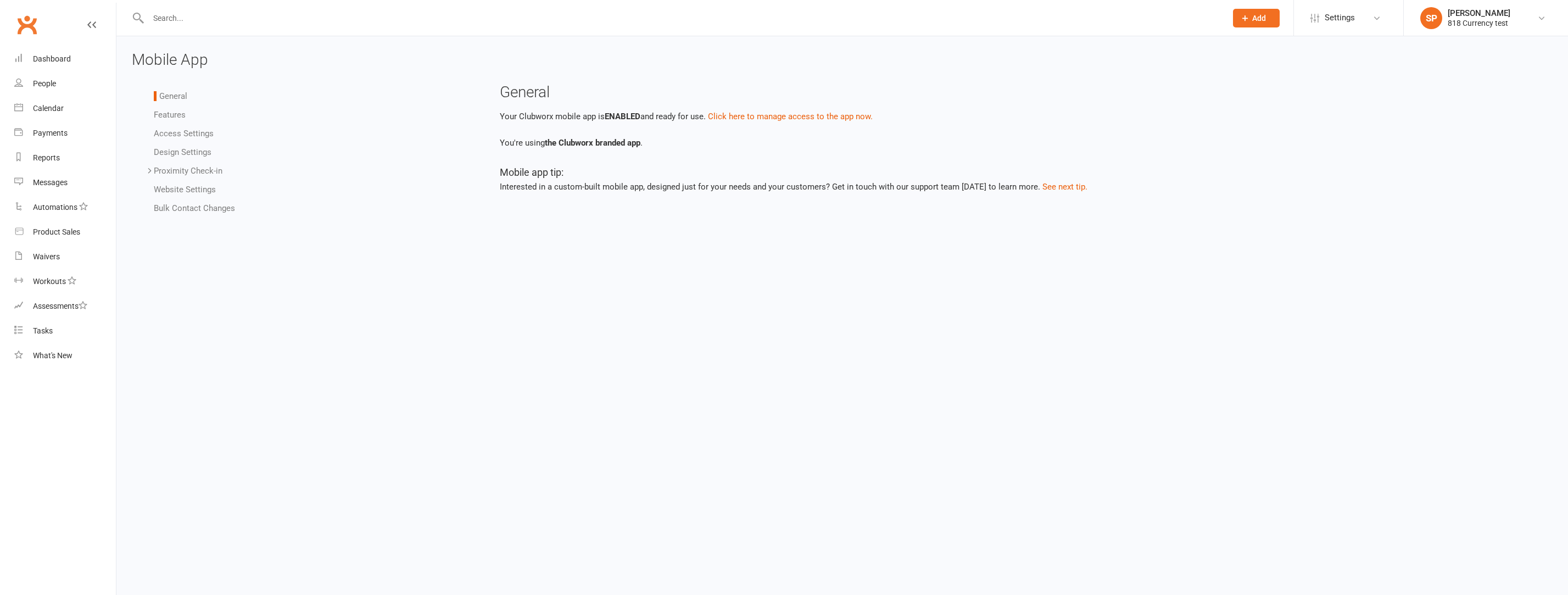 click on "Mobile app tip: Interested in a custom-built mobile app, designed just for your needs and your customers? Get in touch with our support team today to learn more.   See next tip." at bounding box center [1022, 179] 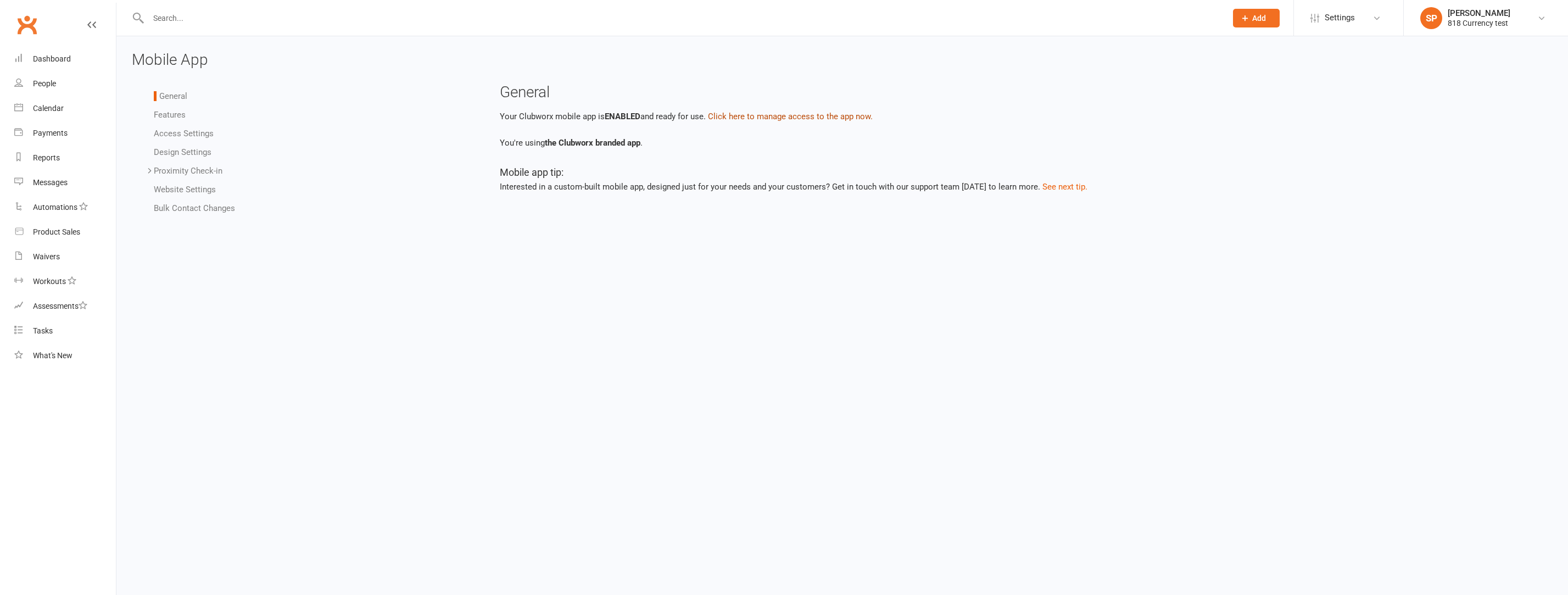 click on "Click here to manage access to the app now." at bounding box center (790, 116) 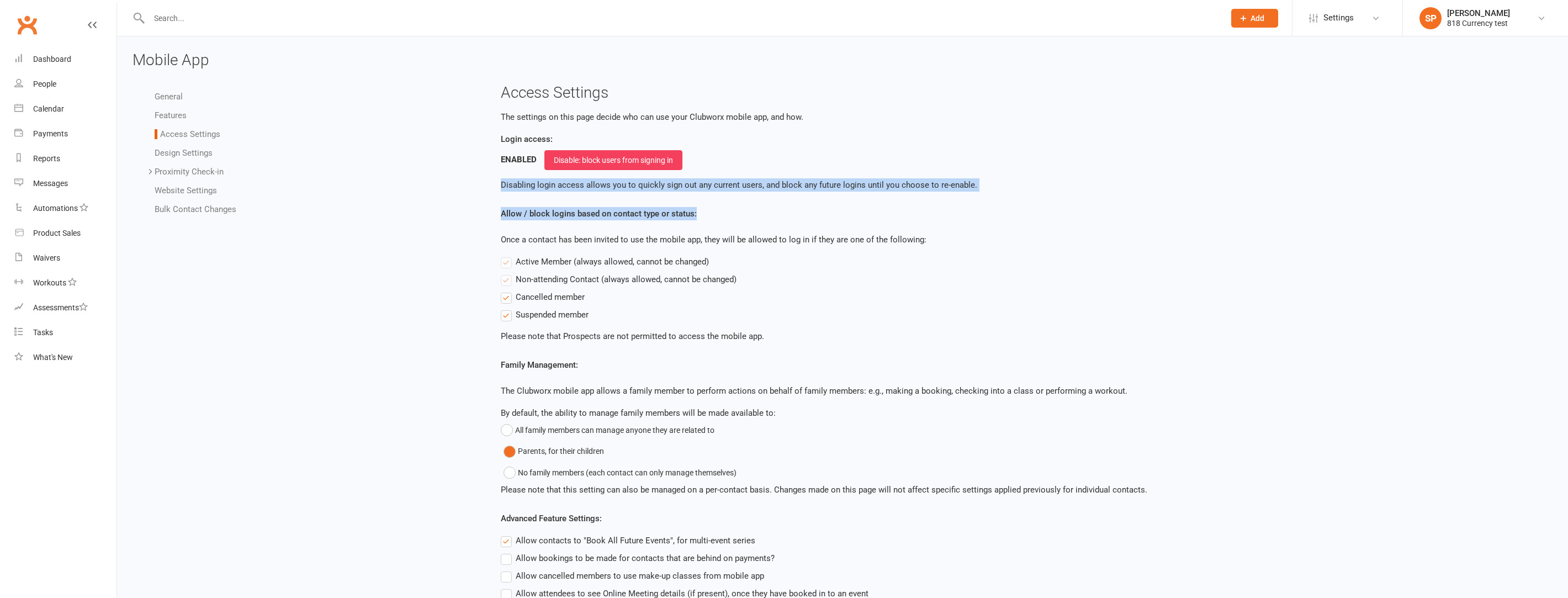 drag, startPoint x: 497, startPoint y: 183, endPoint x: 771, endPoint y: 231, distance: 278.17261 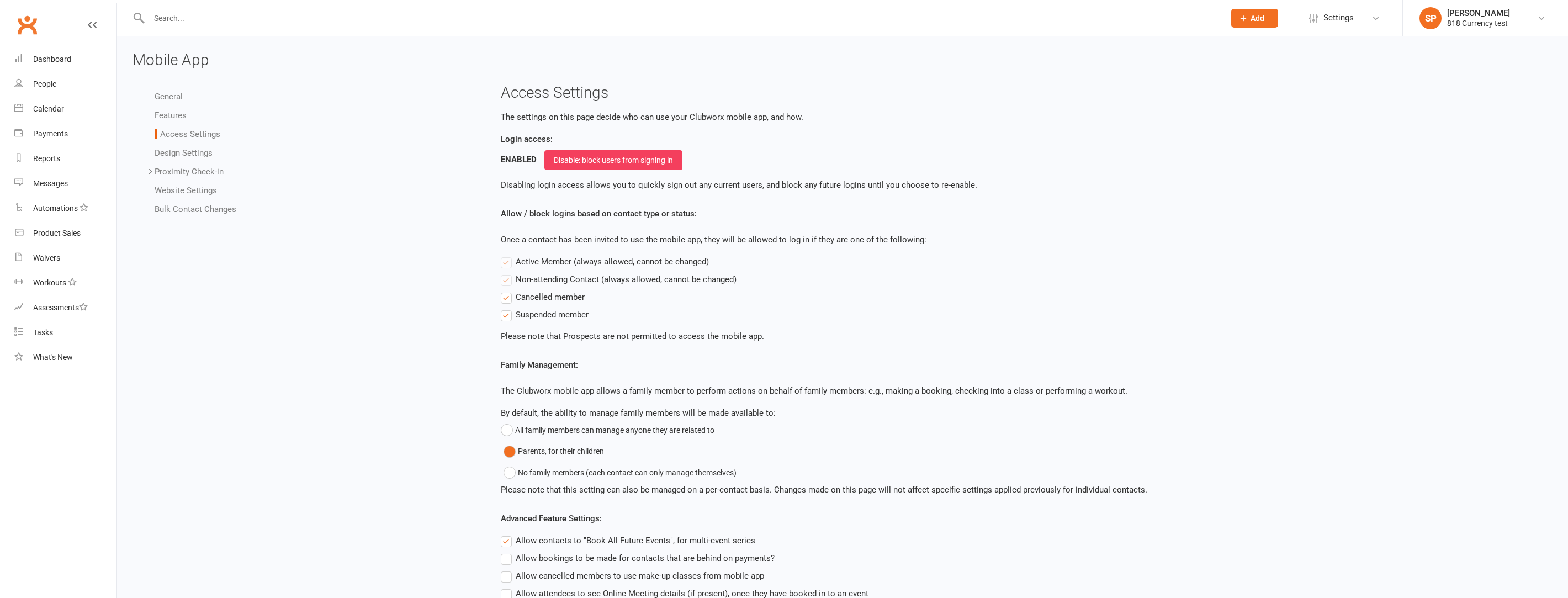 click on "Once a contact has been invited to use the mobile app, they will be allowed to log in if they are one of the following:" at bounding box center (1023, 240) 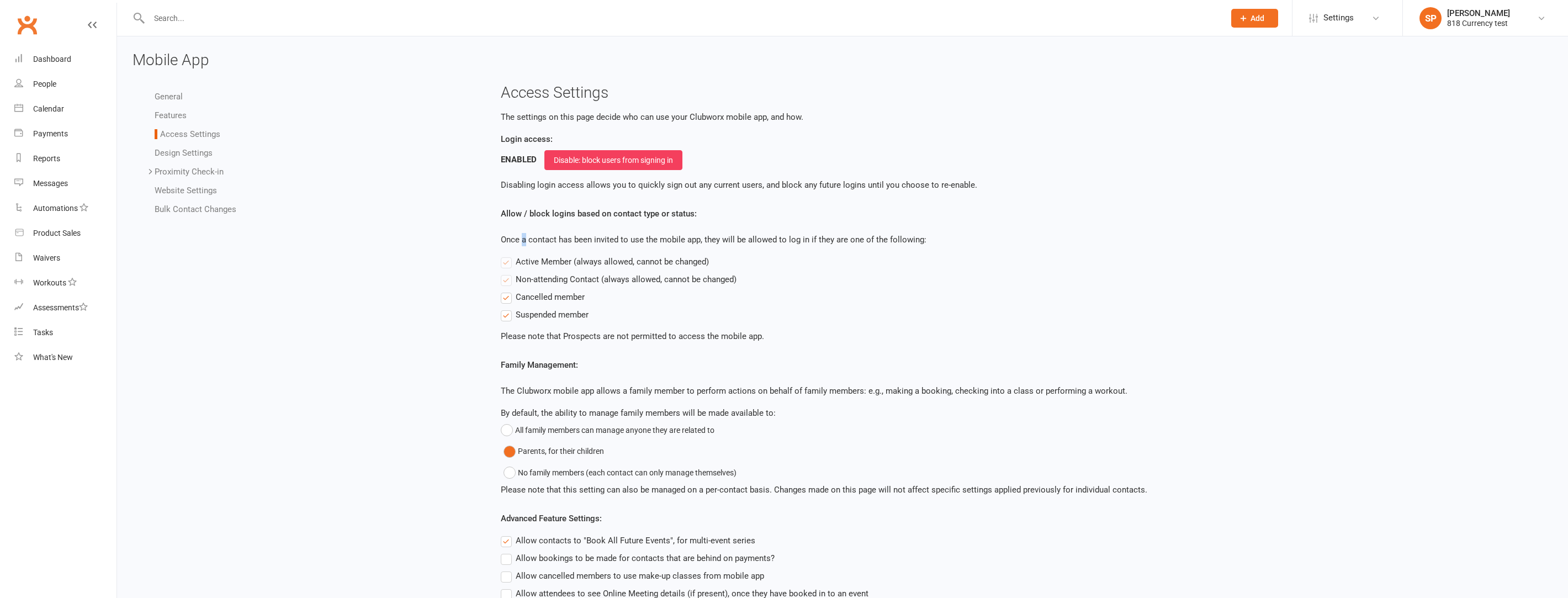 click on "Once a contact has been invited to use the mobile app, they will be allowed to log in if they are one of the following:" at bounding box center (1023, 240) 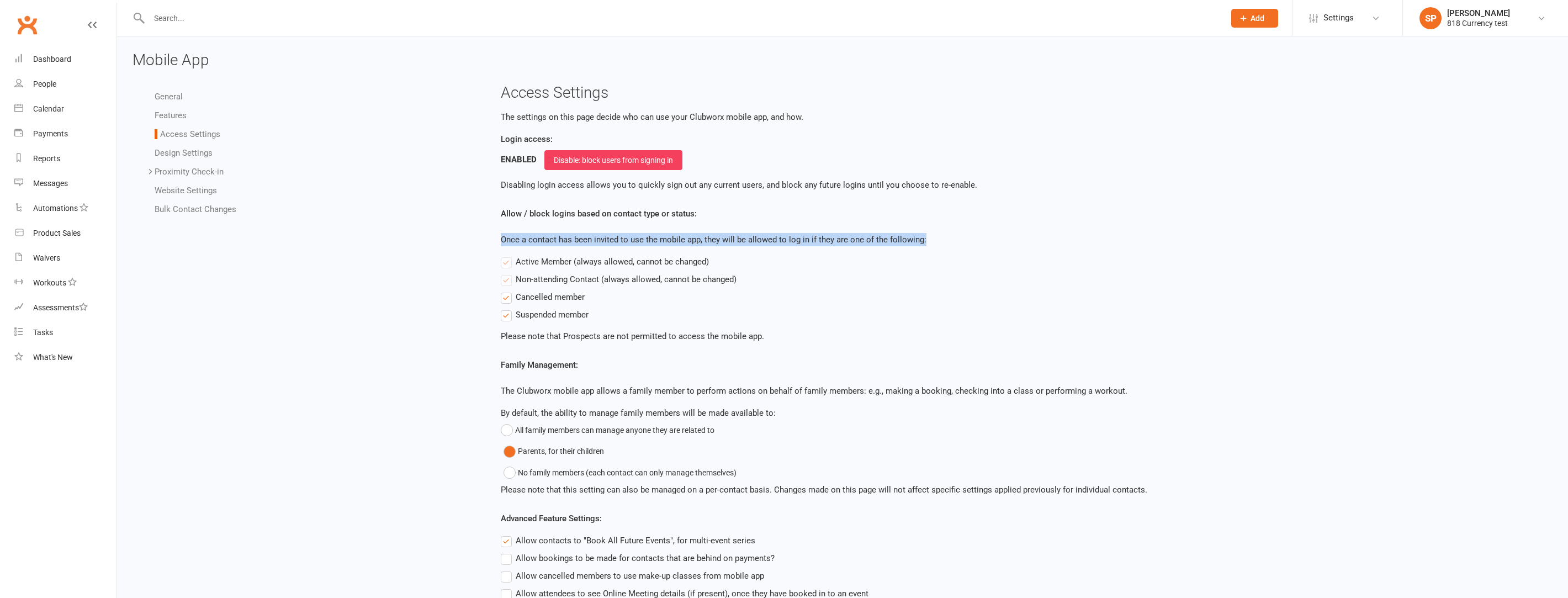 click on "Once a contact has been invited to use the mobile app, they will be allowed to log in if they are one of the following:" at bounding box center [1023, 240] 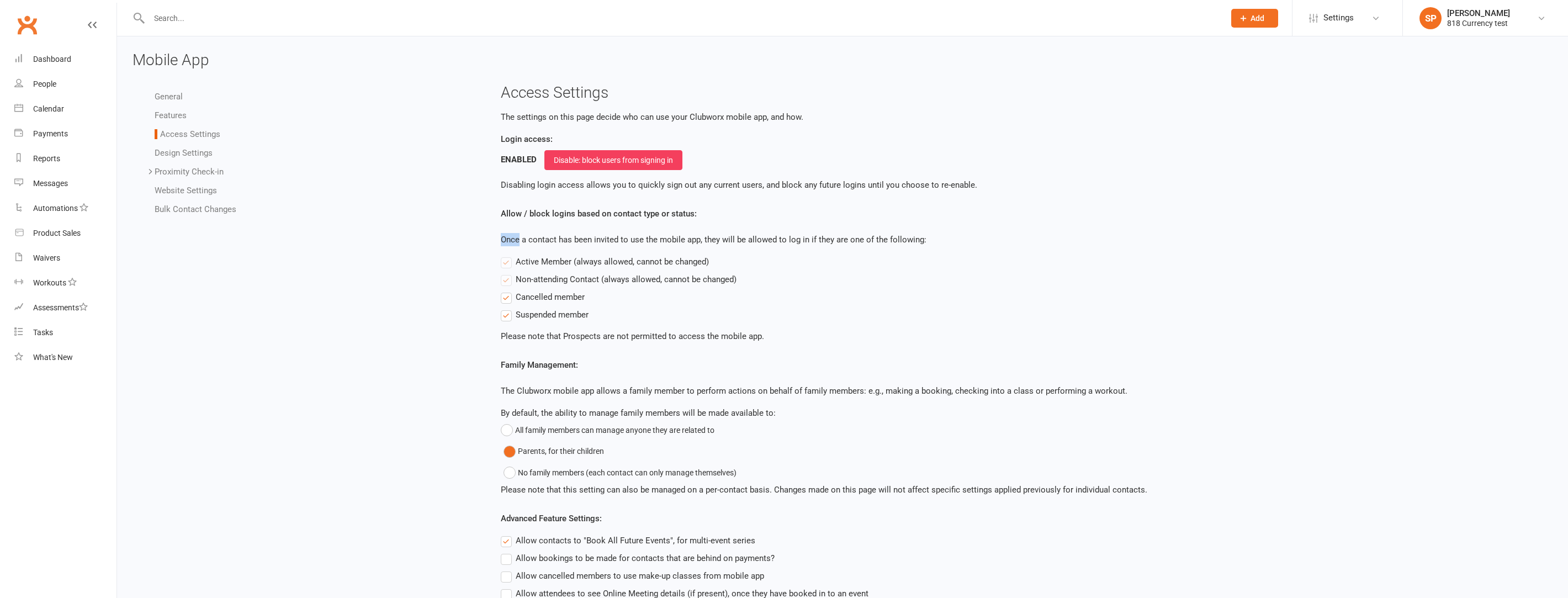 drag, startPoint x: 512, startPoint y: 237, endPoint x: 766, endPoint y: 227, distance: 254.19677 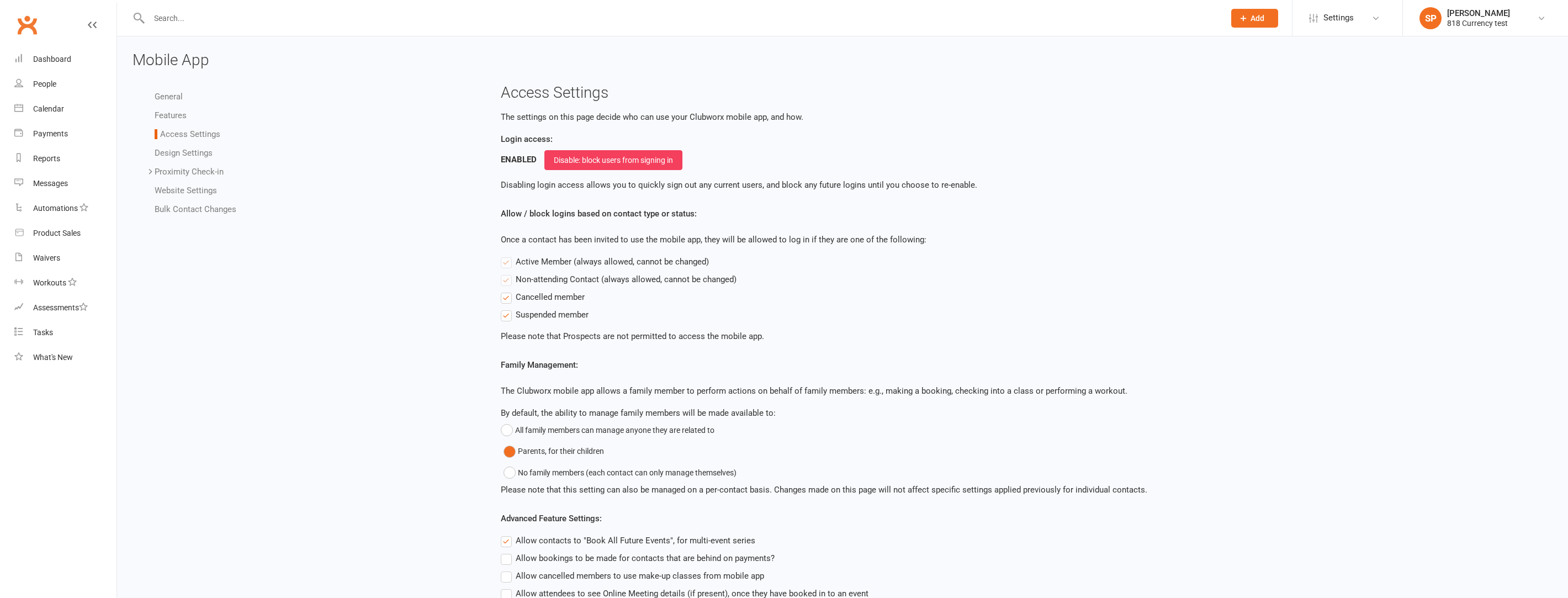 click on "Allow / block logins based on contact type or status: Once a contact has been invited to use the mobile app, they will be allowed to log in if they are one of the following: Active Member (always allowed, cannot be changed) Non-attending Contact (always allowed, cannot be changed) Cancelled member Suspended member Please note that Prospects are not permitted to access the mobile app." at bounding box center [1023, 275] 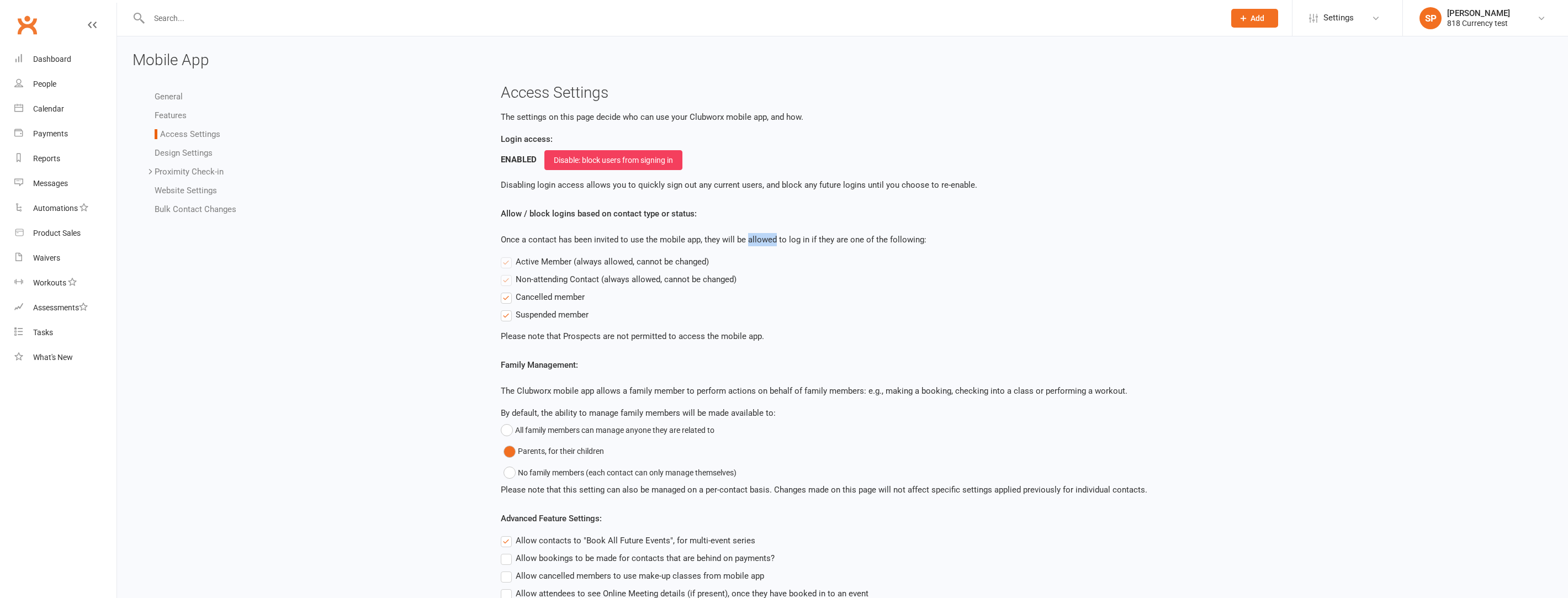click on "Once a contact has been invited to use the mobile app, they will be allowed to log in if they are one of the following:" at bounding box center (1023, 240) 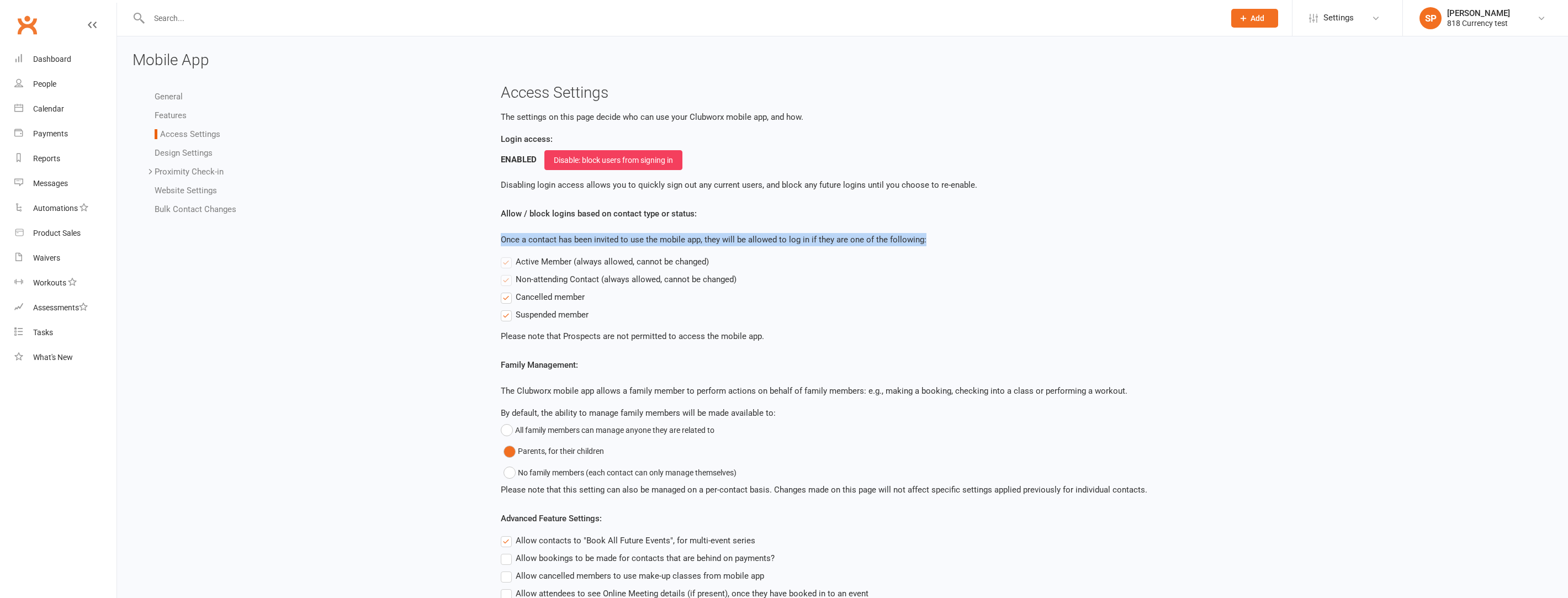 click on "Once a contact has been invited to use the mobile app, they will be allowed to log in if they are one of the following:" at bounding box center (1023, 240) 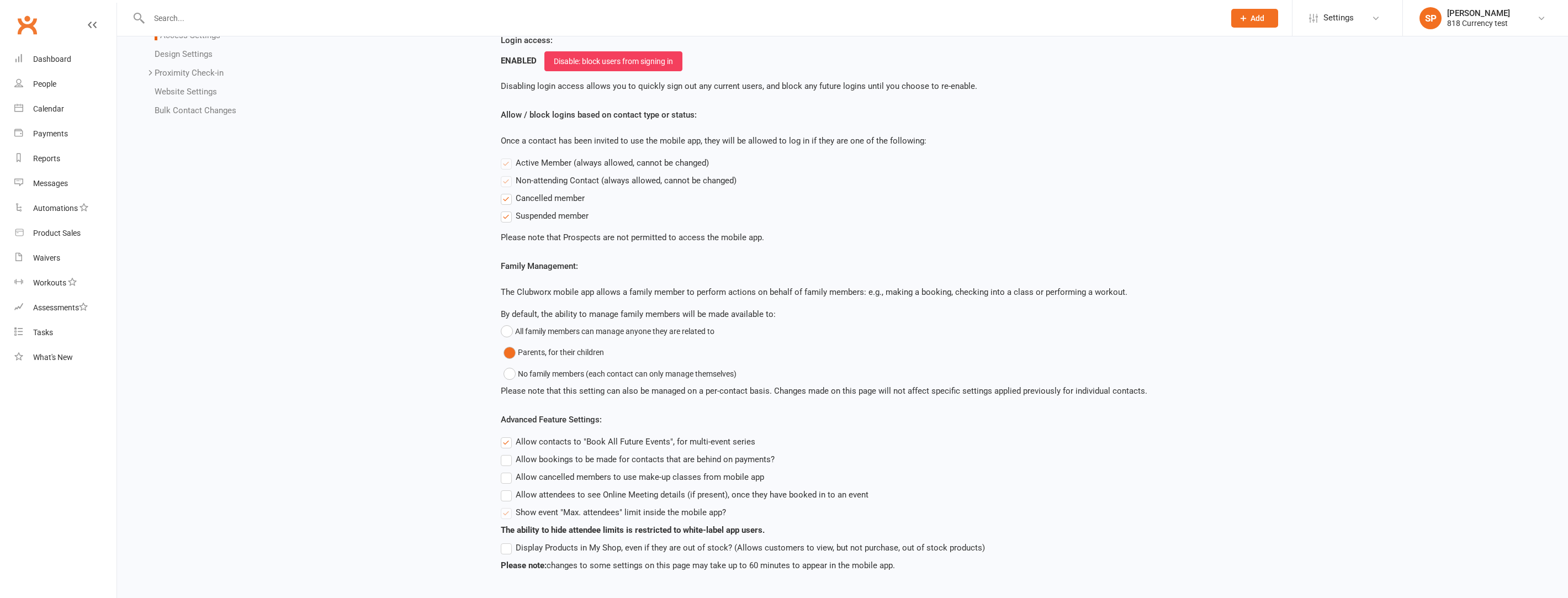 scroll, scrollTop: 107, scrollLeft: 0, axis: vertical 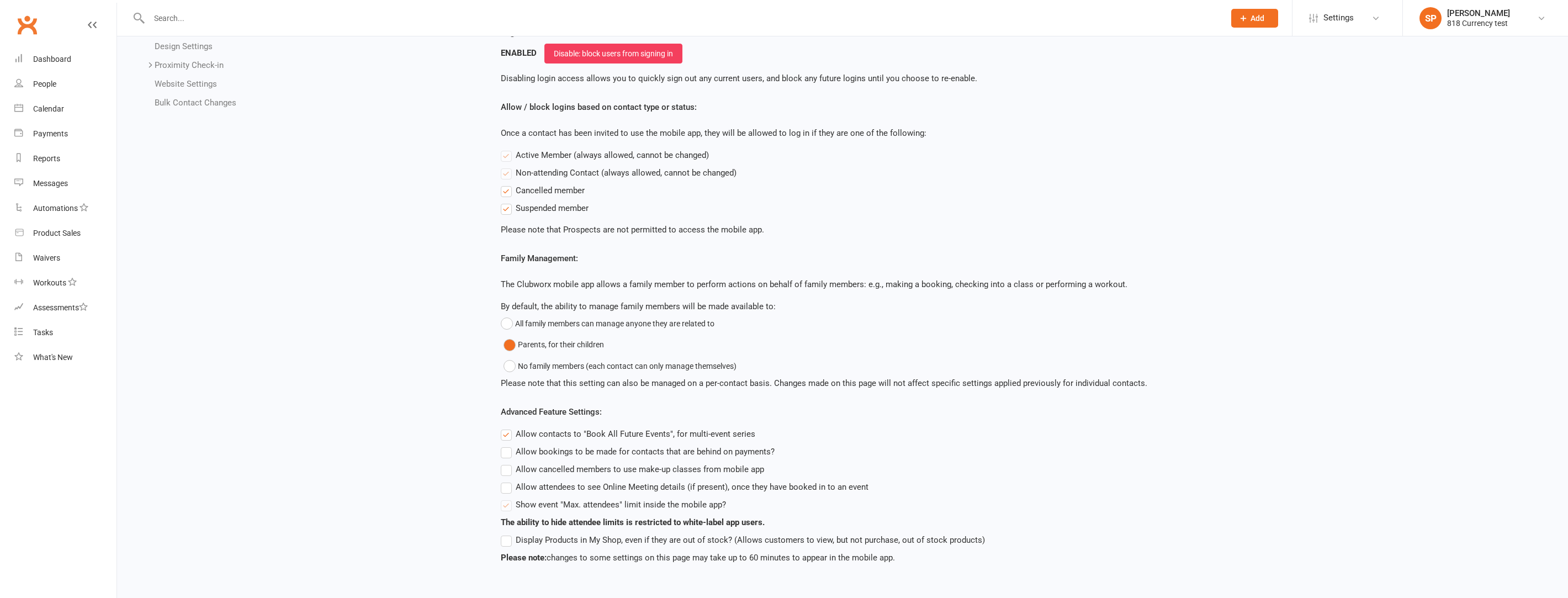 click on "Allow bookings to be made for contacts that are behind on payments?" at bounding box center [638, 452] 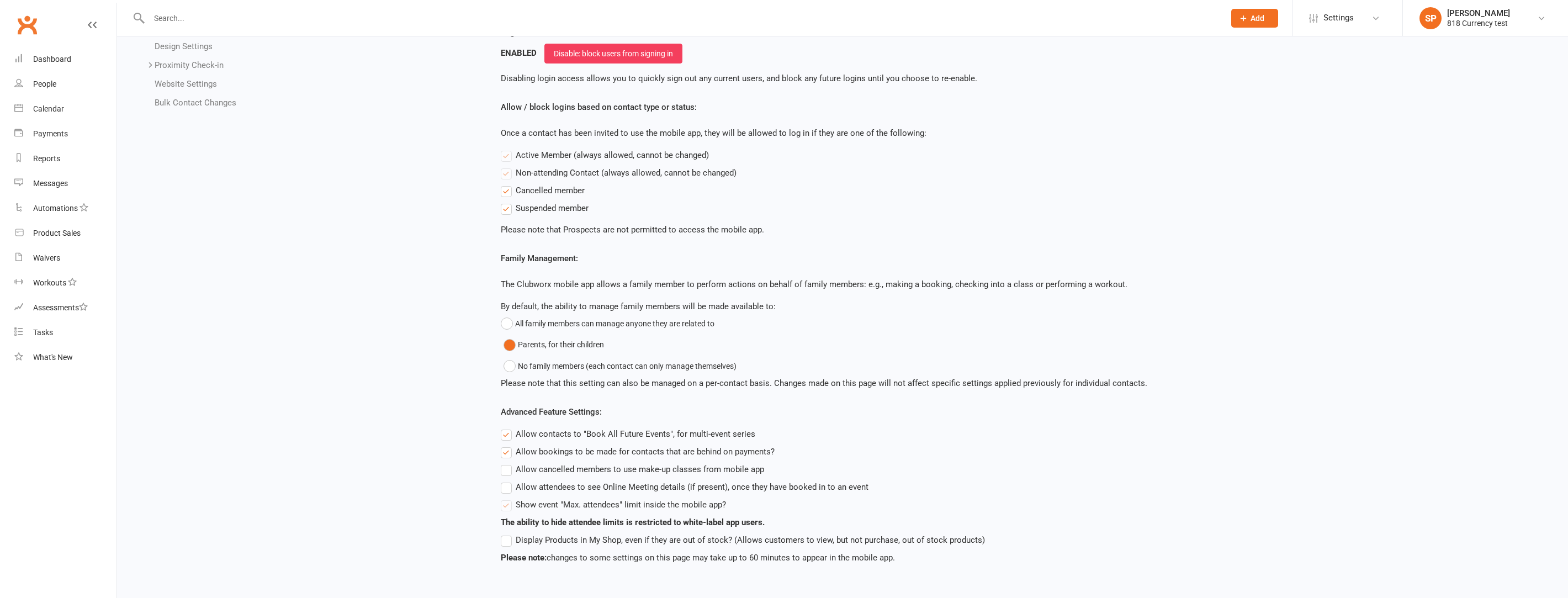 click on "Allow cancelled members to use make-up classes from mobile app" at bounding box center [632, 469] 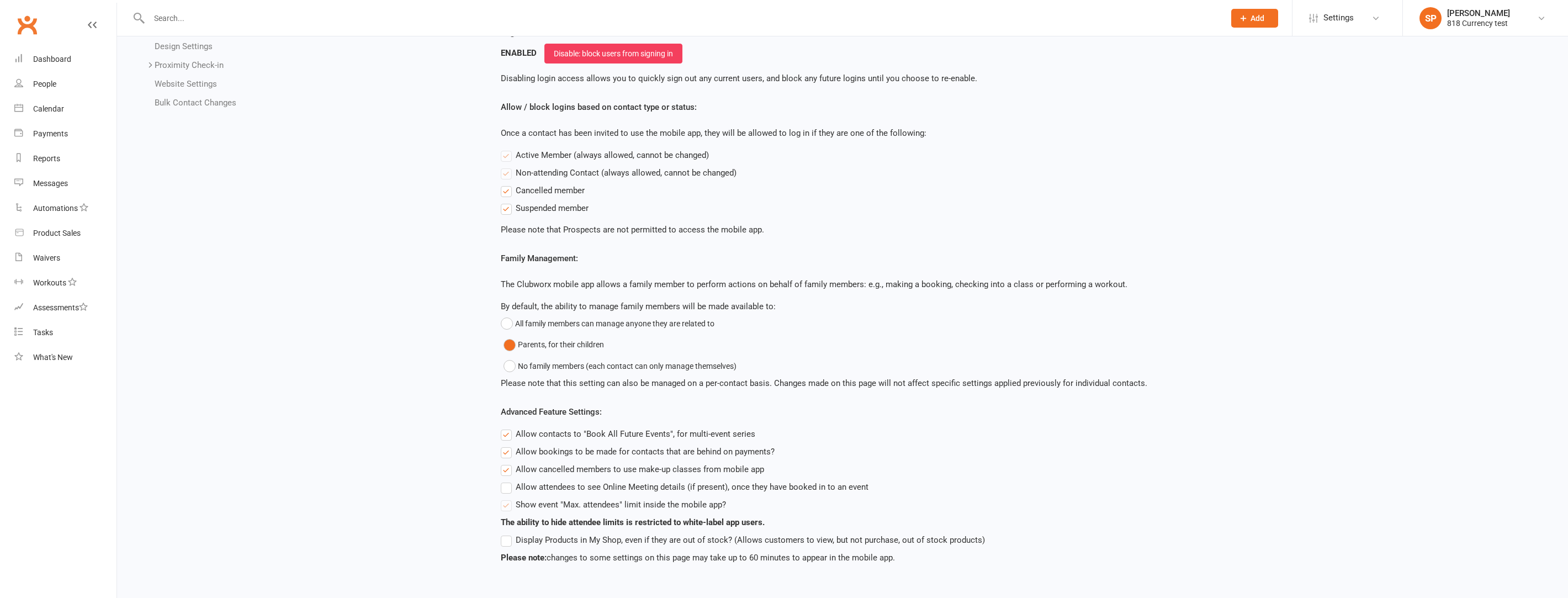 click on "Allow attendees to see Online Meeting details (if present), once they have booked in to an event" at bounding box center [685, 487] 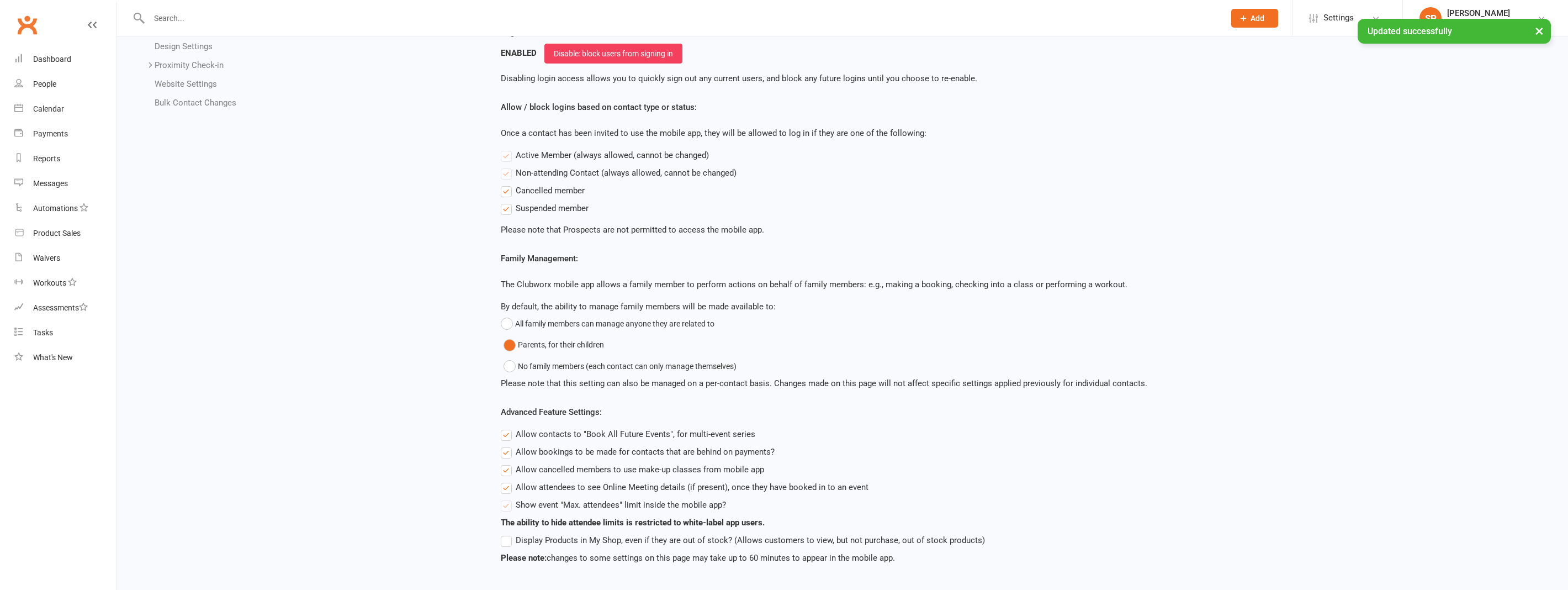 click on "Display Products in My Shop, even if they are out of stock? (Allows customers to view, but not purchase, out of stock products)" at bounding box center (743, 540) 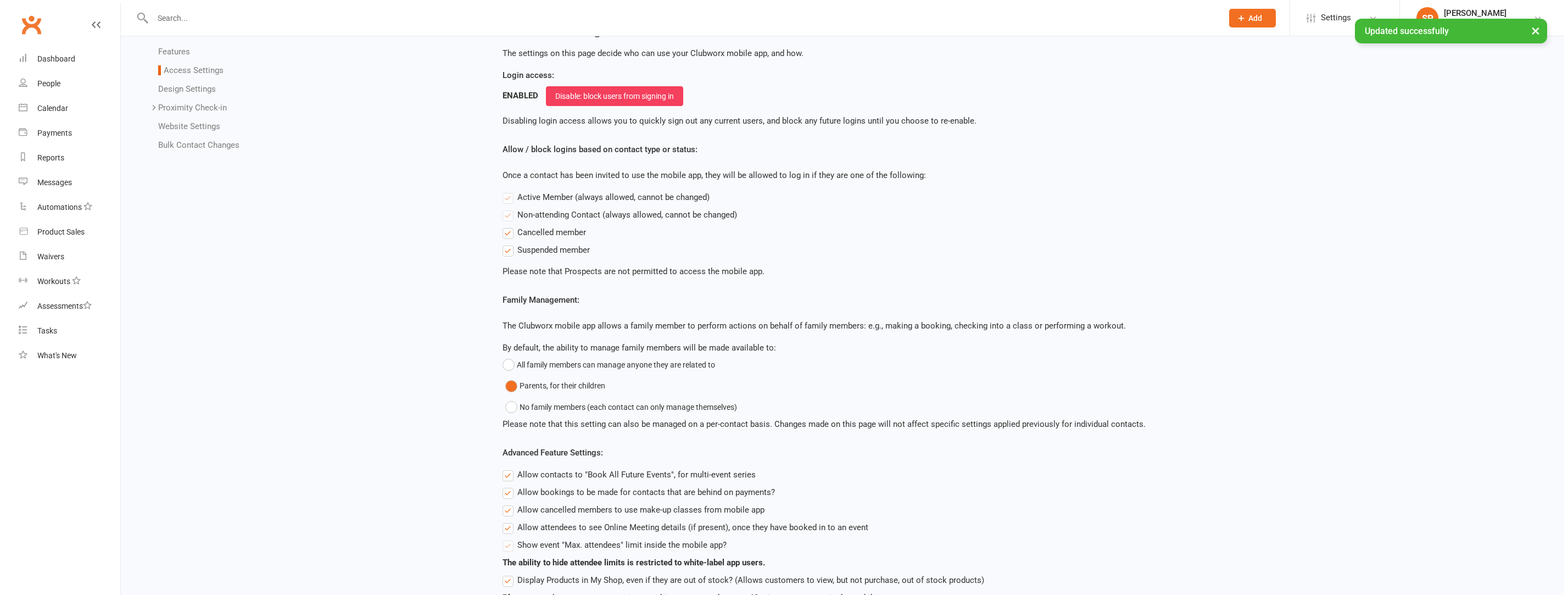 scroll, scrollTop: 0, scrollLeft: 0, axis: both 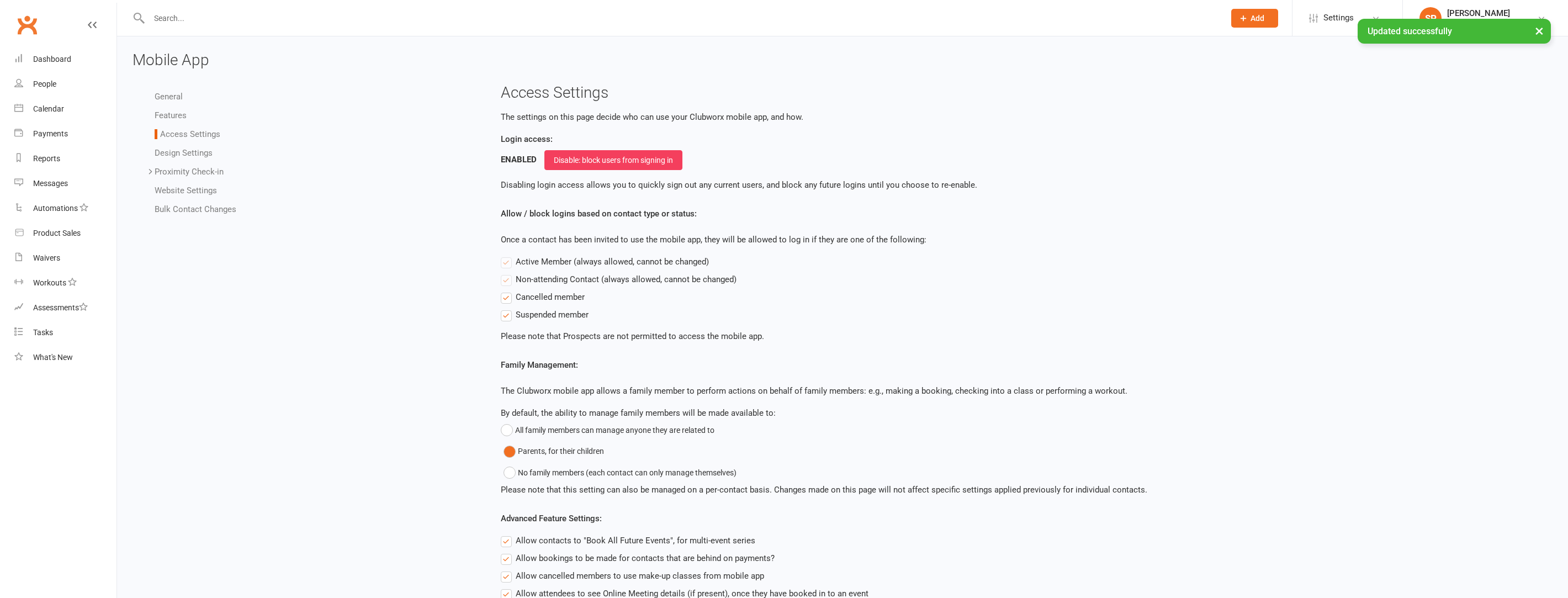 click on "Design Settings" at bounding box center [183, 153] 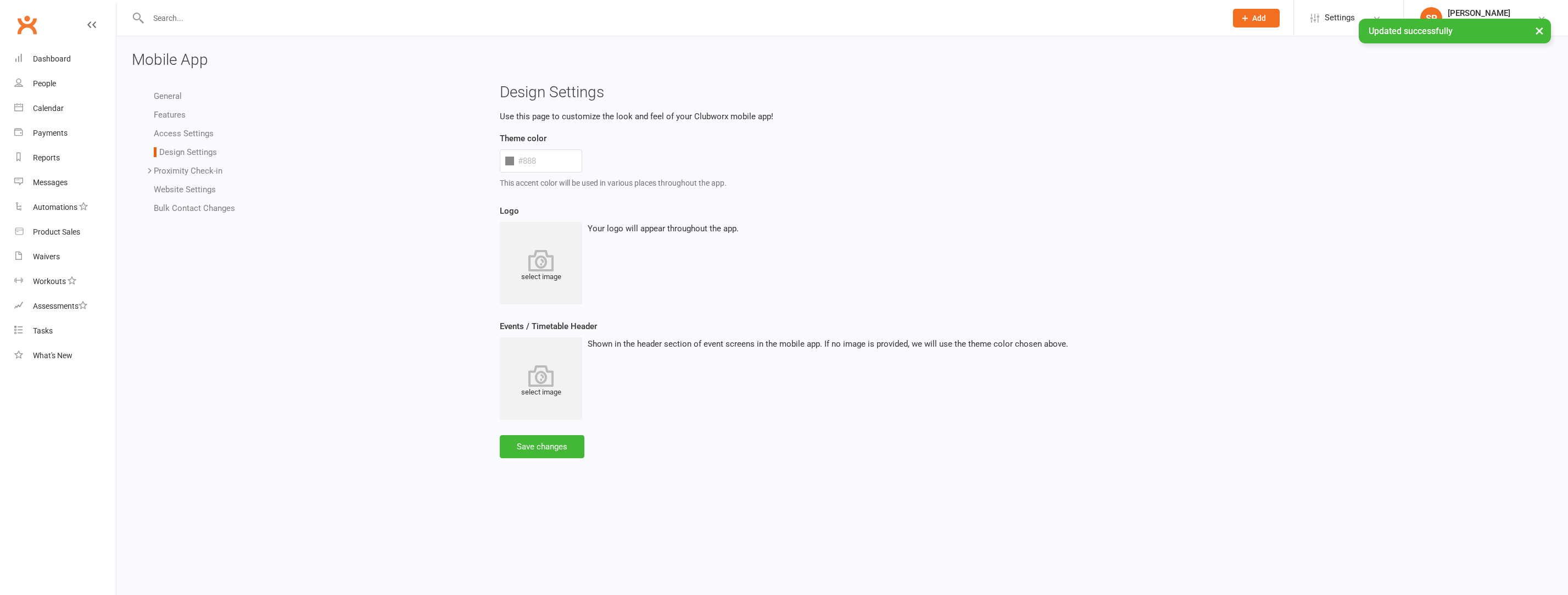 click on "Bulk Contact Changes" at bounding box center (194, 208) 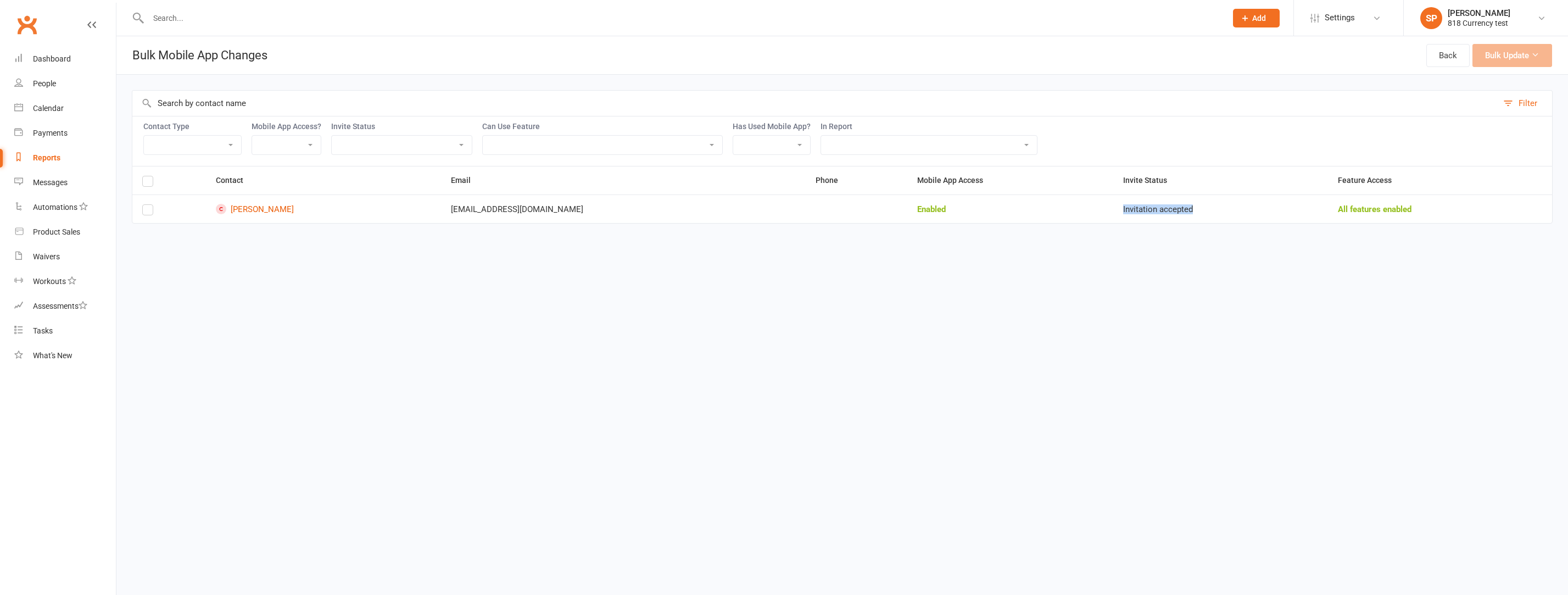 drag, startPoint x: 1120, startPoint y: 209, endPoint x: 1252, endPoint y: 210, distance: 132.00379 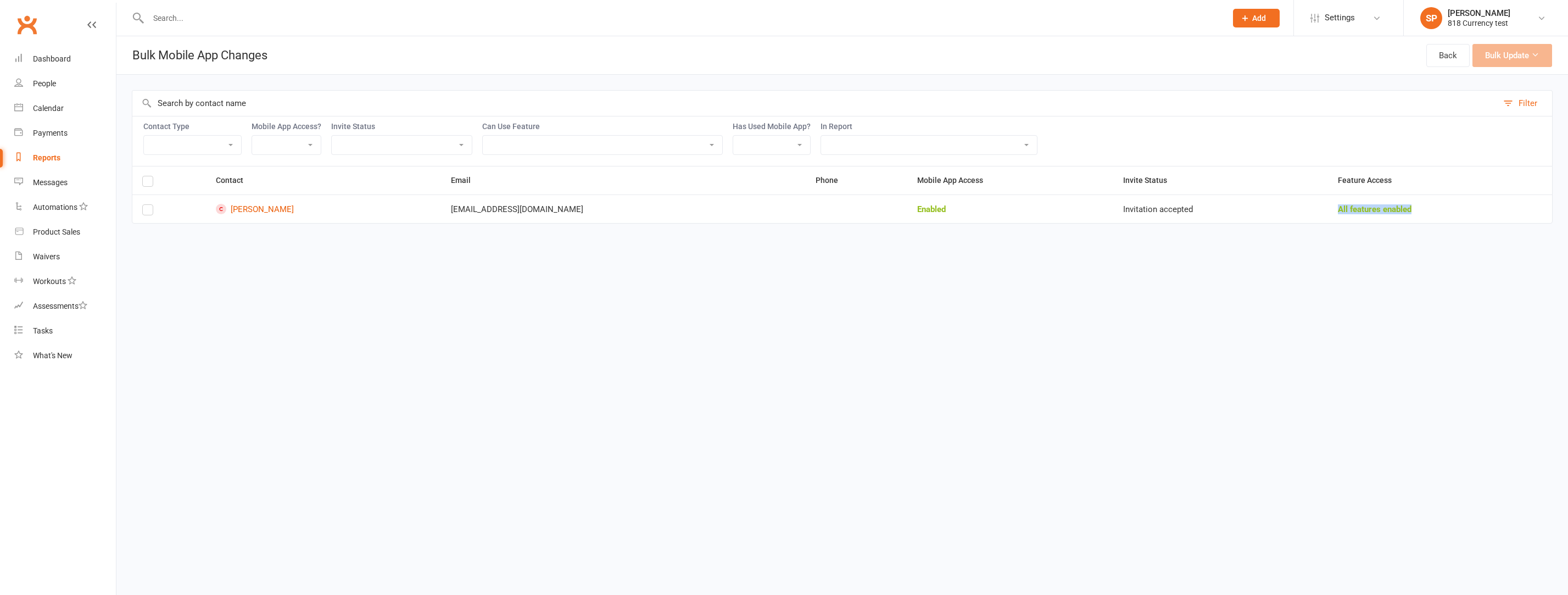 drag, startPoint x: 1320, startPoint y: 206, endPoint x: 1469, endPoint y: 212, distance: 149.12076 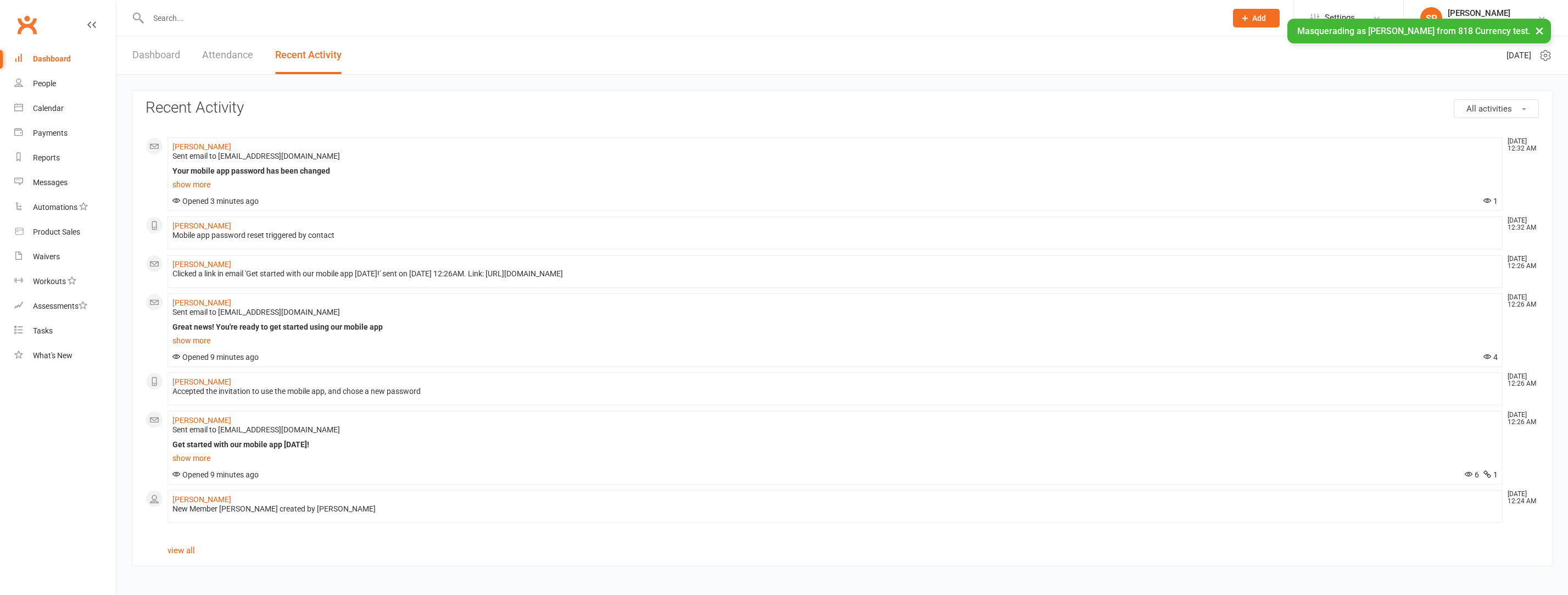scroll, scrollTop: 0, scrollLeft: 0, axis: both 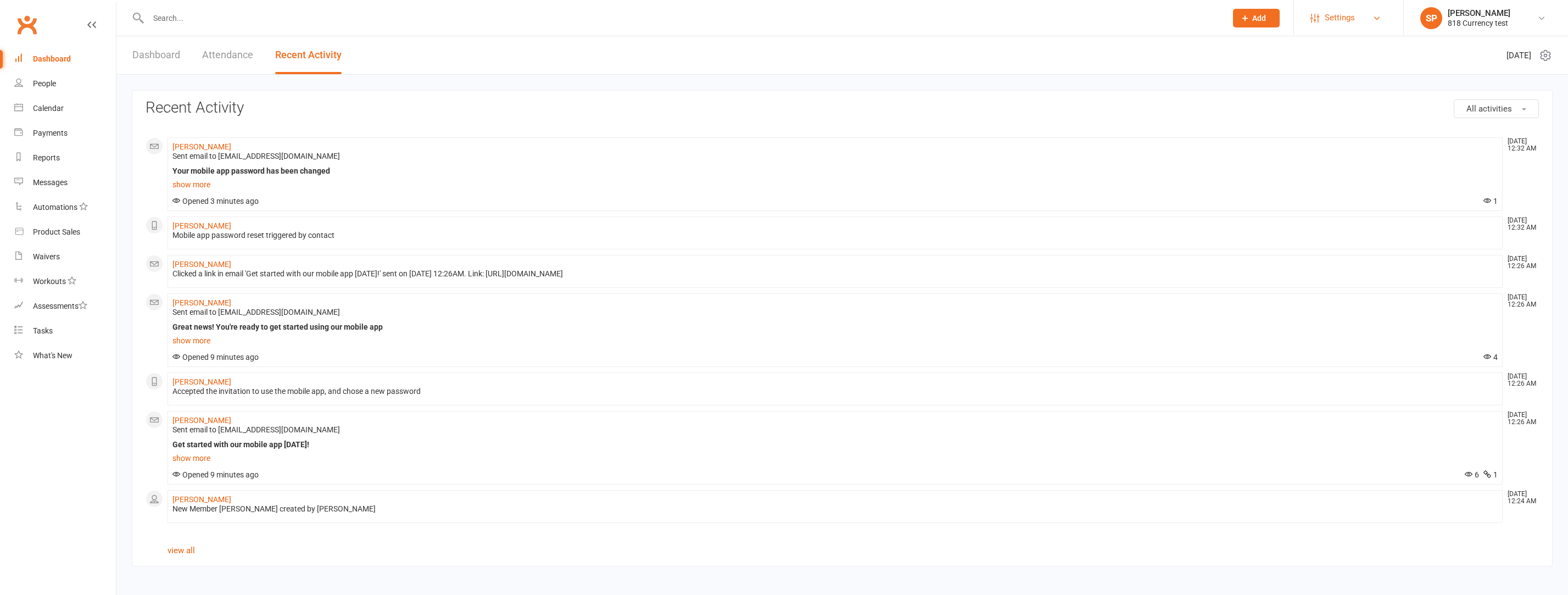 click on "Settings" at bounding box center (1348, 18) 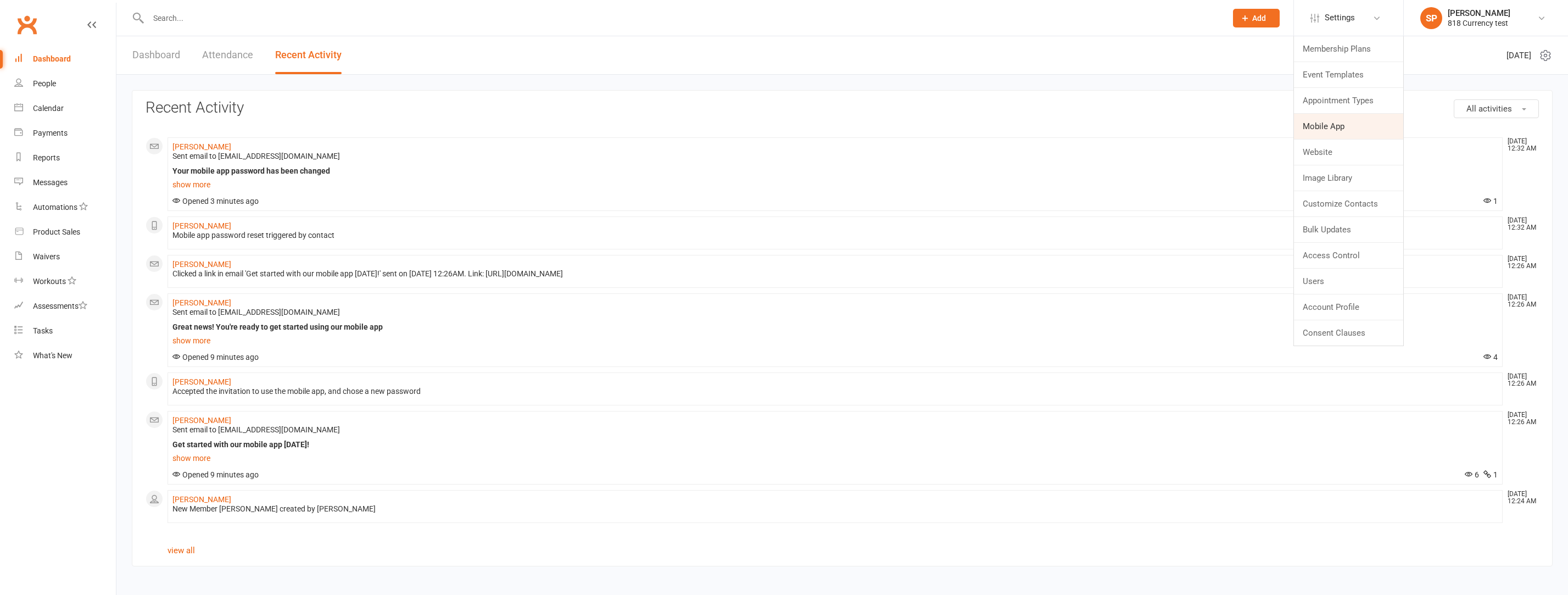 click on "Mobile App" at bounding box center [1348, 126] 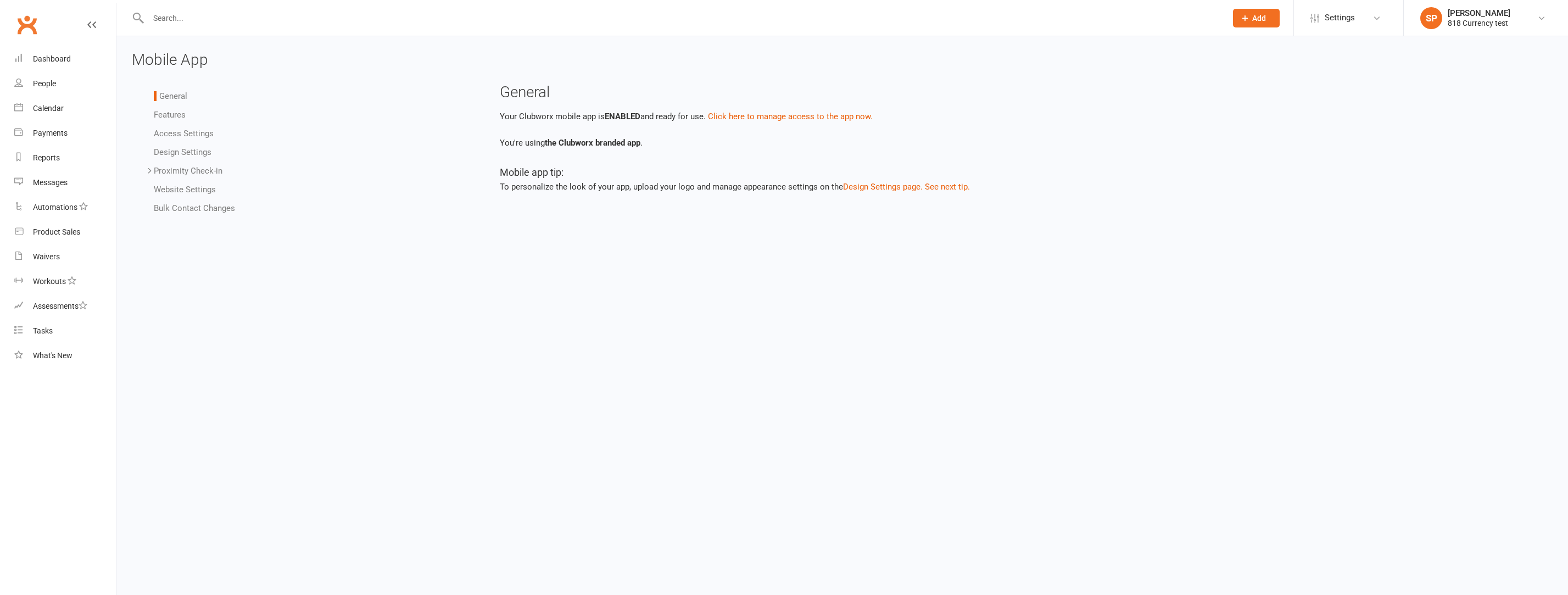 click on "Bulk Contact Changes" at bounding box center [194, 208] 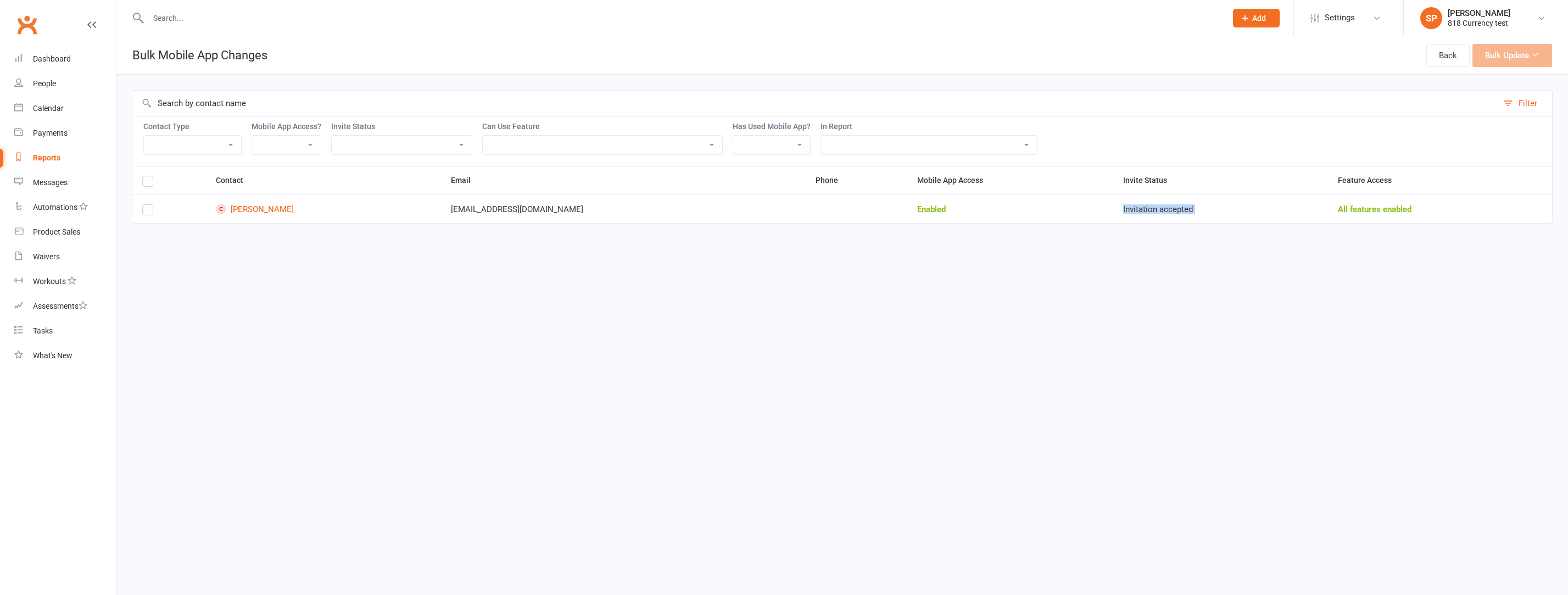 drag, startPoint x: 1439, startPoint y: 202, endPoint x: 1171, endPoint y: 201, distance: 268.00187 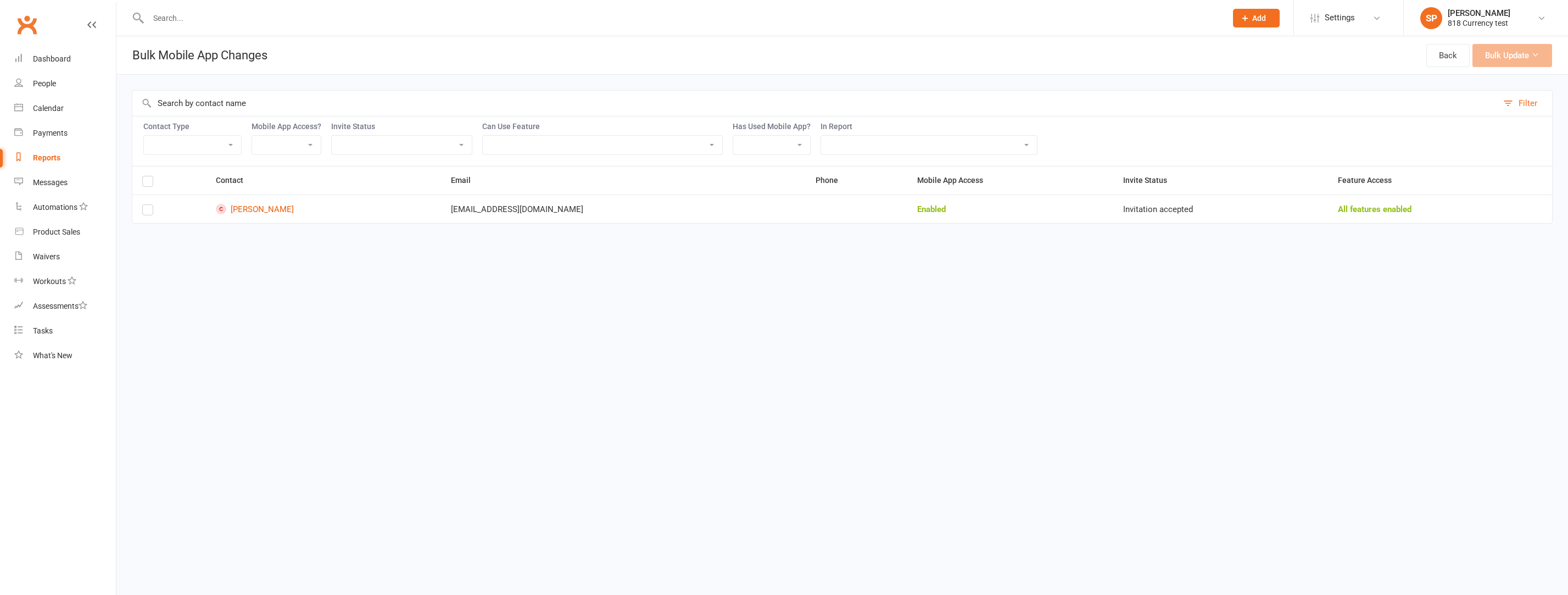 click on "Prospect
Member
Non-attending contact
Class / event
Appointment
Task
Membership plan
Bulk message
Add
Settings Membership Plans Event Templates Appointment Types Mobile App  Website Image Library Customize Contacts Bulk Updates Access Control Users Account Profile Consent Clauses SP [PERSON_NAME] P 818 Currency test My profile My subscription Help Terms & conditions  Privacy policy  Remove mask Sign out Clubworx Dashboard People Calendar Payments Reports Messages   Automations   Product Sales Waivers   Workouts   Assessments  Tasks   What's New Masquerading as [PERSON_NAME] from 818 Currency test. × × × × Bulk Mobile App Changes Back Bulk Update    Filter Contact Type Member Active member Cancelled member Suspended member Non-attending Mobile App Access? Enabled Disabled Sent" at bounding box center [784, 127] 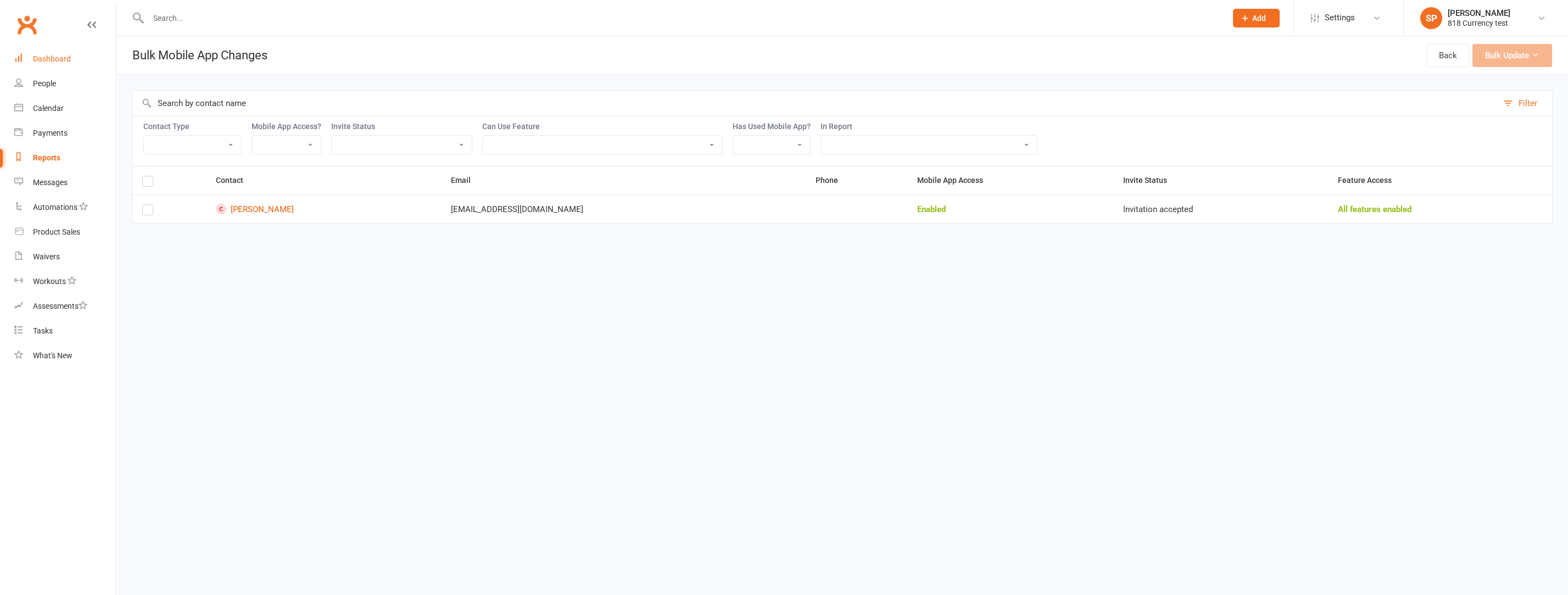 click on "Dashboard" at bounding box center [52, 59] 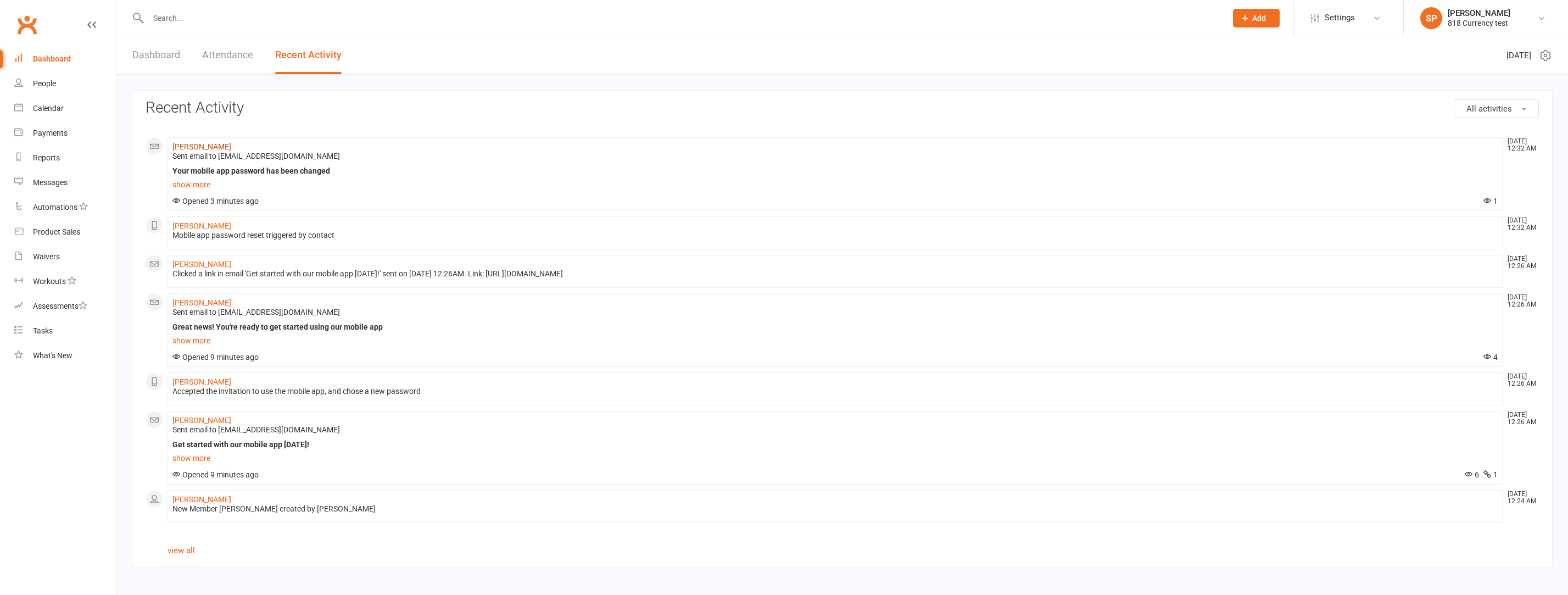 click on "[PERSON_NAME]" at bounding box center (202, 147) 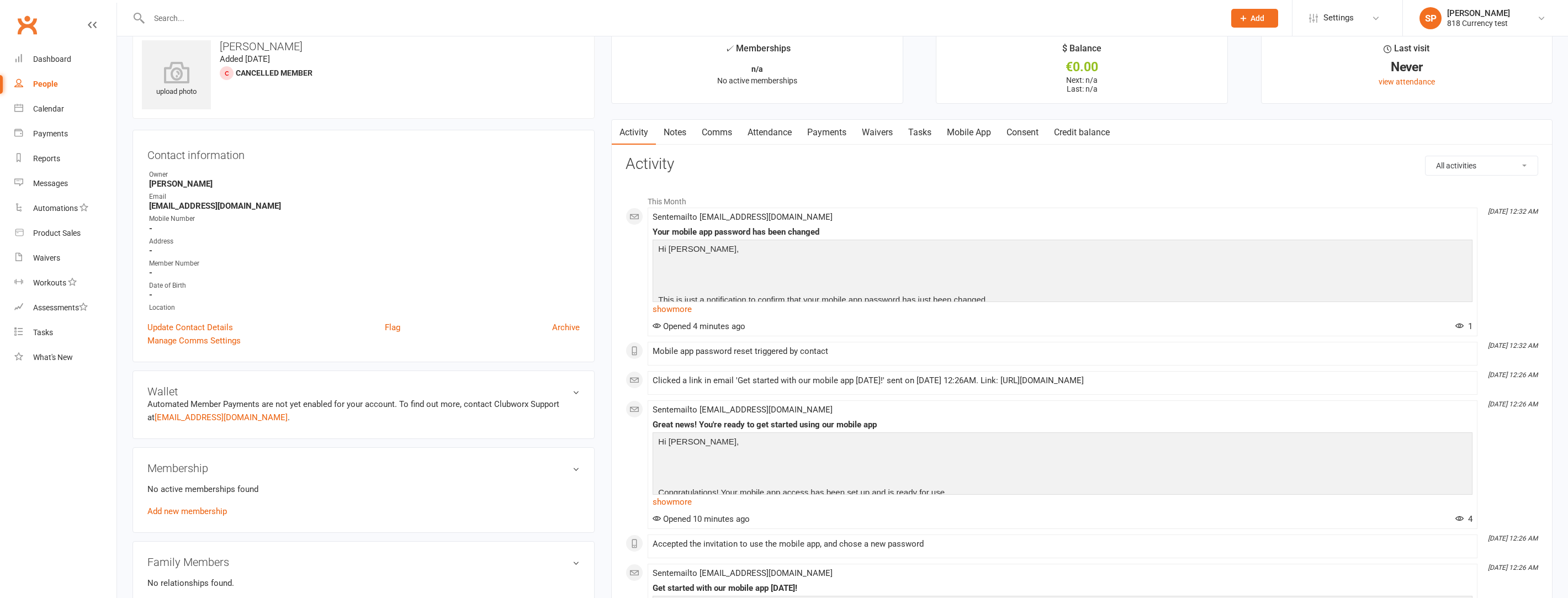 scroll, scrollTop: 0, scrollLeft: 0, axis: both 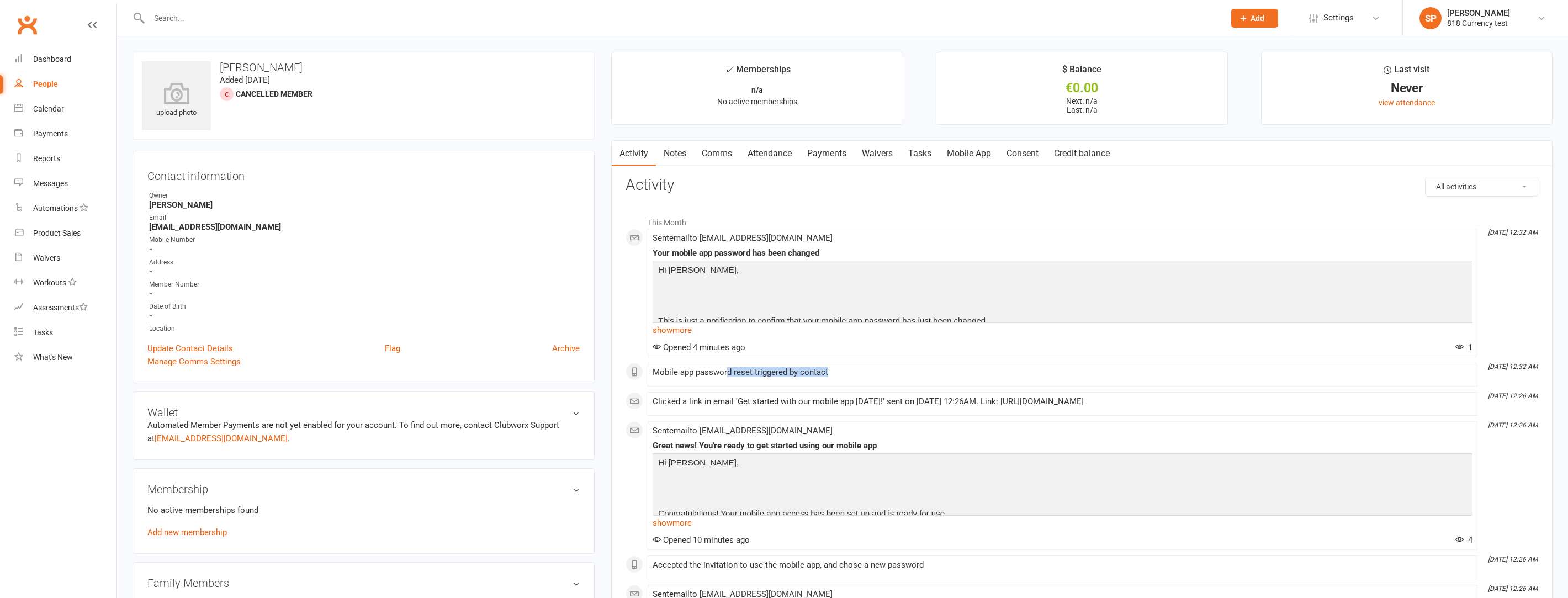 drag, startPoint x: 790, startPoint y: 383, endPoint x: 843, endPoint y: 381, distance: 53.0377 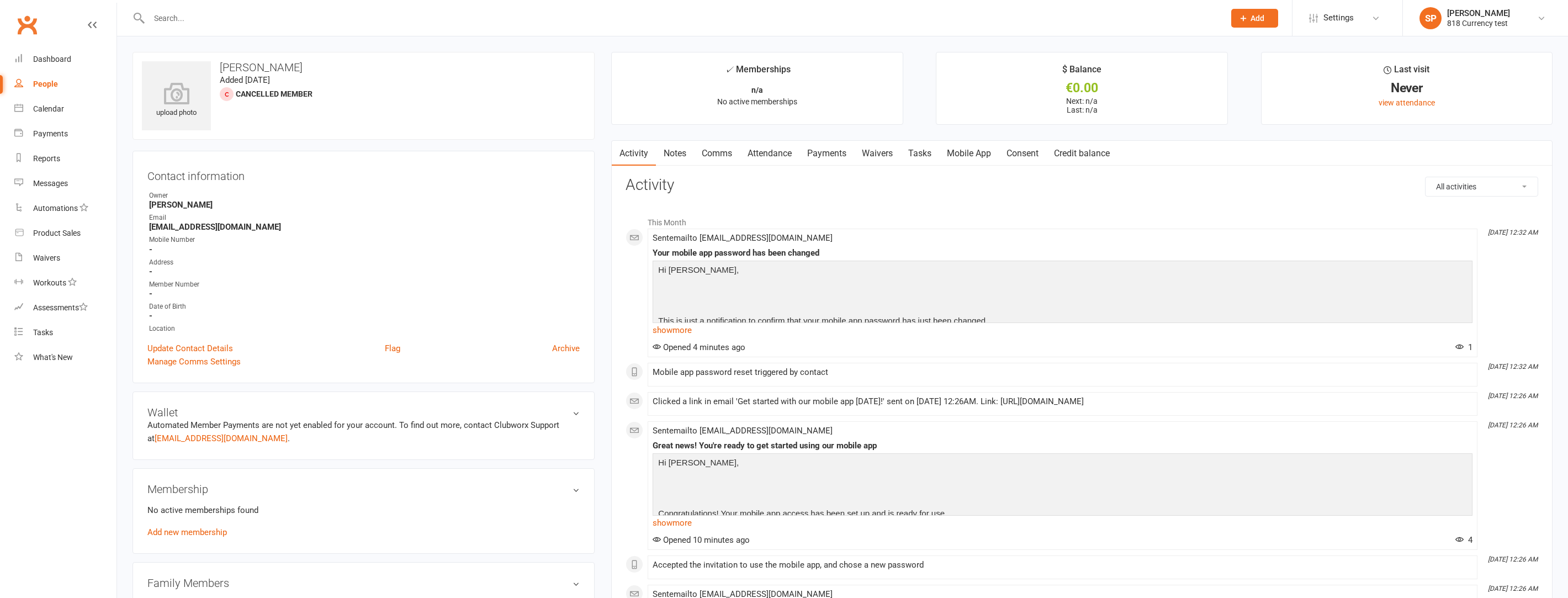 click on "Mobile app password reset triggered by contact" at bounding box center [1062, 372] 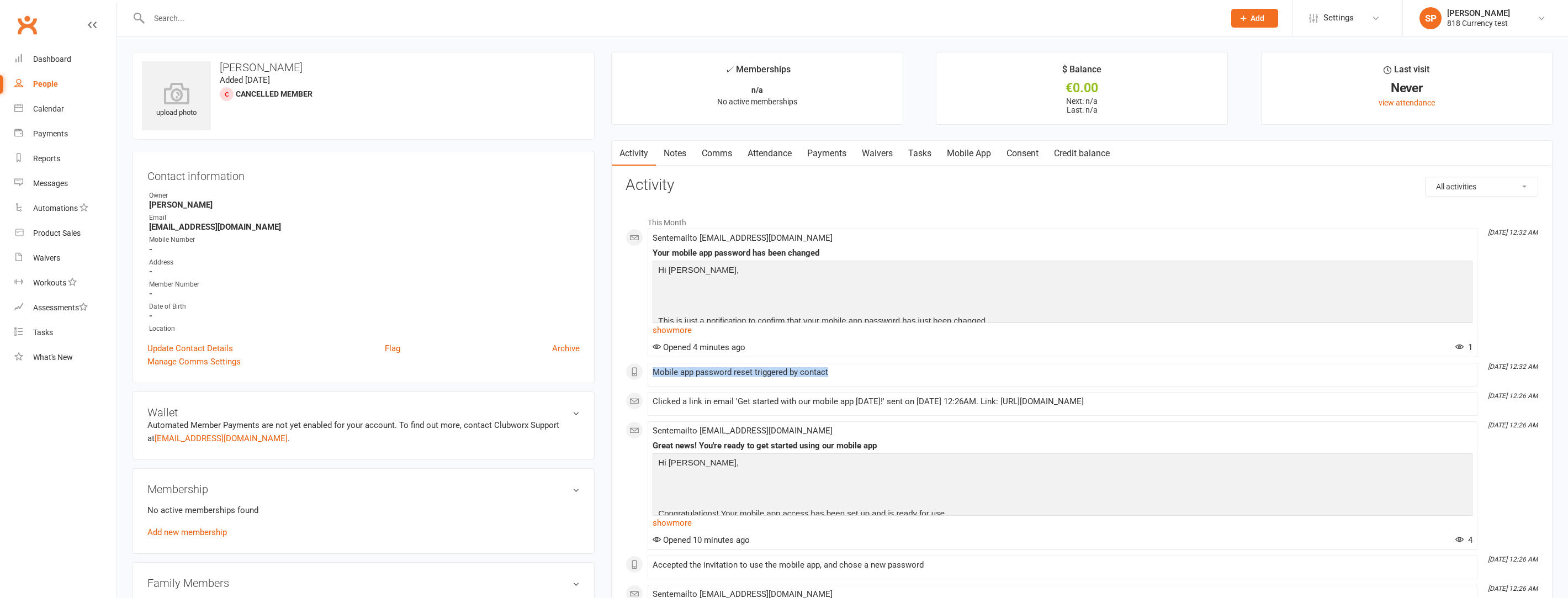 click on "Mobile app password reset triggered by contact" at bounding box center [1062, 372] 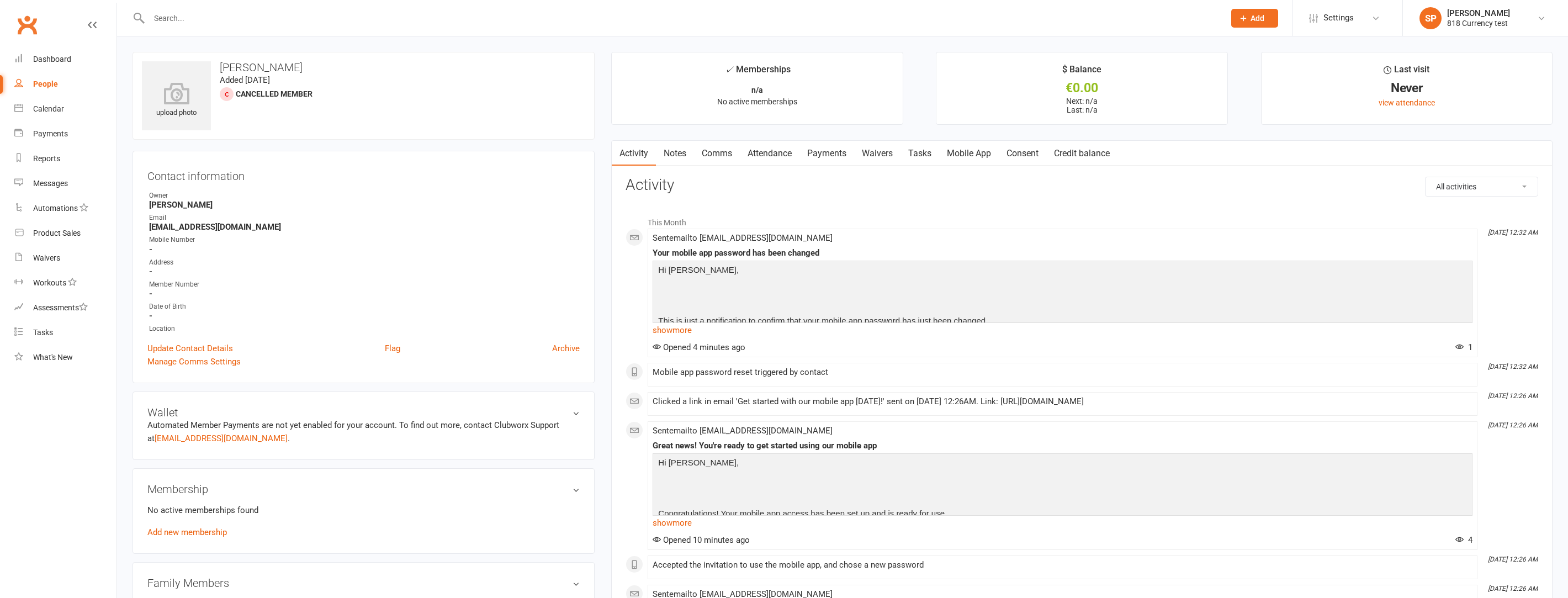 click on "Mobile app password reset triggered by contact" at bounding box center [1062, 372] 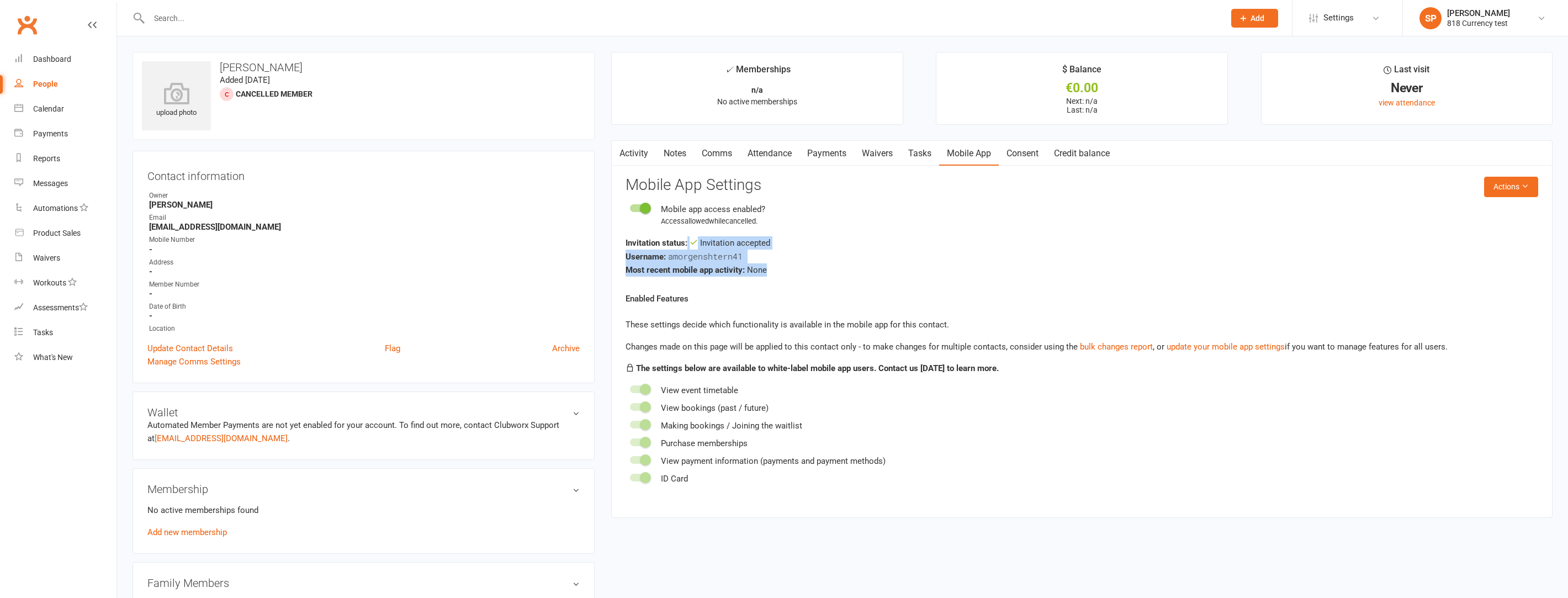 drag, startPoint x: 691, startPoint y: 246, endPoint x: 814, endPoint y: 288, distance: 129.97307 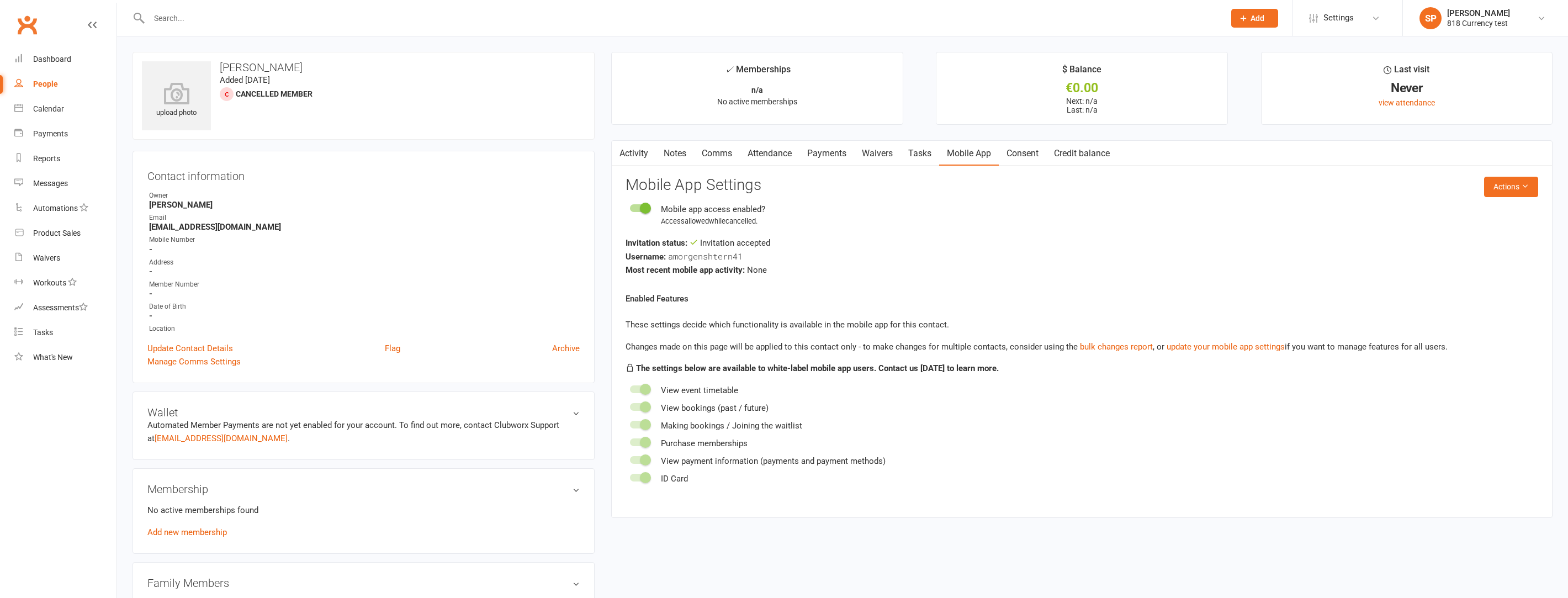 click on "Actions   Mobile App Settings Mobile app access enabled? Access  allowed  while  cancelled .   Invitation status:     Invitation accepted       Username:   amorgenshtern41   Most recent mobile app activity:   None Enabled Features These settings decide which functionality is available in the mobile app for this contact. Changes made on this page will be applied to this contact only - to make changes for multiple contacts, consider using the   bulk changes report , or   update your mobile app settings  if you want to manage features for all users.   The settings below are available to white-label mobile app users. Contact us [DATE] to learn more. View event timetable View bookings (past / future) Making bookings / Joining the waitlist Purchase memberships View payment information (payments and payment methods) ID Card" at bounding box center (1082, 331) 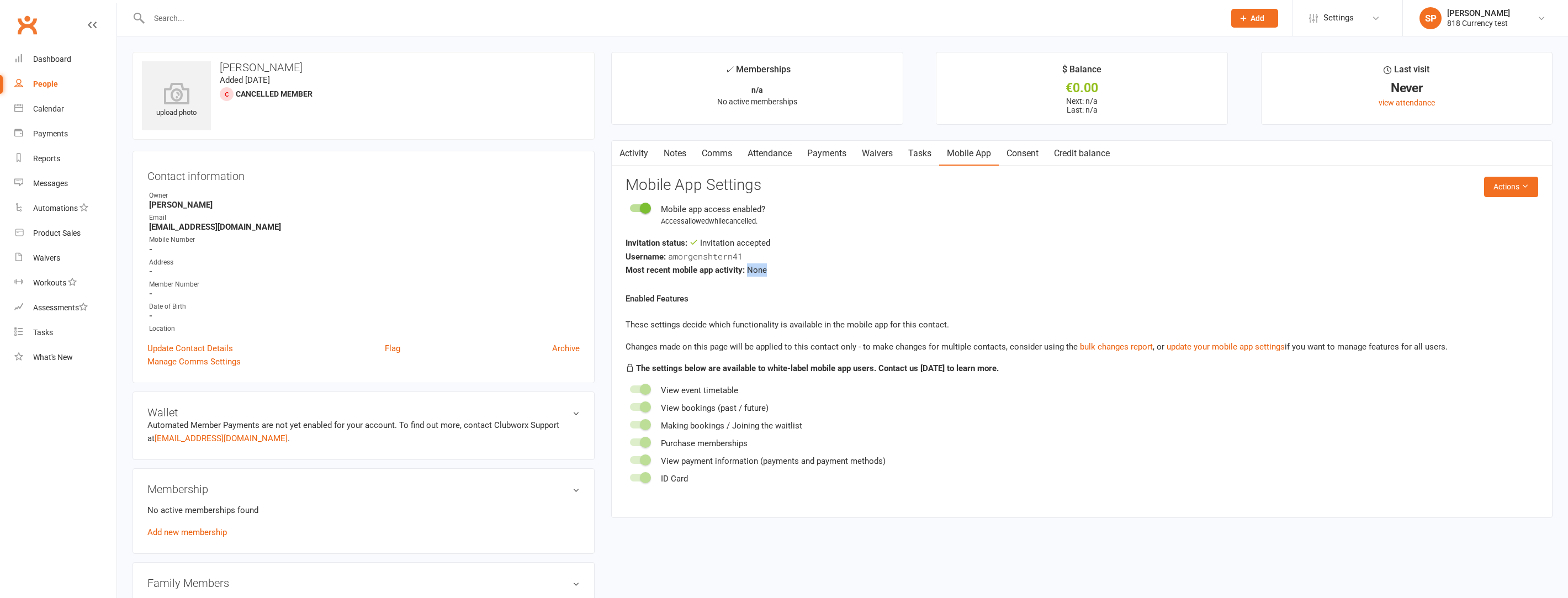 click on "None" at bounding box center (757, 270) 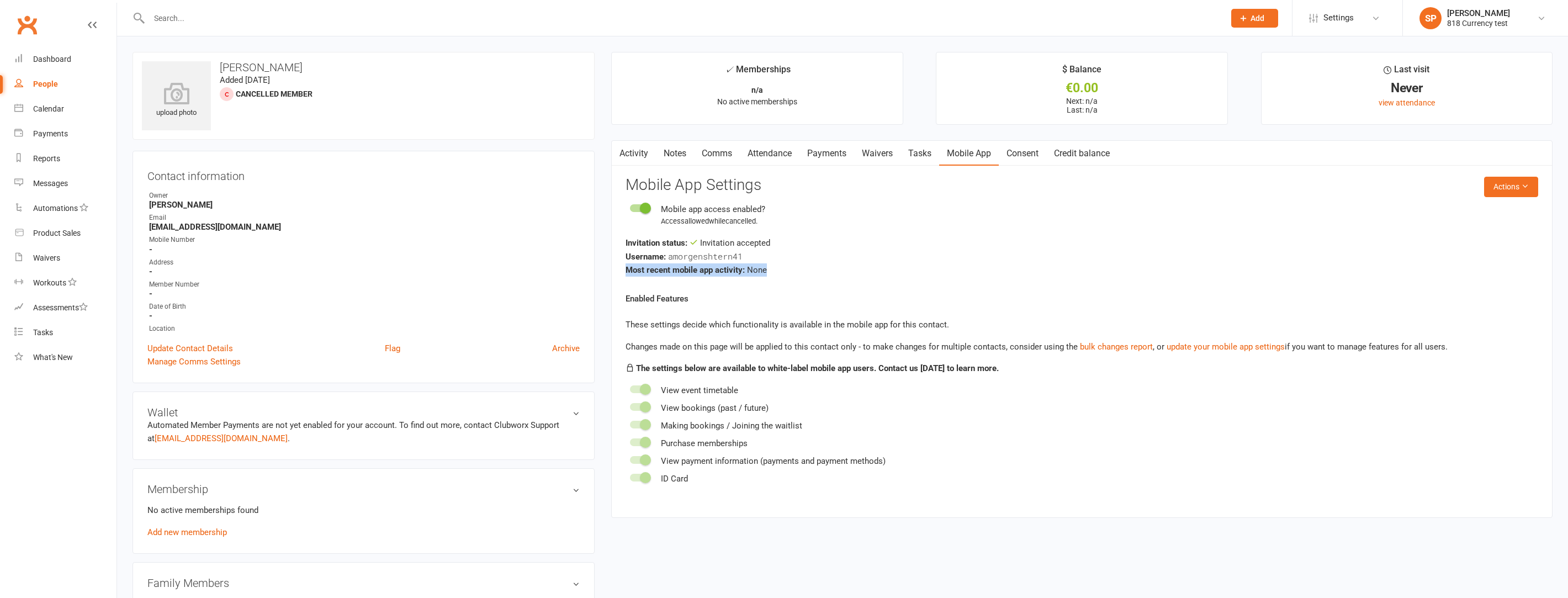 click on "None" at bounding box center [757, 270] 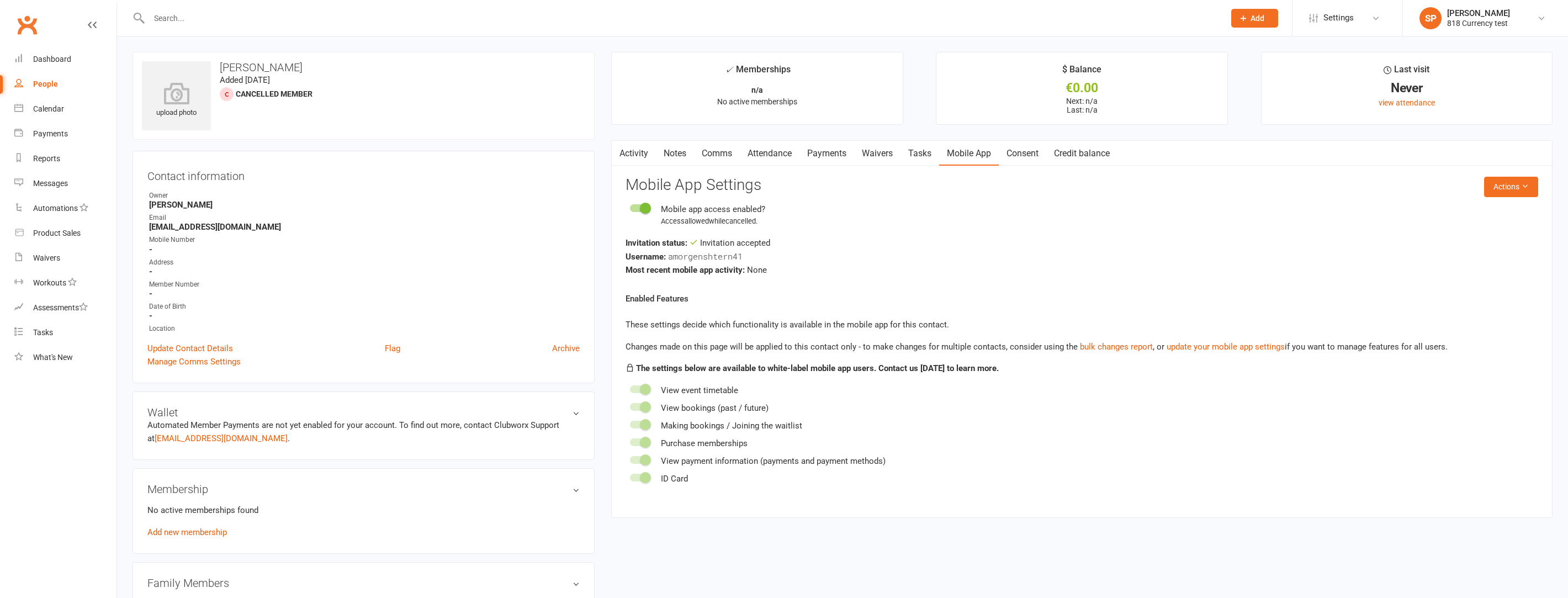 click on "Actions   Mobile App Settings Mobile app access enabled? Access  allowed  while  cancelled .   Invitation status:     Invitation accepted       Username:   amorgenshtern41   Most recent mobile app activity:   None Enabled Features These settings decide which functionality is available in the mobile app for this contact. Changes made on this page will be applied to this contact only - to make changes for multiple contacts, consider using the   bulk changes report , or   update your mobile app settings  if you want to manage features for all users.   The settings below are available to white-label mobile app users. Contact us [DATE] to learn more. View event timetable View bookings (past / future) Making bookings / Joining the waitlist Purchase memberships View payment information (payments and payment methods) ID Card" at bounding box center (1082, 331) 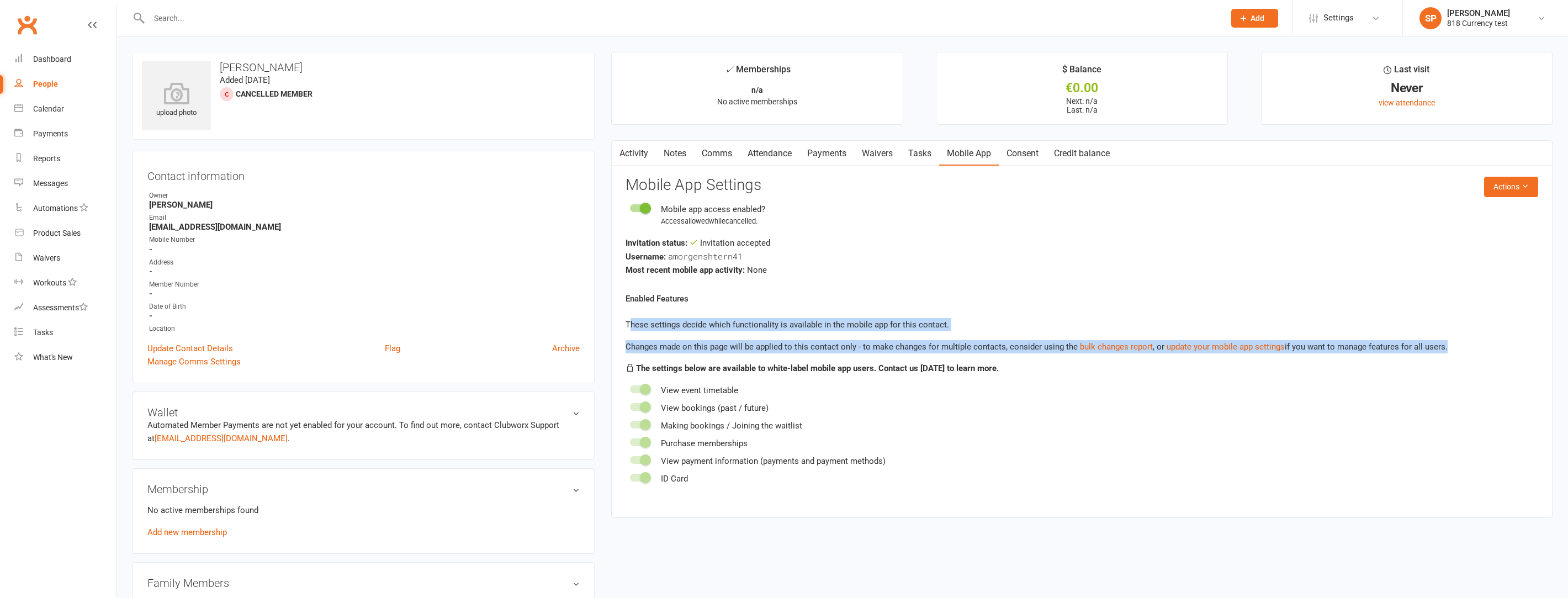 drag, startPoint x: 640, startPoint y: 329, endPoint x: 840, endPoint y: 353, distance: 201.43485 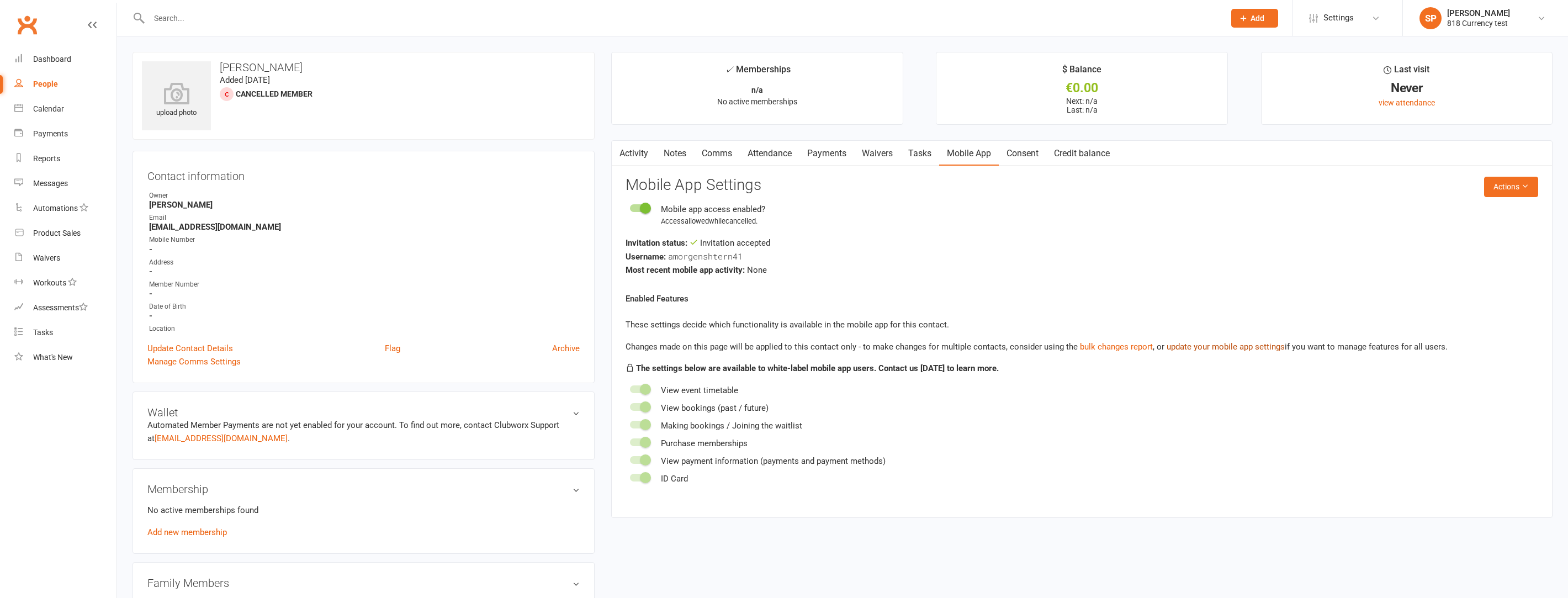 click on "update your mobile app settings" at bounding box center [1226, 347] 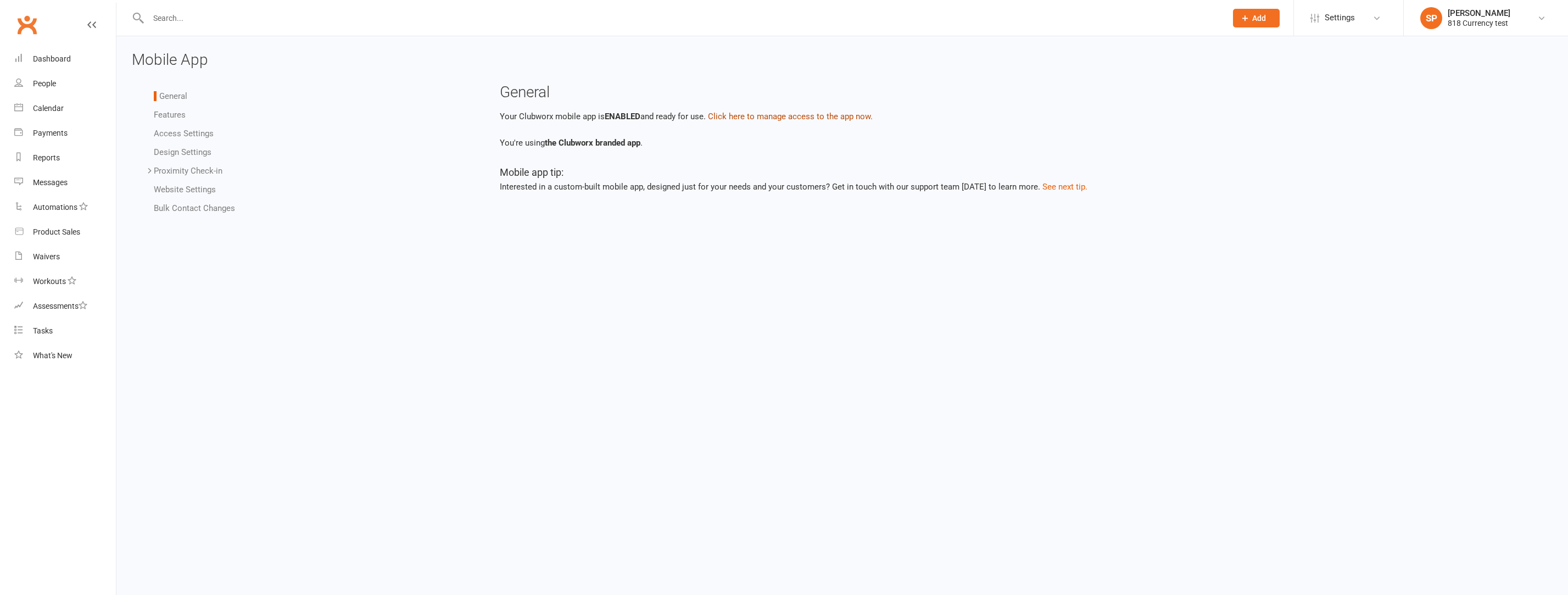 click on "Click here to manage access to the app now." at bounding box center [790, 116] 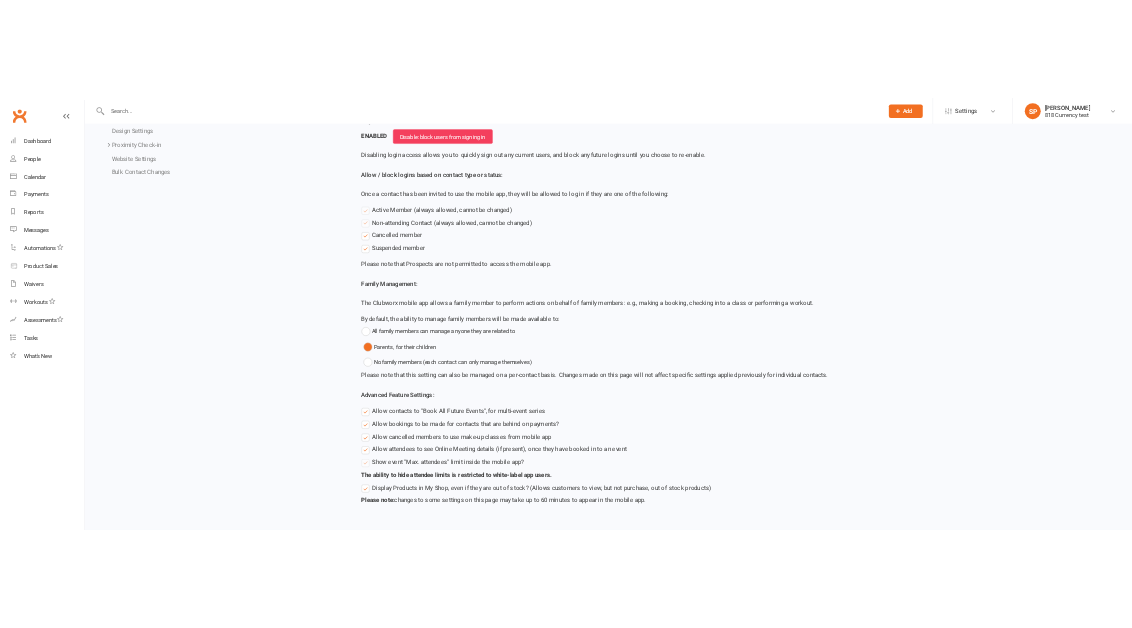 scroll, scrollTop: 0, scrollLeft: 0, axis: both 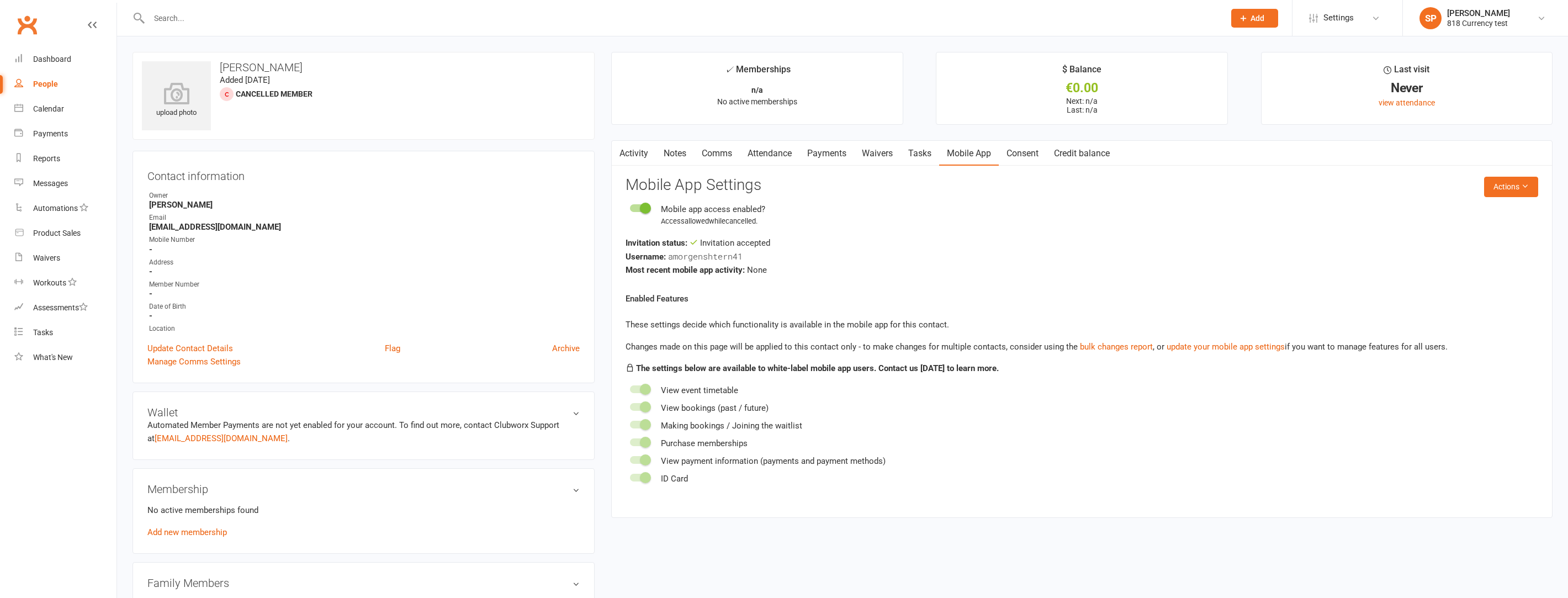 click on "amorgenshtern41" at bounding box center [705, 256] 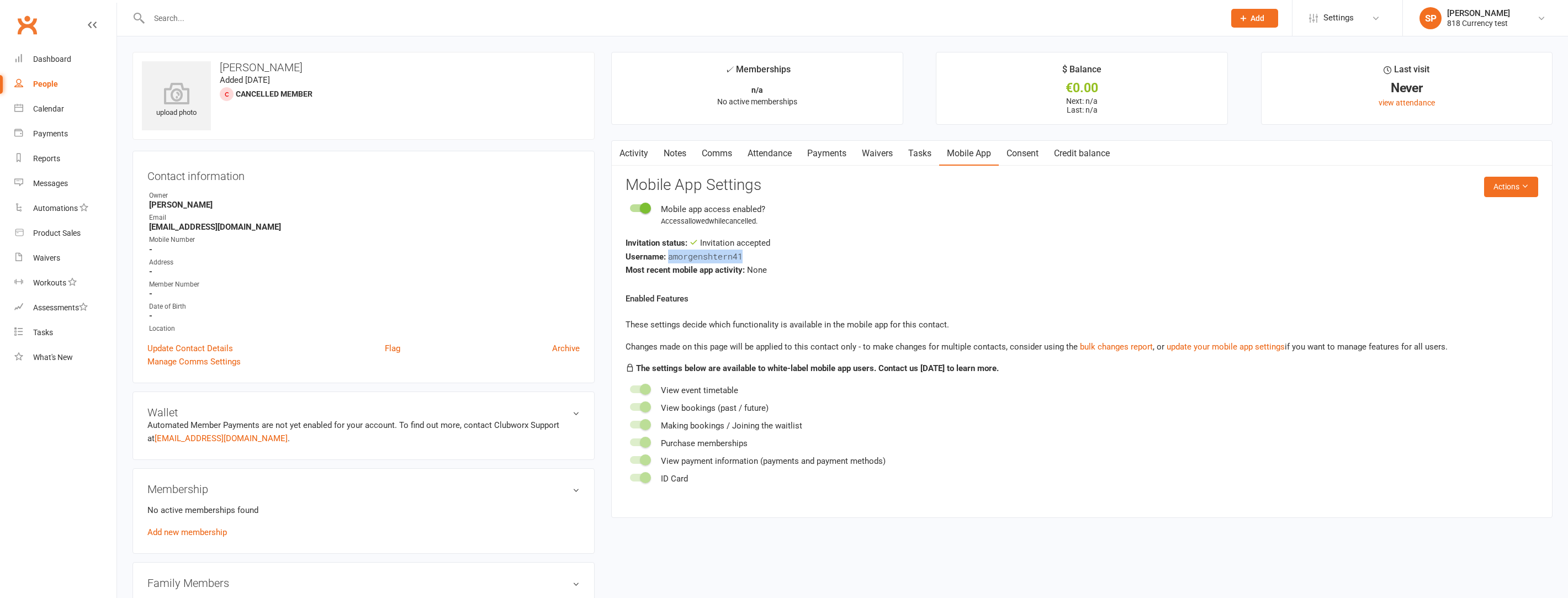 click on "amorgenshtern41" at bounding box center (705, 256) 